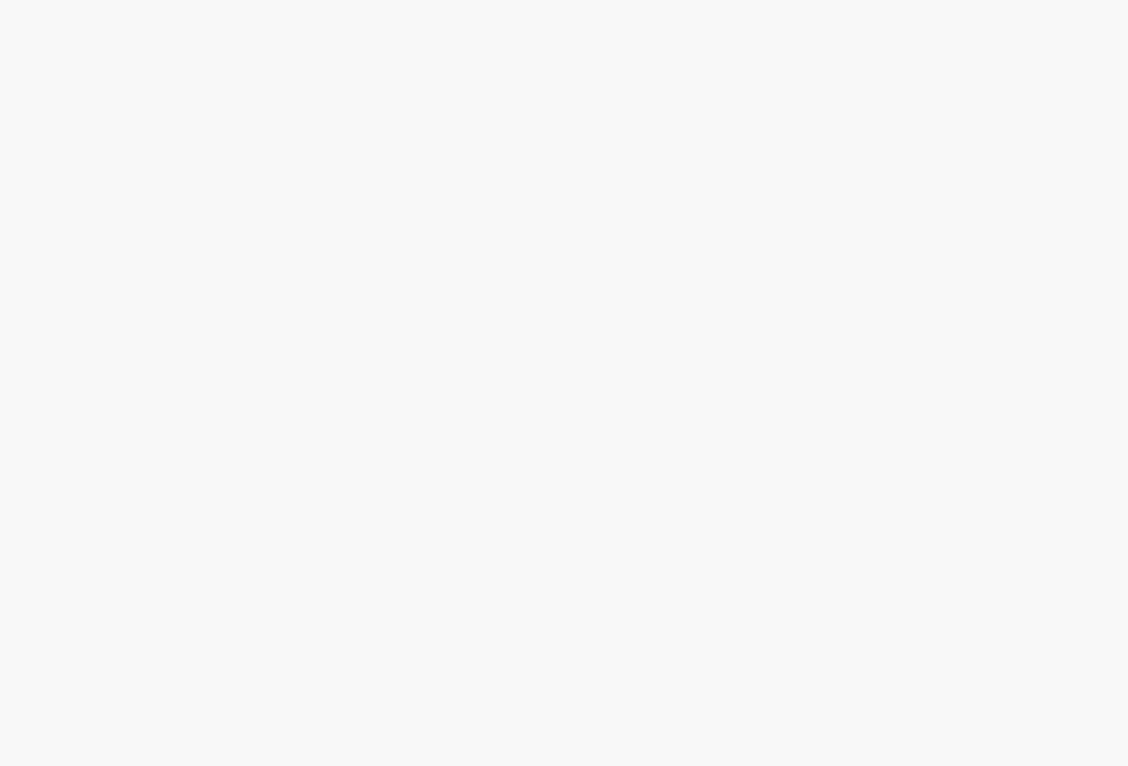 scroll, scrollTop: 0, scrollLeft: 0, axis: both 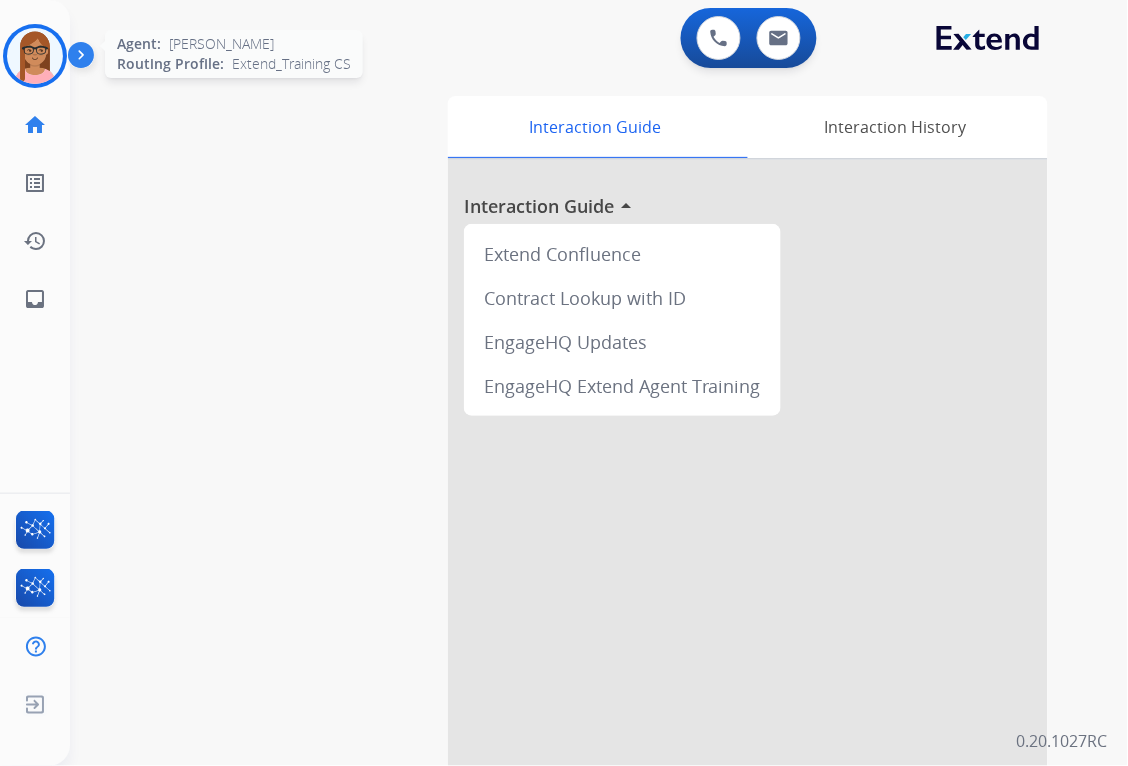 click at bounding box center [35, 56] 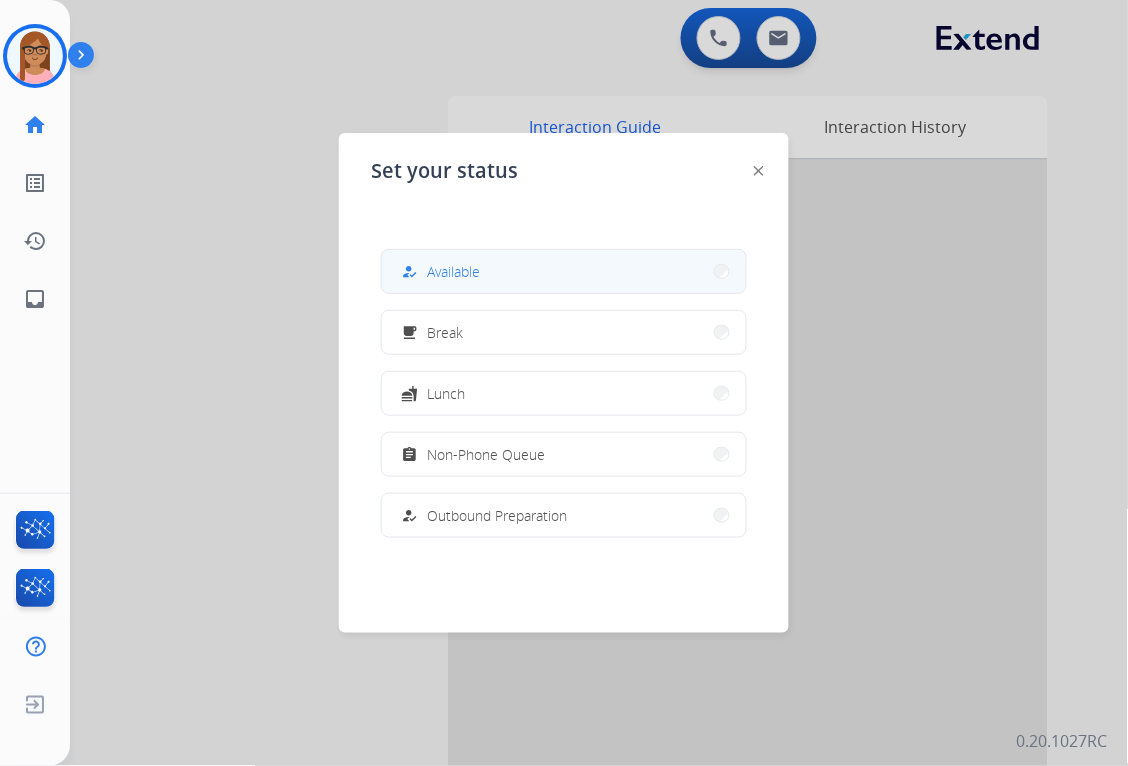 click on "how_to_reg Available" at bounding box center [564, 271] 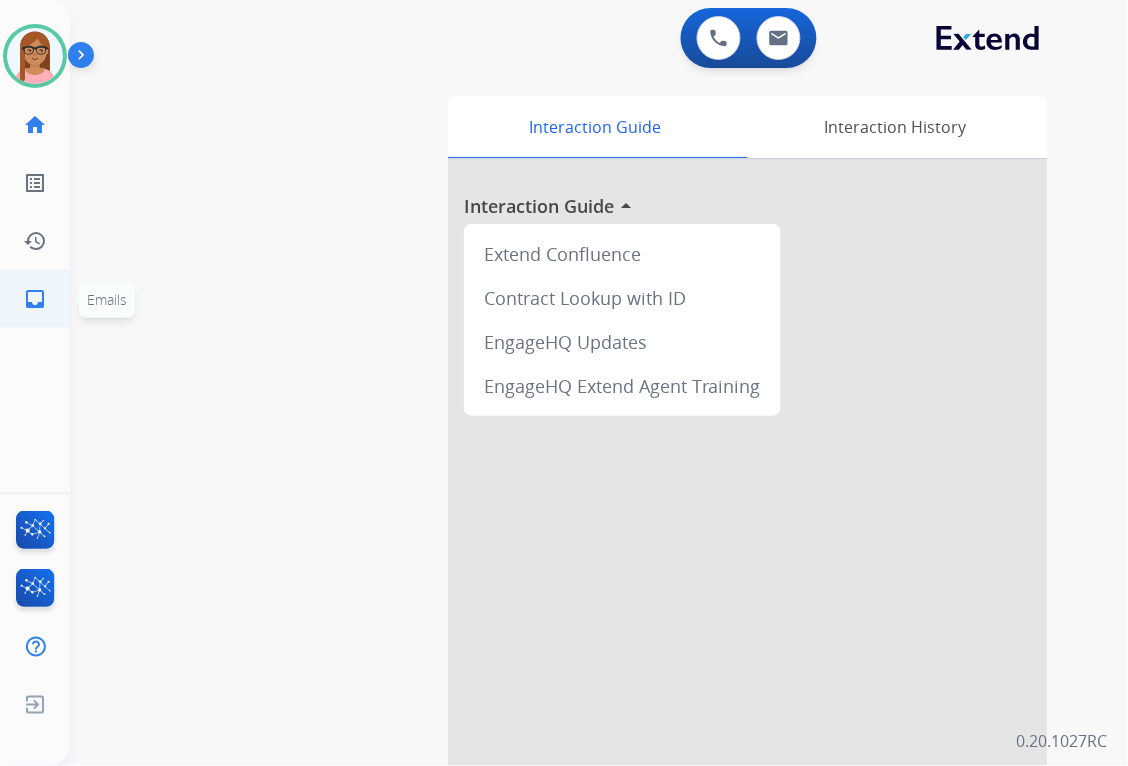 click on "inbox  Emails" 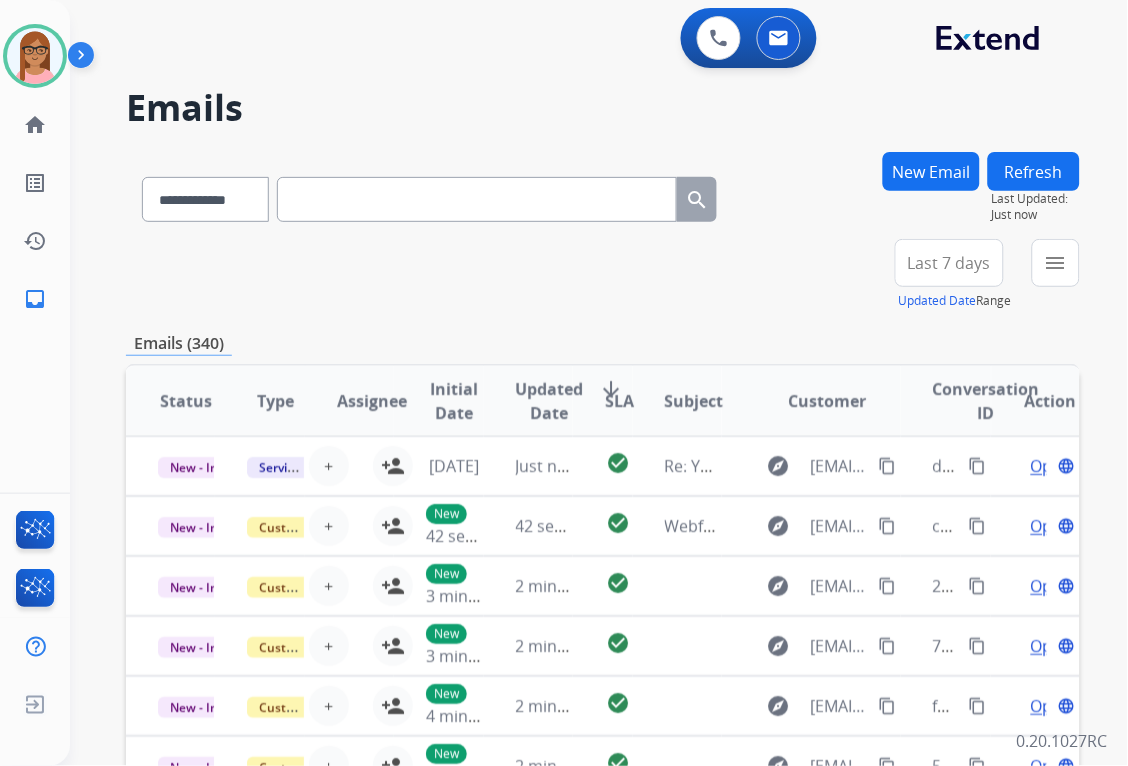 click on "Last 7 days" at bounding box center [949, 263] 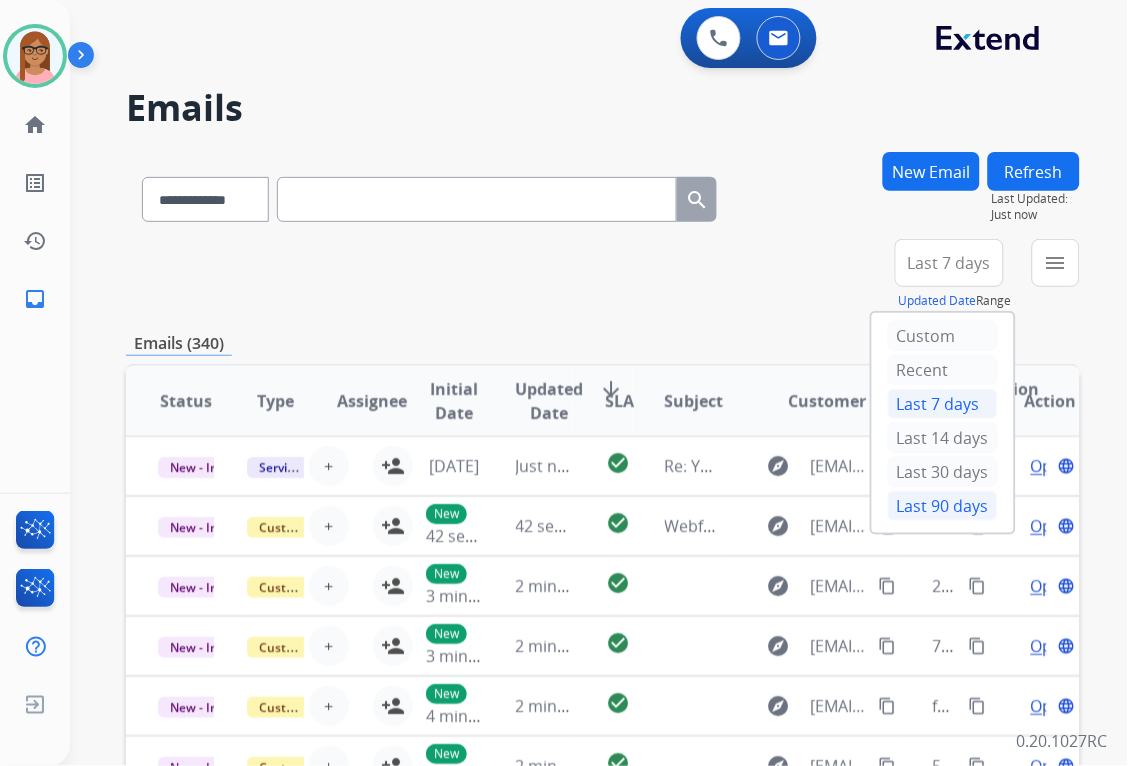 click on "Last 90 days" at bounding box center [943, 506] 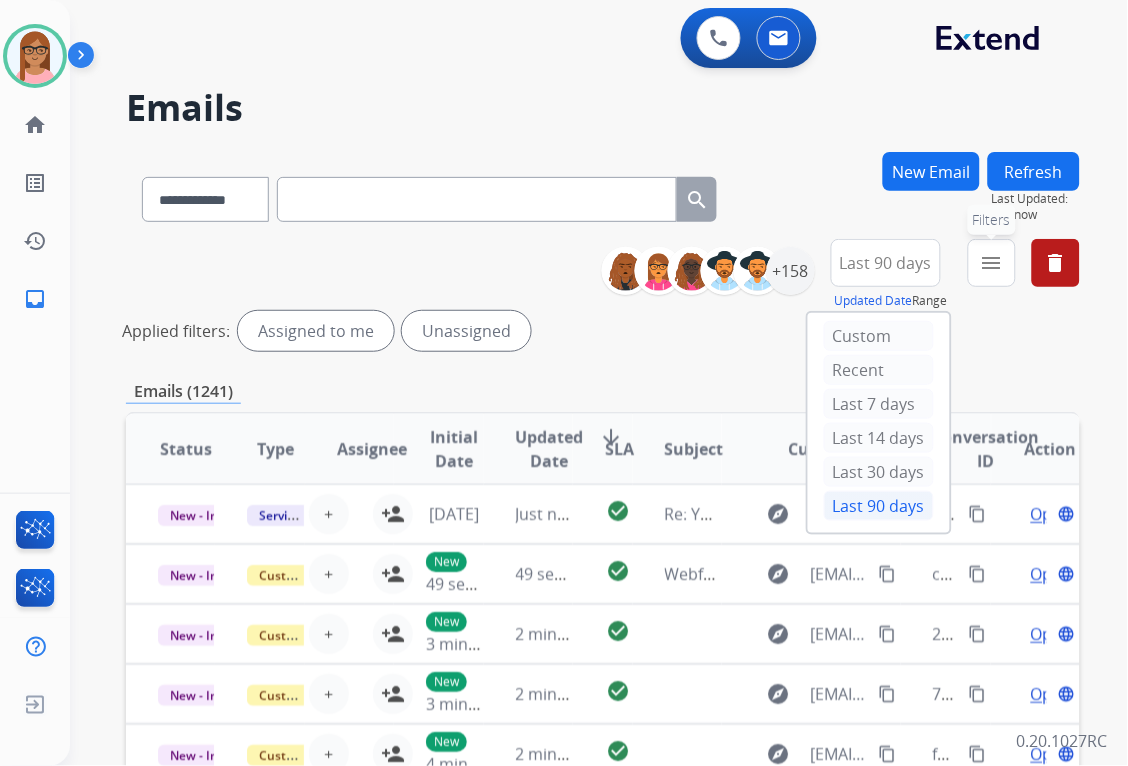 click on "menu  Filters" at bounding box center [992, 263] 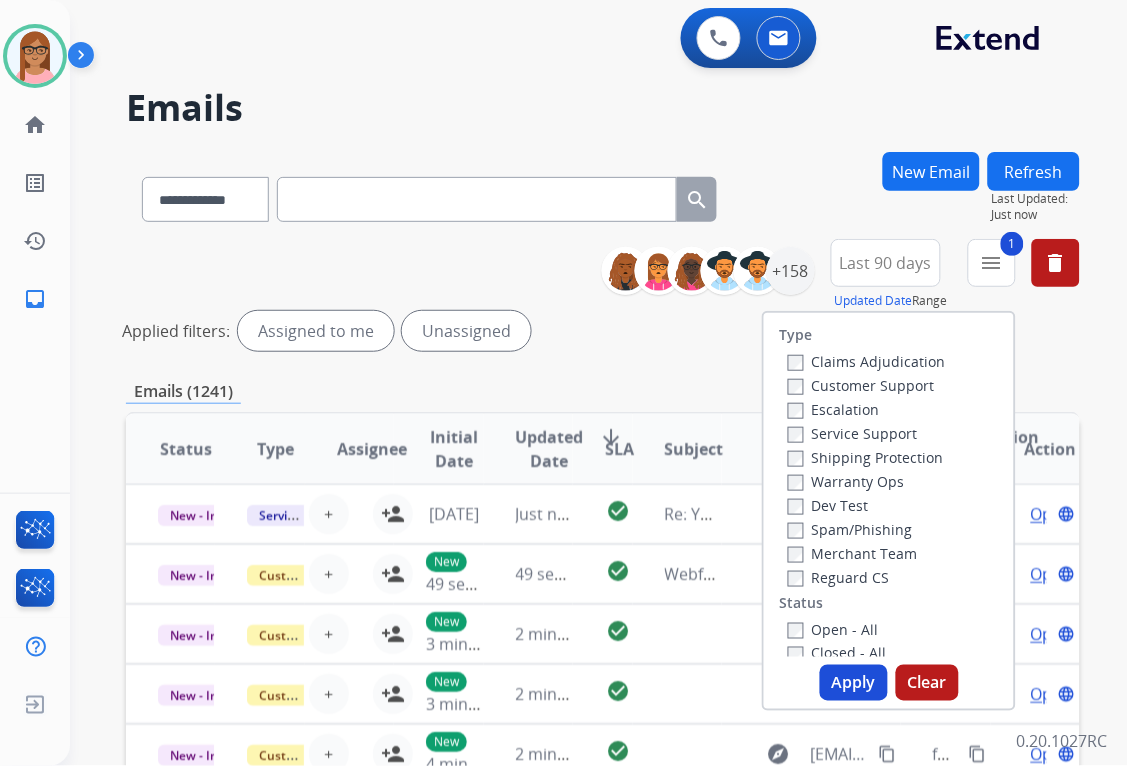 click on "Shipping Protection" at bounding box center [866, 457] 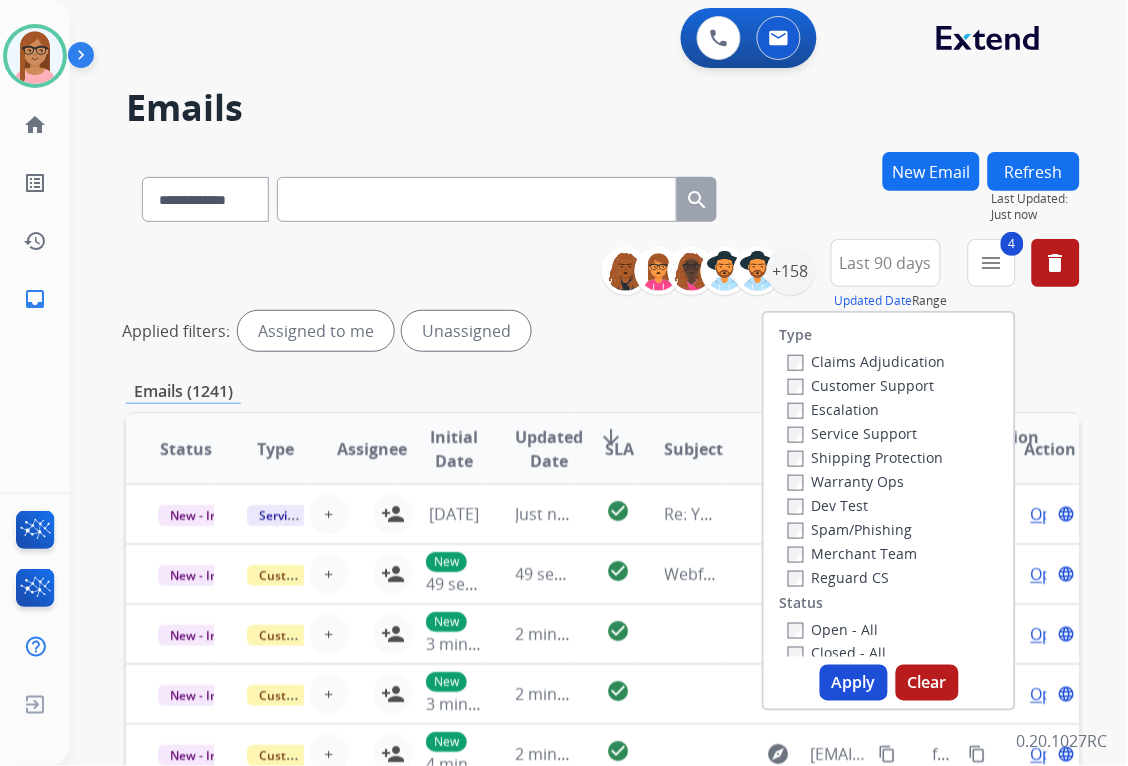 click on "Apply" at bounding box center (854, 683) 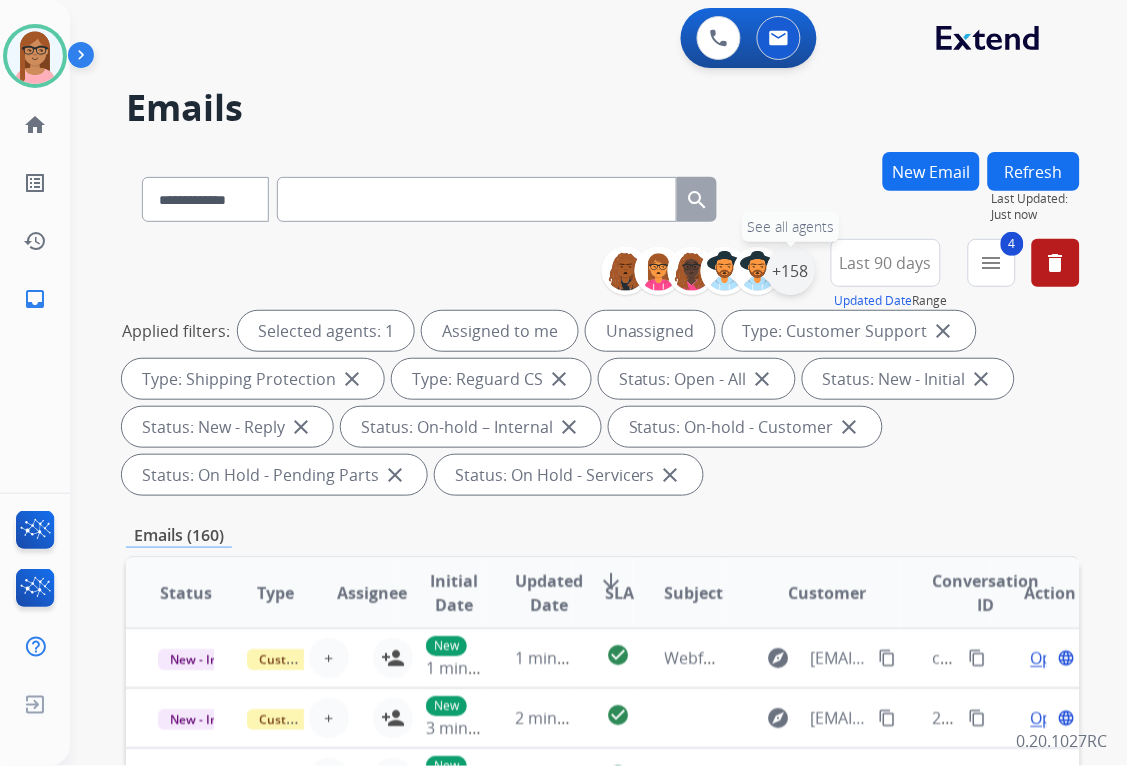 click on "+158" at bounding box center (791, 271) 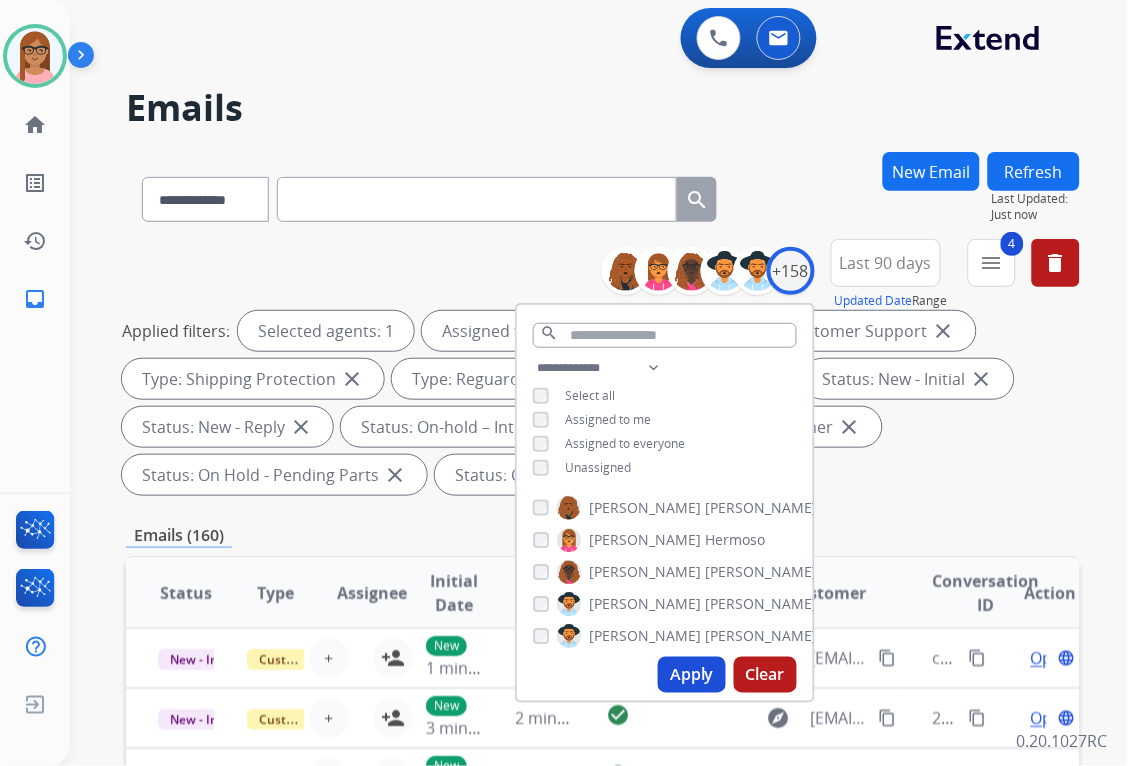 click on "**********" at bounding box center [603, 371] 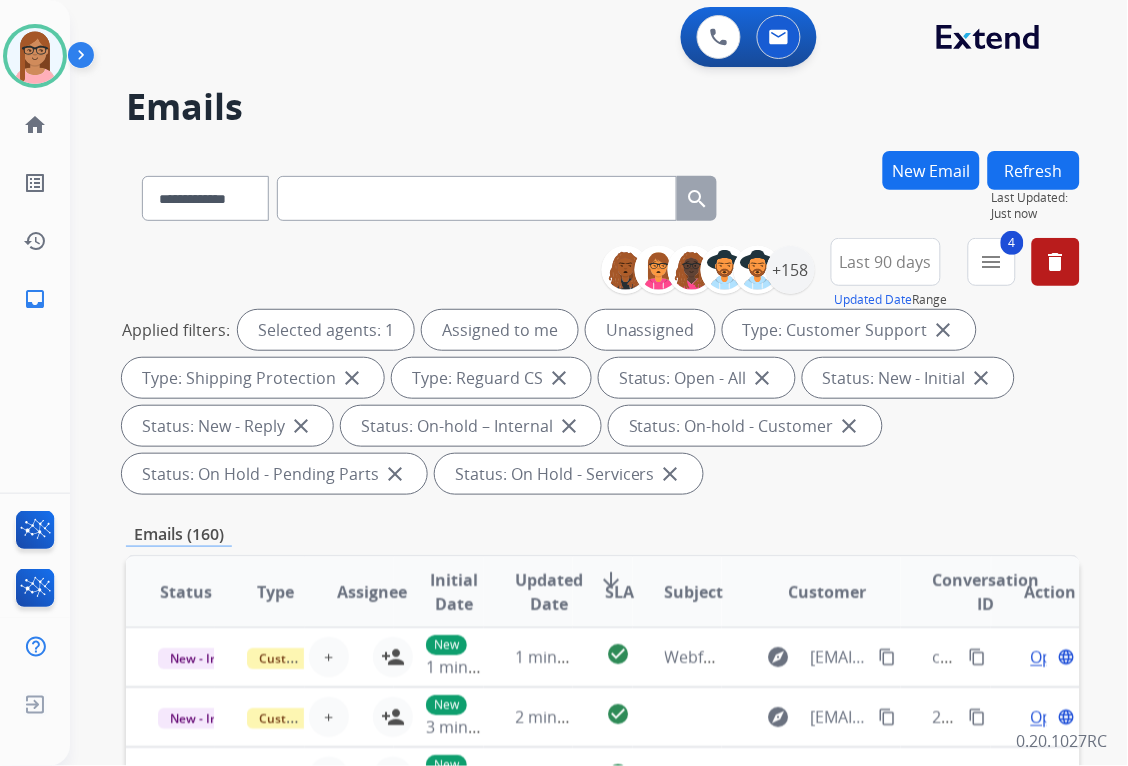 scroll, scrollTop: 0, scrollLeft: 0, axis: both 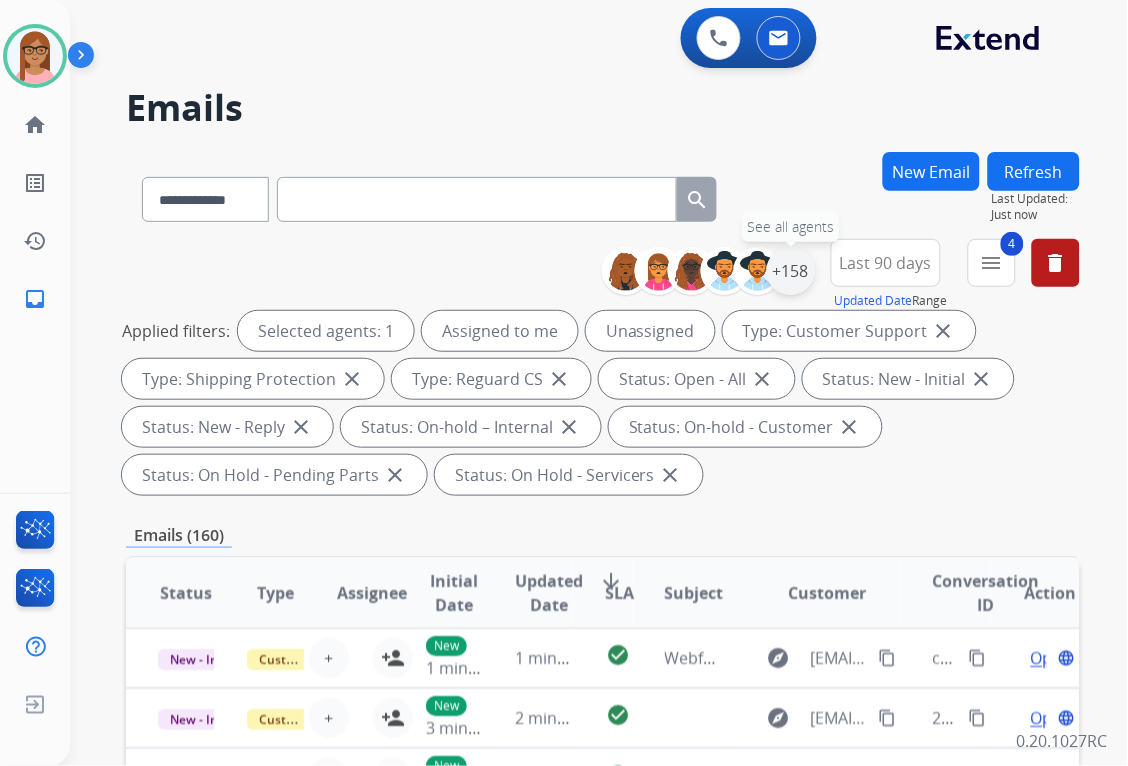 click on "+158" at bounding box center (791, 271) 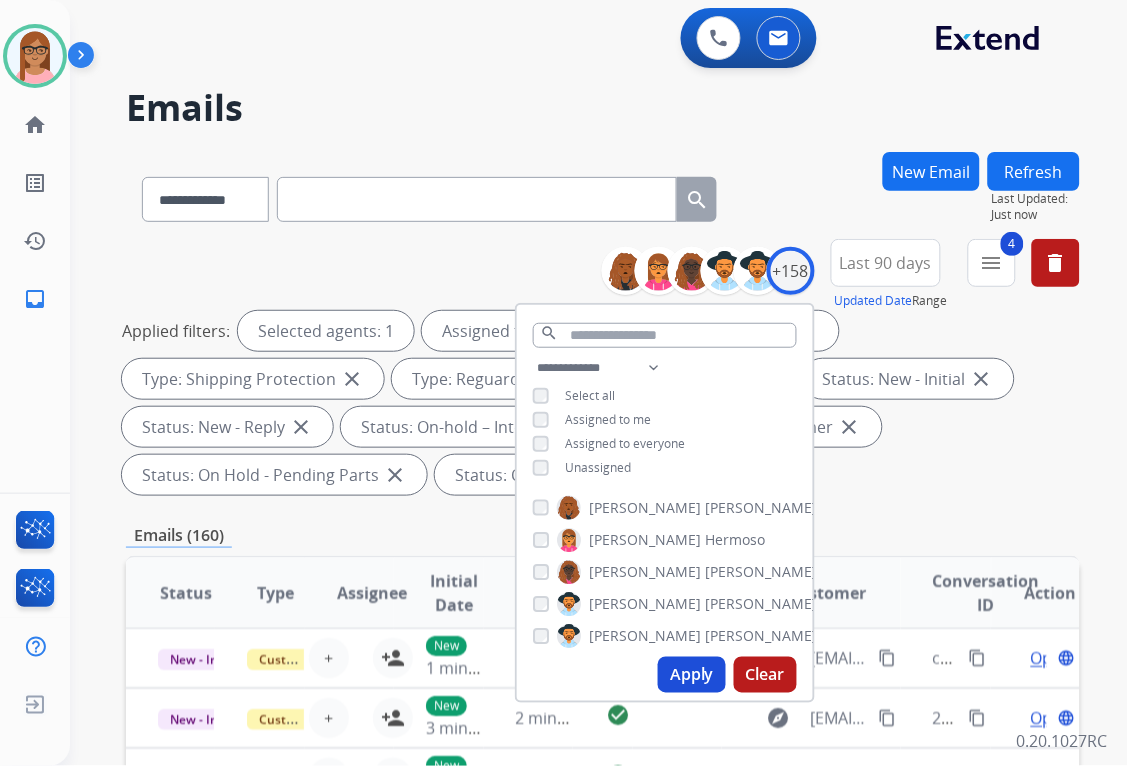 click on "Apply" at bounding box center (692, 675) 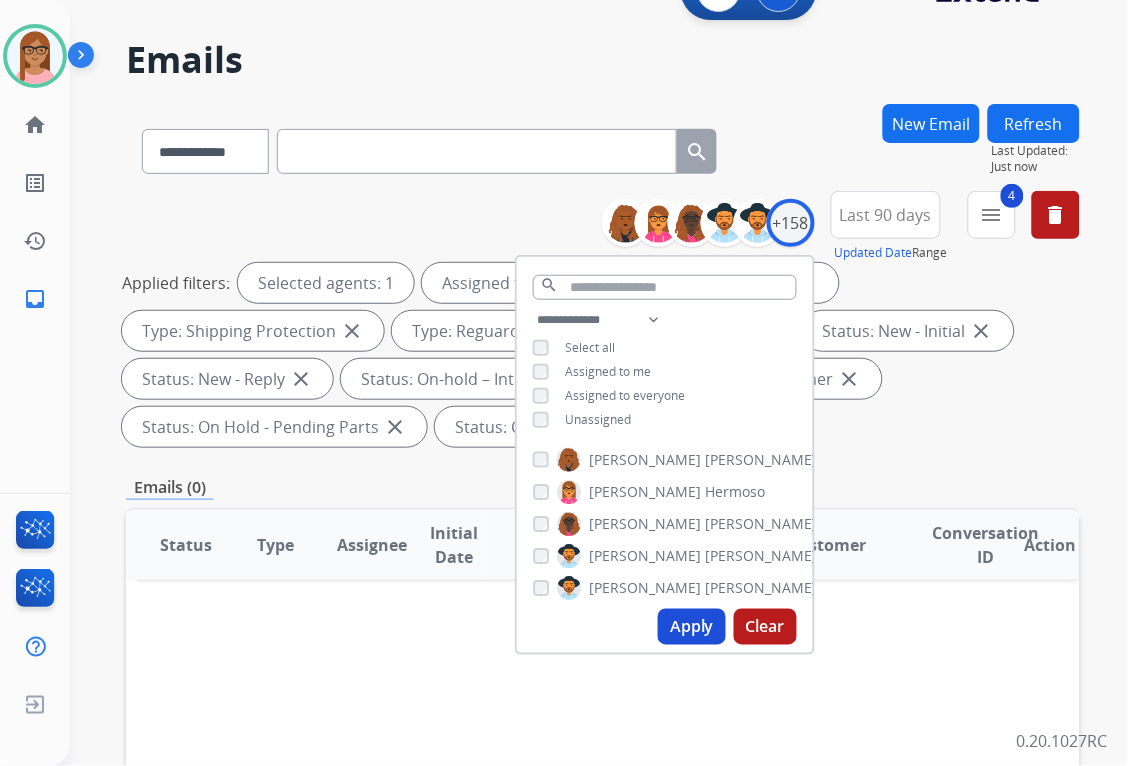 scroll, scrollTop: 7, scrollLeft: 0, axis: vertical 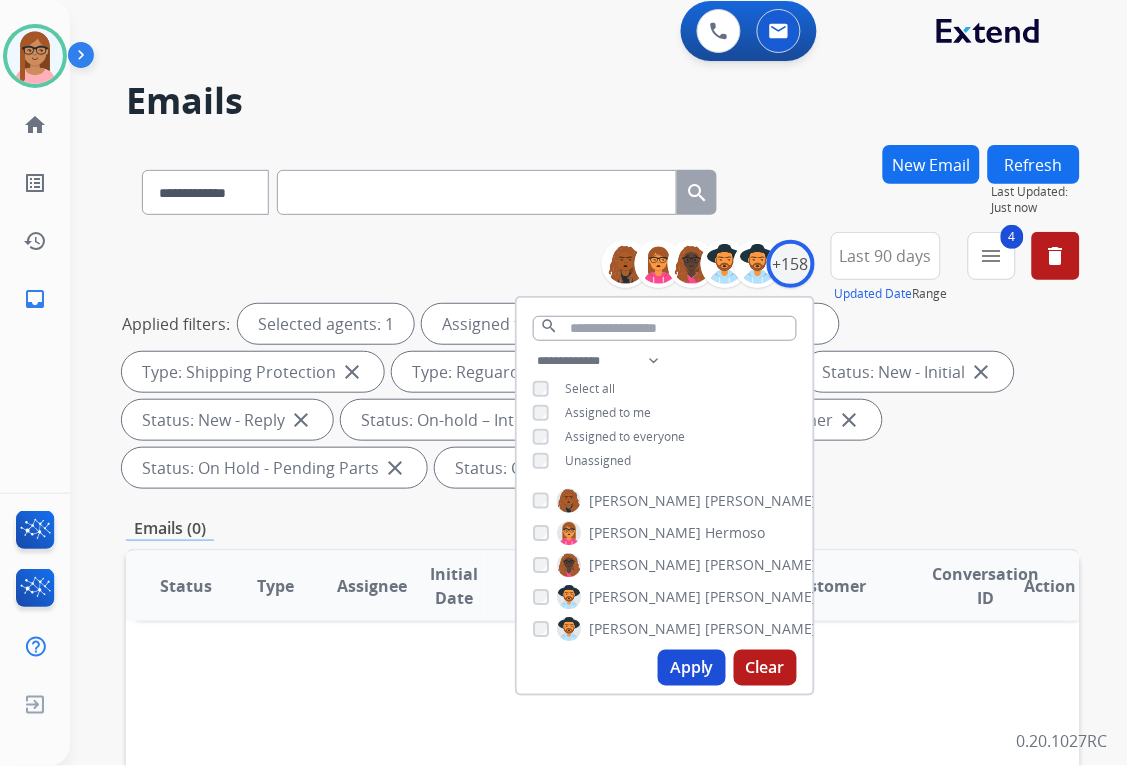 click on "**********" at bounding box center (665, 413) 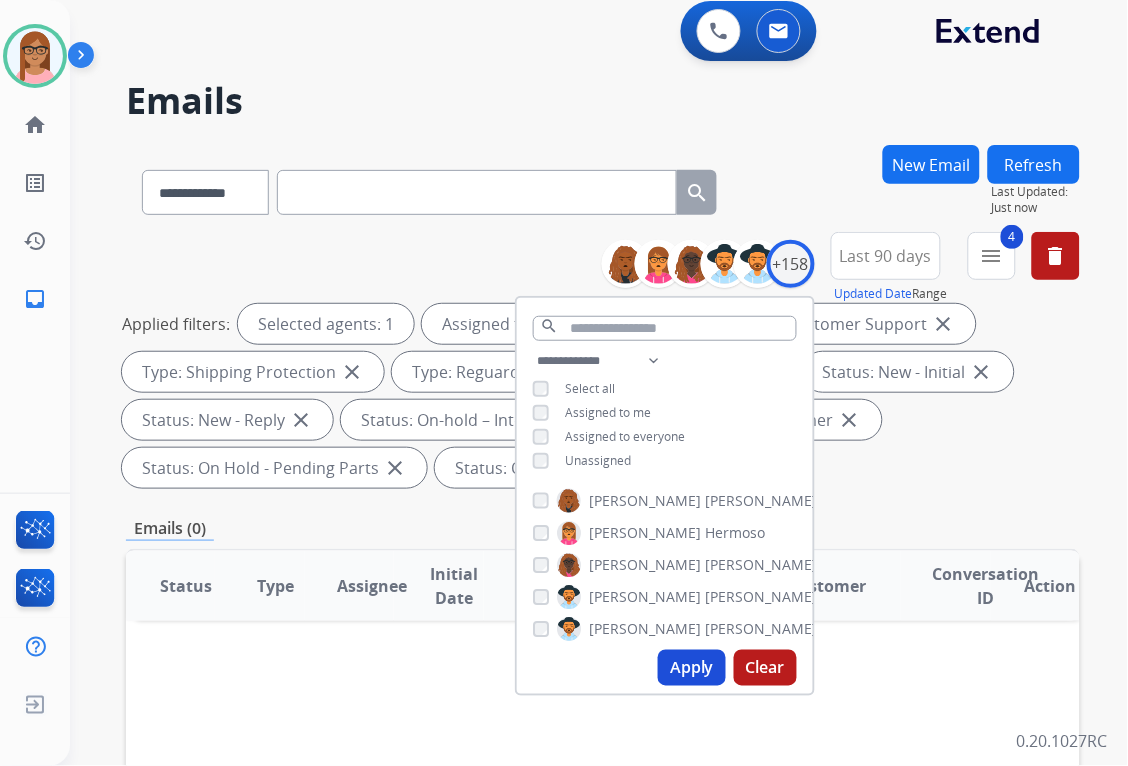 click on "Apply" at bounding box center (692, 668) 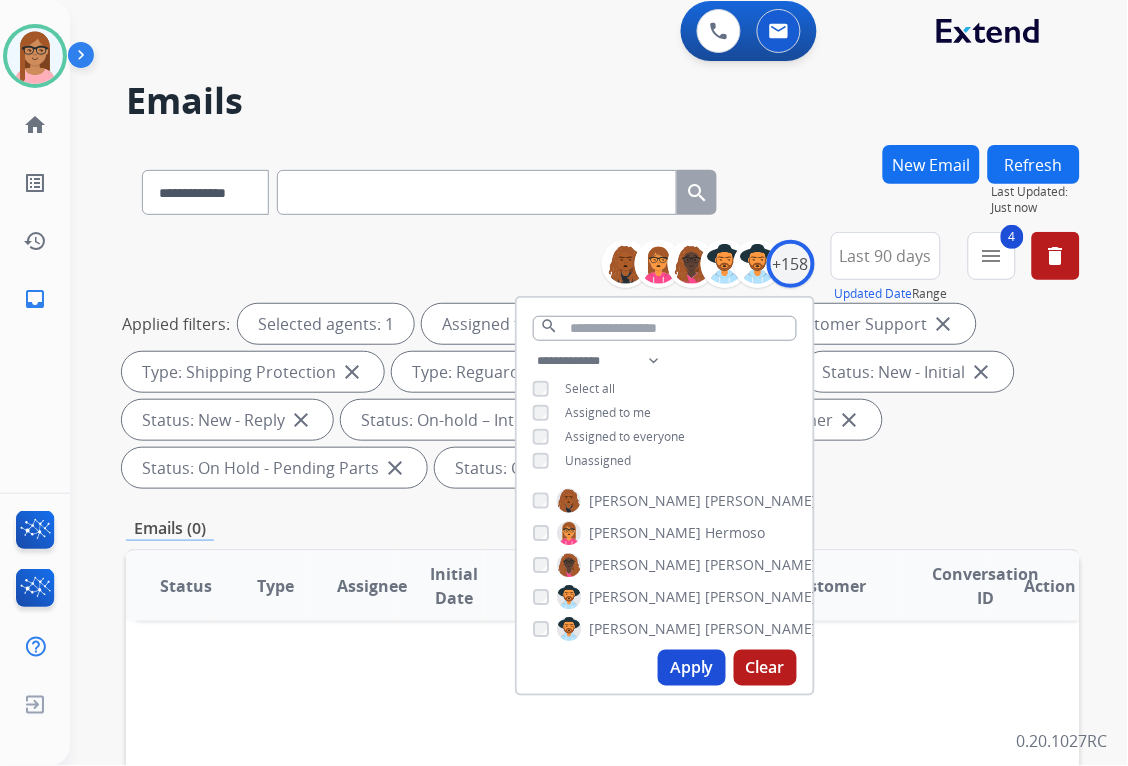 scroll, scrollTop: 0, scrollLeft: 0, axis: both 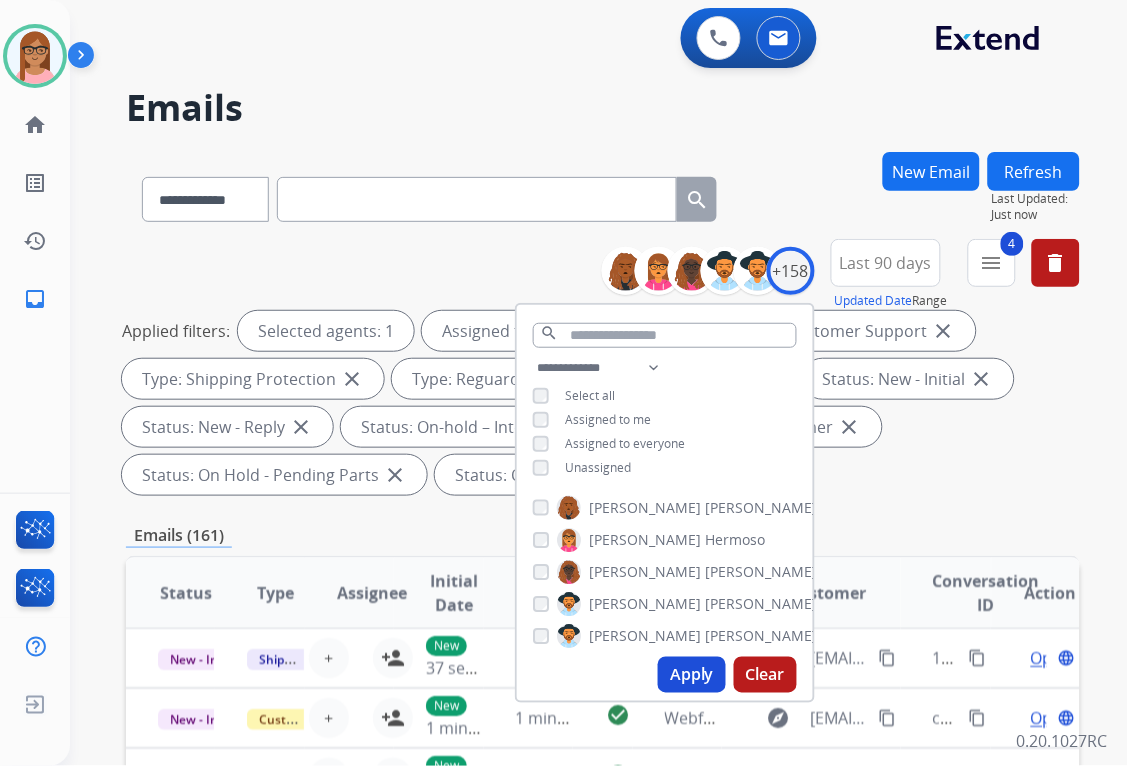 click on "Applied filters:  Selected agents: 1  Assigned to me Unassigned  Type: Customer Support  close  Type: Shipping Protection  close  Type: Reguard CS  close  Status: Open - All  close  Status: New - Initial  close  Status: New - Reply  close  Status: On-hold – Internal  close  Status: On-hold - Customer  close  Status: On Hold - Pending Parts  close  Status: On Hold - Servicers  close" at bounding box center [599, 403] 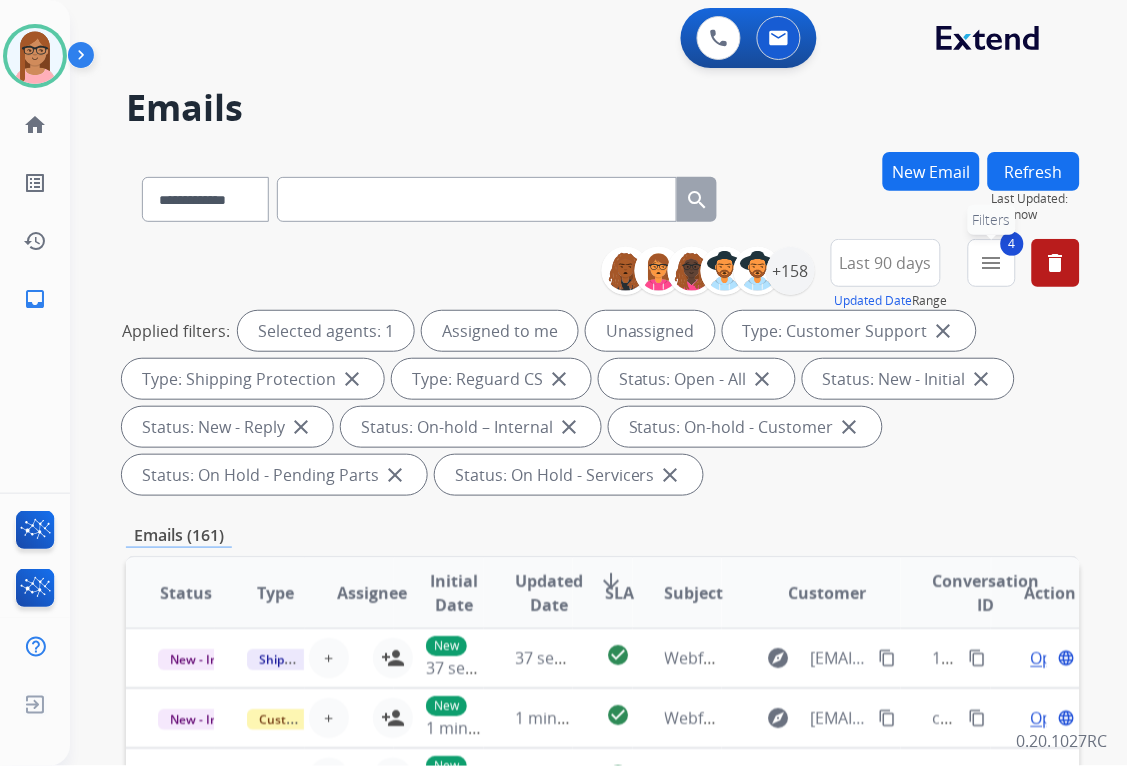 click on "4 menu  Filters" at bounding box center (992, 263) 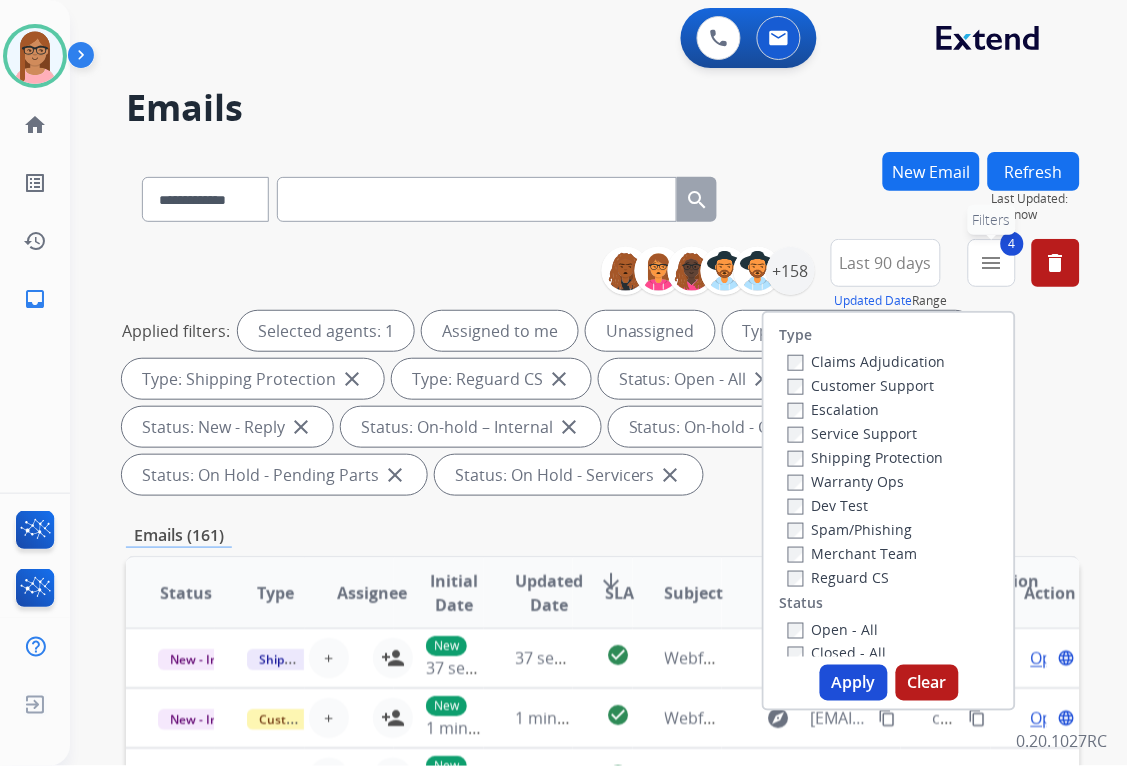 click on "4 menu  Filters" at bounding box center (992, 263) 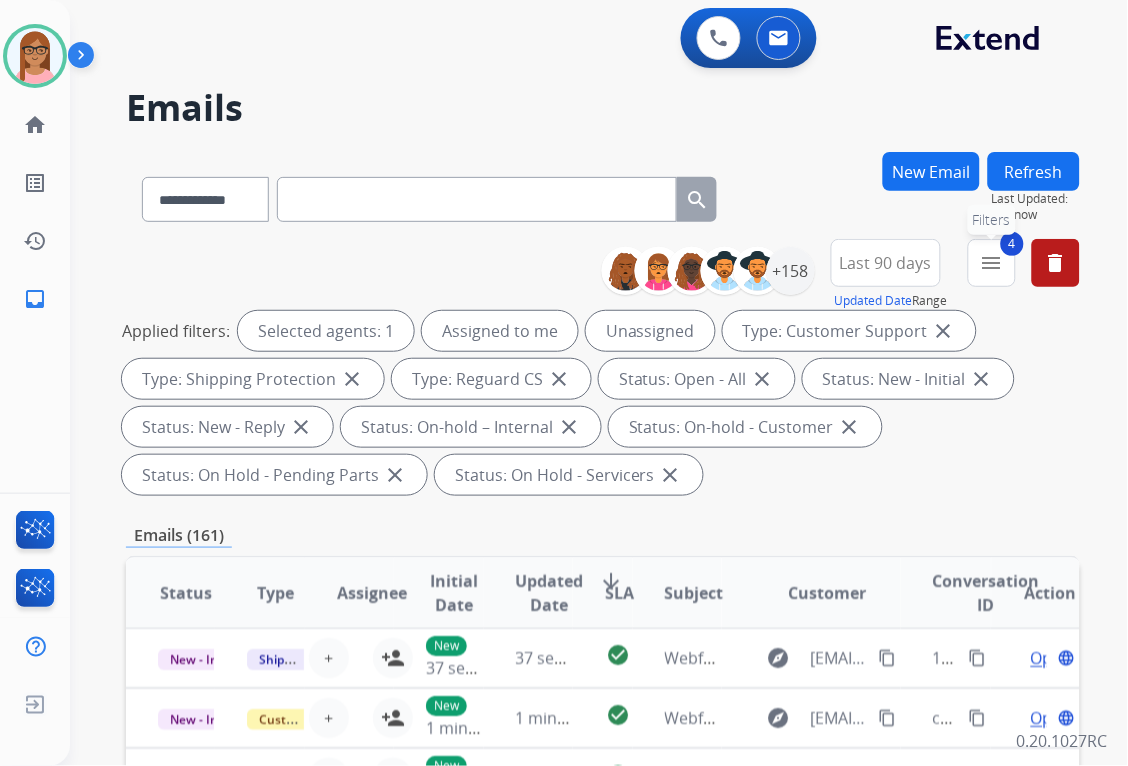 click on "4 menu  Filters" at bounding box center [992, 263] 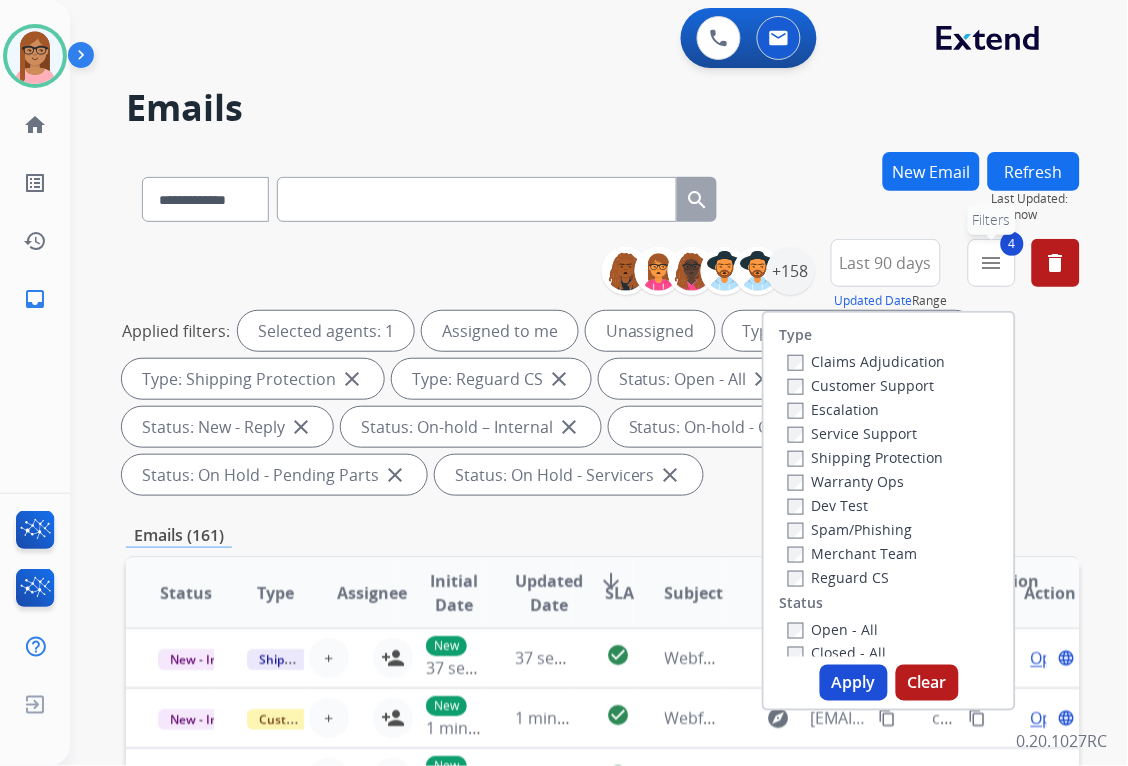 click on "4 menu  Filters" at bounding box center (992, 263) 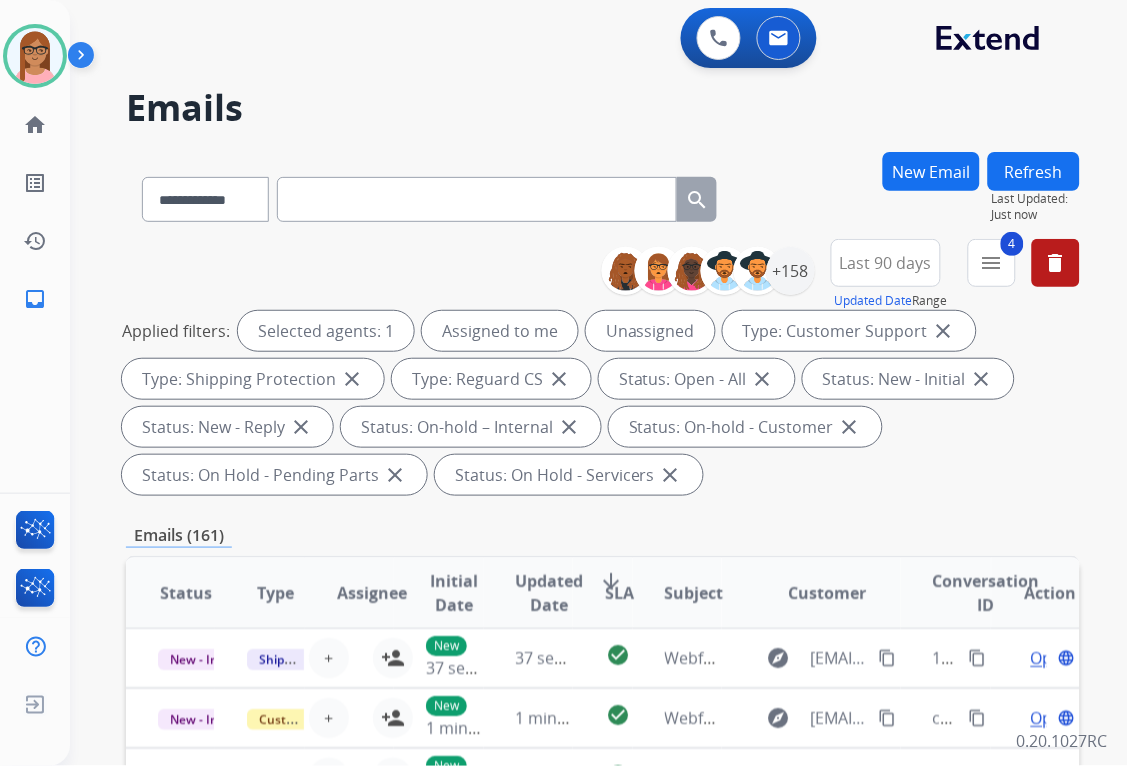 click on "Applied filters:  Selected agents: 1  Assigned to me Unassigned  Type: Customer Support  close  Type: Shipping Protection  close  Type: Reguard CS  close  Status: Open - All  close  Status: New - Initial  close  Status: New - Reply  close  Status: On-hold – Internal  close  Status: On-hold - Customer  close  Status: On Hold - Pending Parts  close  Status: On Hold - Servicers  close" at bounding box center [599, 403] 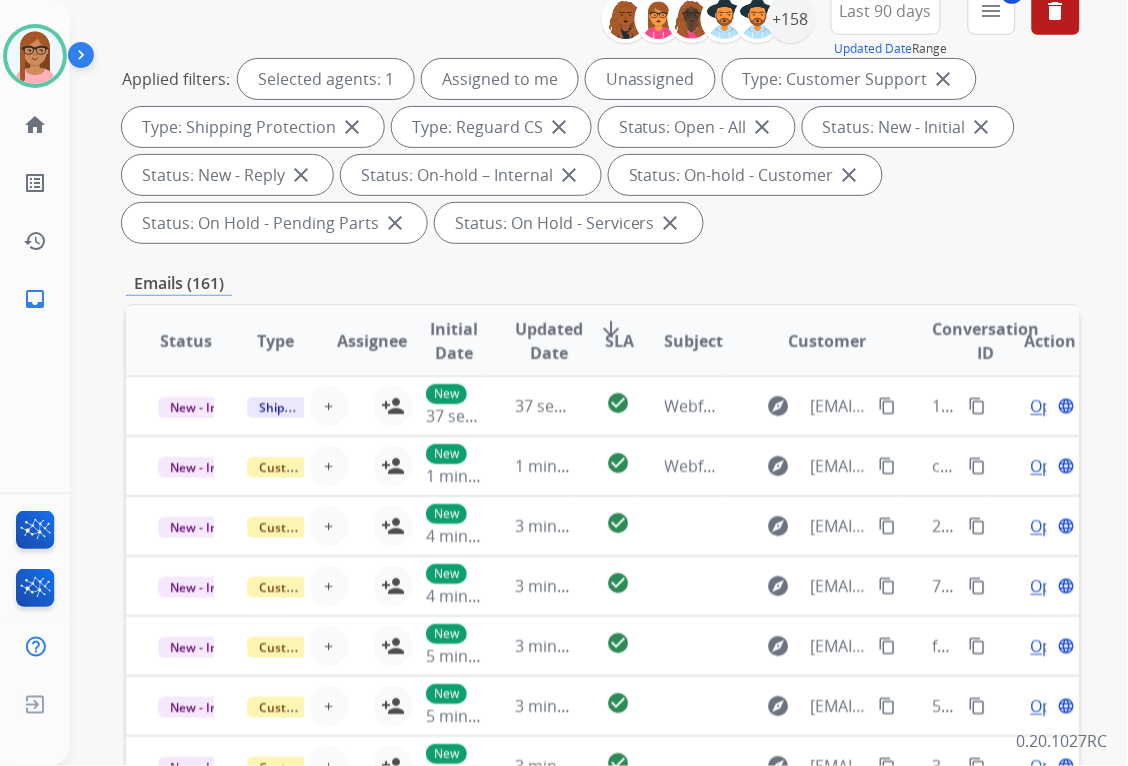 scroll, scrollTop: 222, scrollLeft: 0, axis: vertical 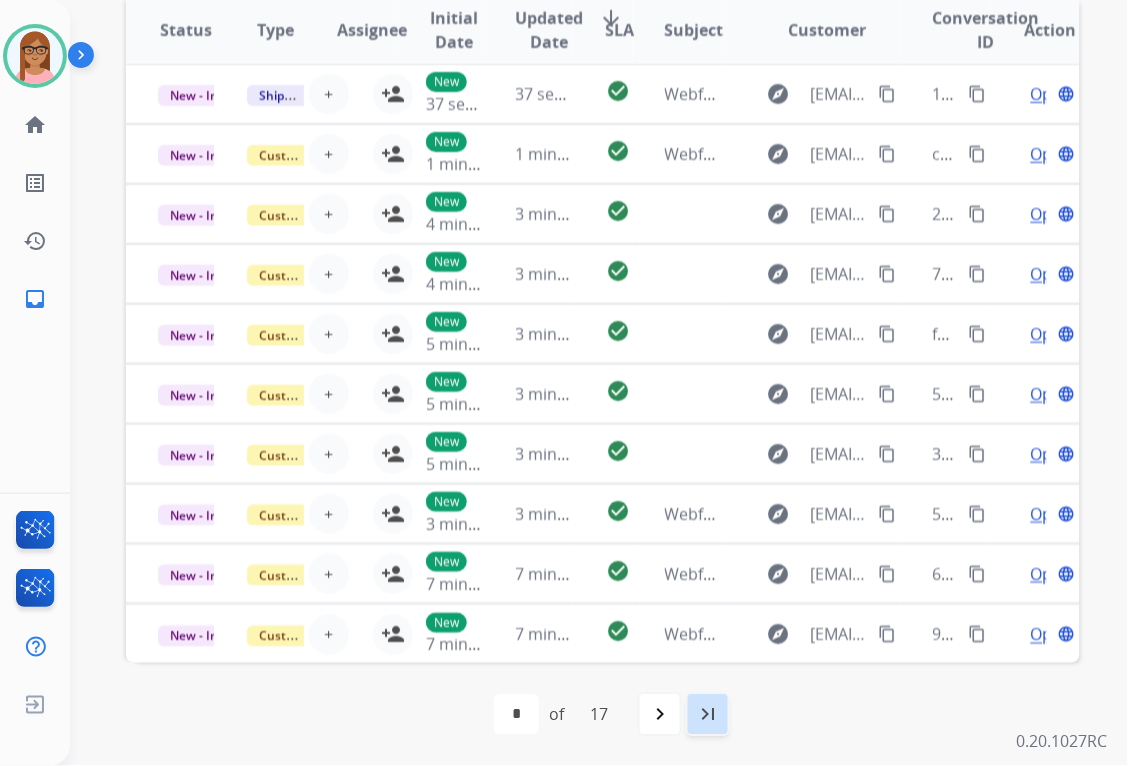 click on "last_page" at bounding box center [708, 715] 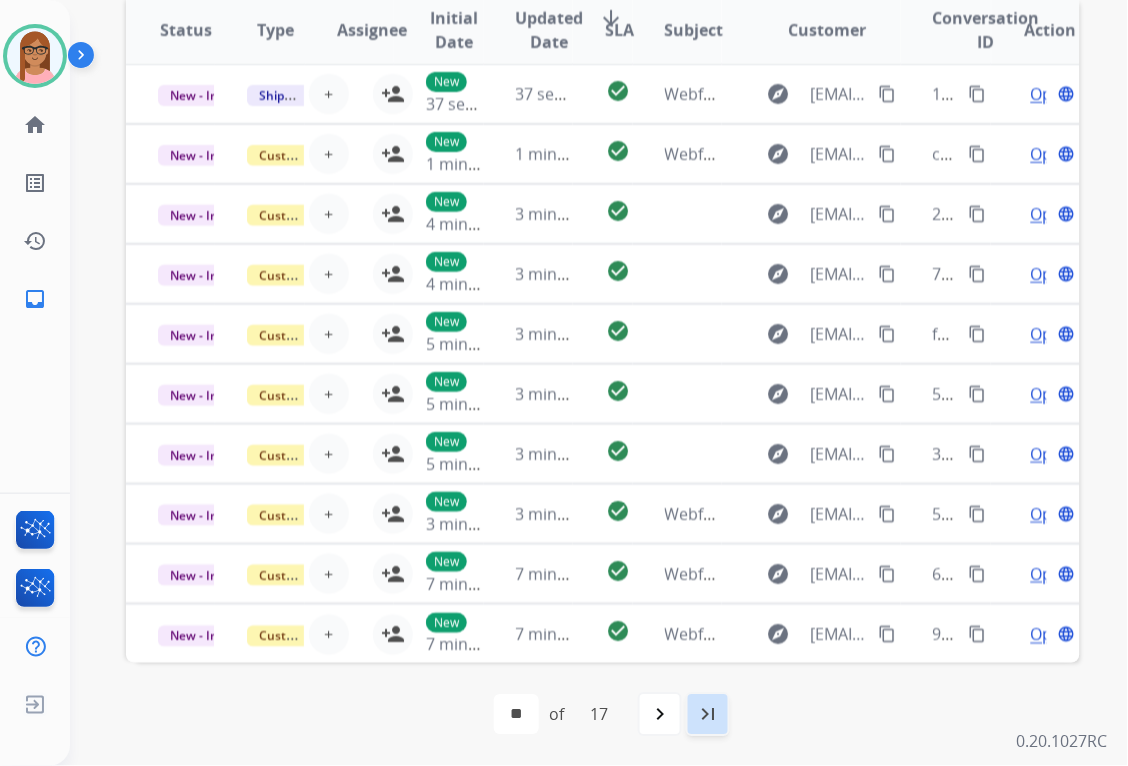 scroll, scrollTop: 0, scrollLeft: 0, axis: both 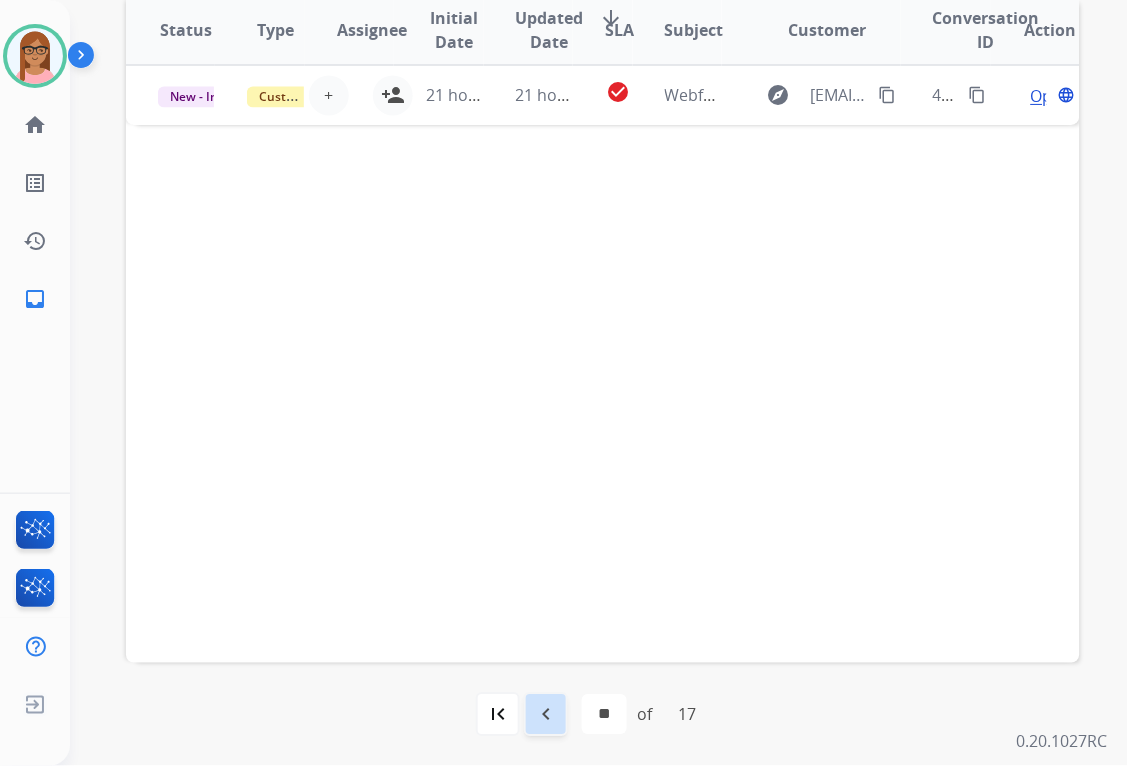 click on "navigate_before" at bounding box center [546, 715] 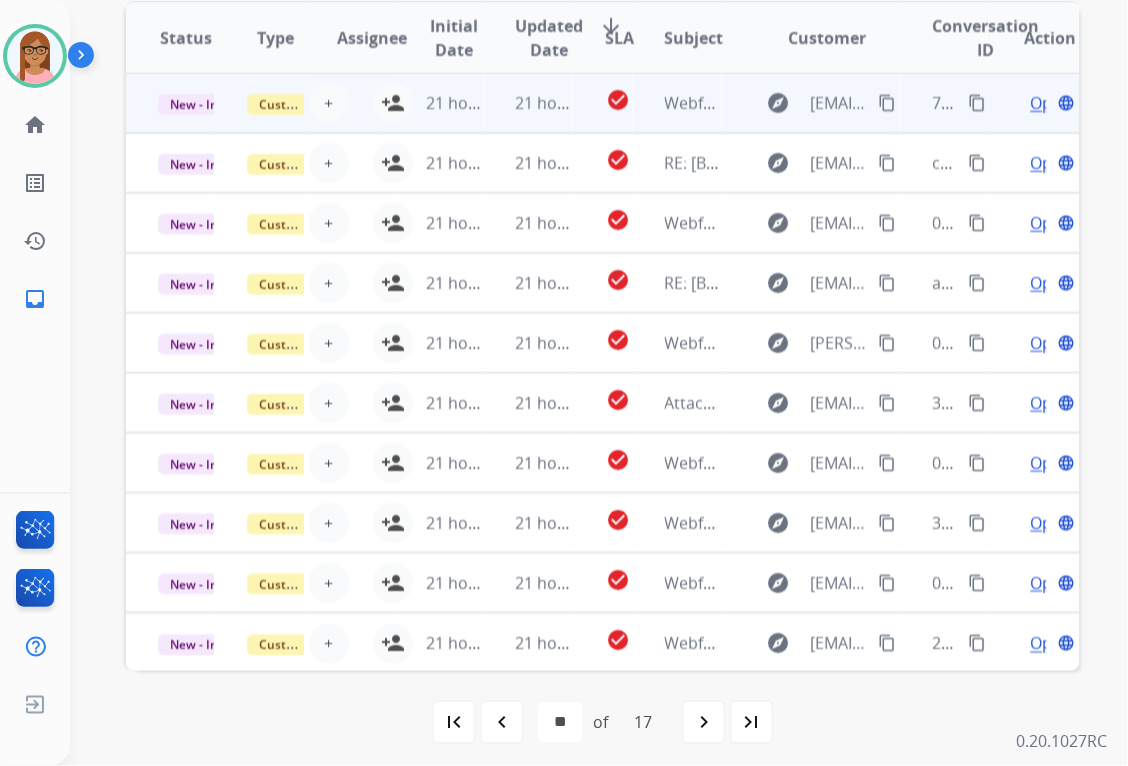 scroll, scrollTop: 563, scrollLeft: 0, axis: vertical 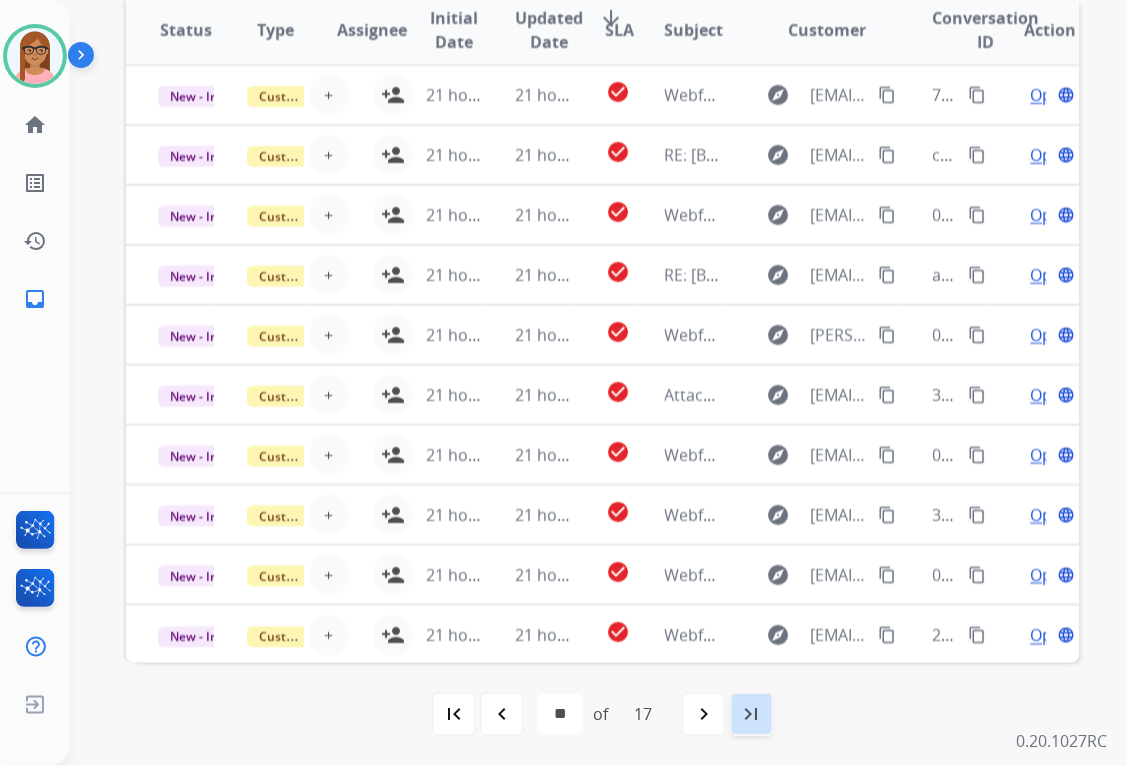 click on "last_page" at bounding box center (752, 715) 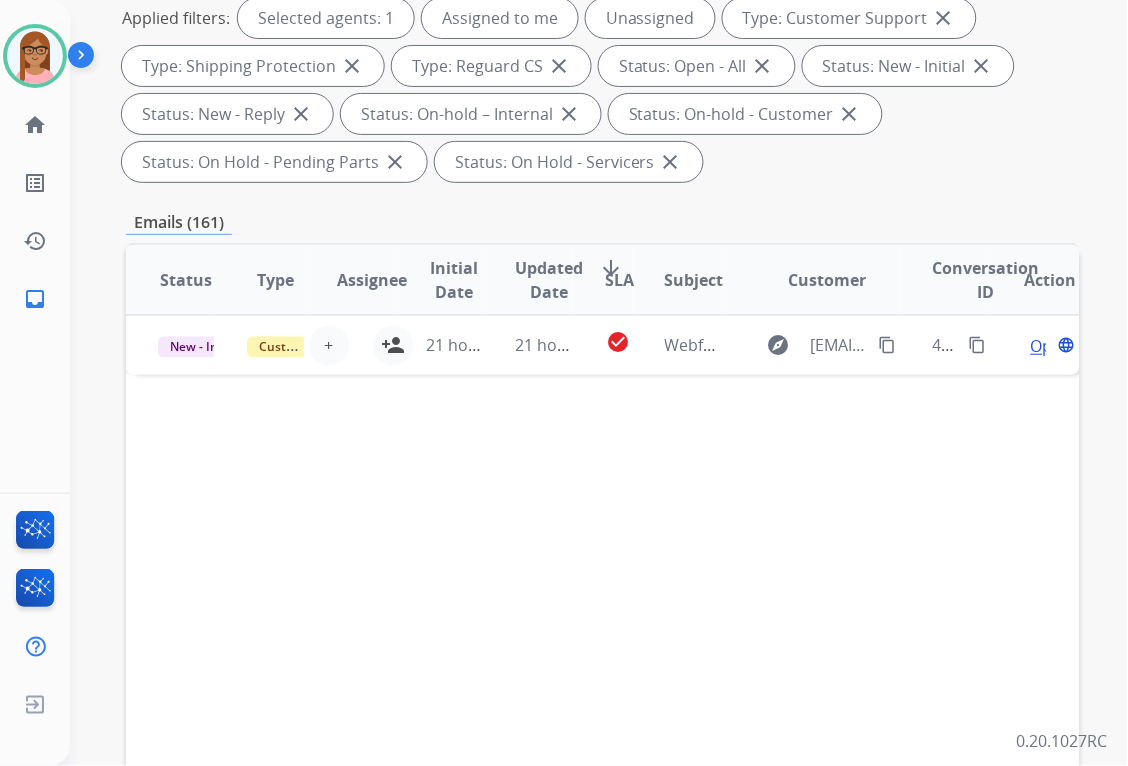 scroll, scrollTop: 333, scrollLeft: 0, axis: vertical 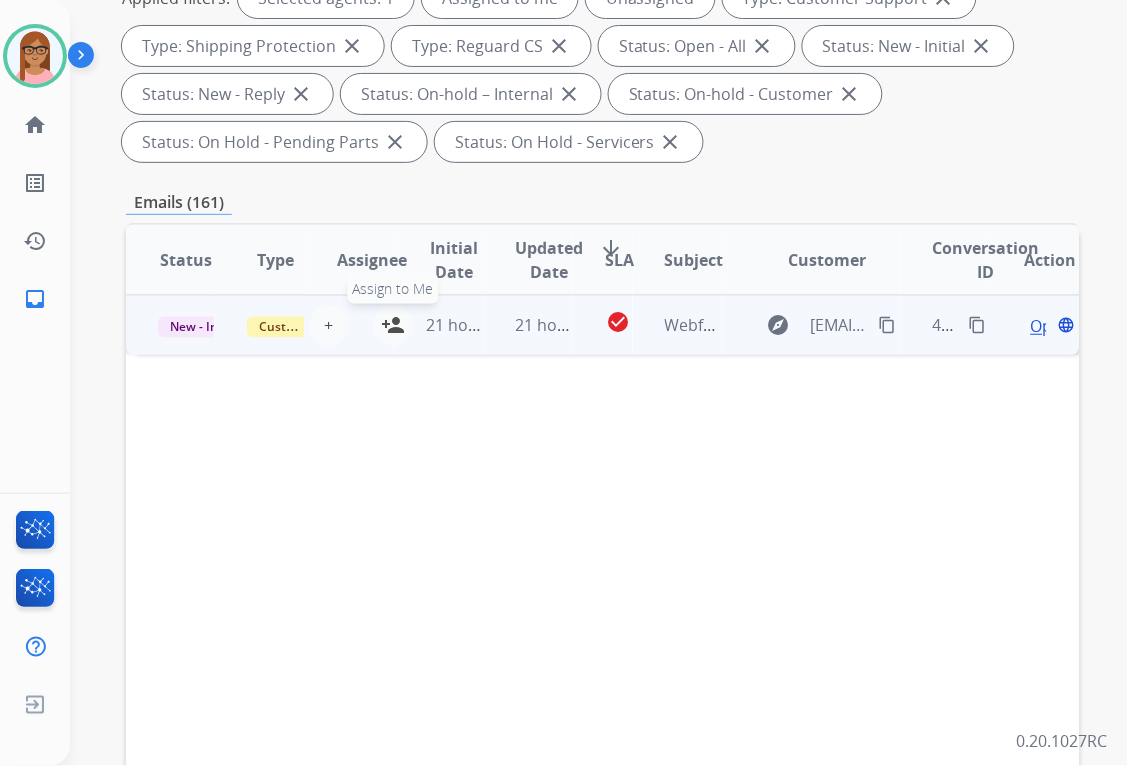 click on "person_add" at bounding box center [393, 326] 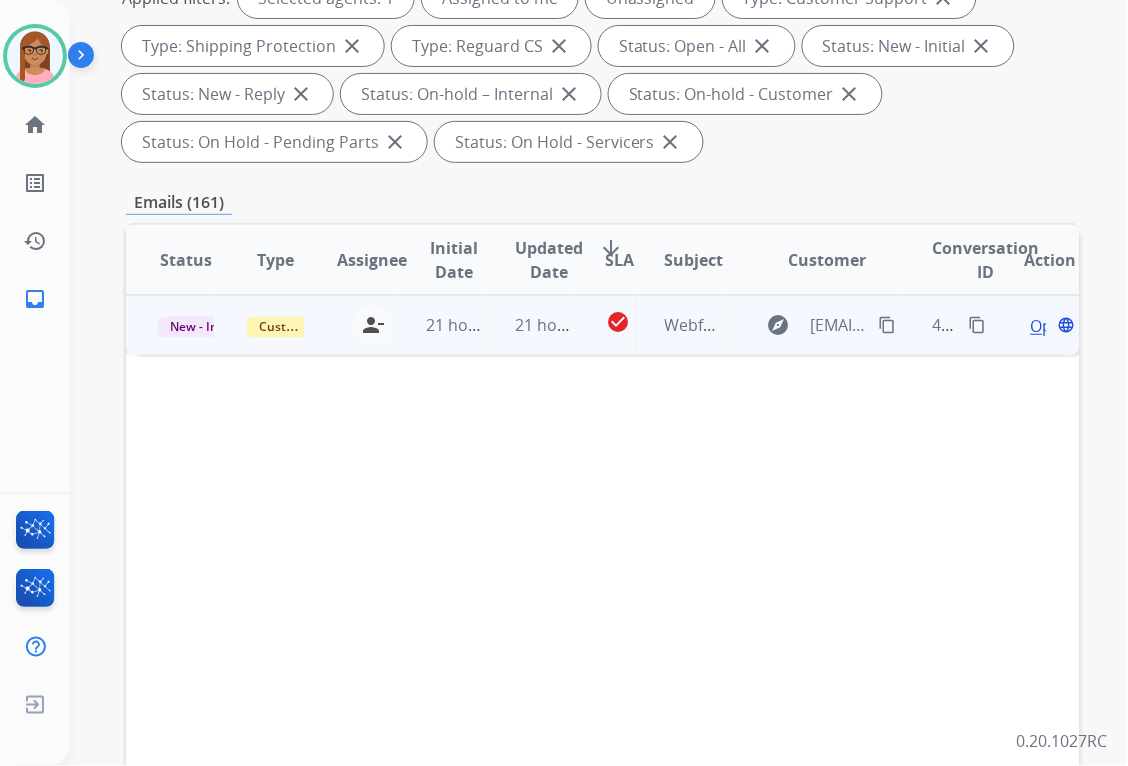 click on "Open" at bounding box center (1051, 326) 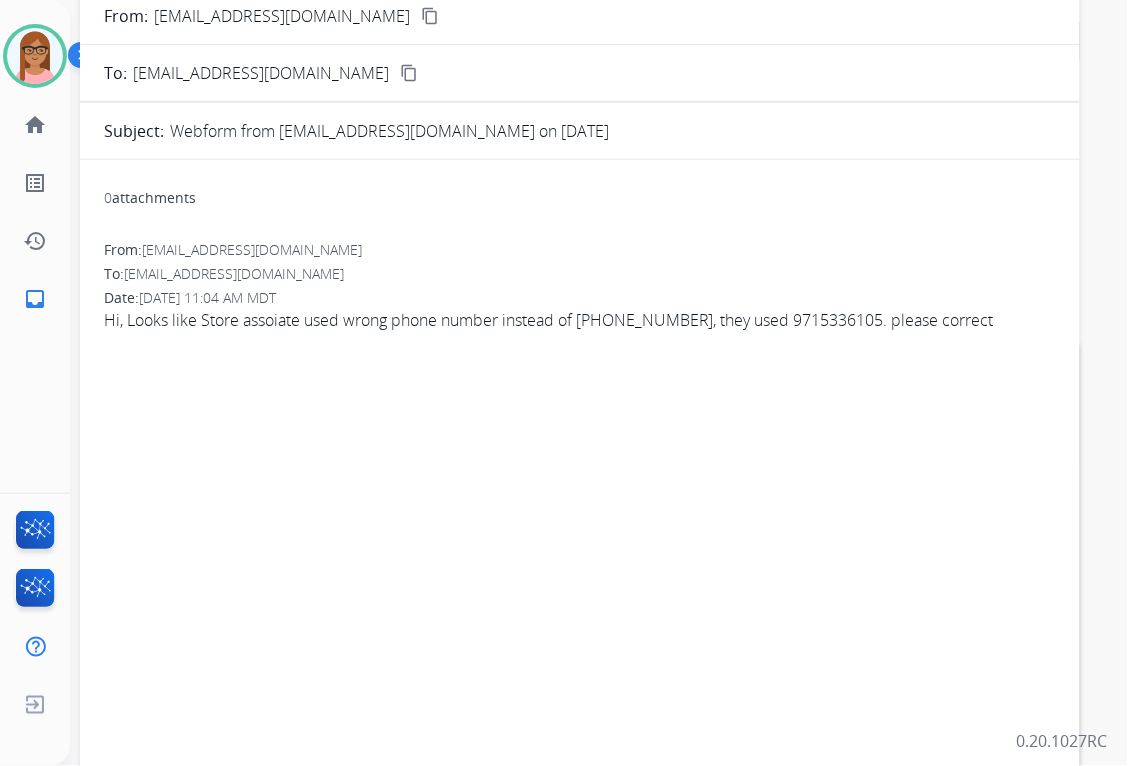 scroll, scrollTop: 0, scrollLeft: 0, axis: both 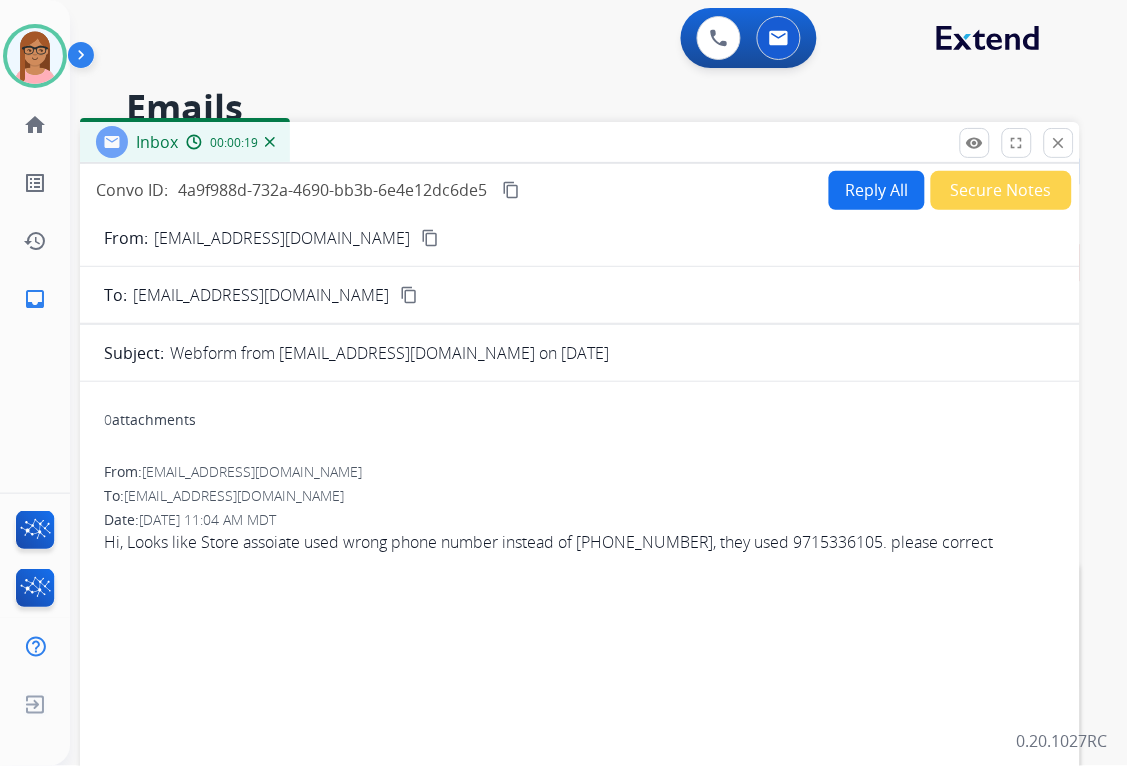 click on "content_copy" at bounding box center [430, 238] 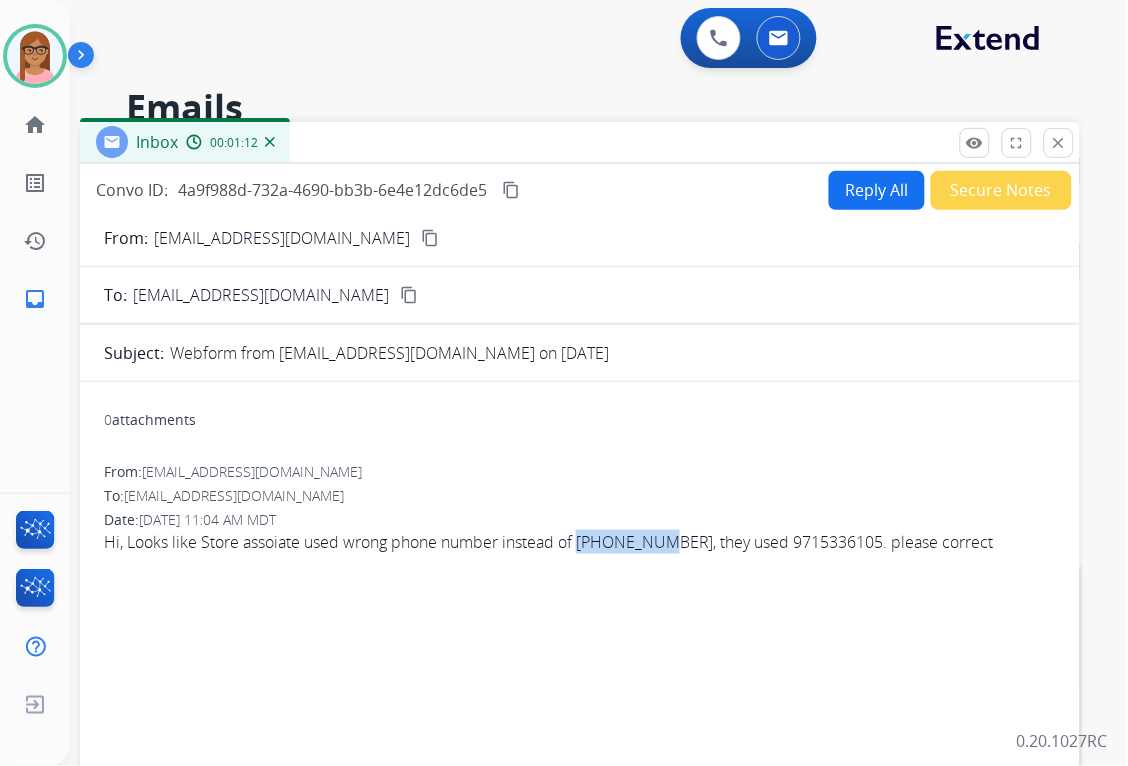 drag, startPoint x: 672, startPoint y: 546, endPoint x: 584, endPoint y: 545, distance: 88.005684 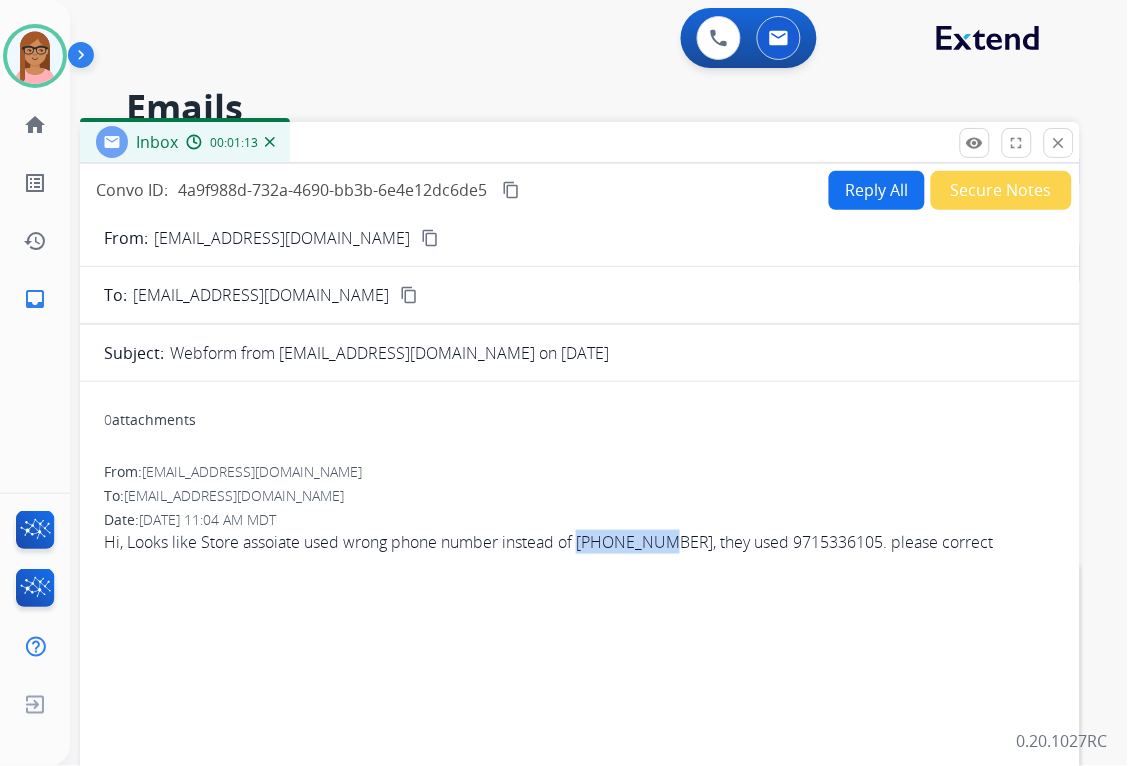 copy on "9715336155" 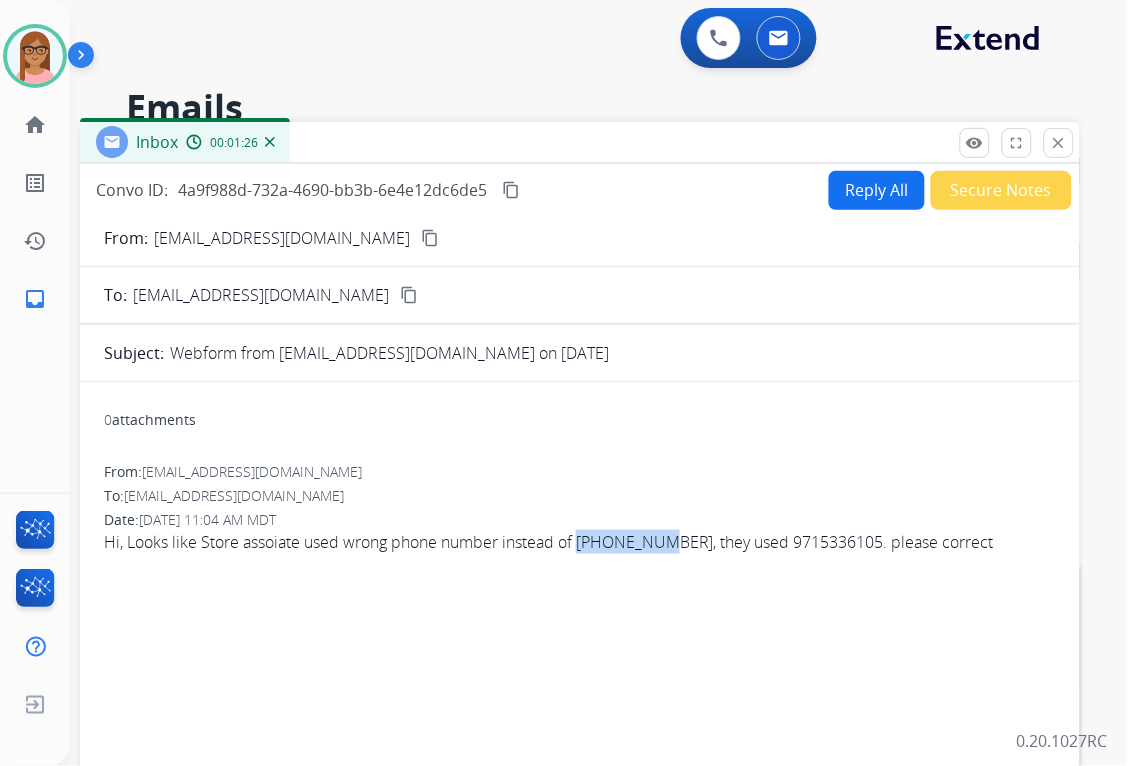 click on "Reply All" at bounding box center (877, 190) 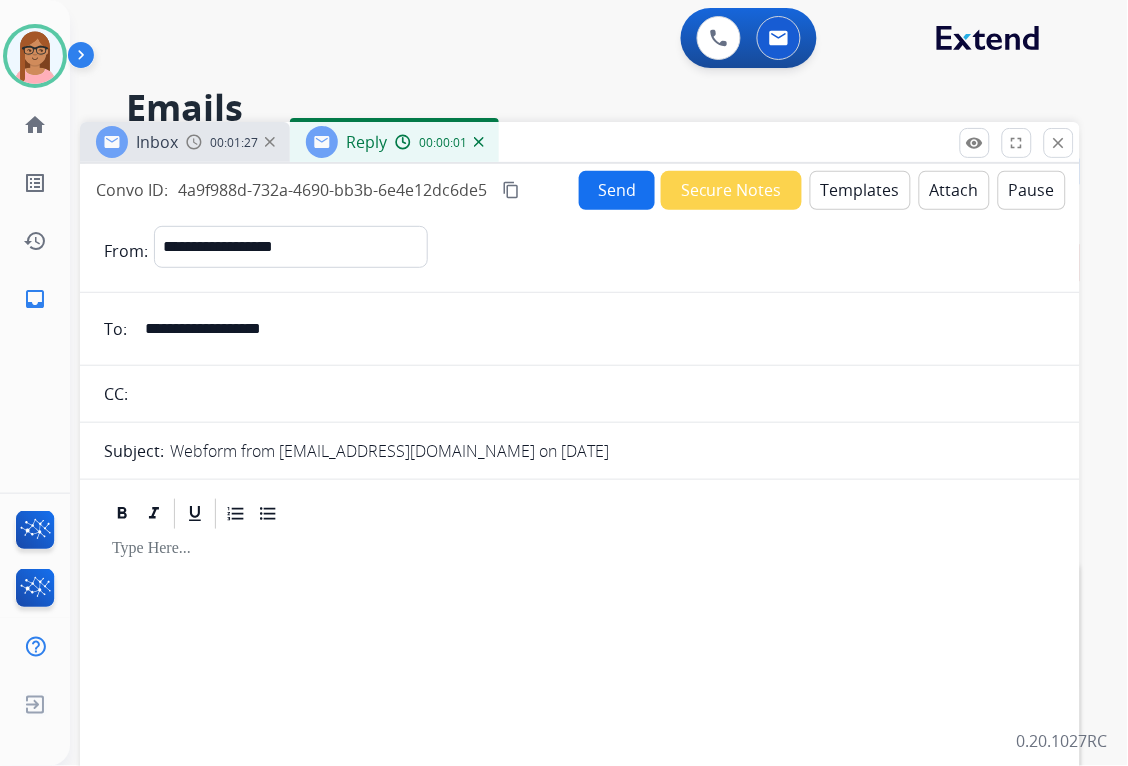 click on "Templates" at bounding box center [860, 190] 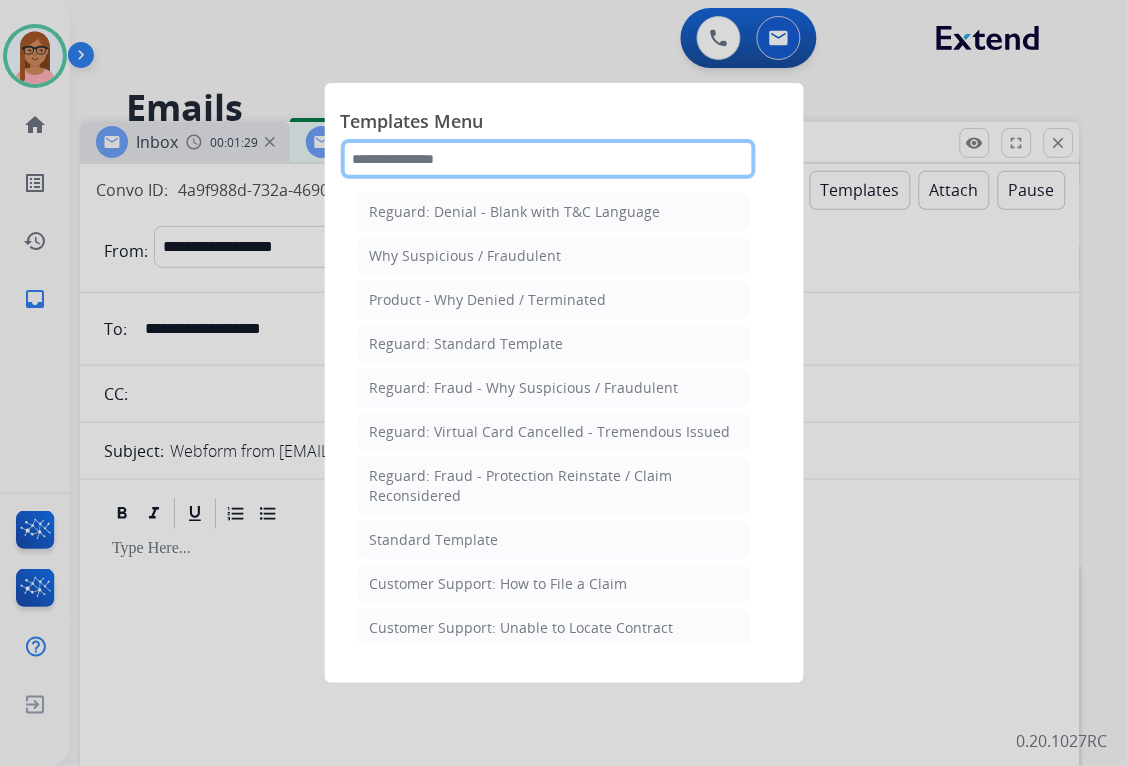 click 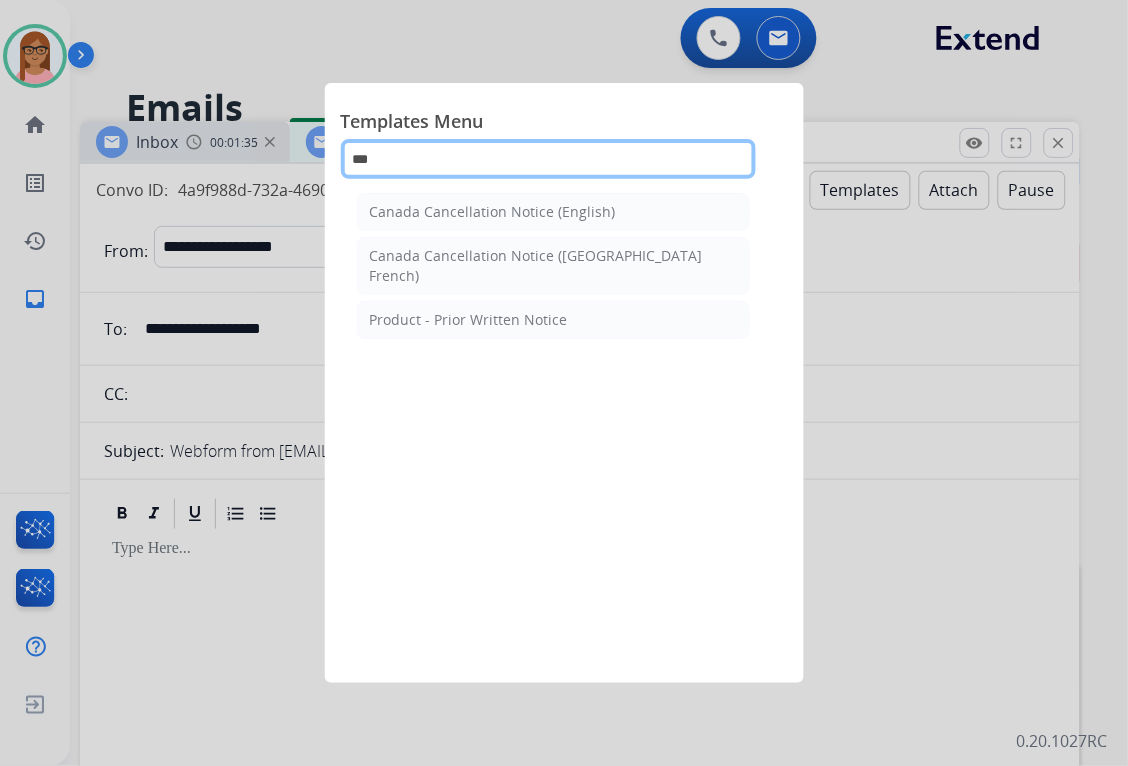 click on "***" 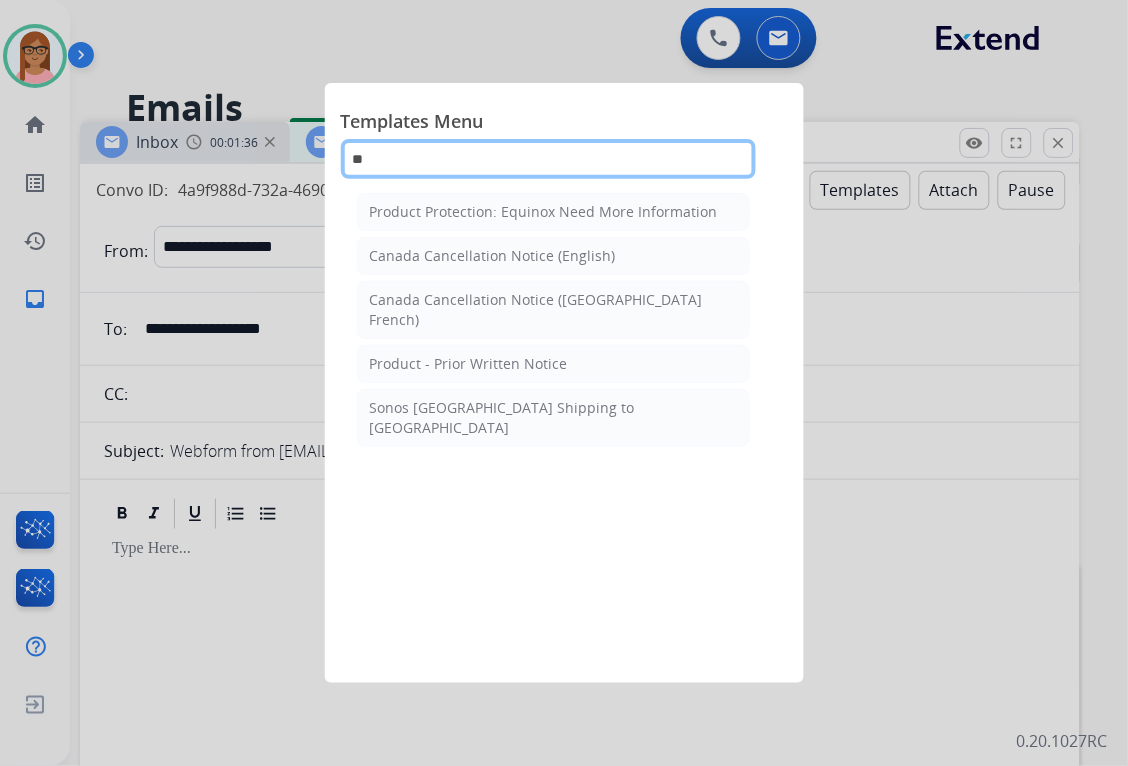 type on "*" 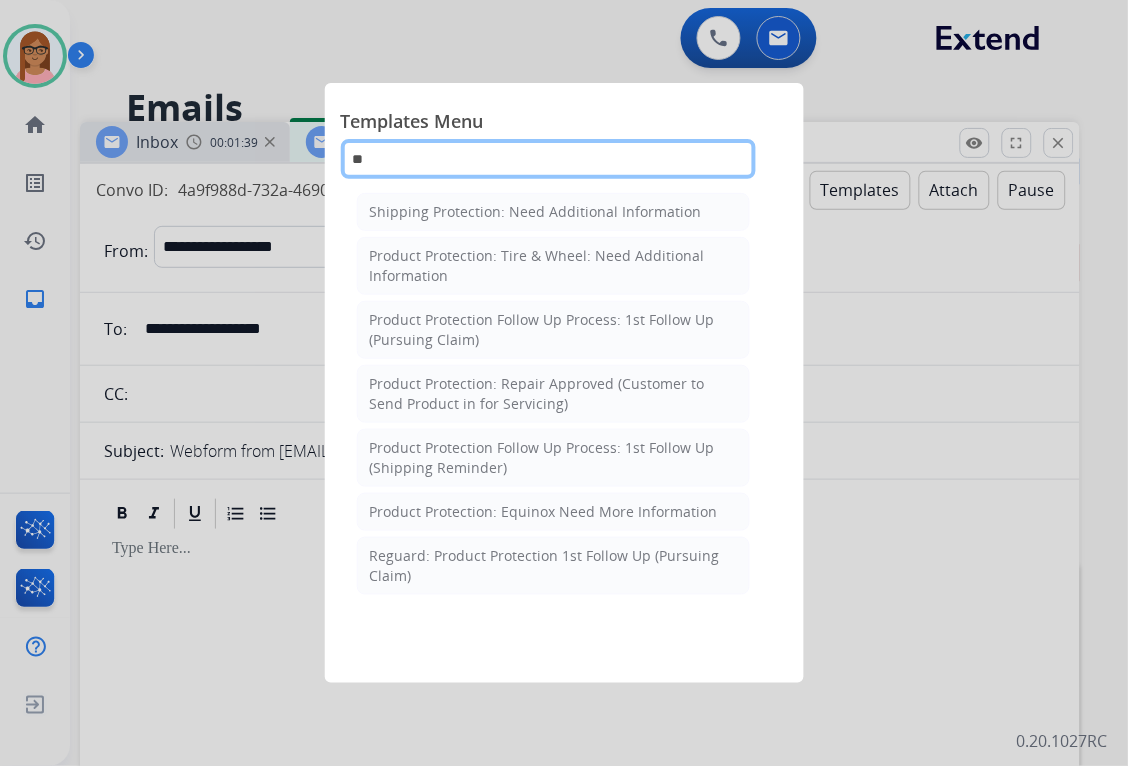 type on "*" 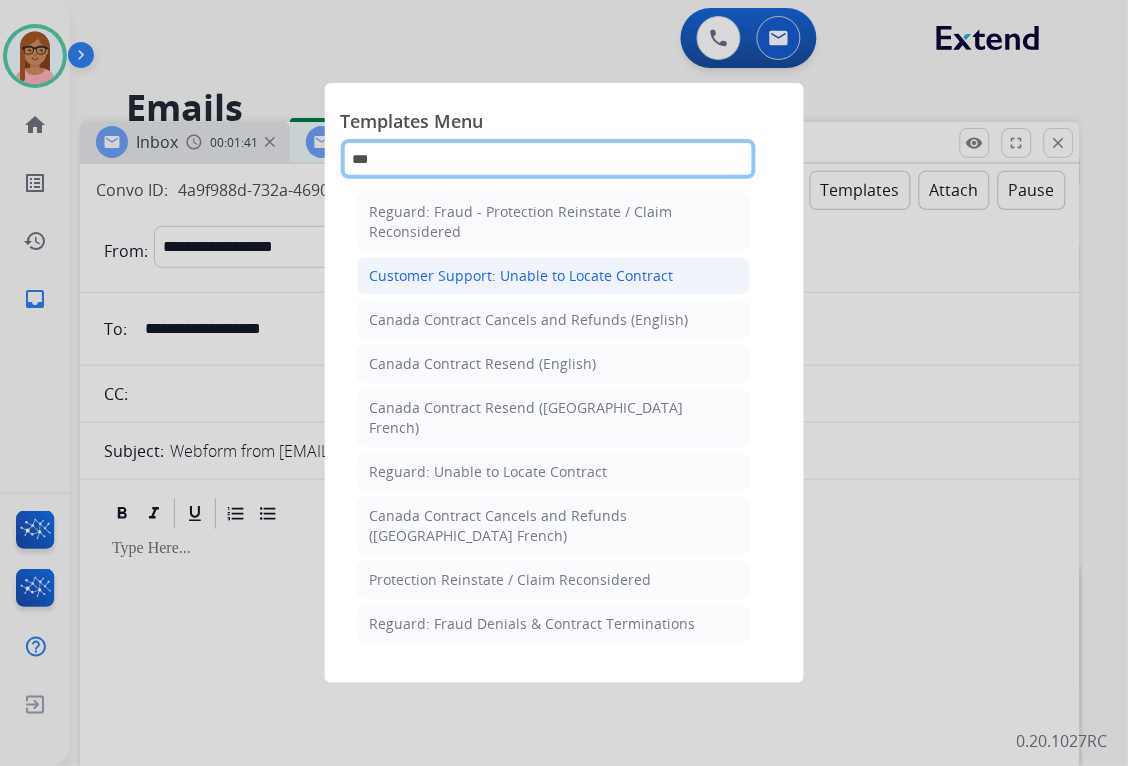 type on "***" 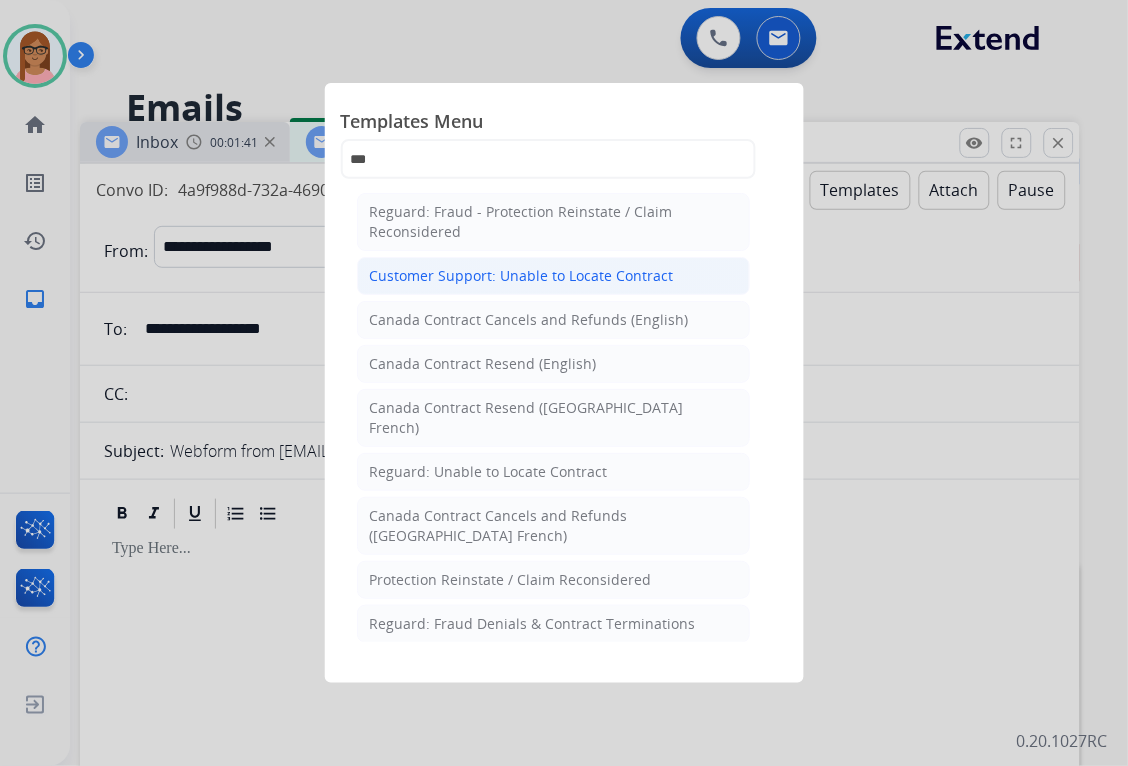 click on "Customer Support: Unable to Locate Contract" 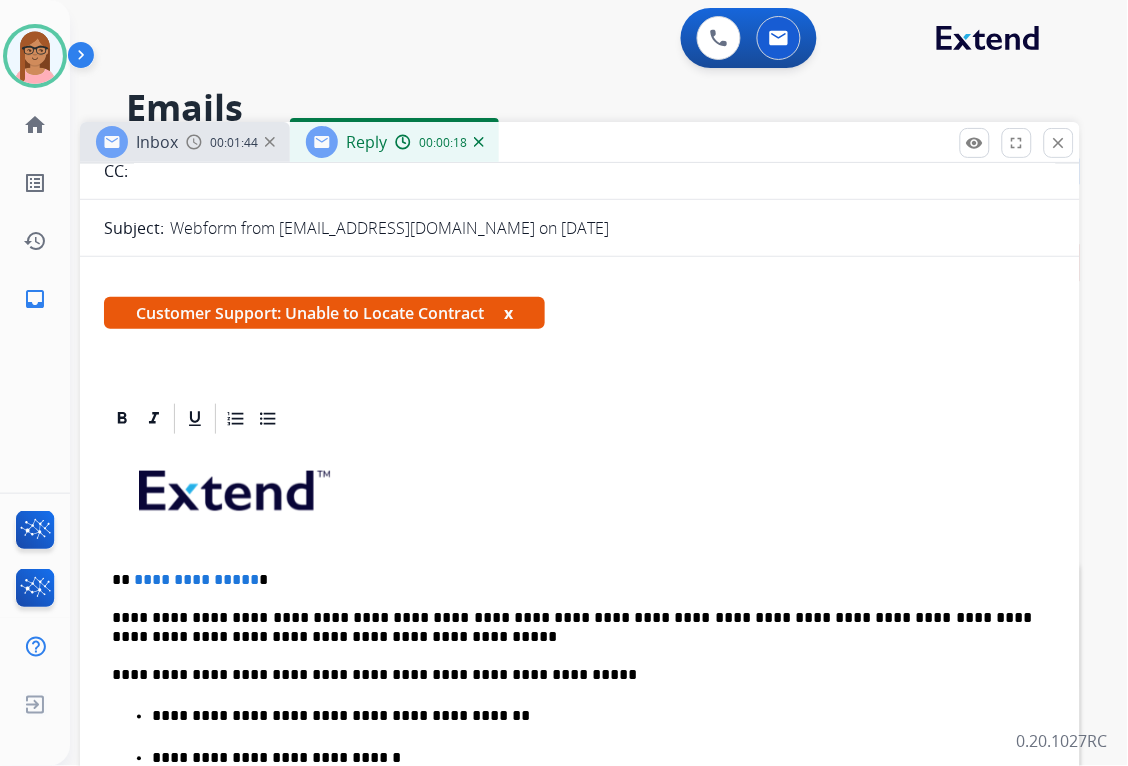 scroll, scrollTop: 111, scrollLeft: 0, axis: vertical 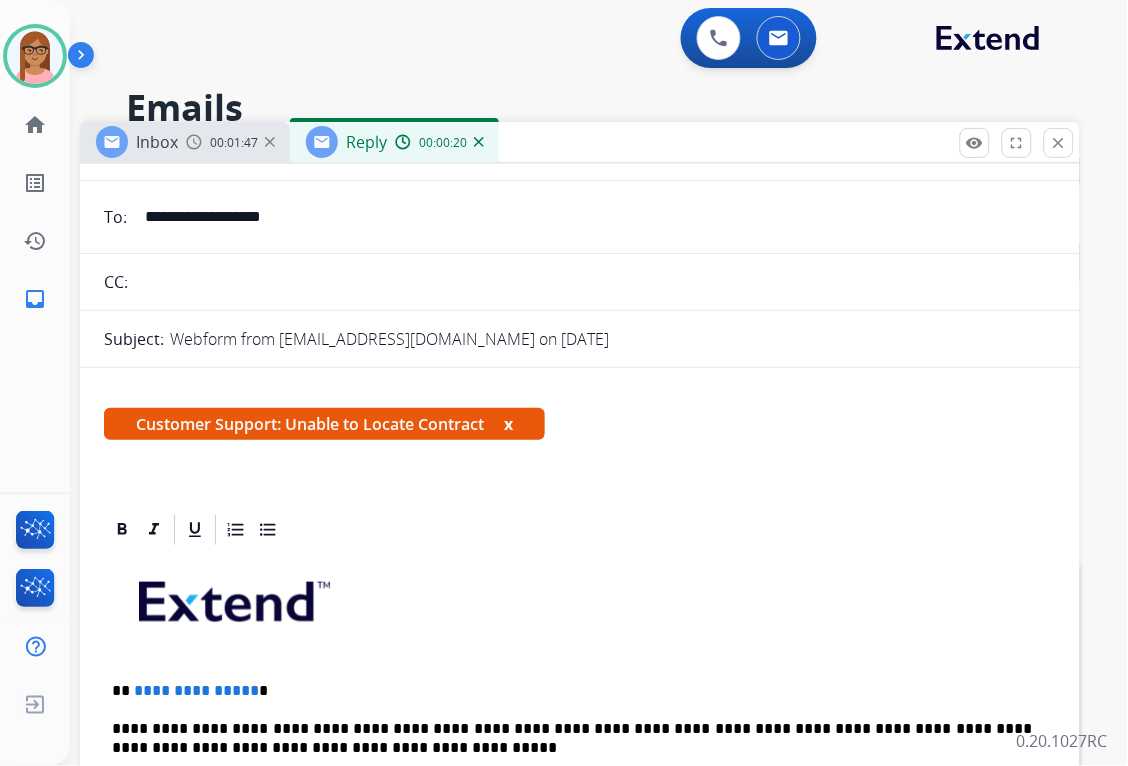 drag, startPoint x: 144, startPoint y: 215, endPoint x: 345, endPoint y: 226, distance: 201.30077 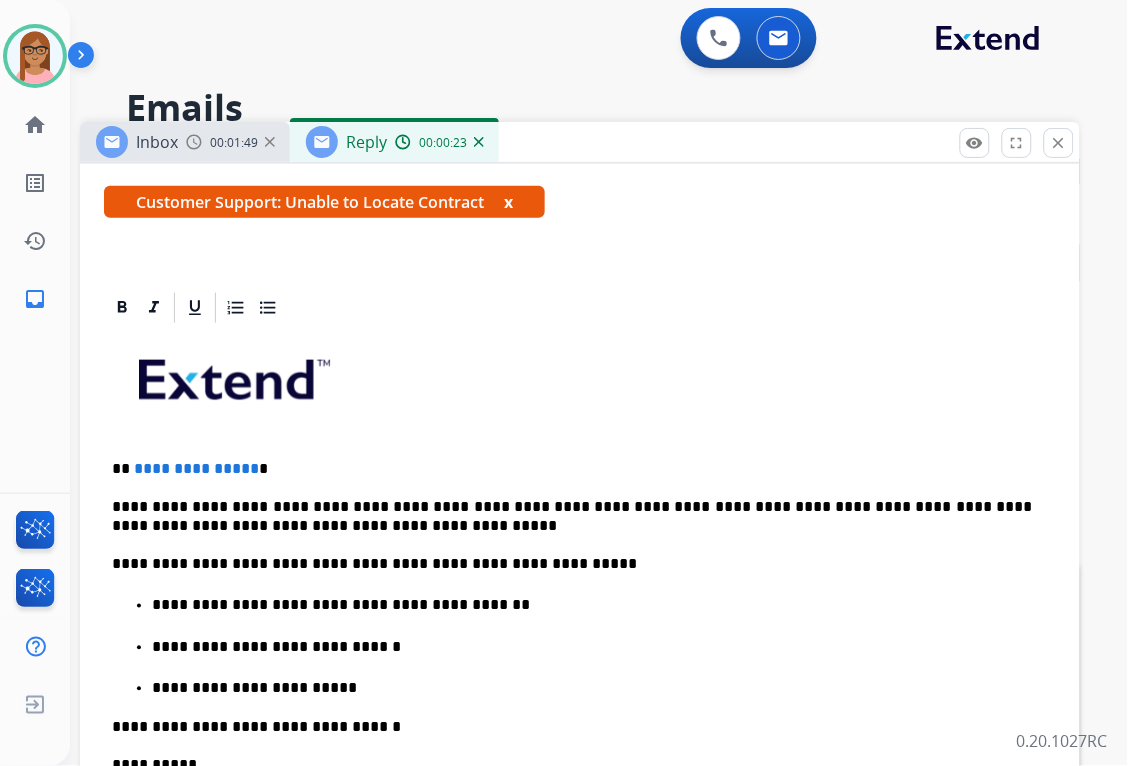 scroll, scrollTop: 482, scrollLeft: 0, axis: vertical 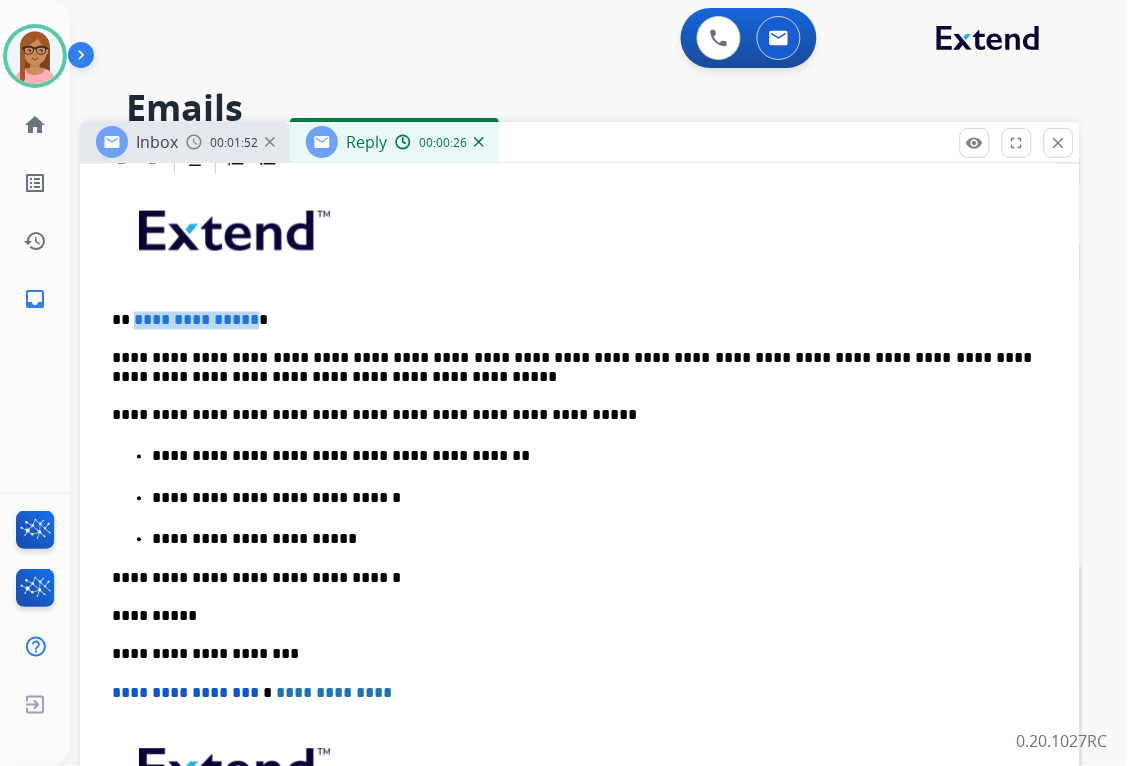 drag, startPoint x: 131, startPoint y: 322, endPoint x: 246, endPoint y: 320, distance: 115.01739 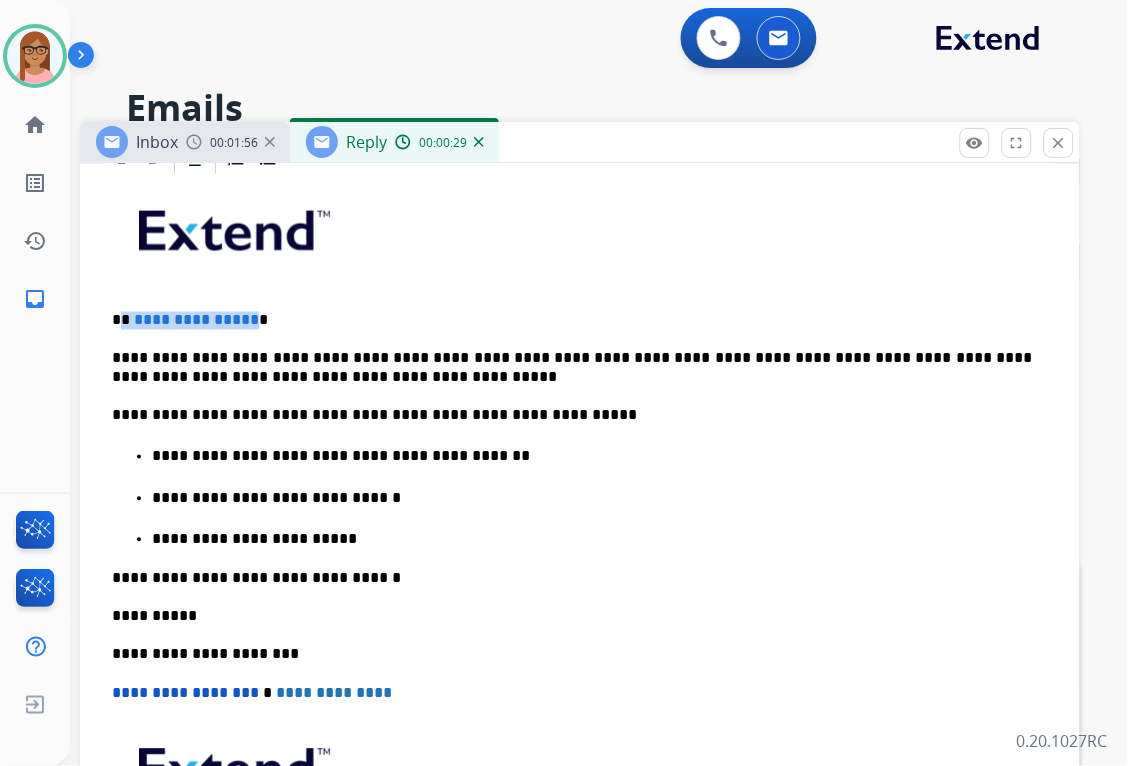 drag, startPoint x: 122, startPoint y: 321, endPoint x: 245, endPoint y: 322, distance: 123.00407 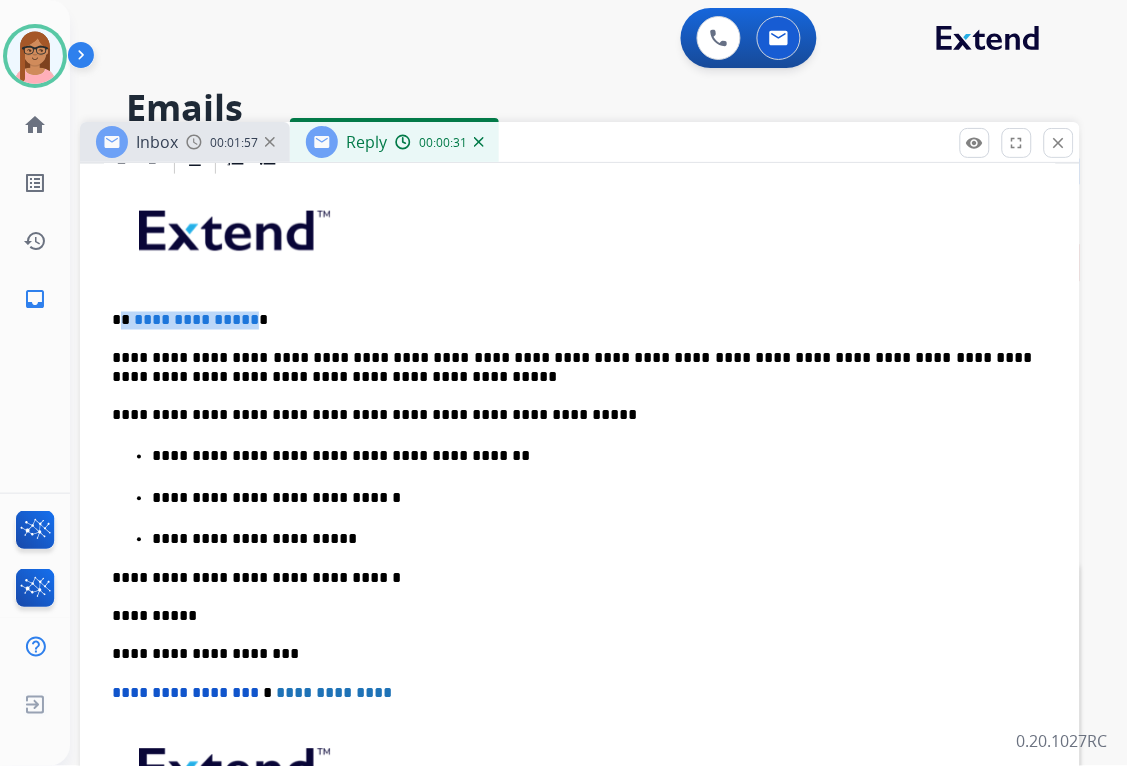 type 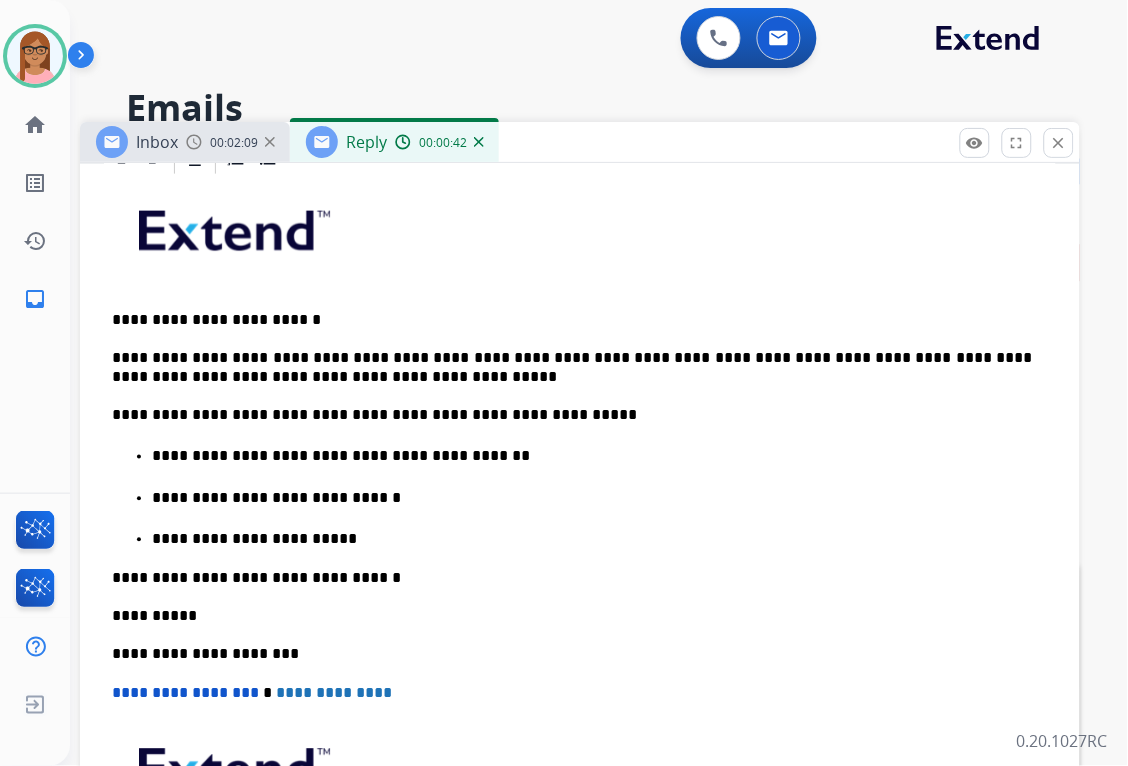 drag, startPoint x: 627, startPoint y: 358, endPoint x: 640, endPoint y: 328, distance: 32.695564 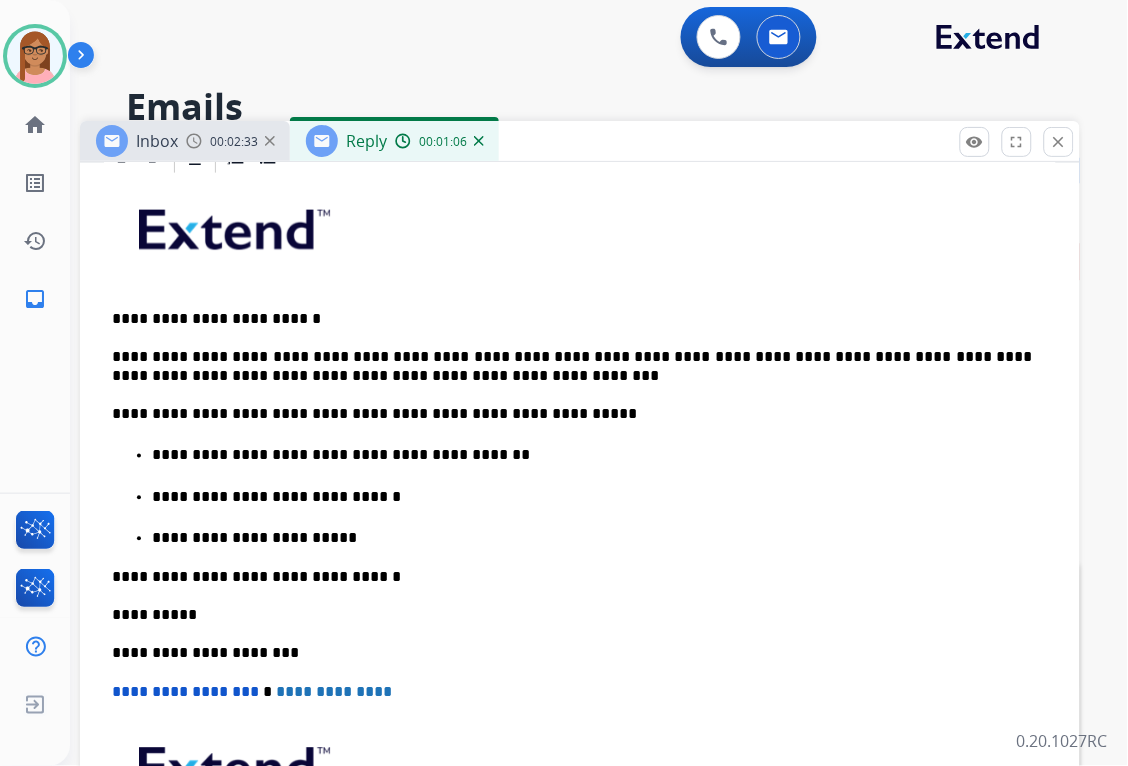 scroll, scrollTop: 0, scrollLeft: 0, axis: both 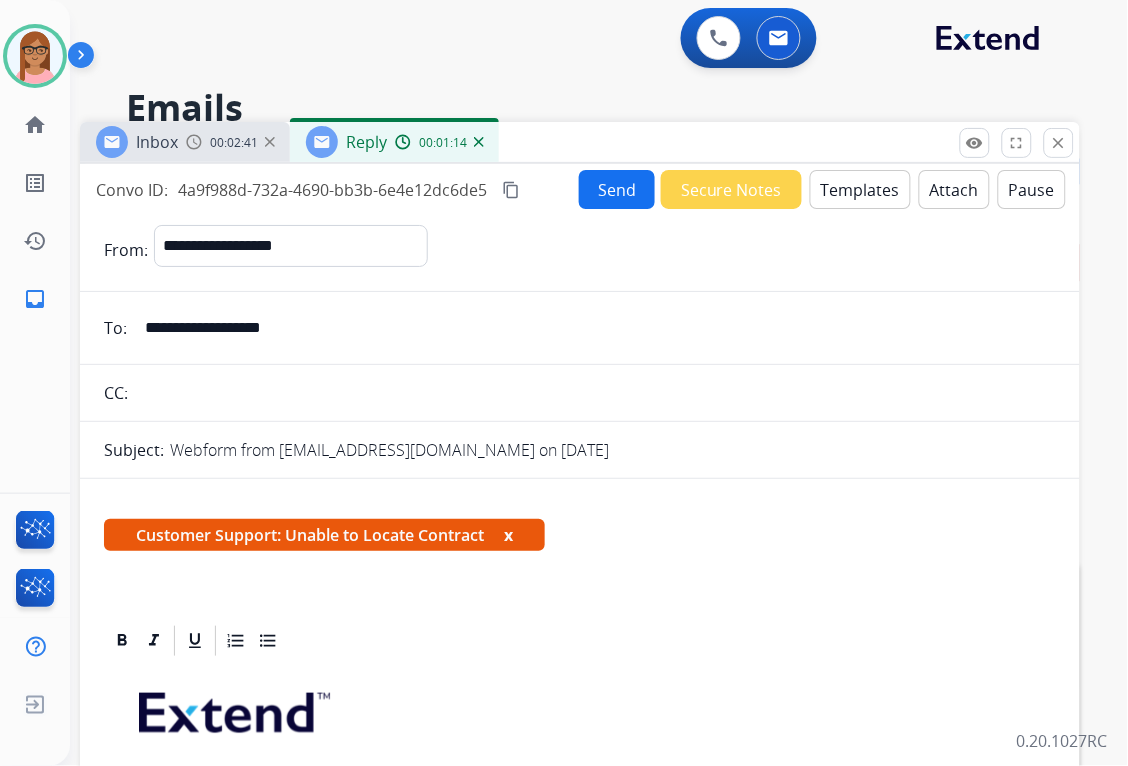 click on "Send" at bounding box center (617, 189) 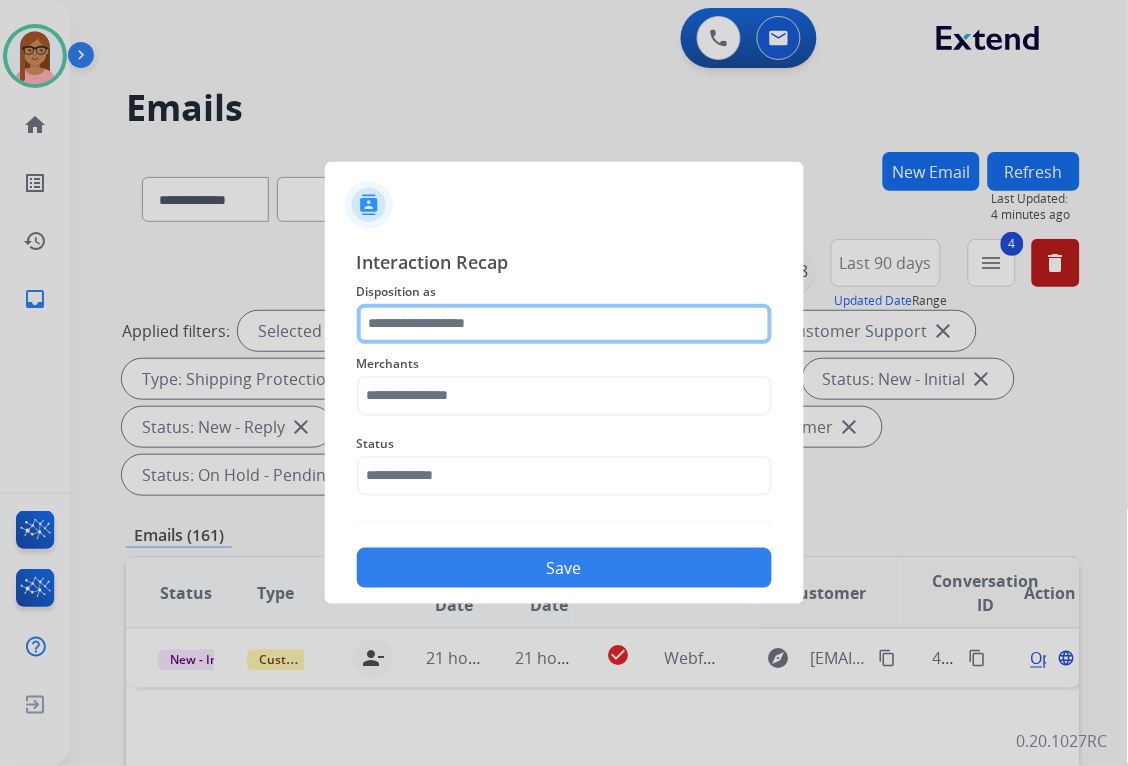 click 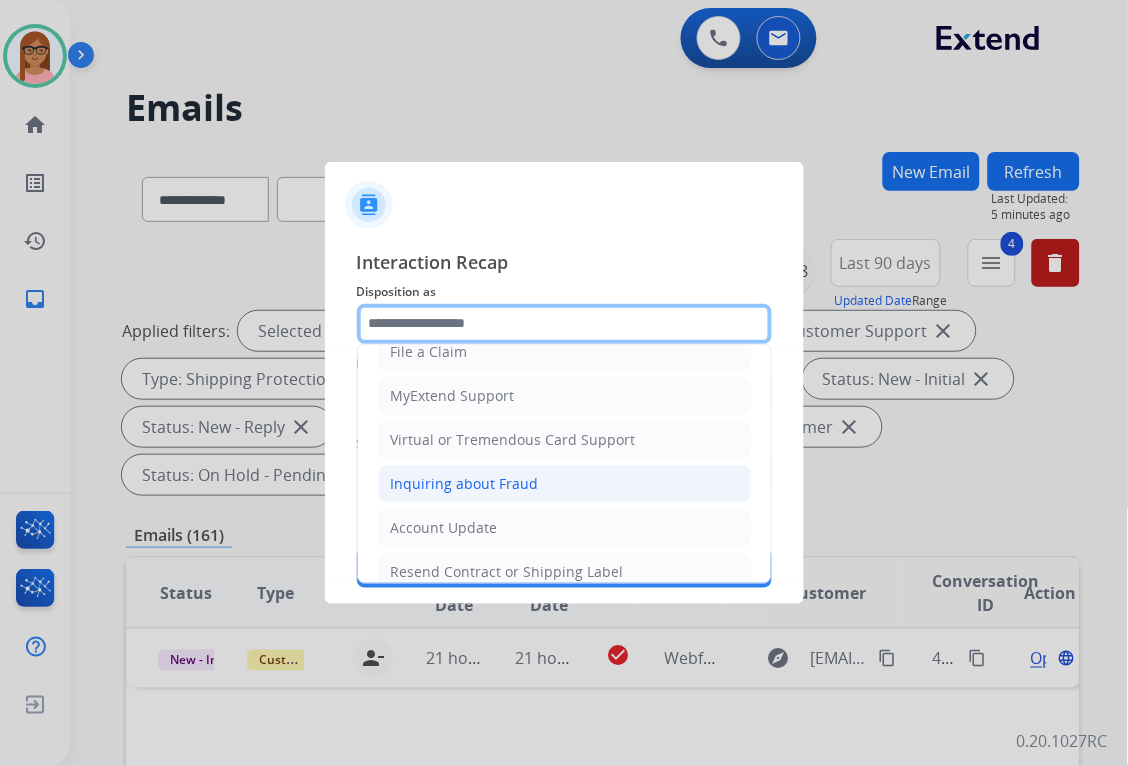 scroll, scrollTop: 313, scrollLeft: 0, axis: vertical 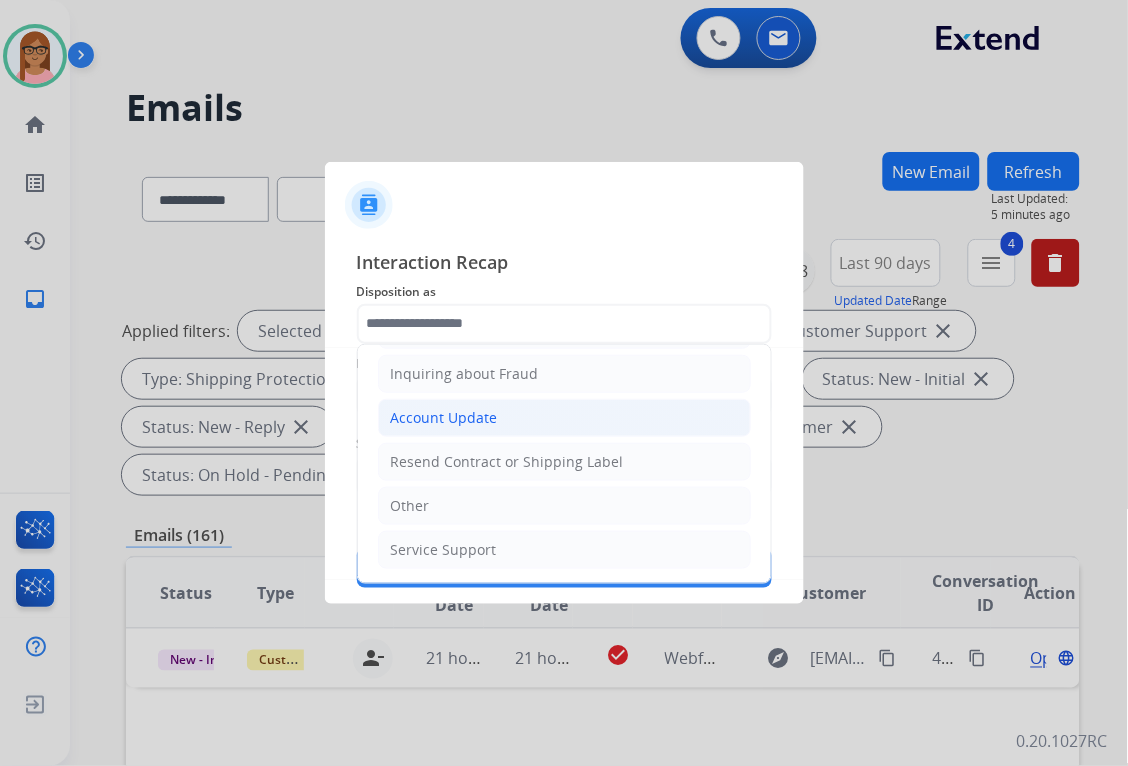 click on "Account Update" 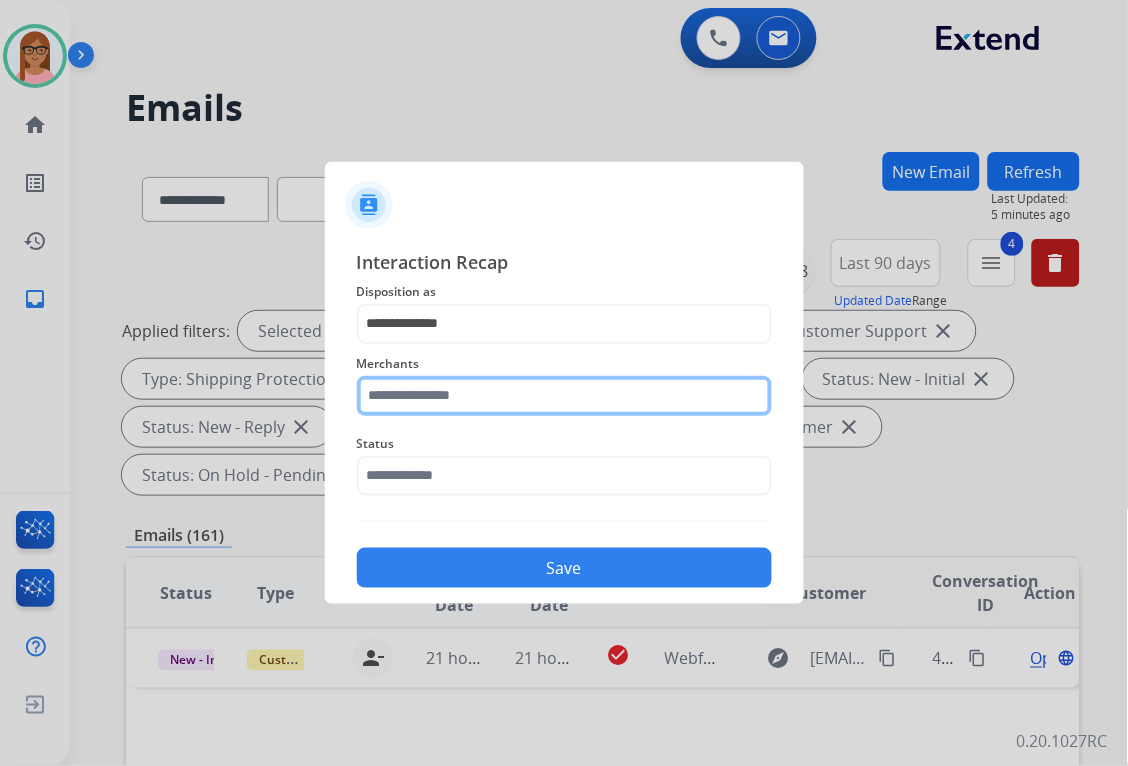 click 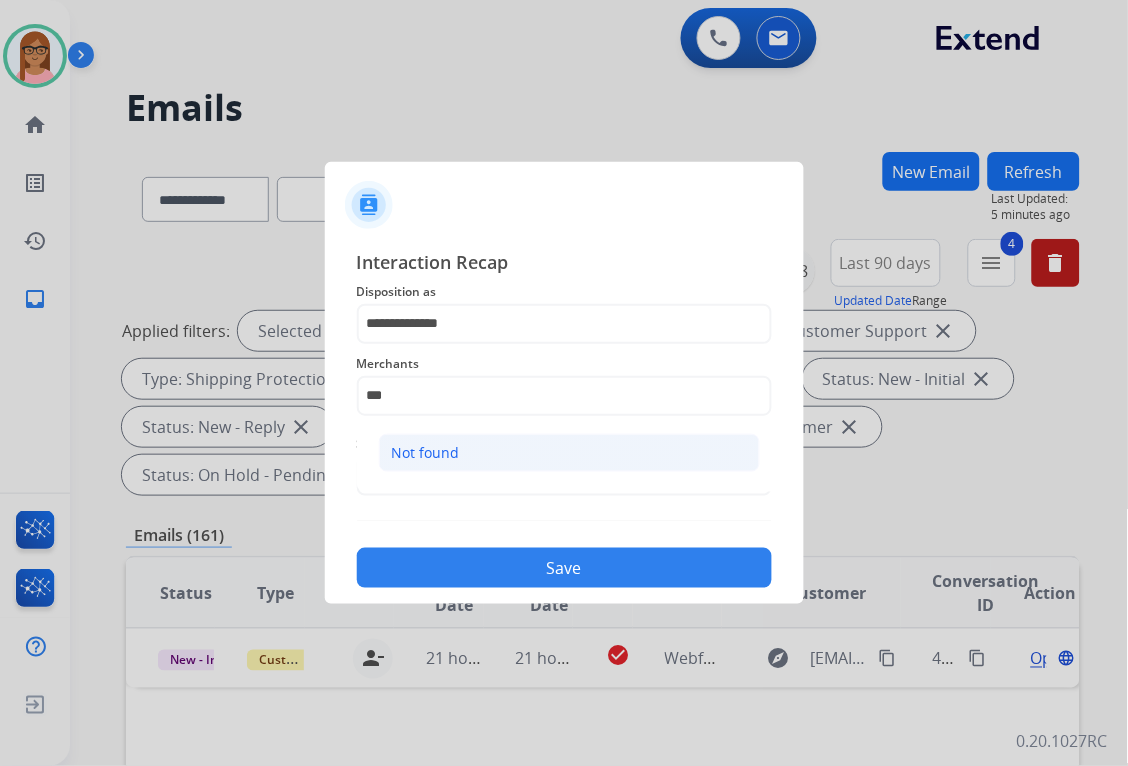 click on "Not found" 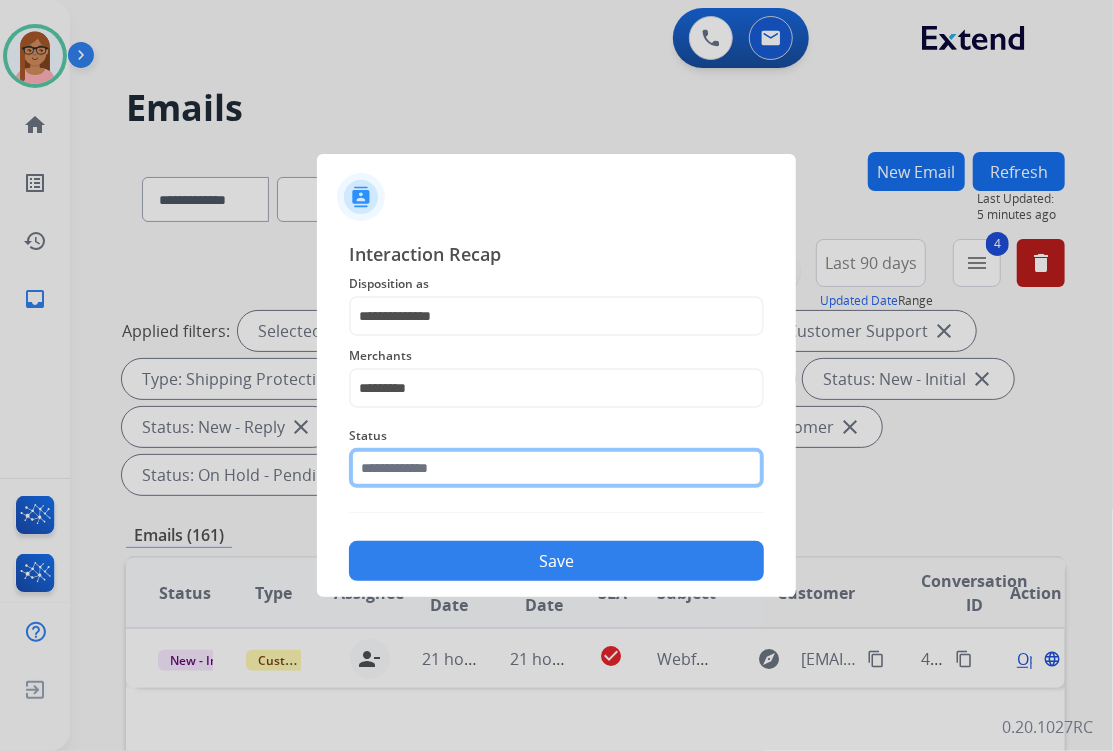 click 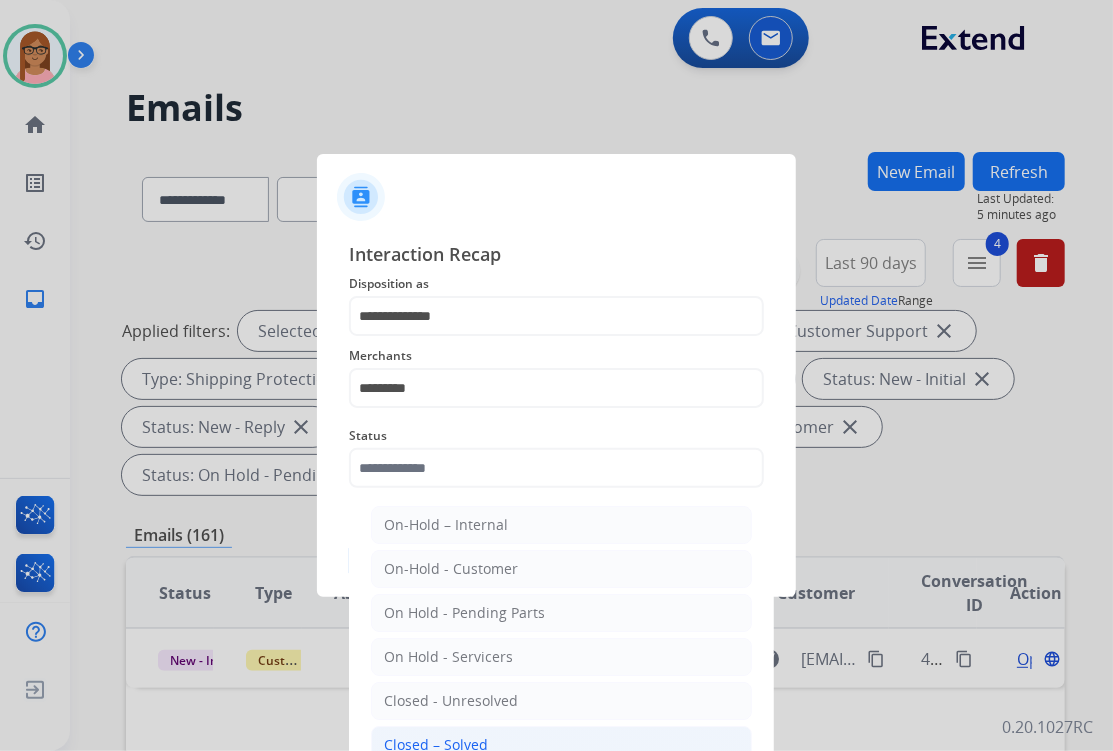 click on "Closed – Solved" 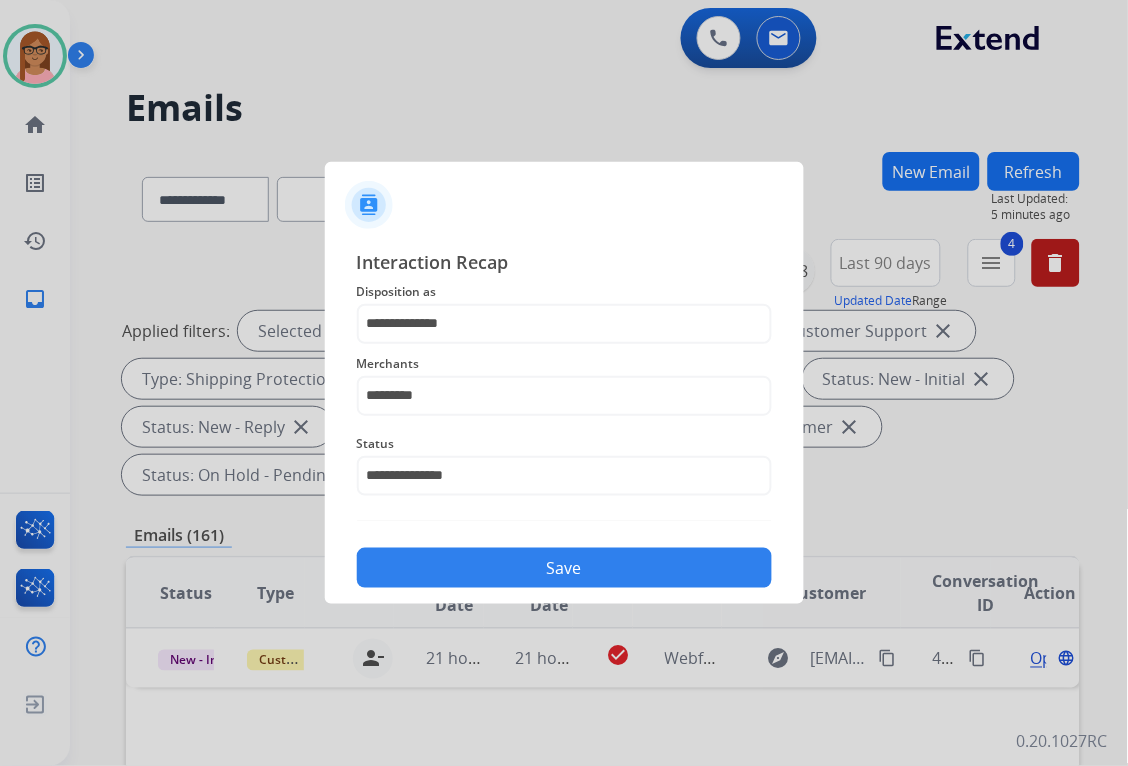 click on "Save" 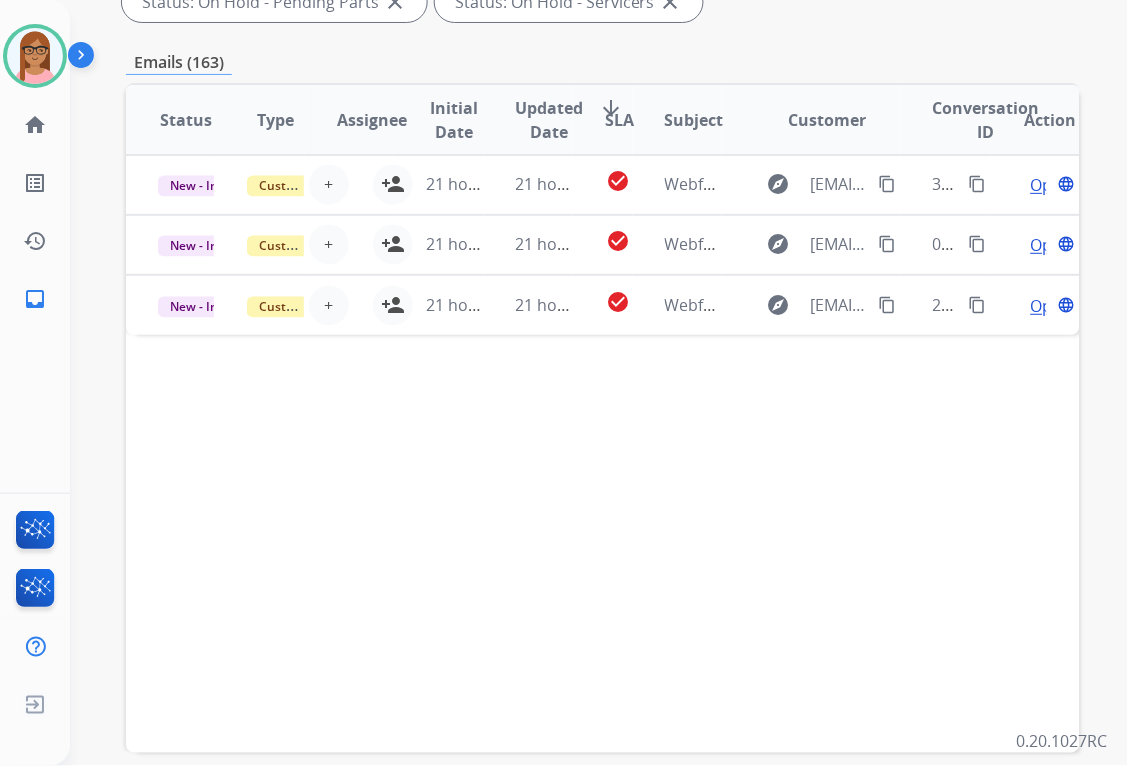 scroll, scrollTop: 222, scrollLeft: 0, axis: vertical 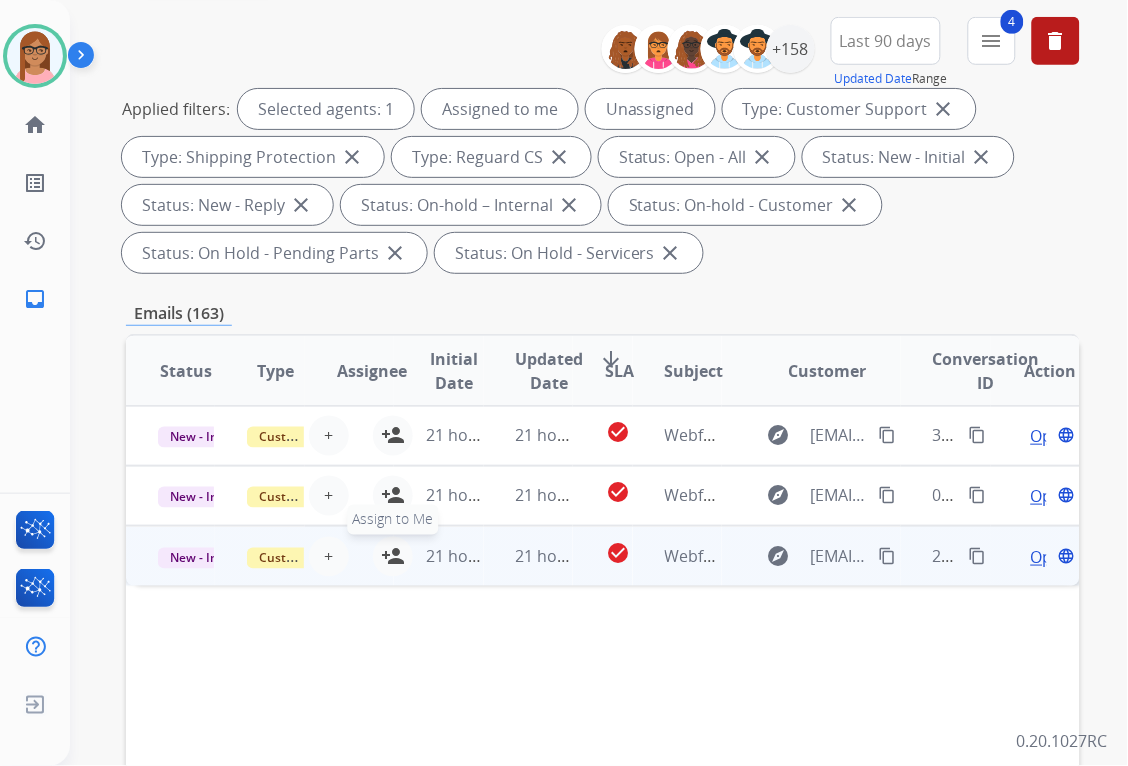 click on "person_add" at bounding box center [393, 557] 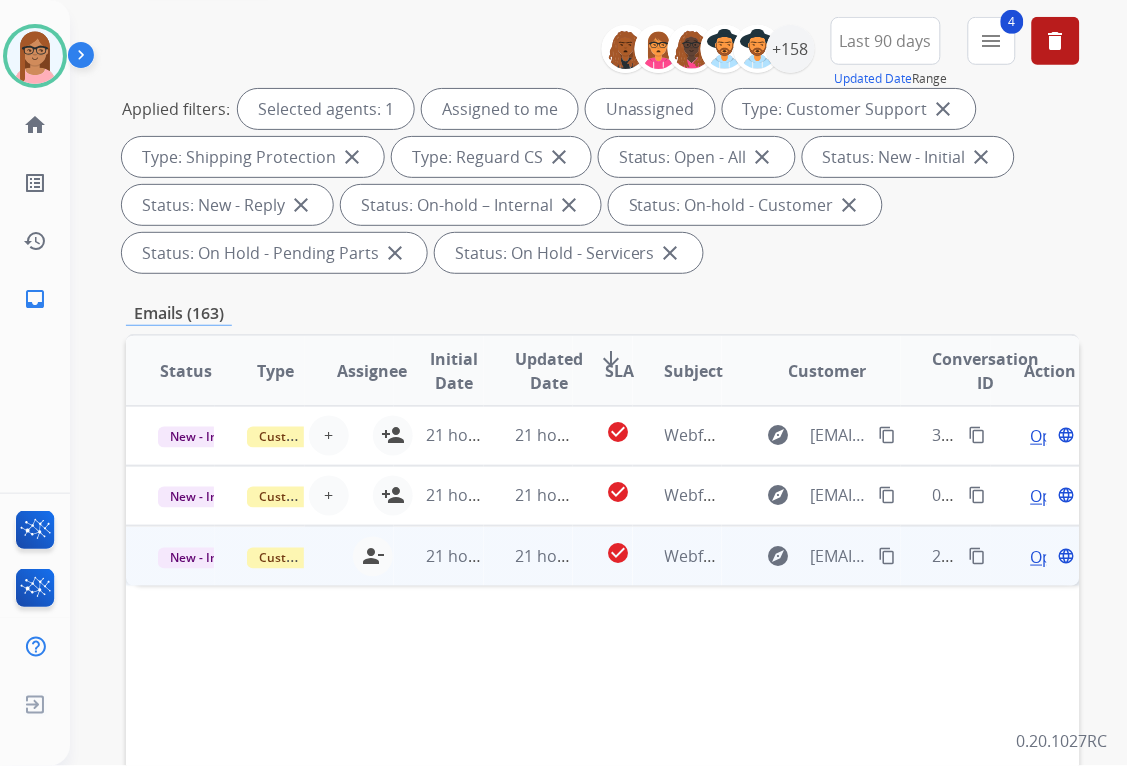 click on "Open" at bounding box center [1051, 557] 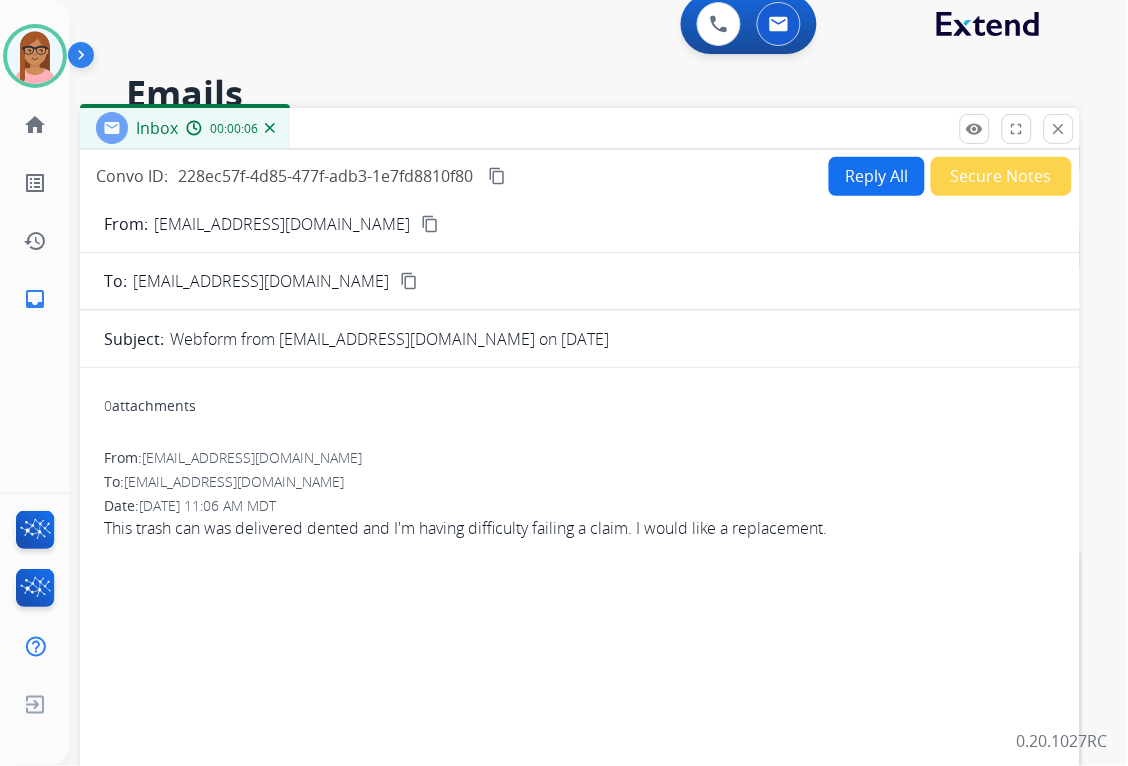 scroll, scrollTop: 0, scrollLeft: 0, axis: both 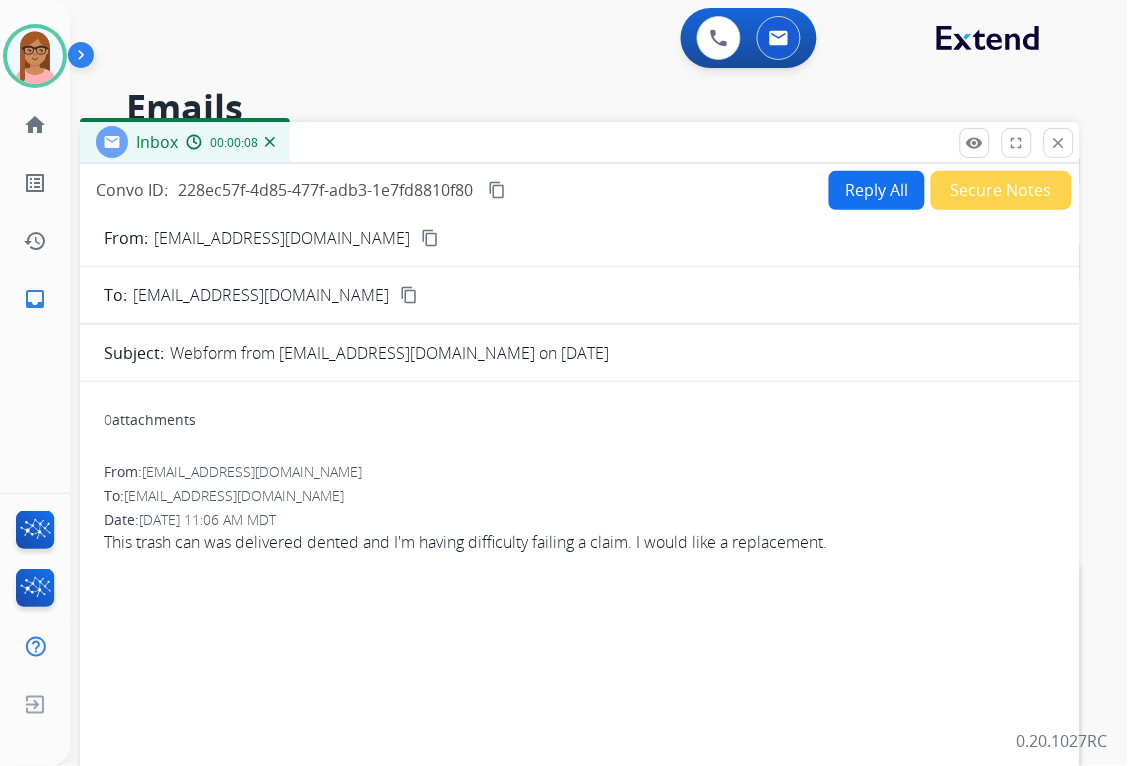 click on "content_copy" at bounding box center (430, 238) 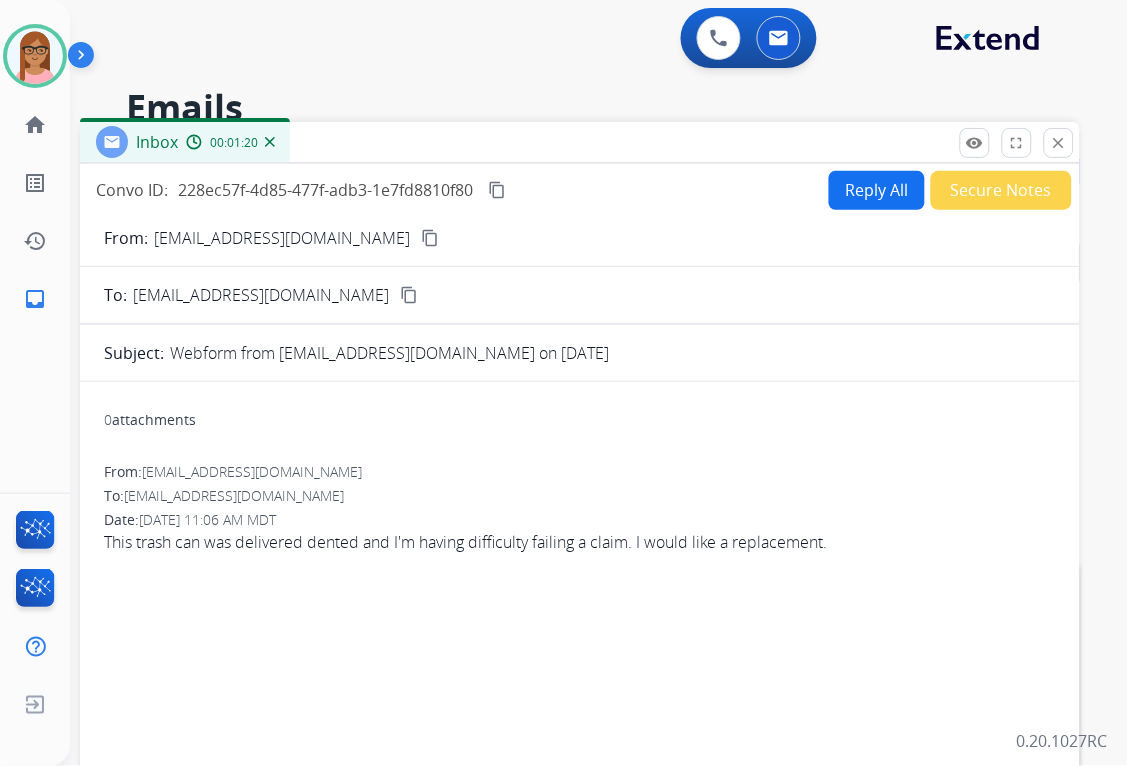 click on "Reply All" at bounding box center [877, 190] 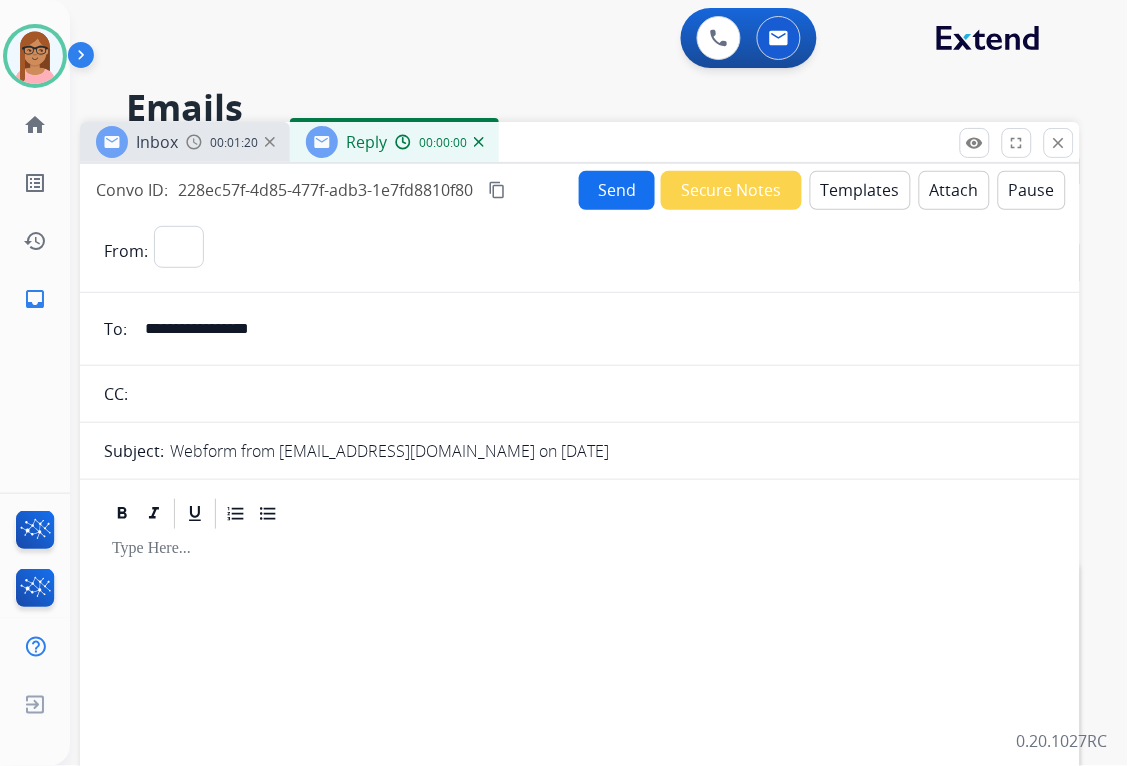 select on "**********" 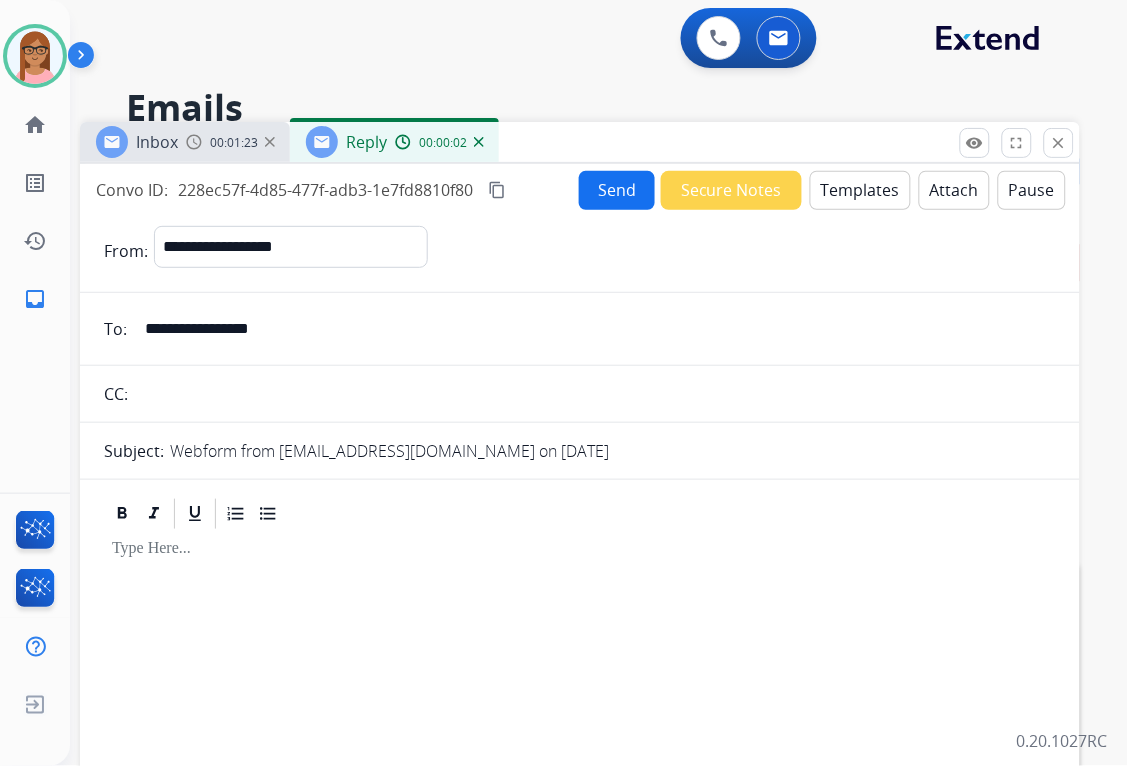 click on "Templates" at bounding box center (860, 190) 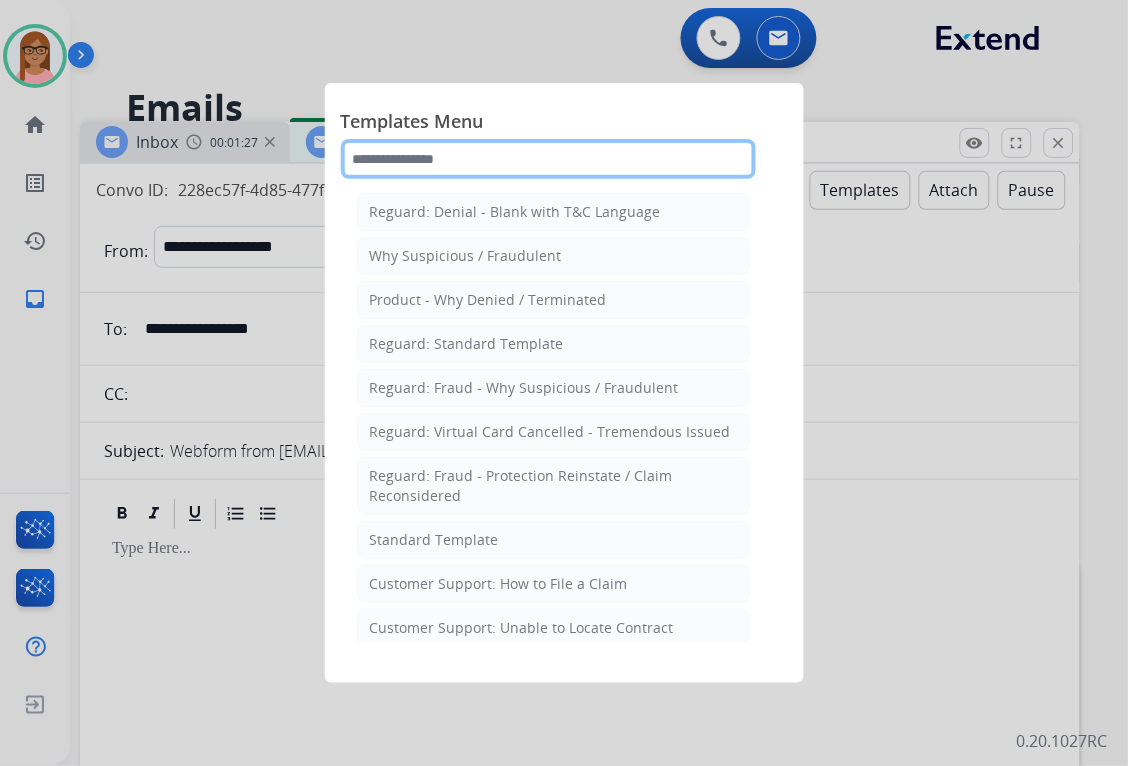 click 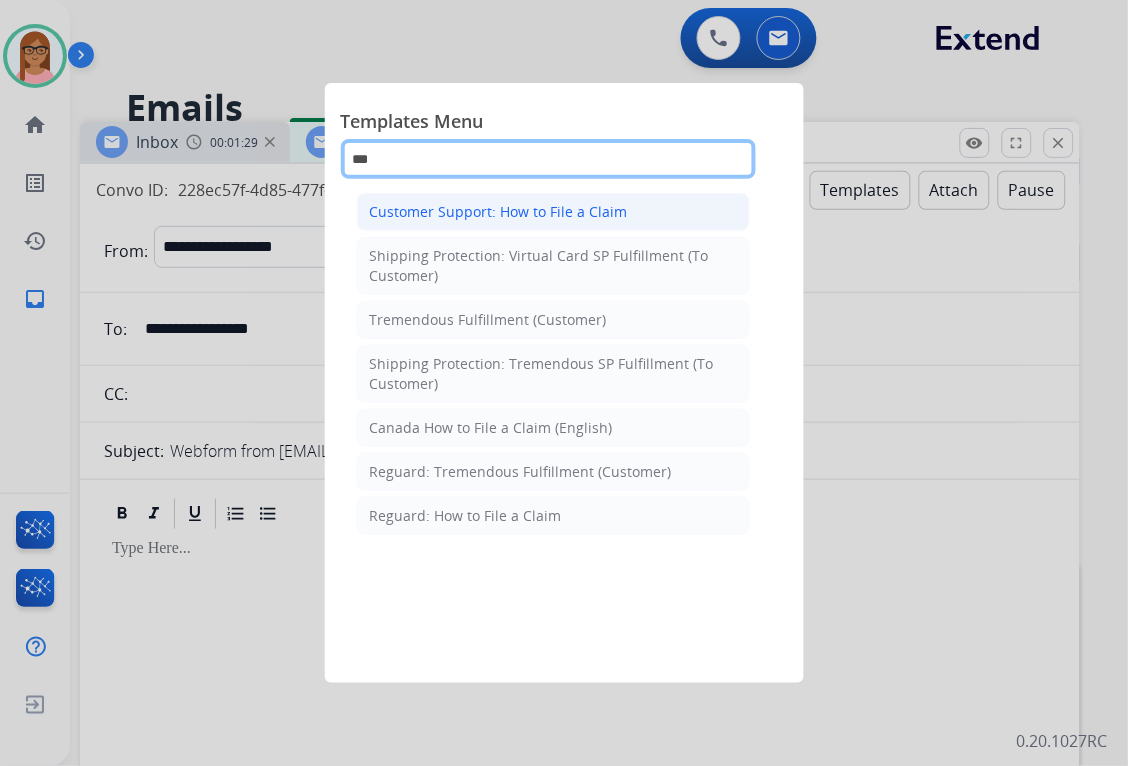 type on "***" 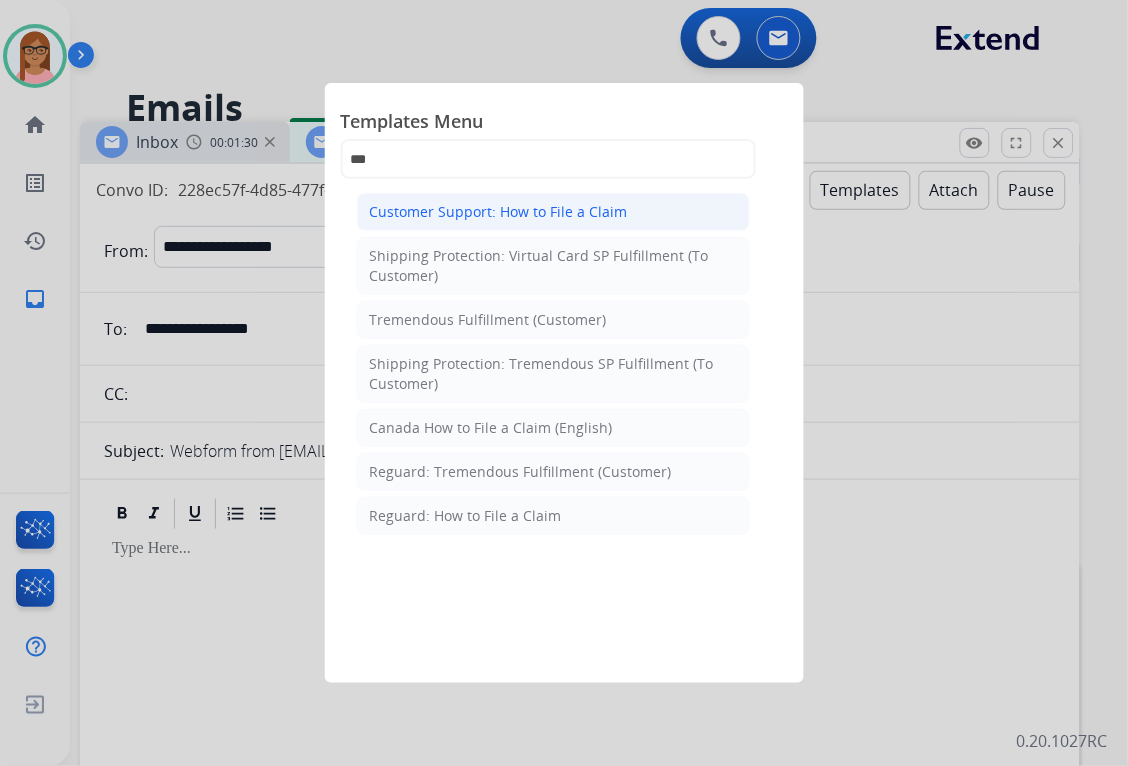 click on "Customer Support: How to File a Claim" 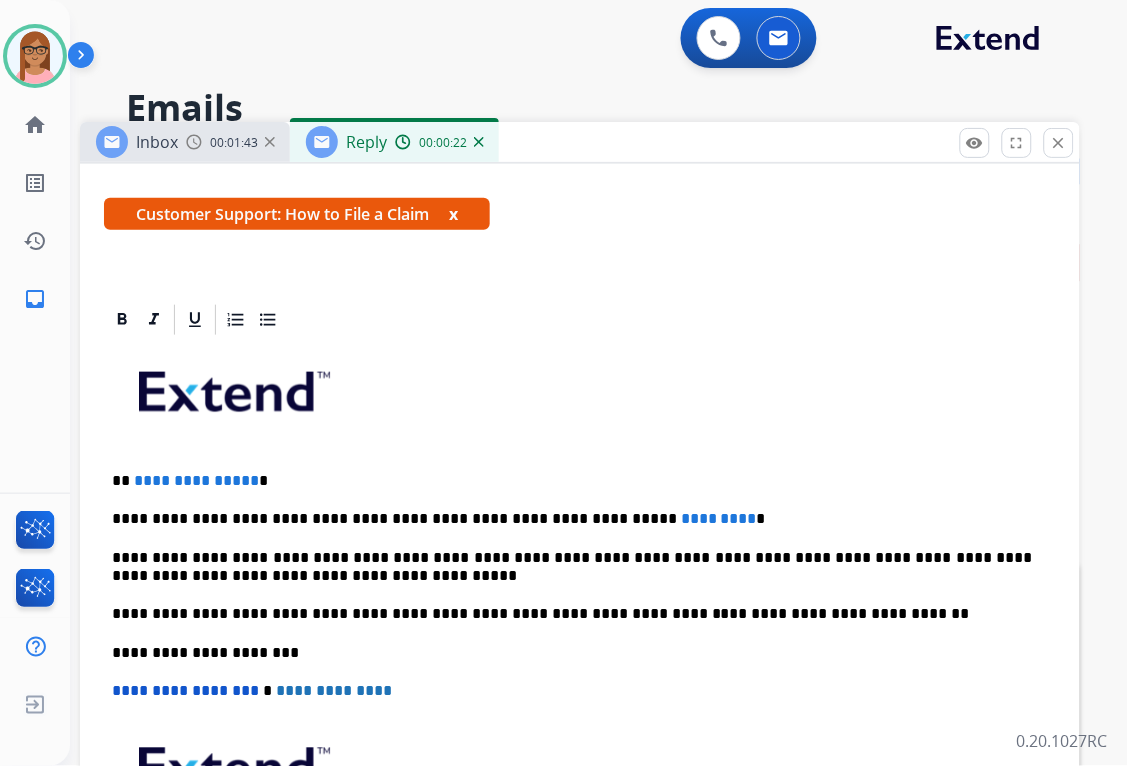 scroll, scrollTop: 322, scrollLeft: 0, axis: vertical 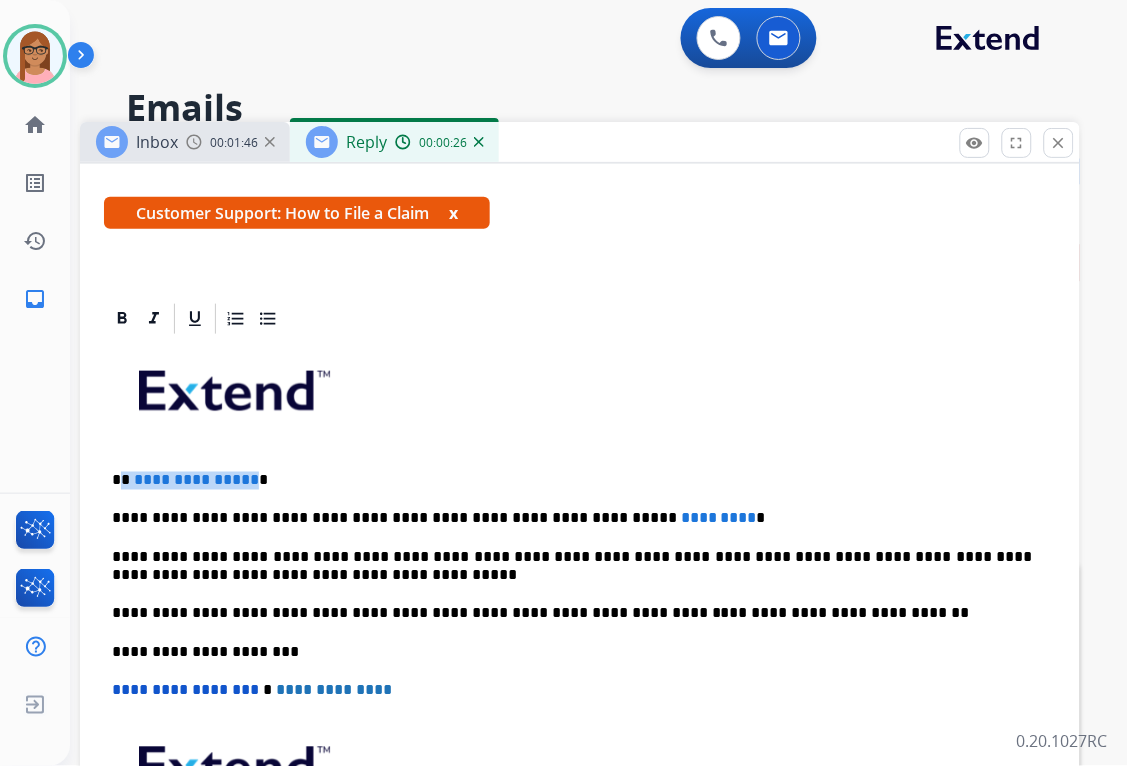 drag, startPoint x: 120, startPoint y: 480, endPoint x: 247, endPoint y: 478, distance: 127.01575 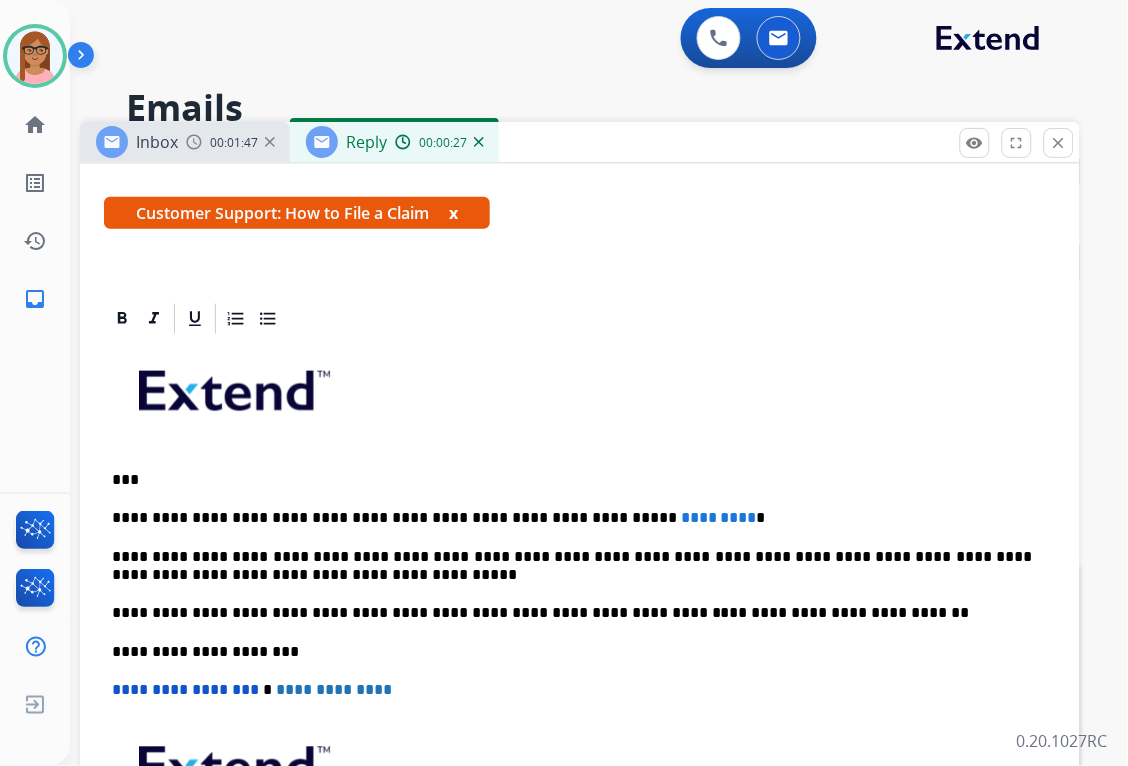 type 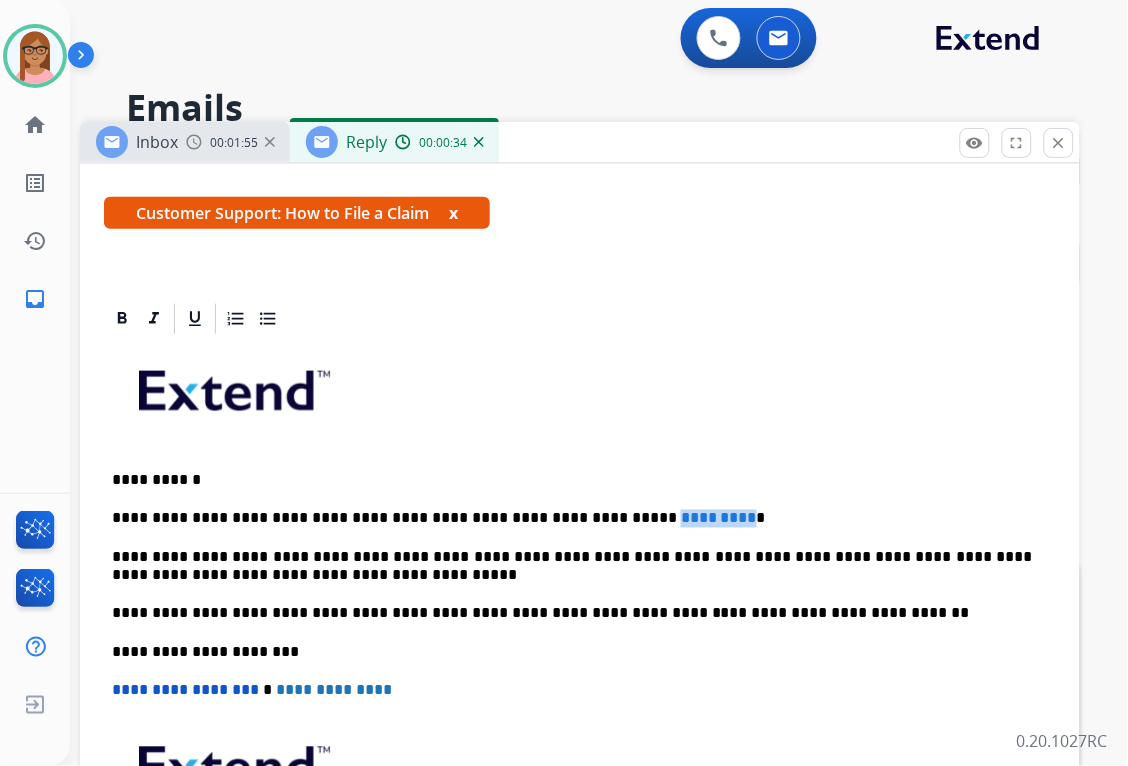 drag, startPoint x: 571, startPoint y: 514, endPoint x: 657, endPoint y: 517, distance: 86.05231 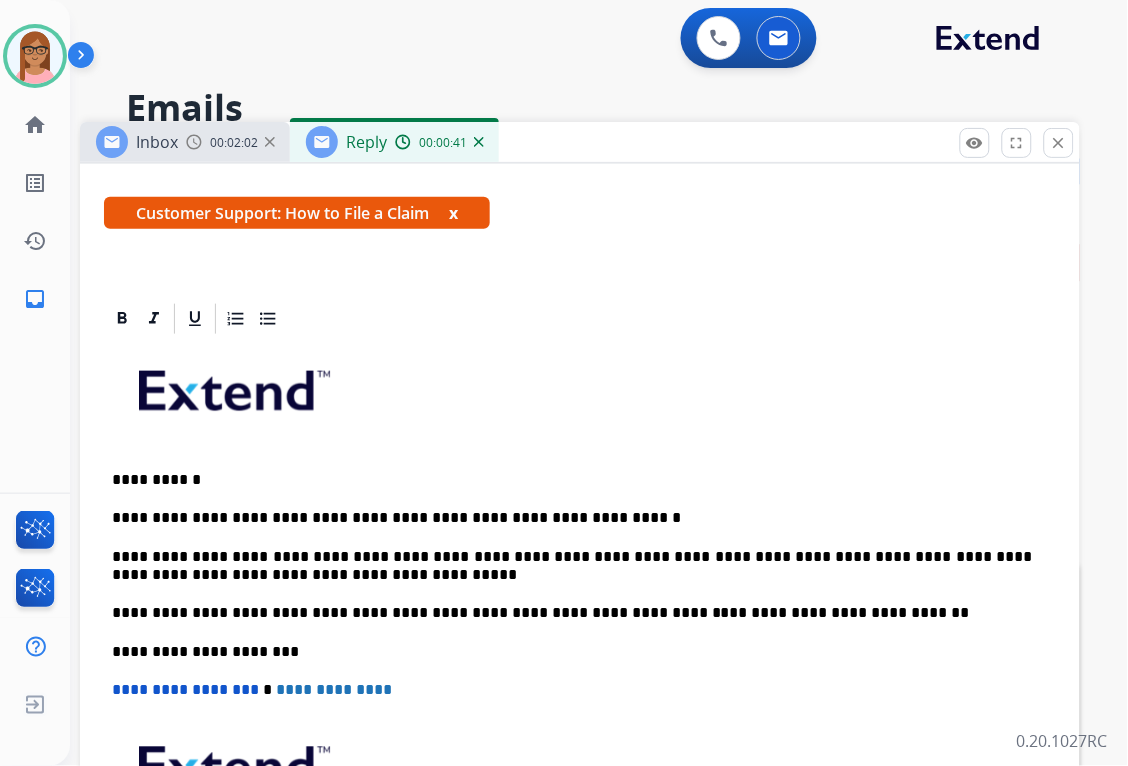 click on "**********" at bounding box center [572, 519] 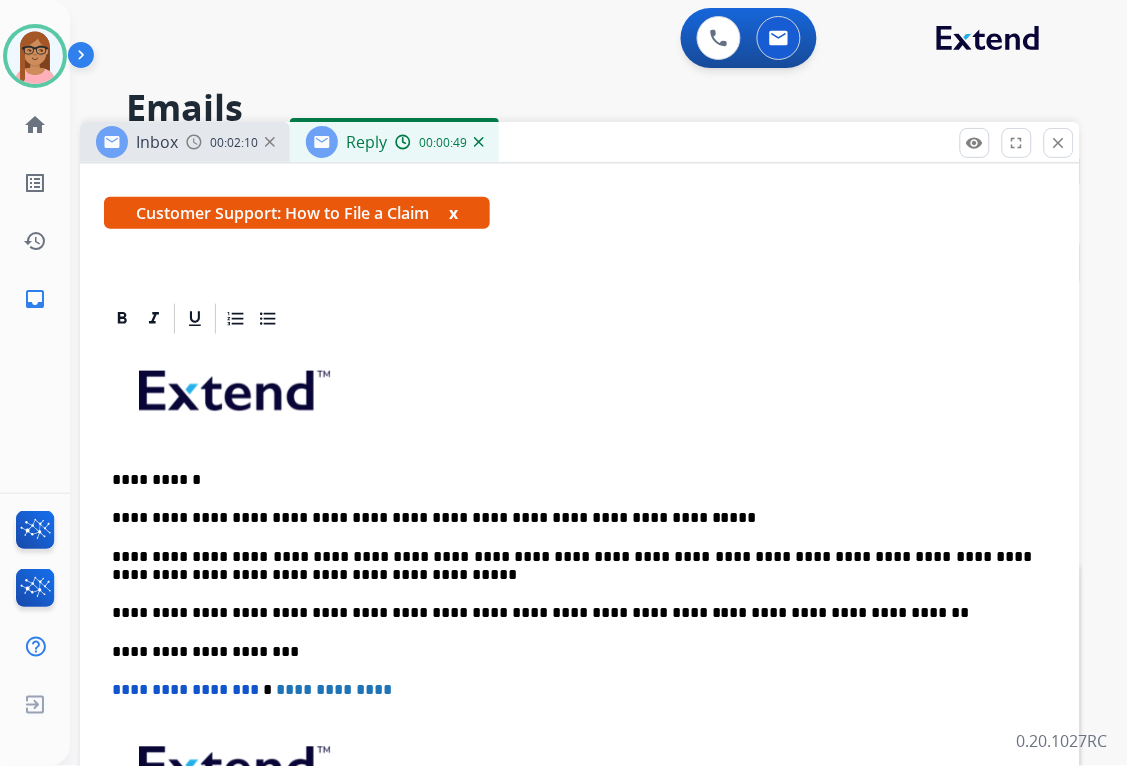 click on "**********" at bounding box center [572, 519] 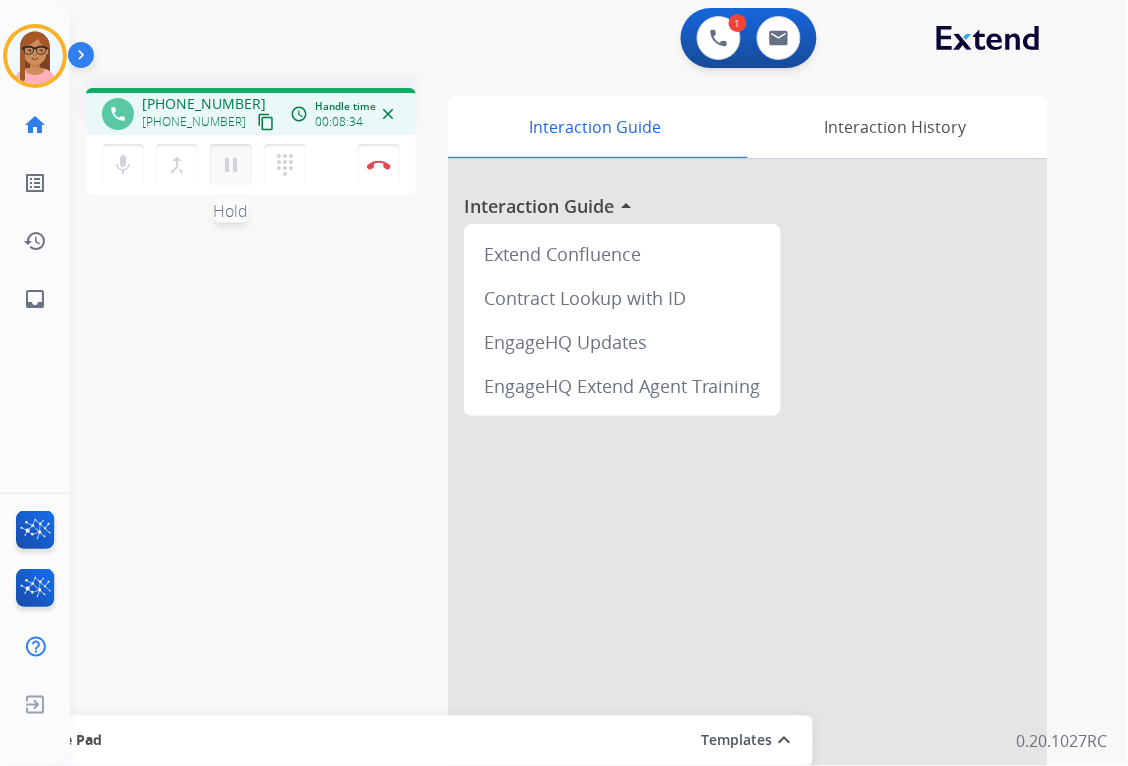 click on "pause" at bounding box center [231, 165] 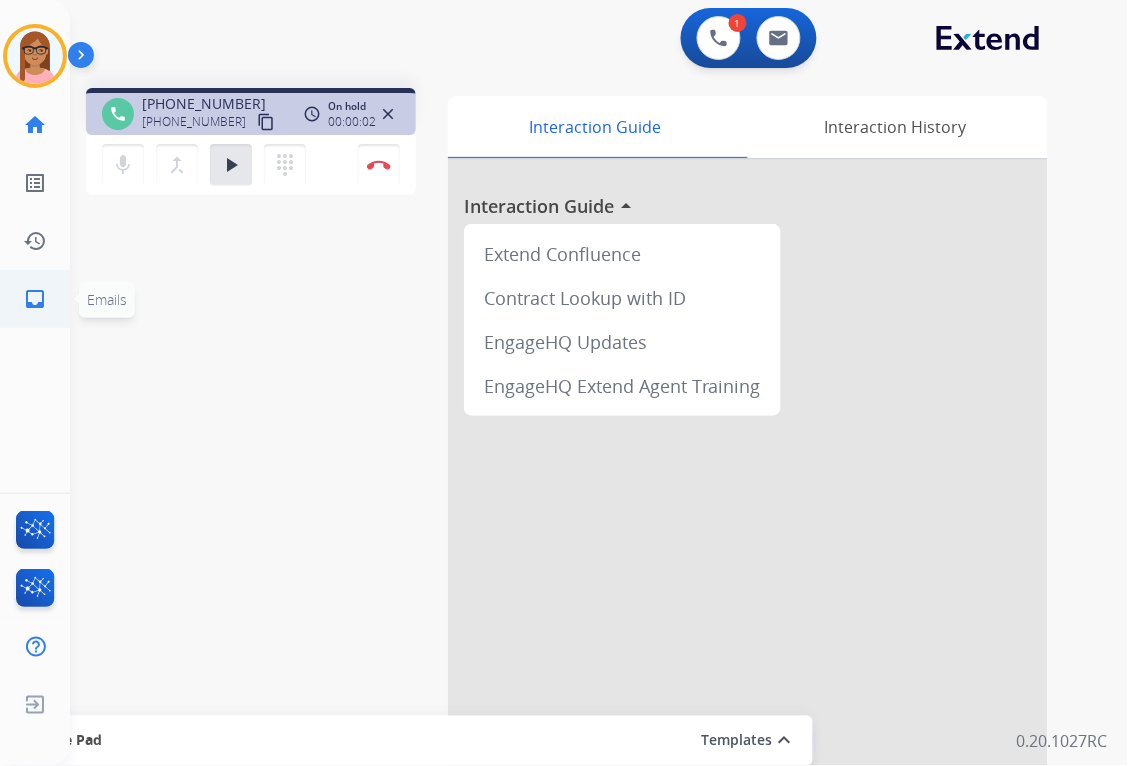 click on "inbox" 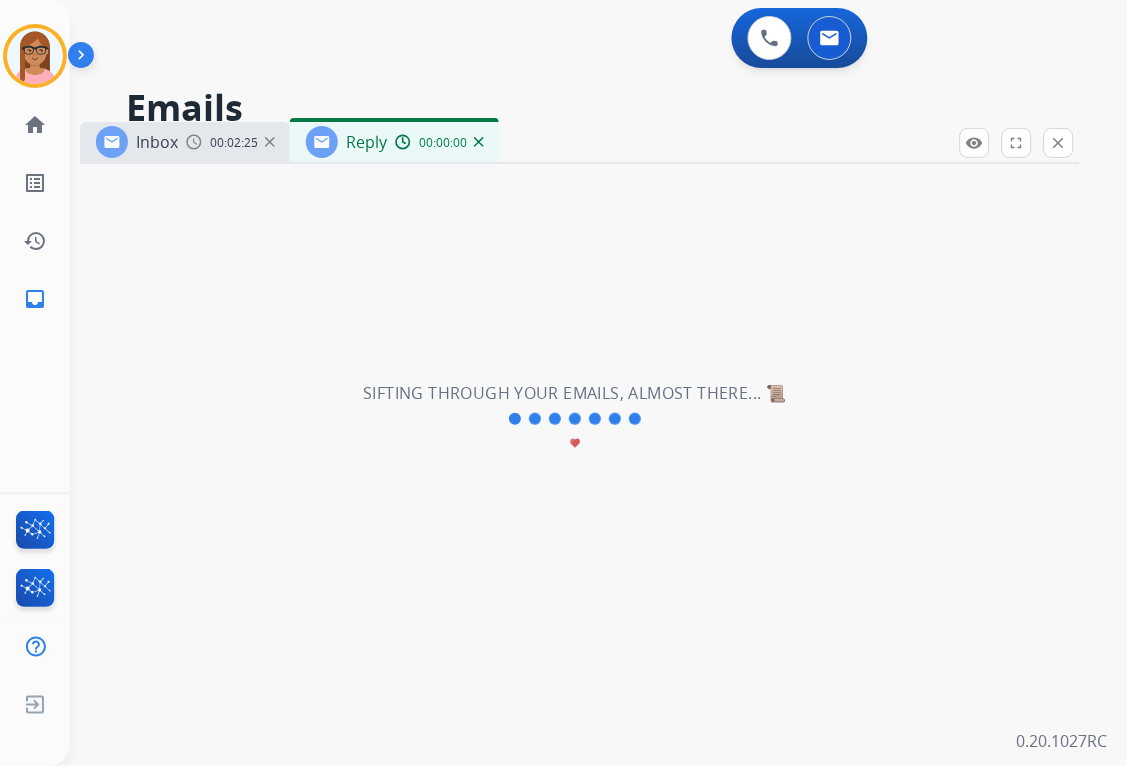 select on "**********" 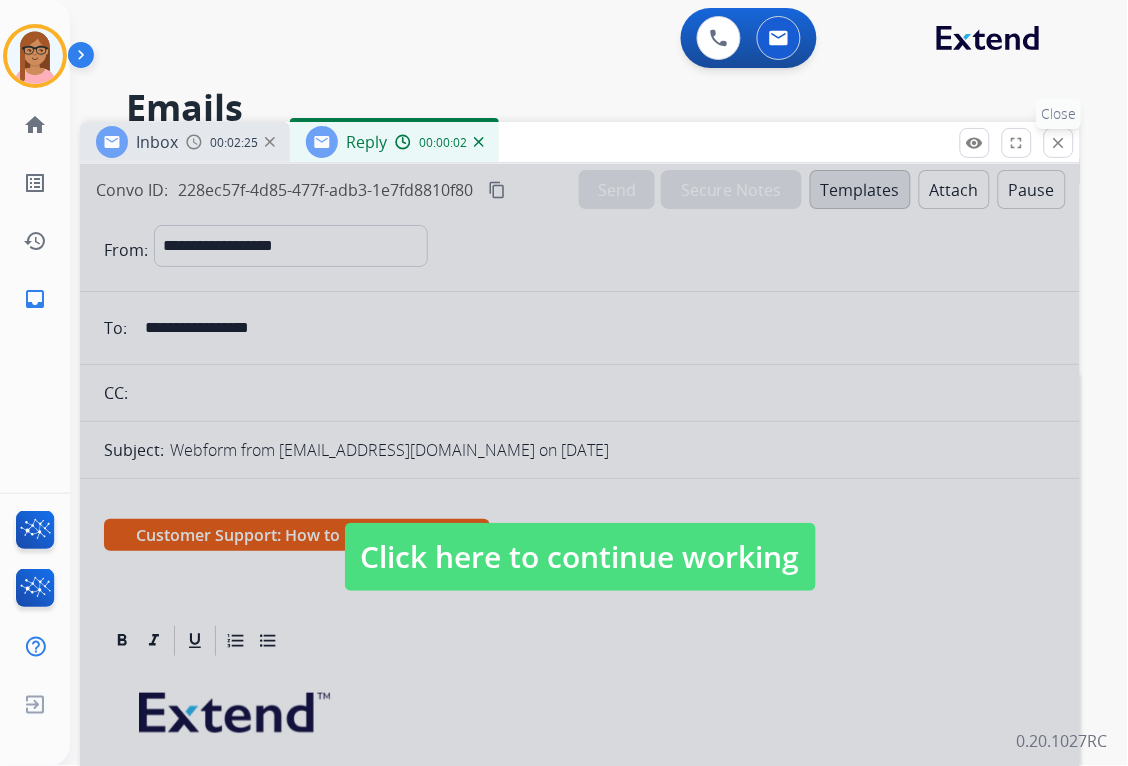 click on "close" at bounding box center (1059, 143) 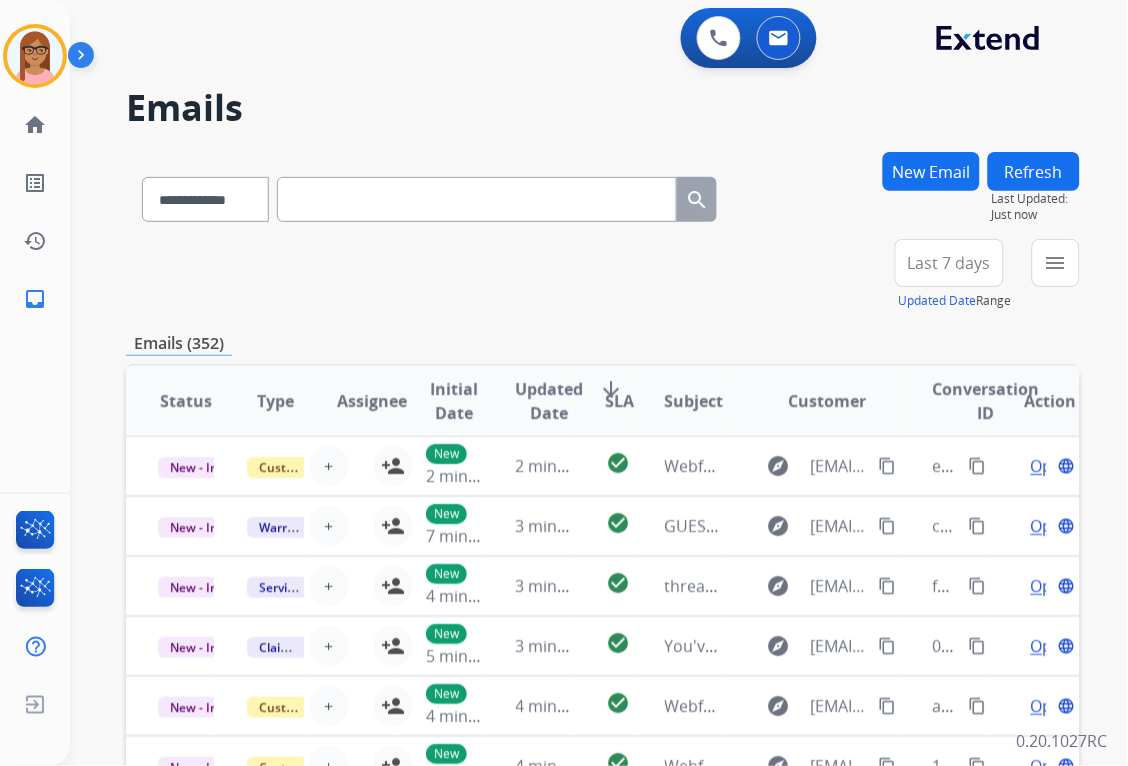 click at bounding box center [477, 199] 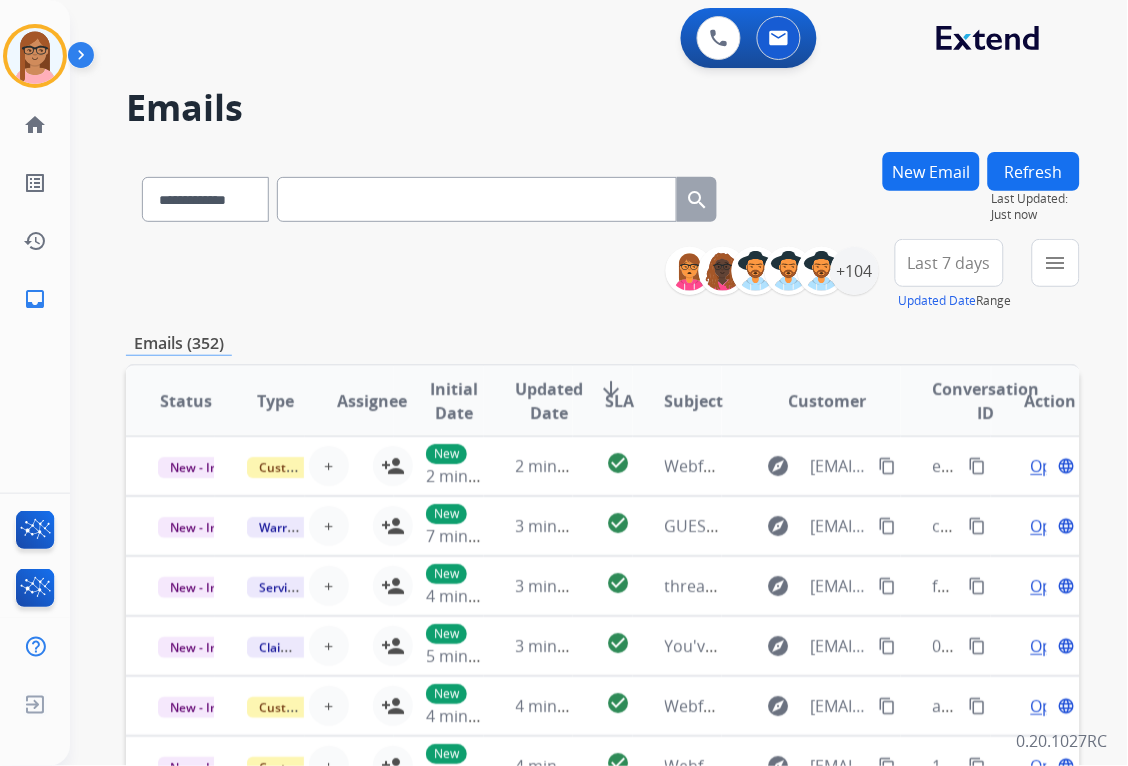 paste on "**********" 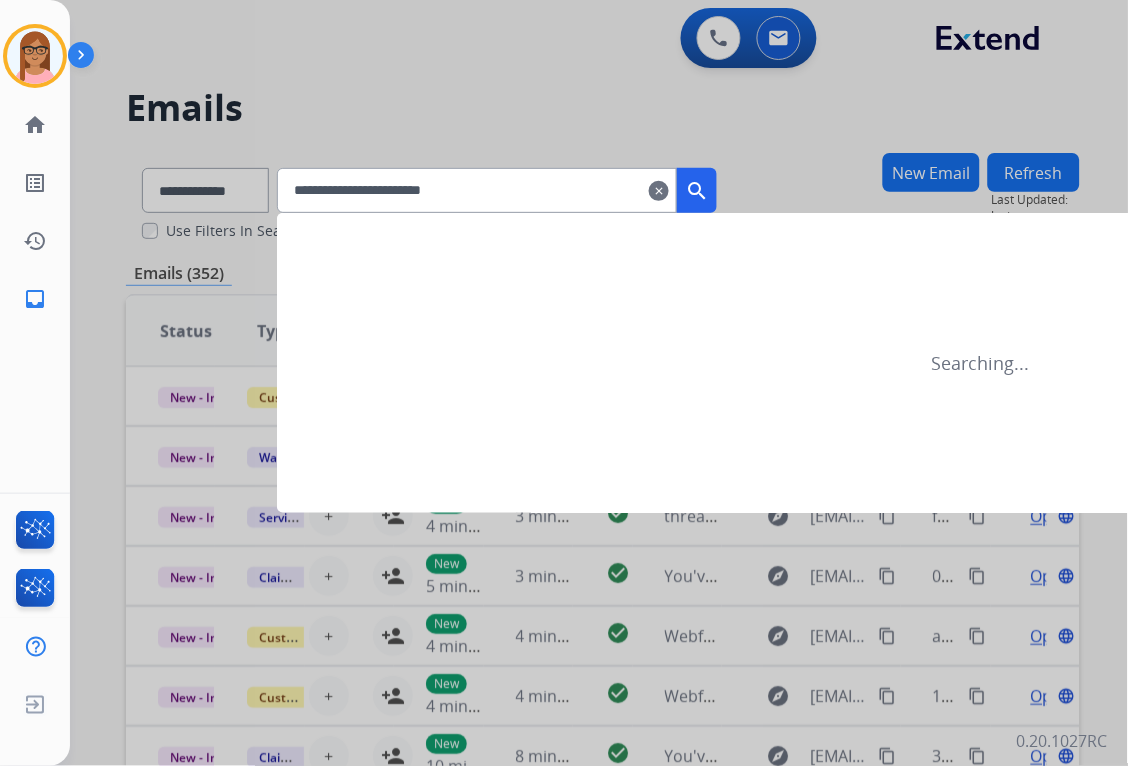 type on "**********" 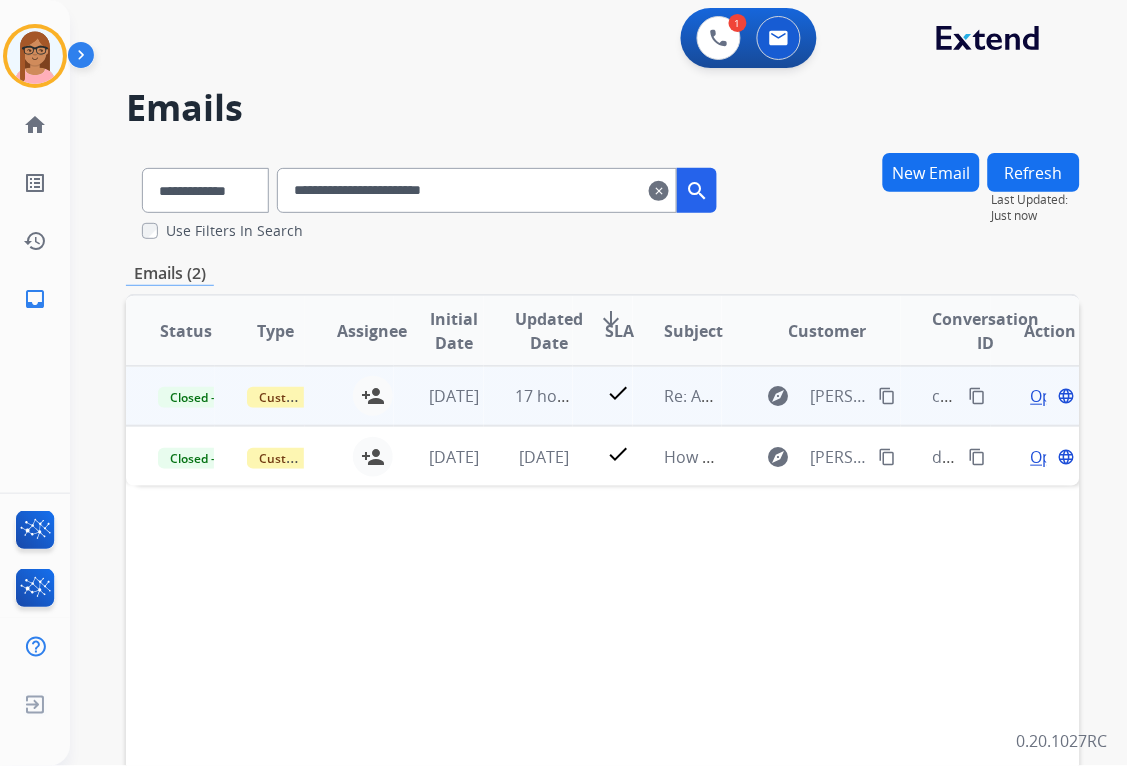 click on "Open" at bounding box center (1051, 396) 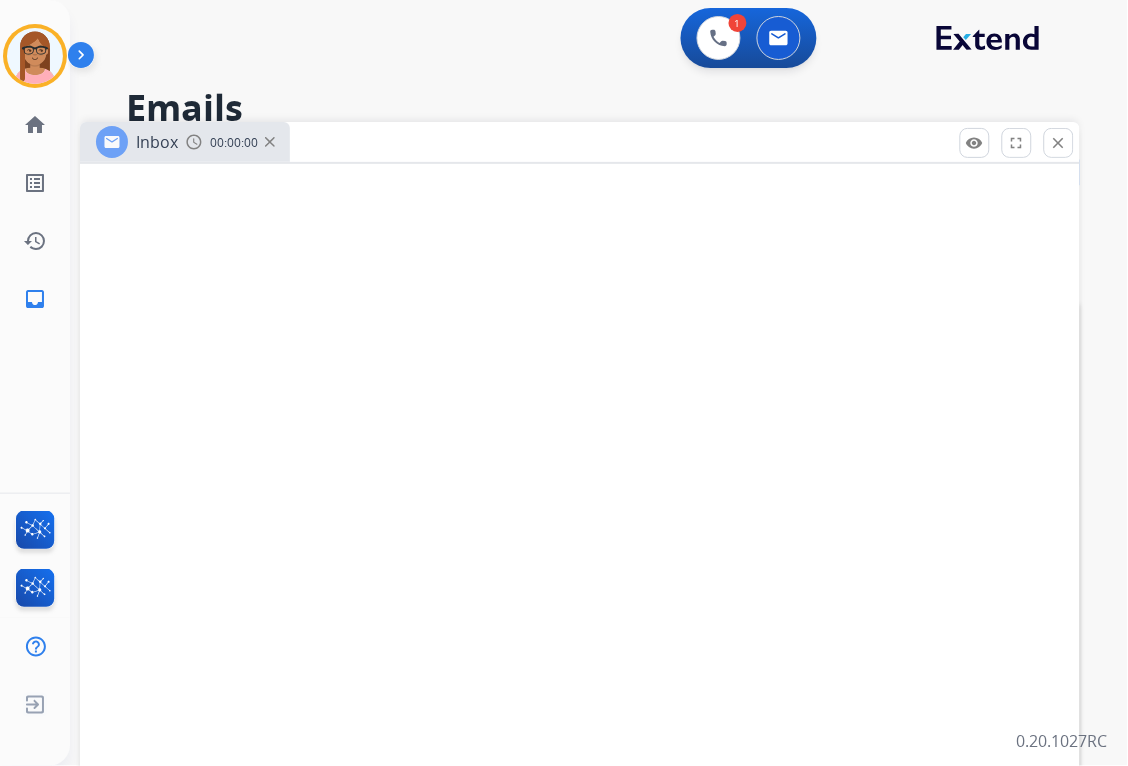 select on "**********" 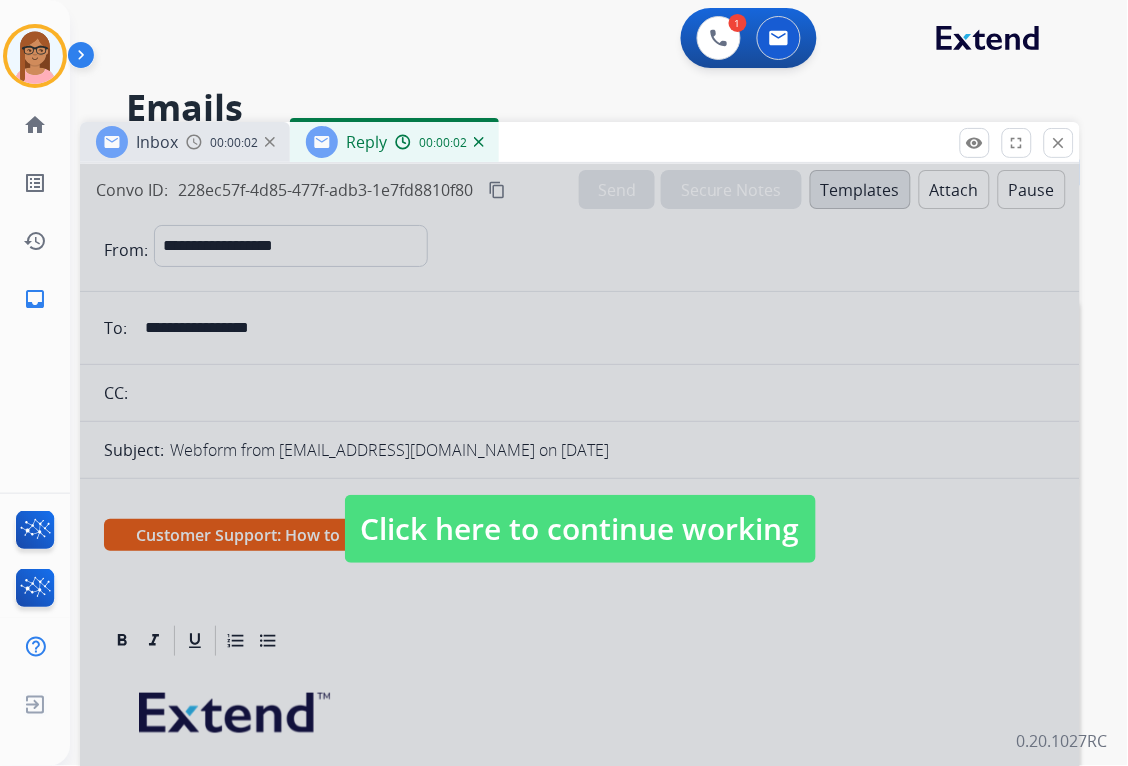 drag, startPoint x: 662, startPoint y: 526, endPoint x: 662, endPoint y: 505, distance: 21 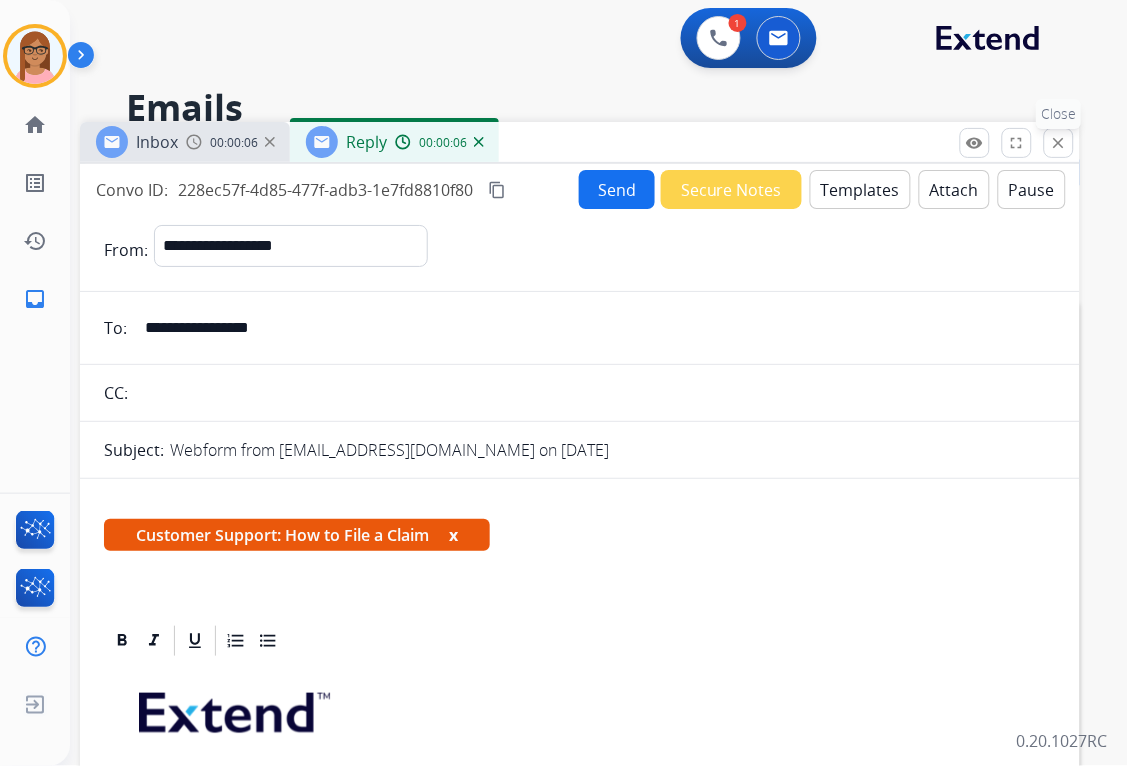 click on "close" at bounding box center (1059, 143) 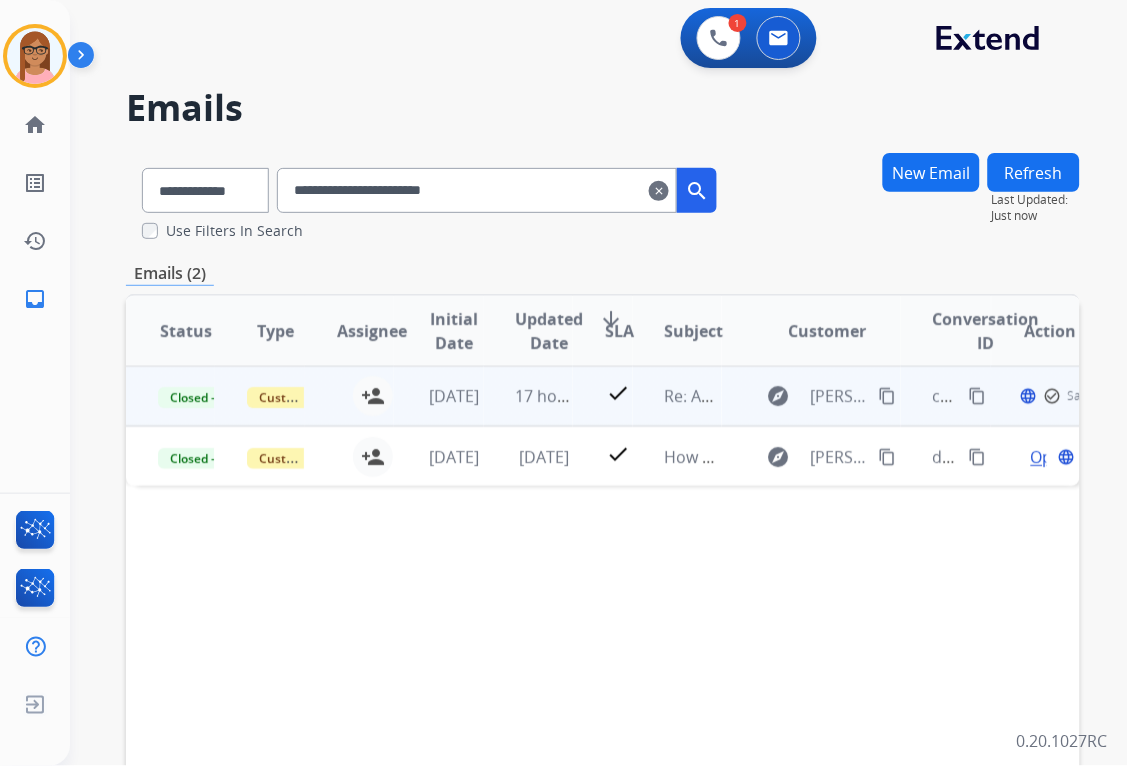 click on "check_circle_outline" at bounding box center (1053, 396) 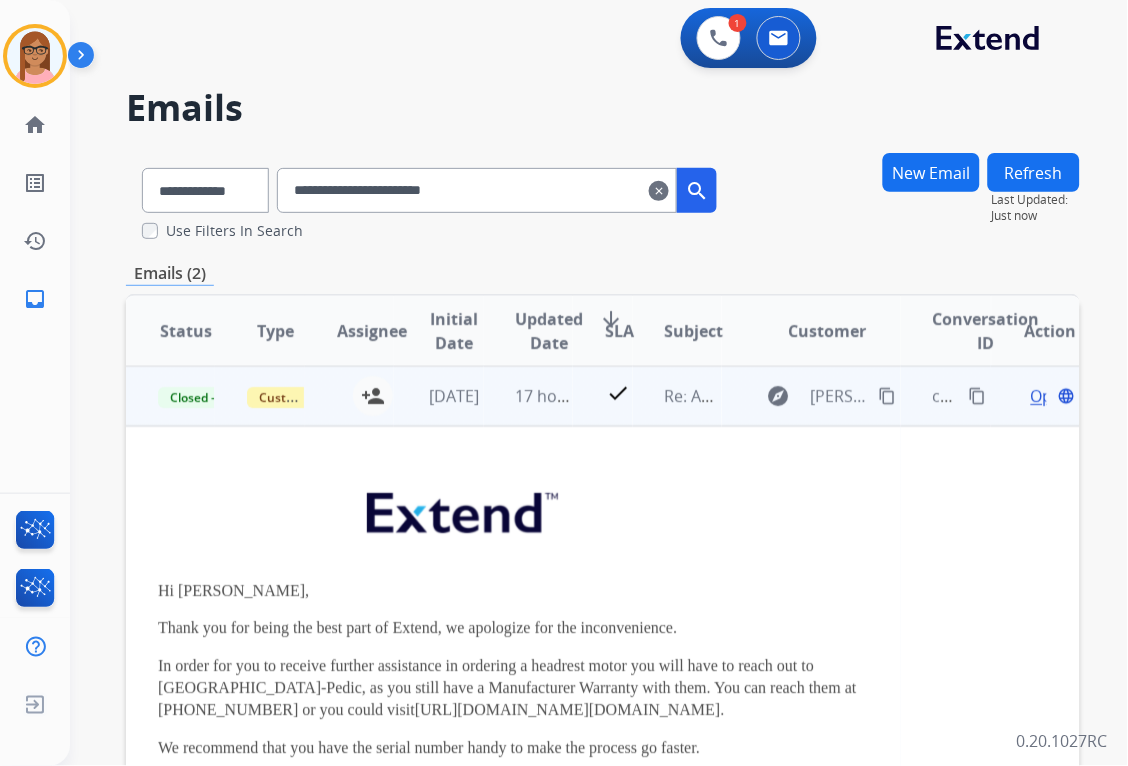 click on "Open" at bounding box center (1051, 396) 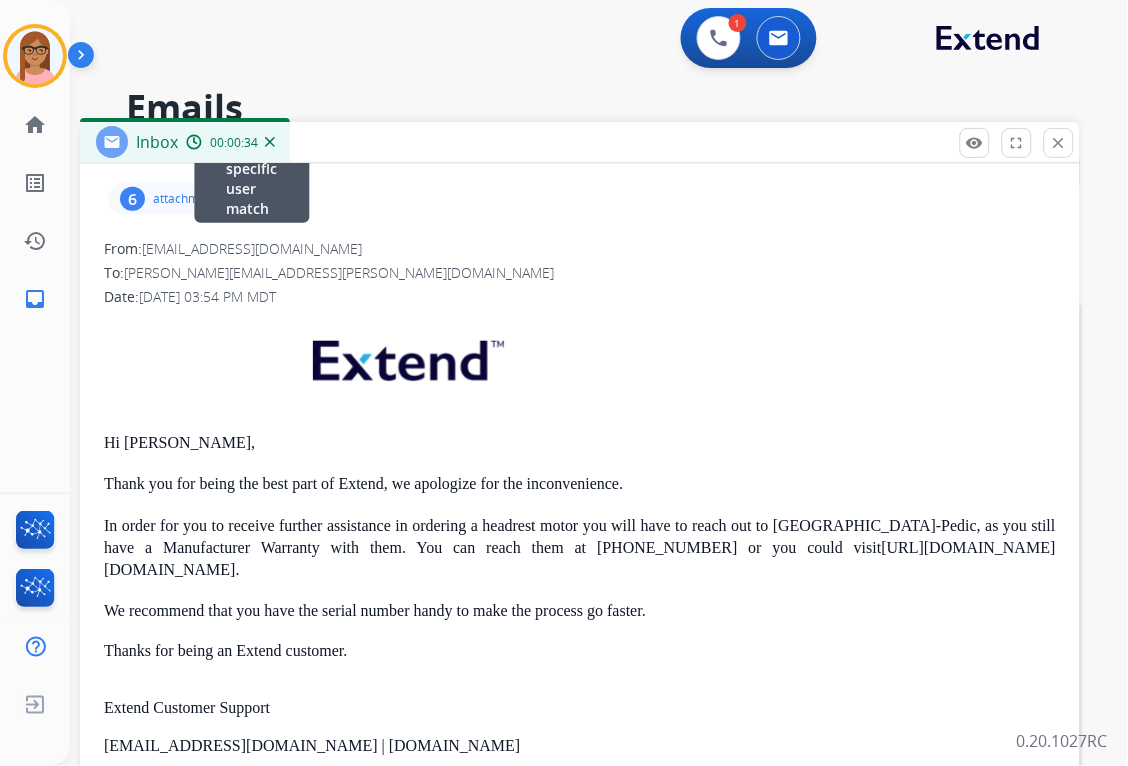 scroll, scrollTop: 0, scrollLeft: 0, axis: both 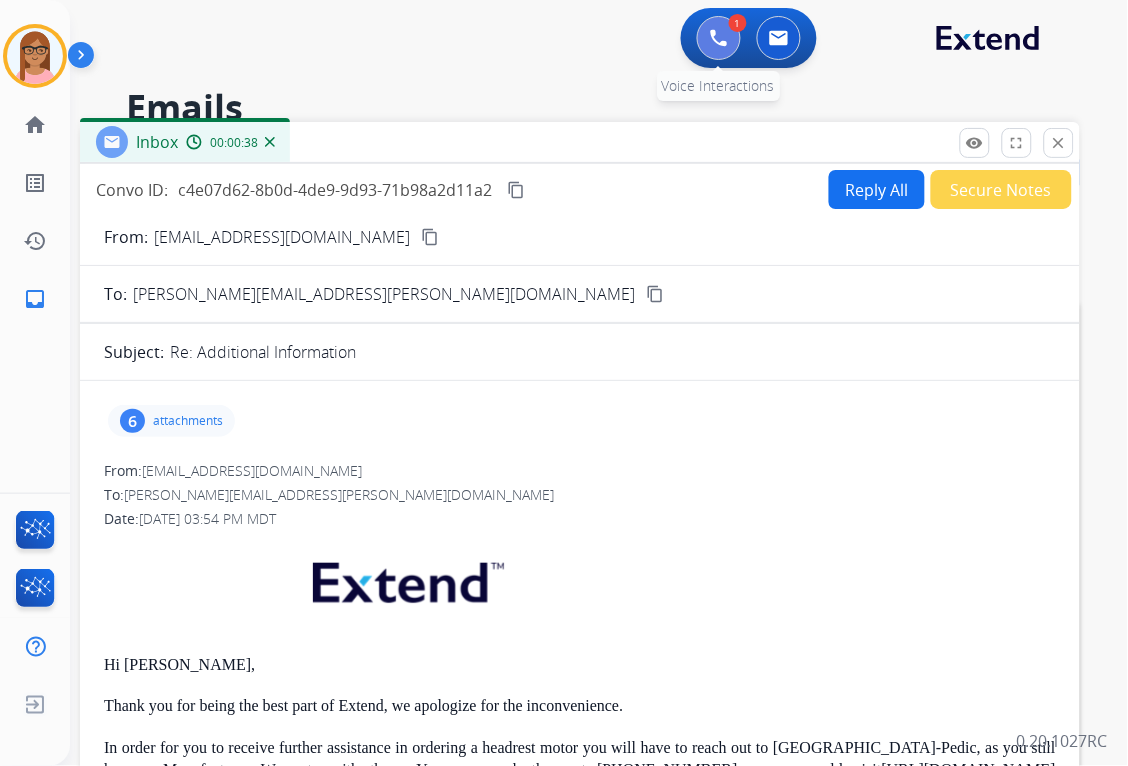 click at bounding box center (719, 38) 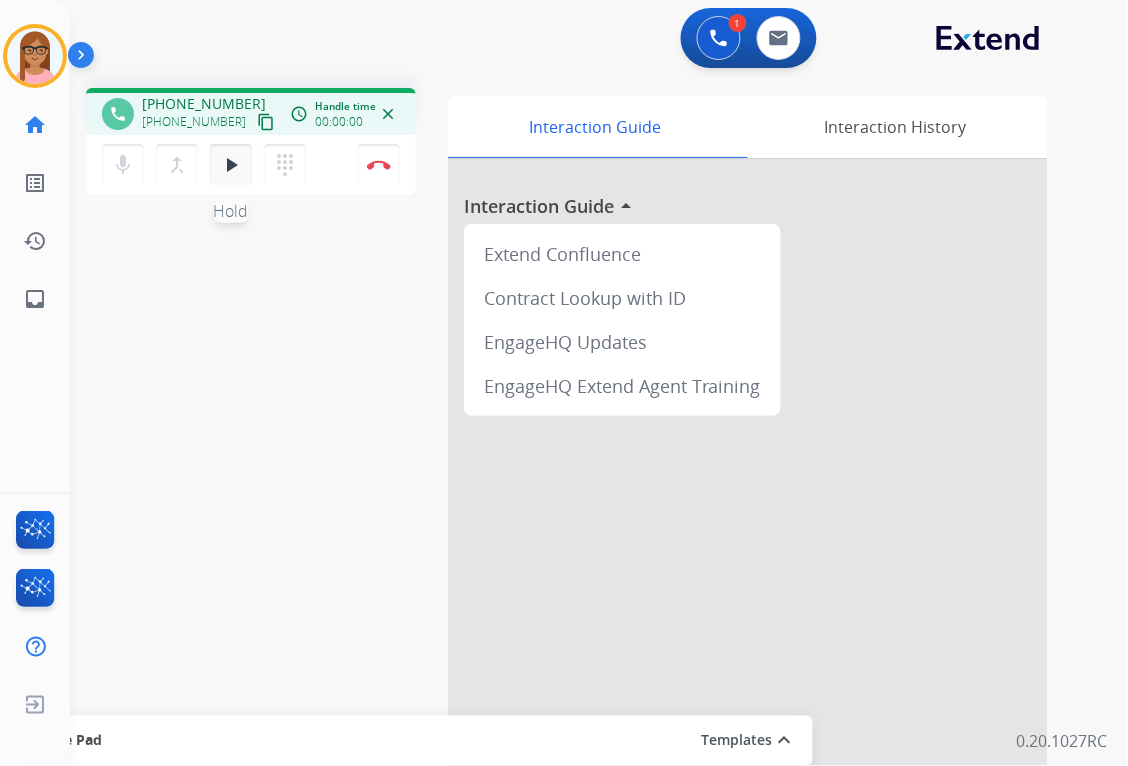 click on "play_arrow" at bounding box center (231, 165) 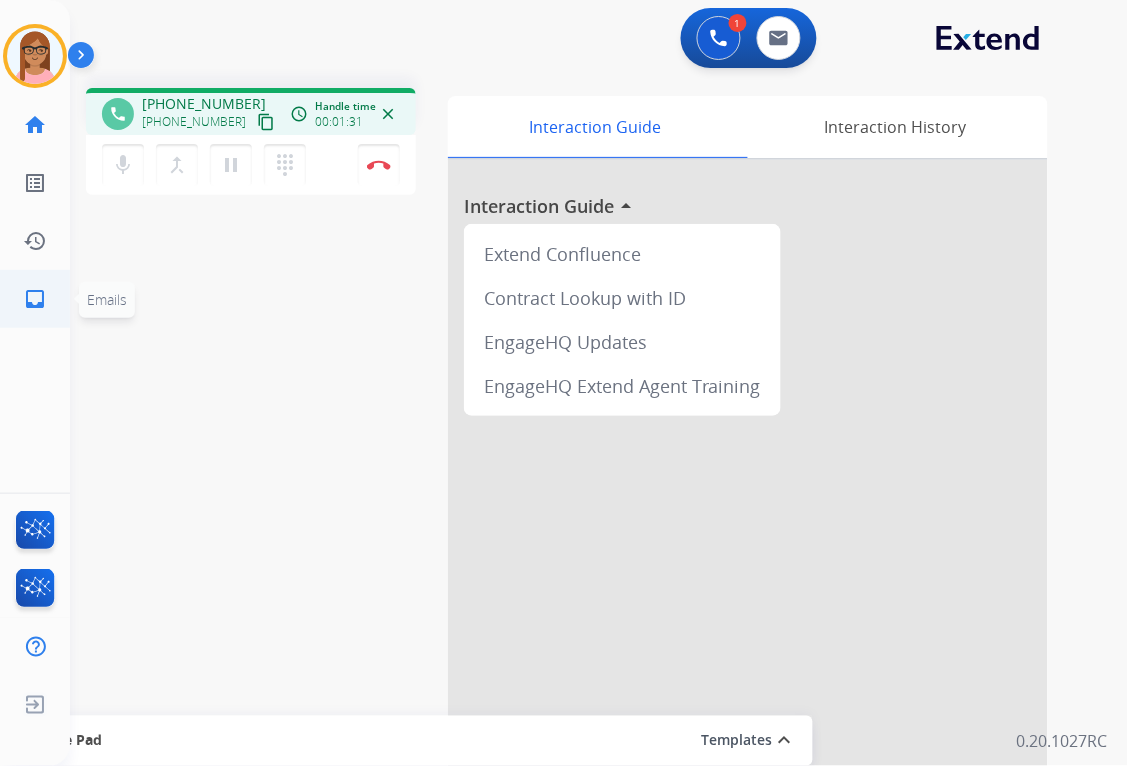 click on "inbox" 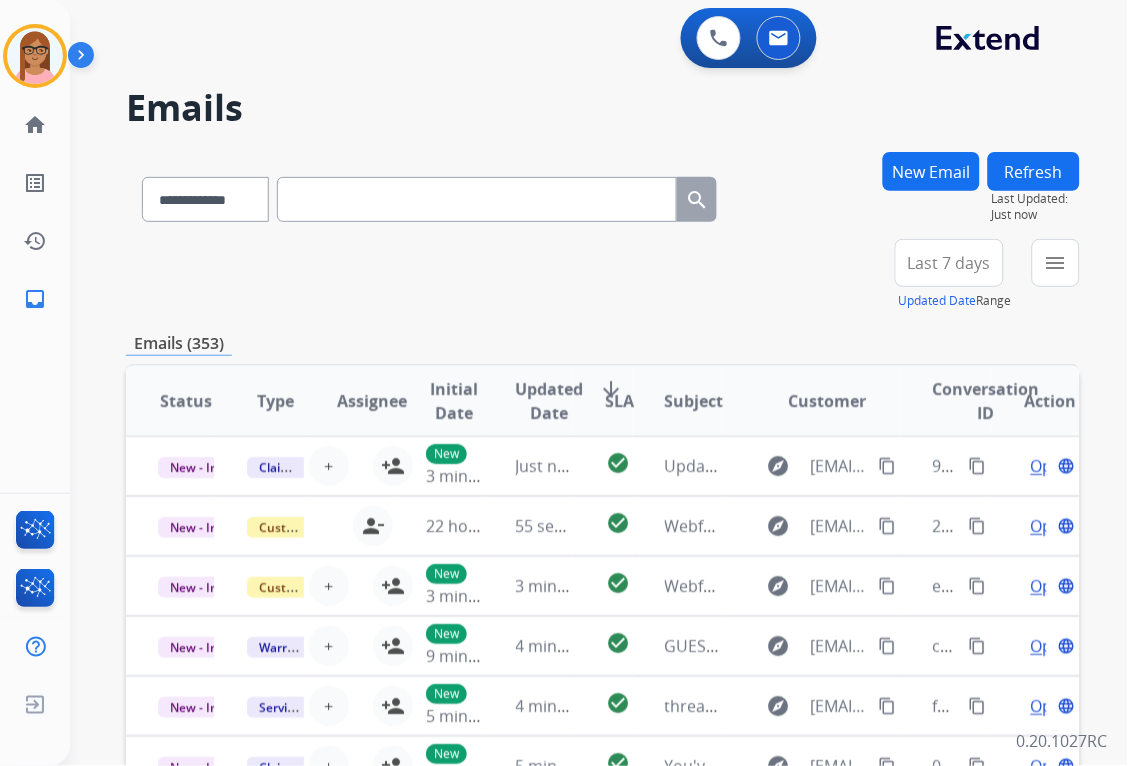 click at bounding box center (477, 199) 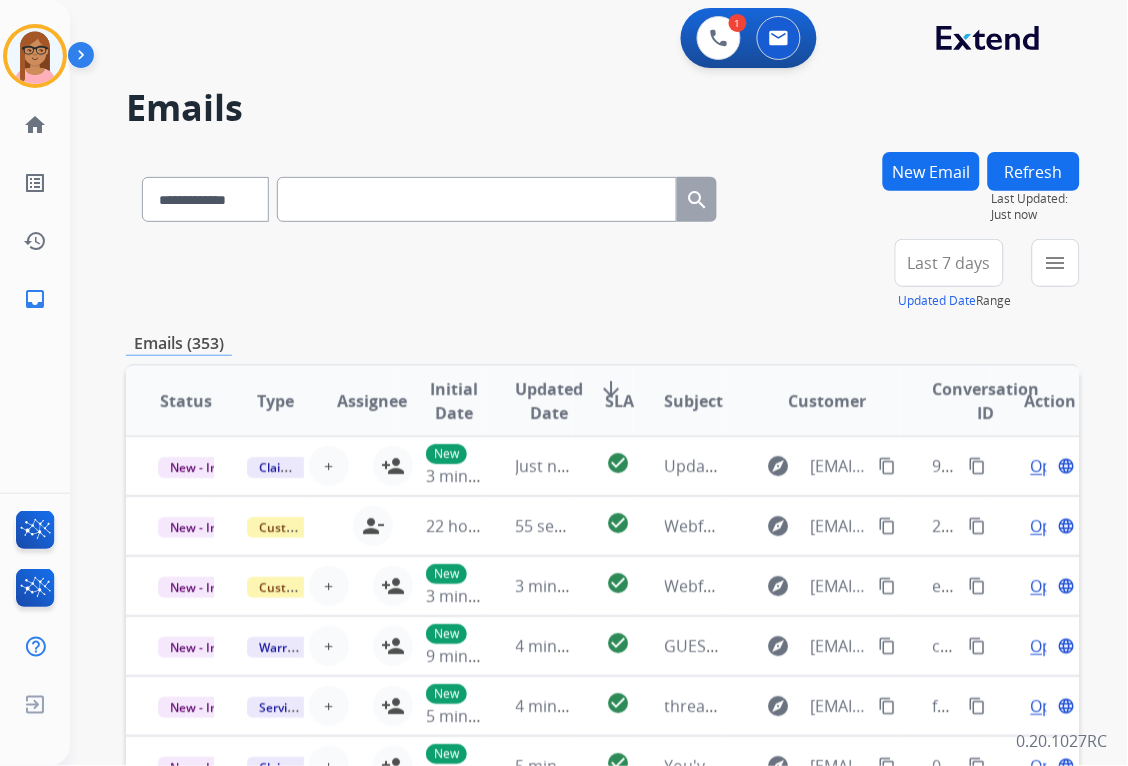 paste on "**********" 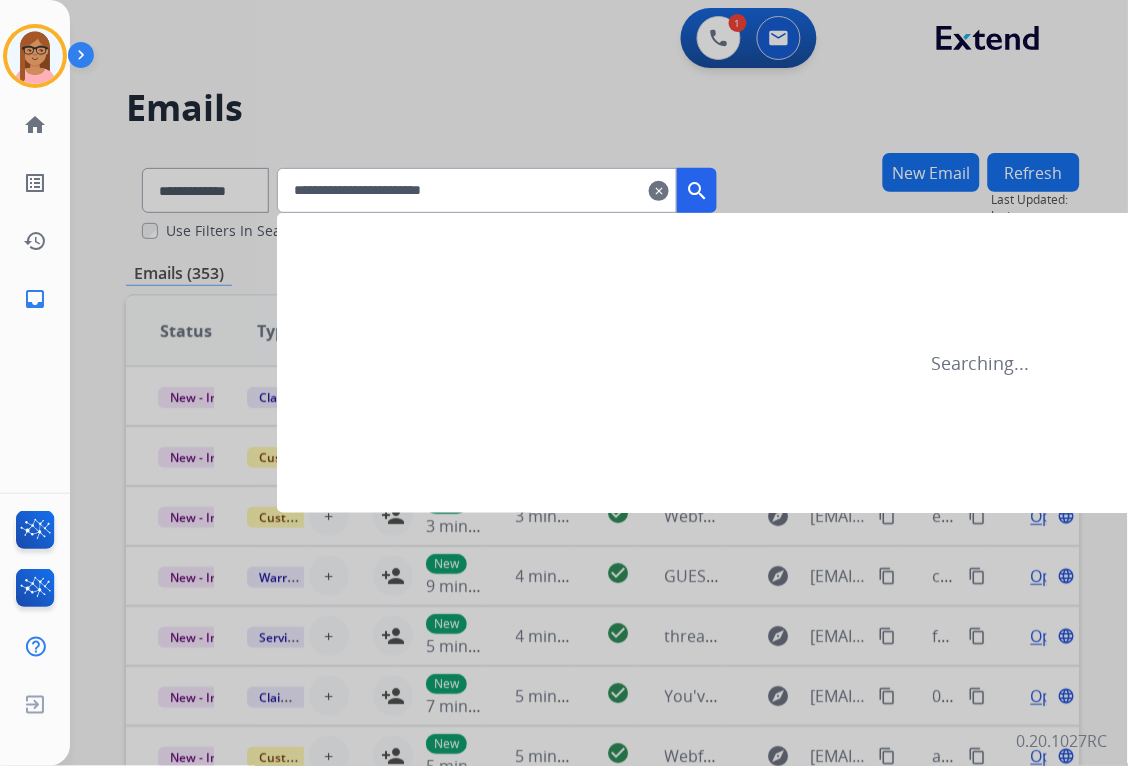 type on "**********" 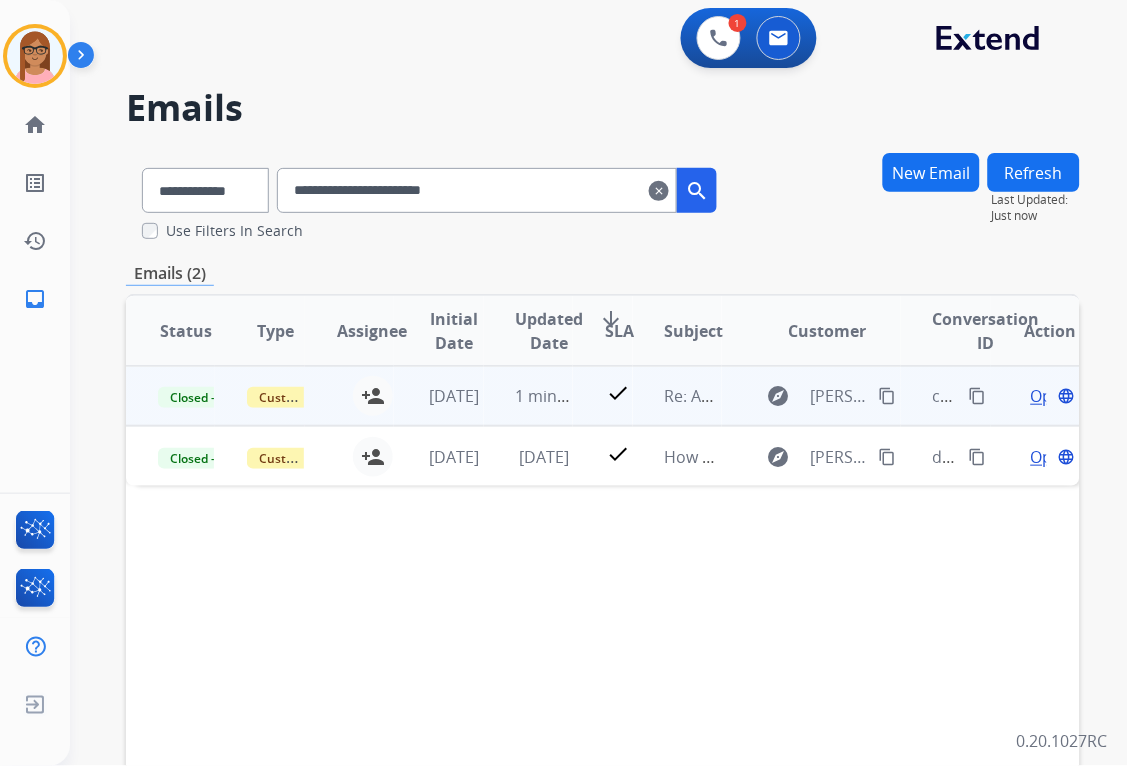 click on "Open" at bounding box center [1051, 396] 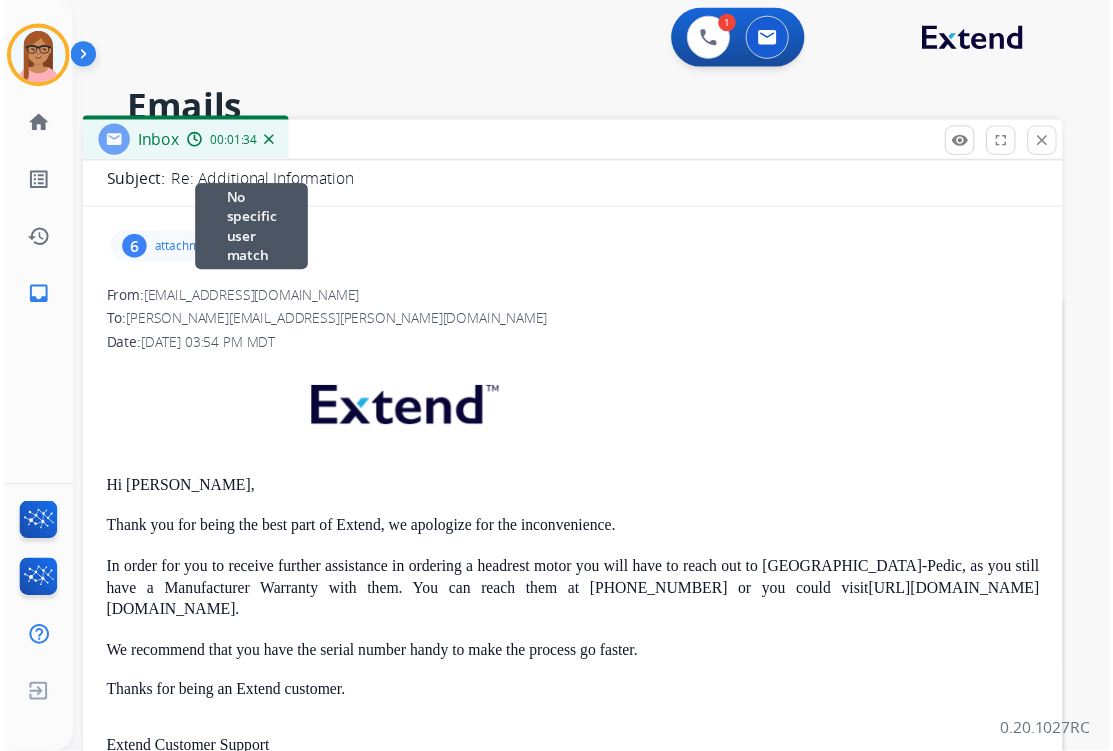 scroll, scrollTop: 222, scrollLeft: 0, axis: vertical 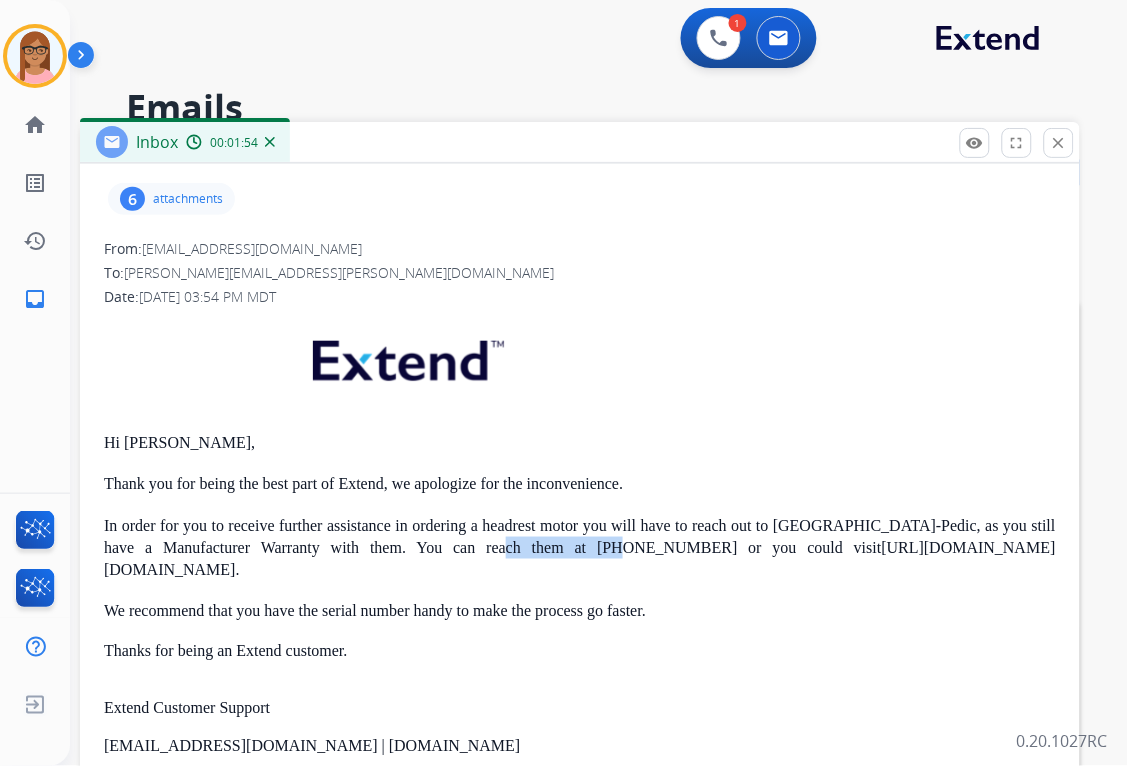 drag, startPoint x: 521, startPoint y: 550, endPoint x: 630, endPoint y: 547, distance: 109.041275 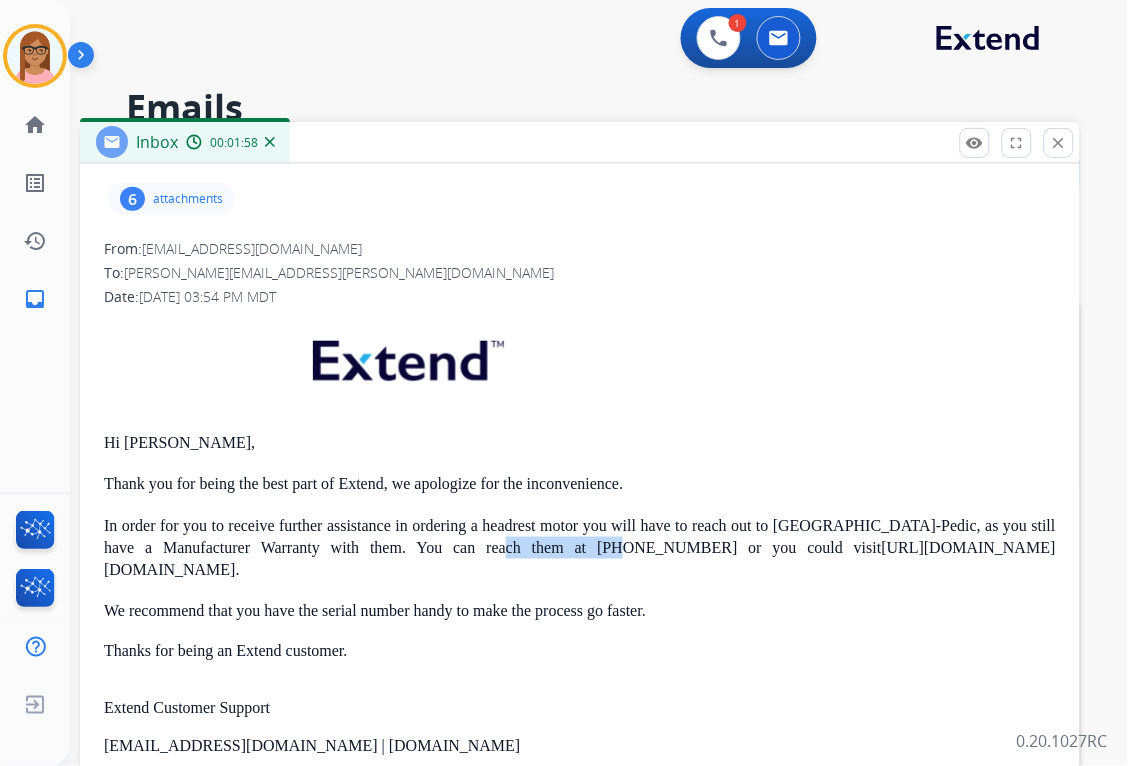 copy on "[PHONE_NUMBER]" 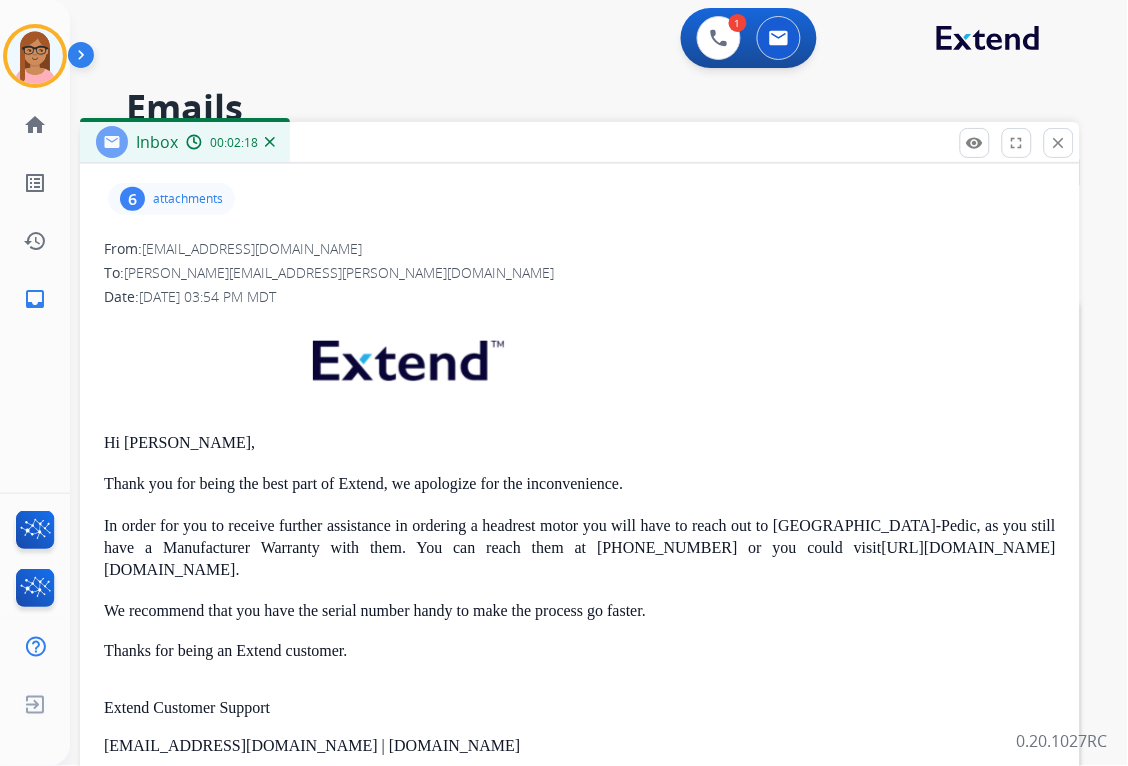 click on "We recommend that you have the serial number handy to make the process go faster." at bounding box center (580, 612) 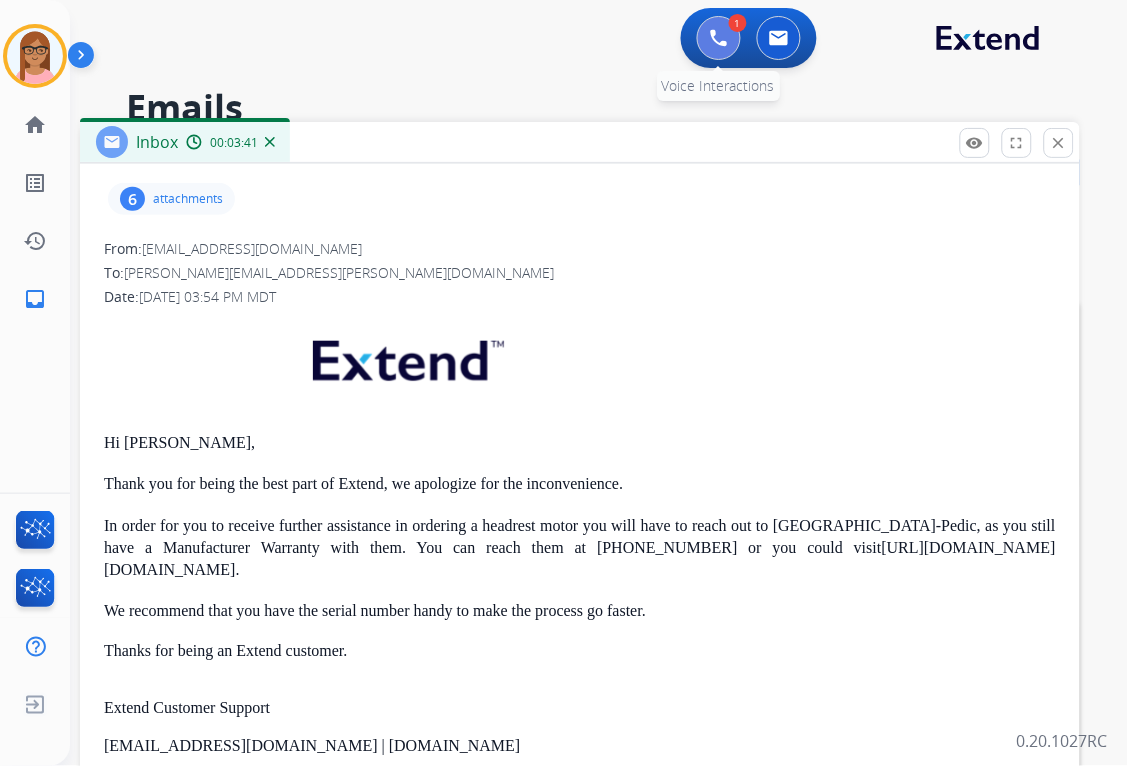 click at bounding box center [719, 38] 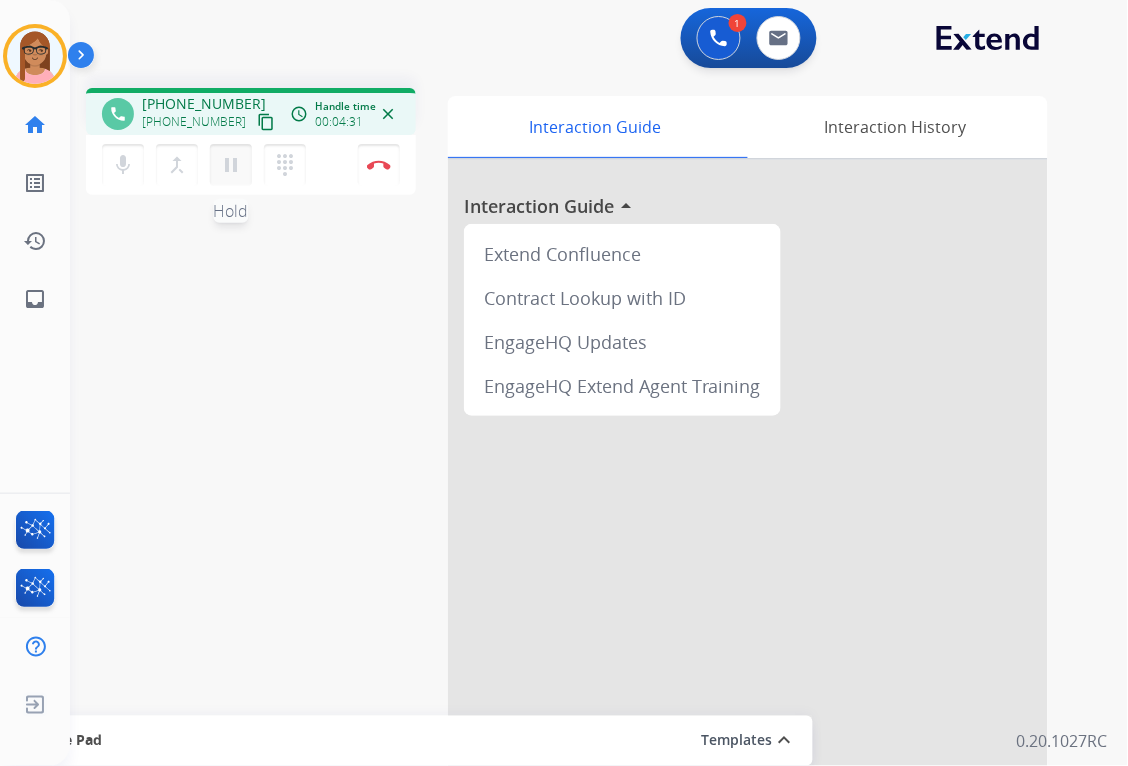 click on "pause" at bounding box center (231, 165) 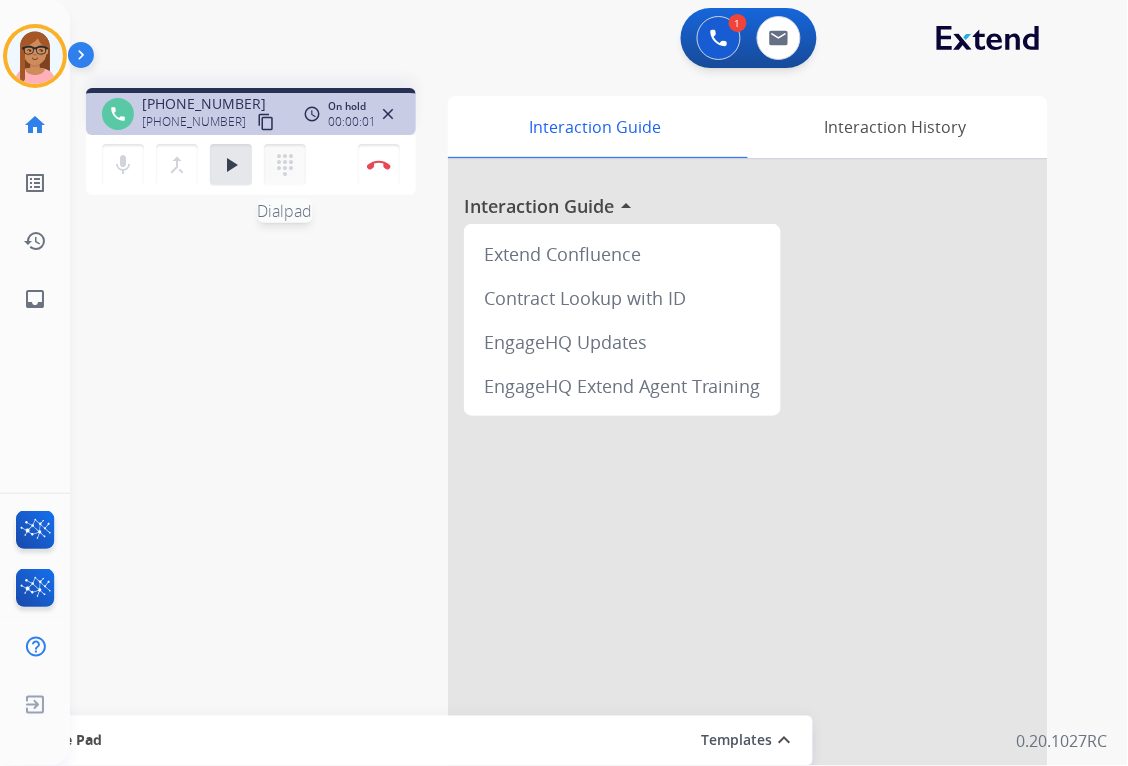 click on "dialpad" at bounding box center [285, 165] 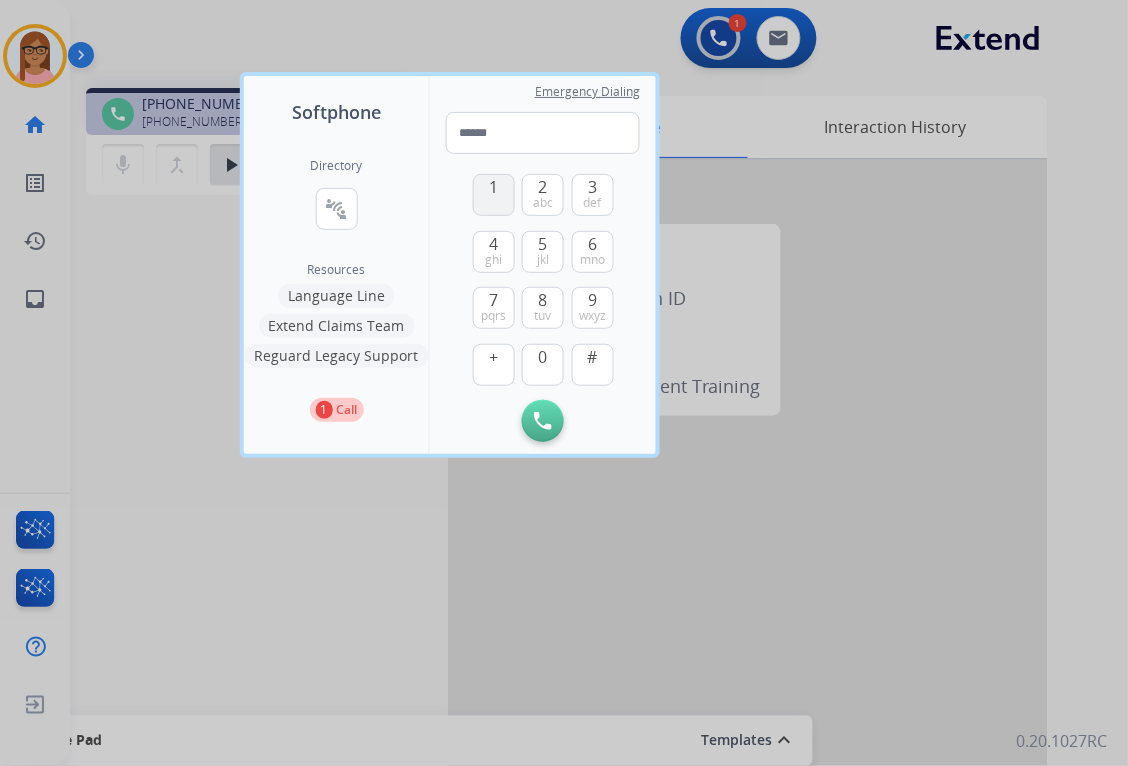 click on "1" at bounding box center (494, 195) 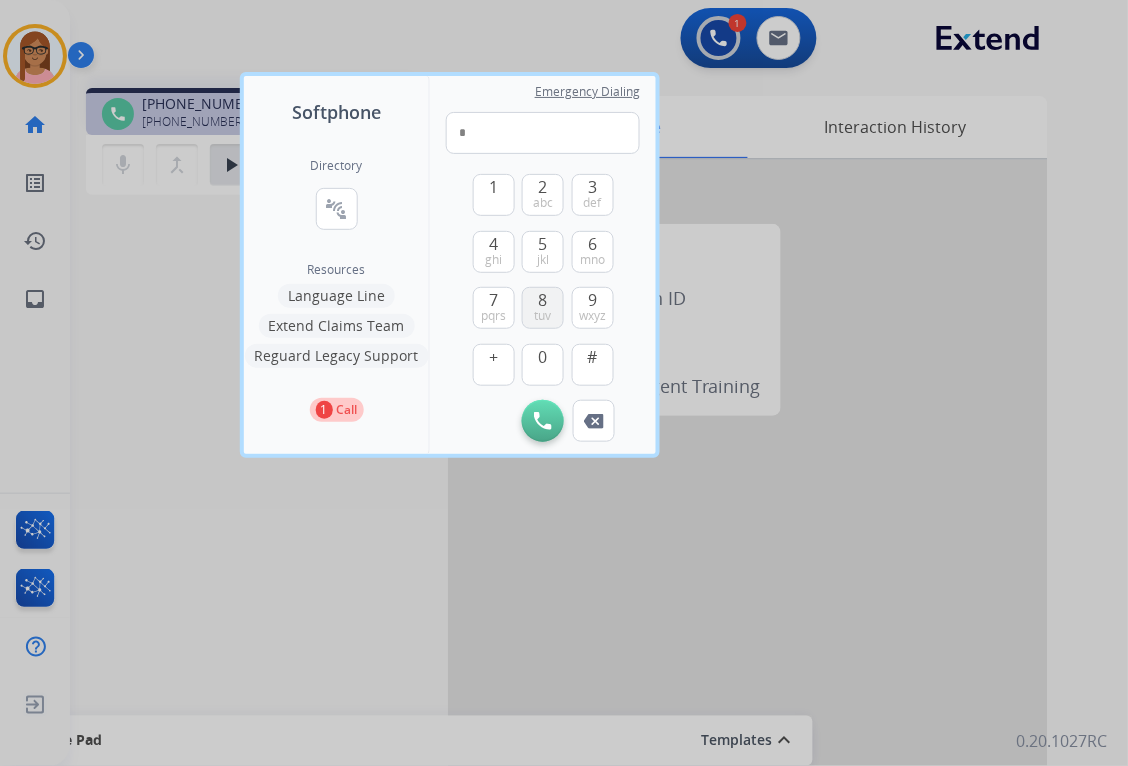 click on "tuv" at bounding box center [543, 316] 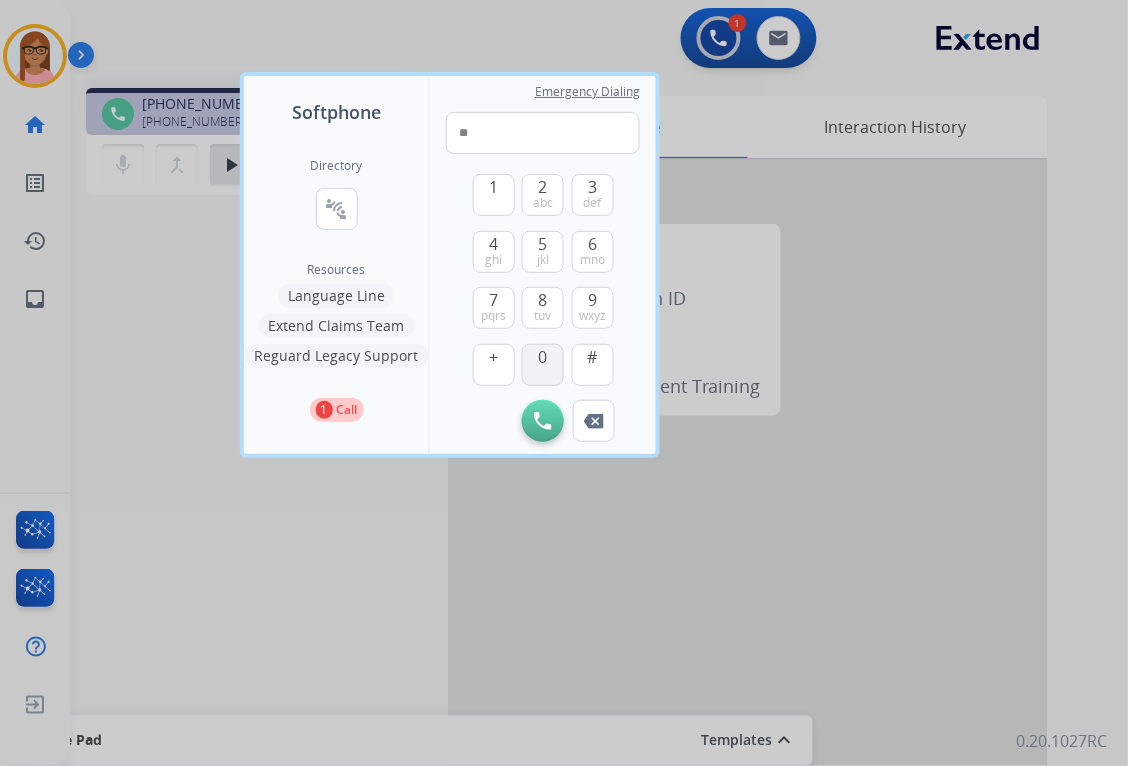 click on "0" at bounding box center (543, 365) 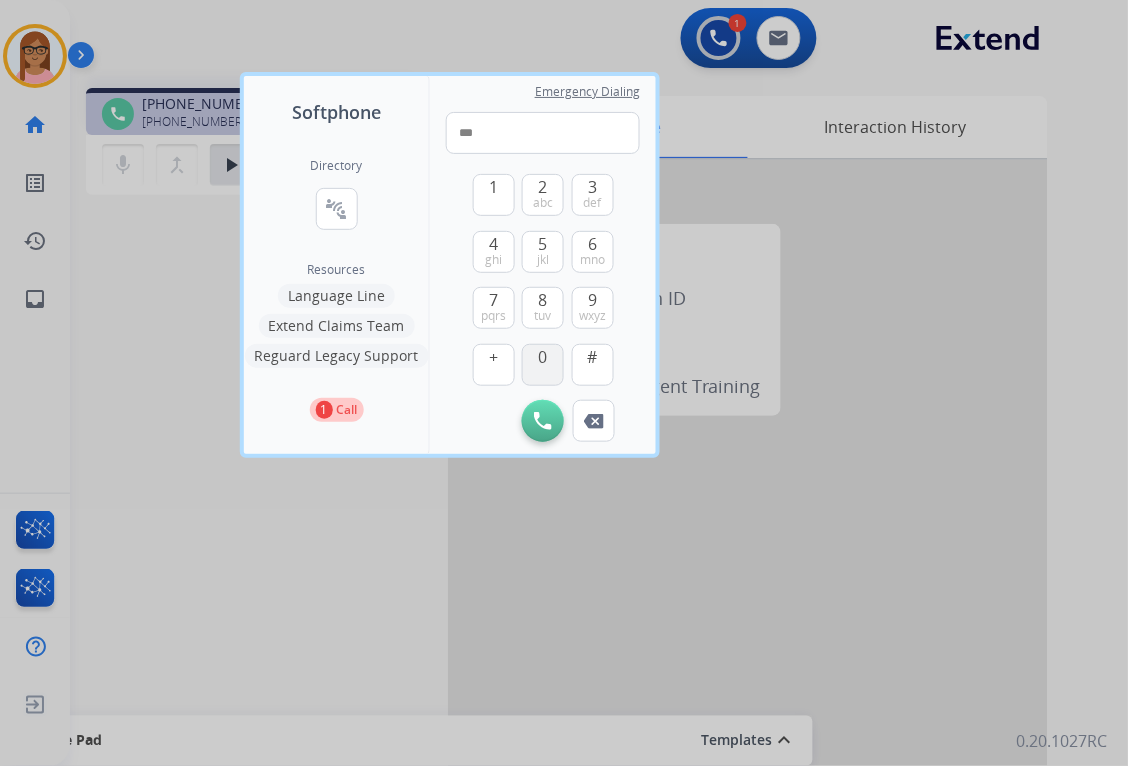 click on "0" at bounding box center [543, 365] 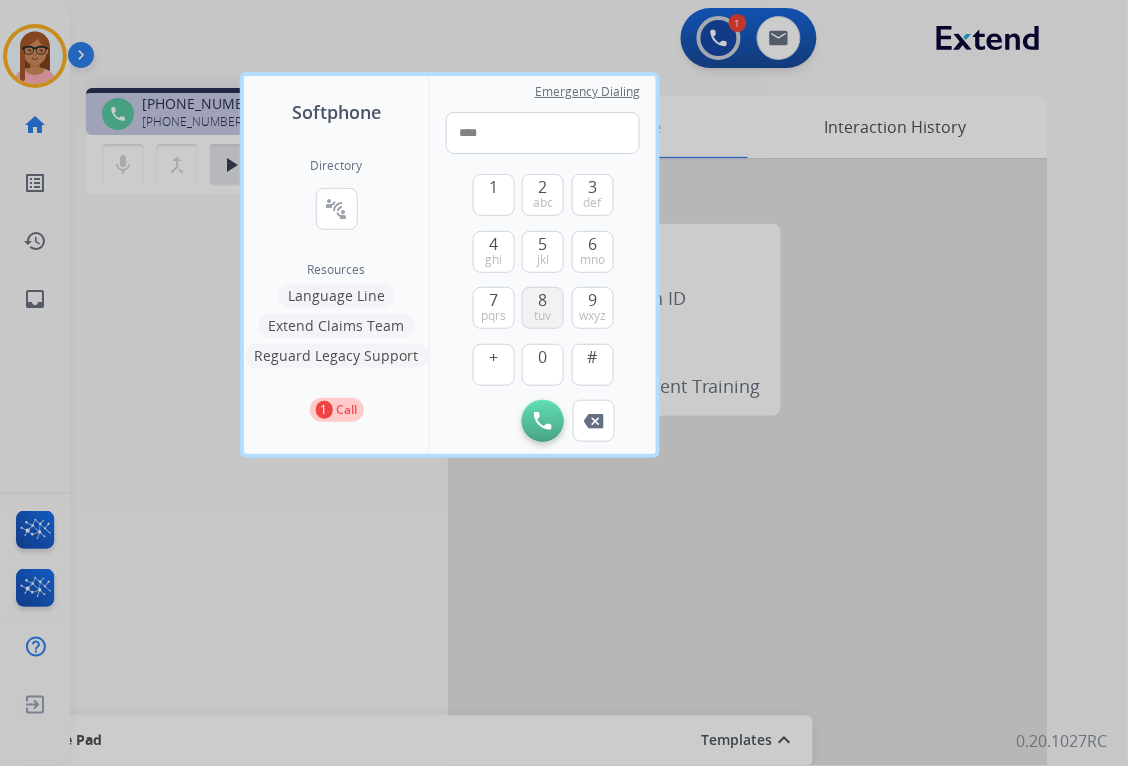 drag, startPoint x: 547, startPoint y: 298, endPoint x: 547, endPoint y: 248, distance: 50 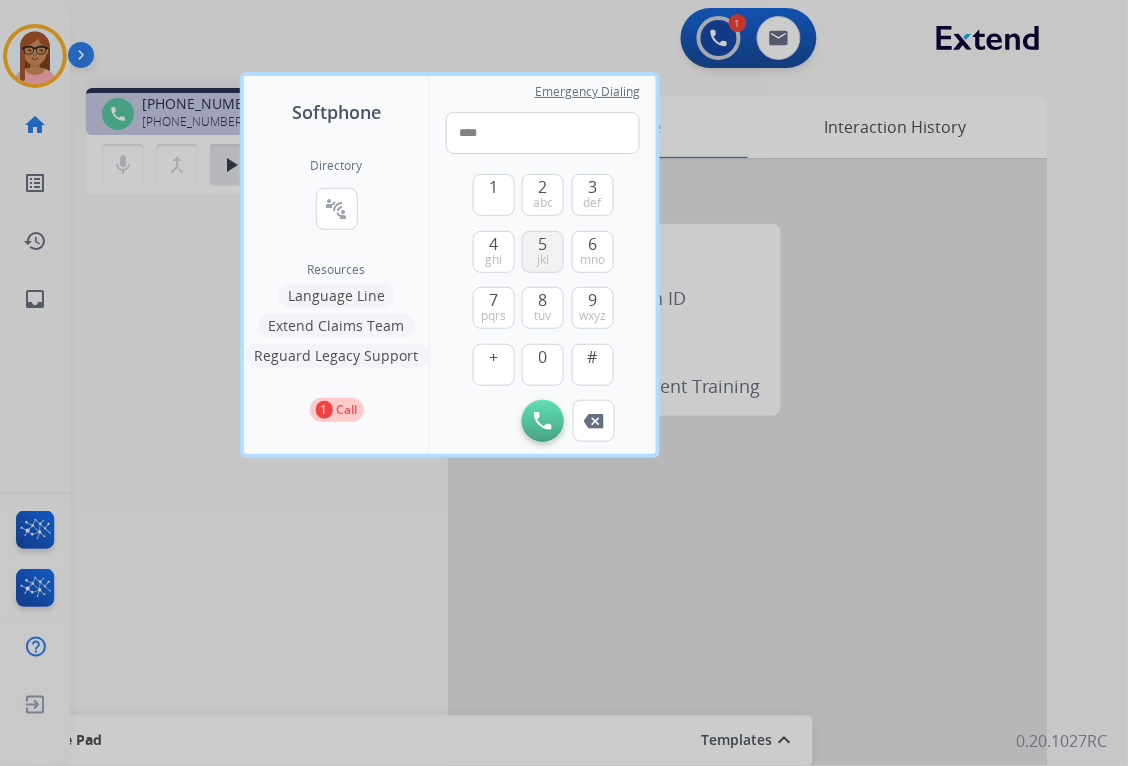 click on "8 tuv" at bounding box center [543, 308] 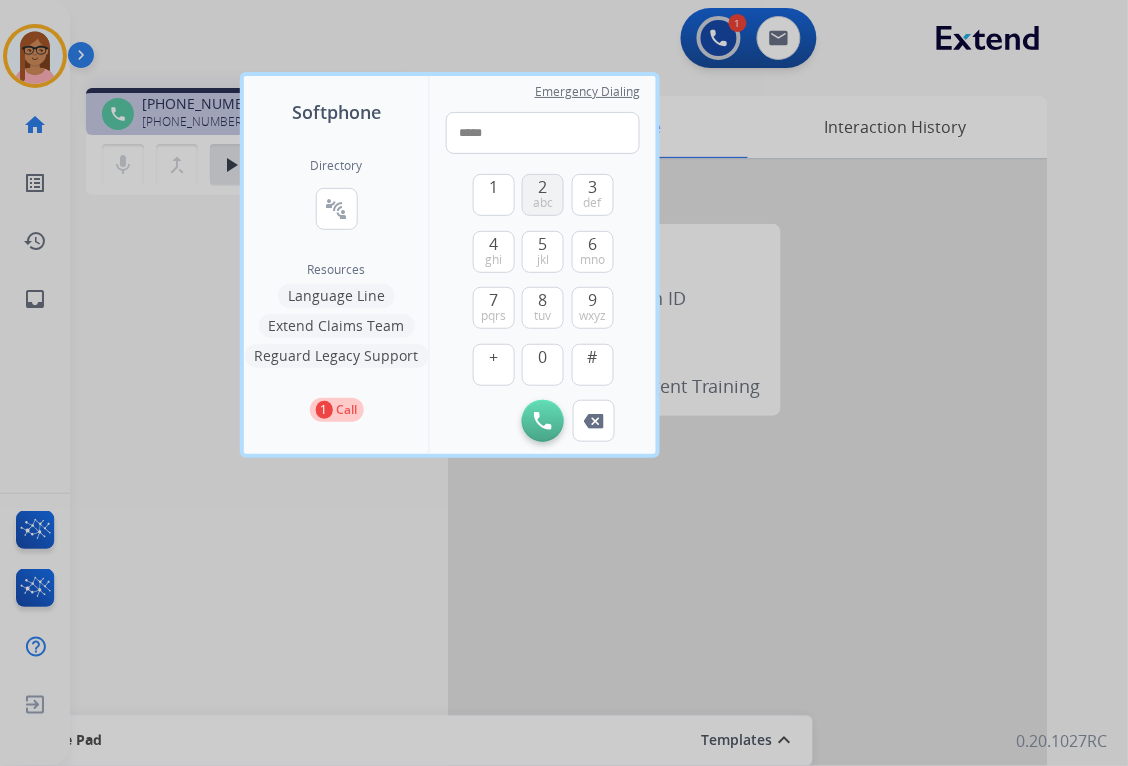 drag, startPoint x: 547, startPoint y: 185, endPoint x: 481, endPoint y: 192, distance: 66.37017 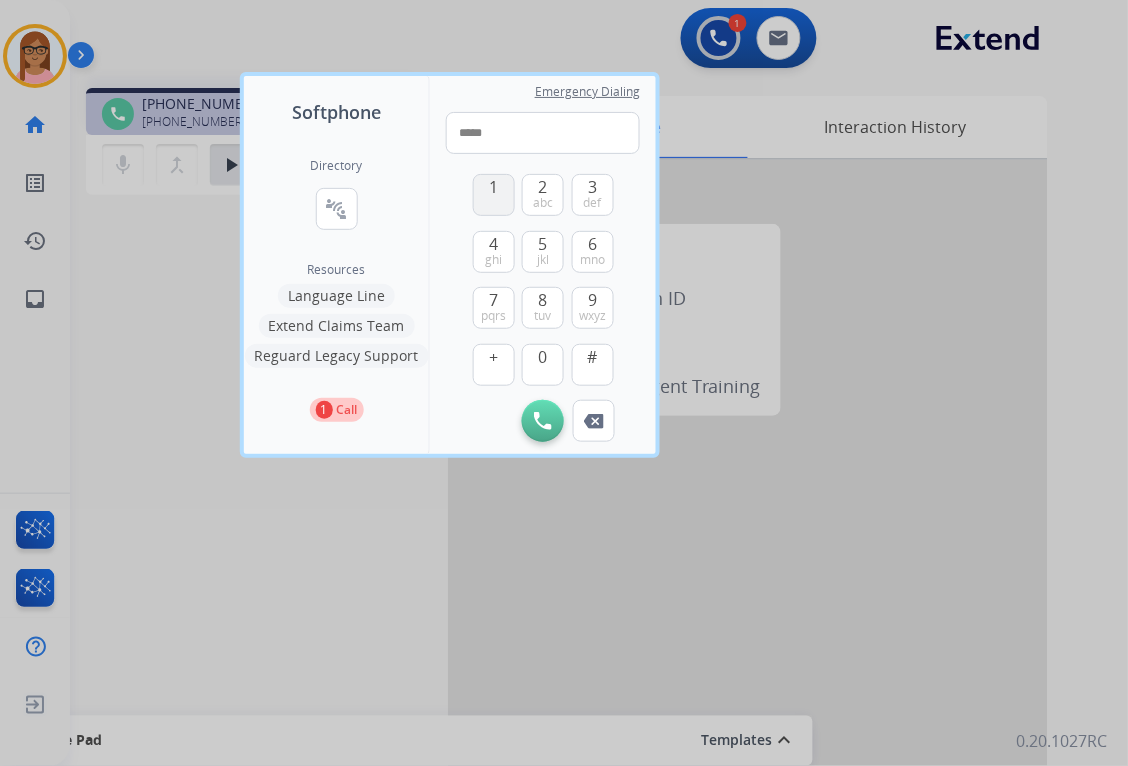 click on "2 abc" at bounding box center [543, 195] 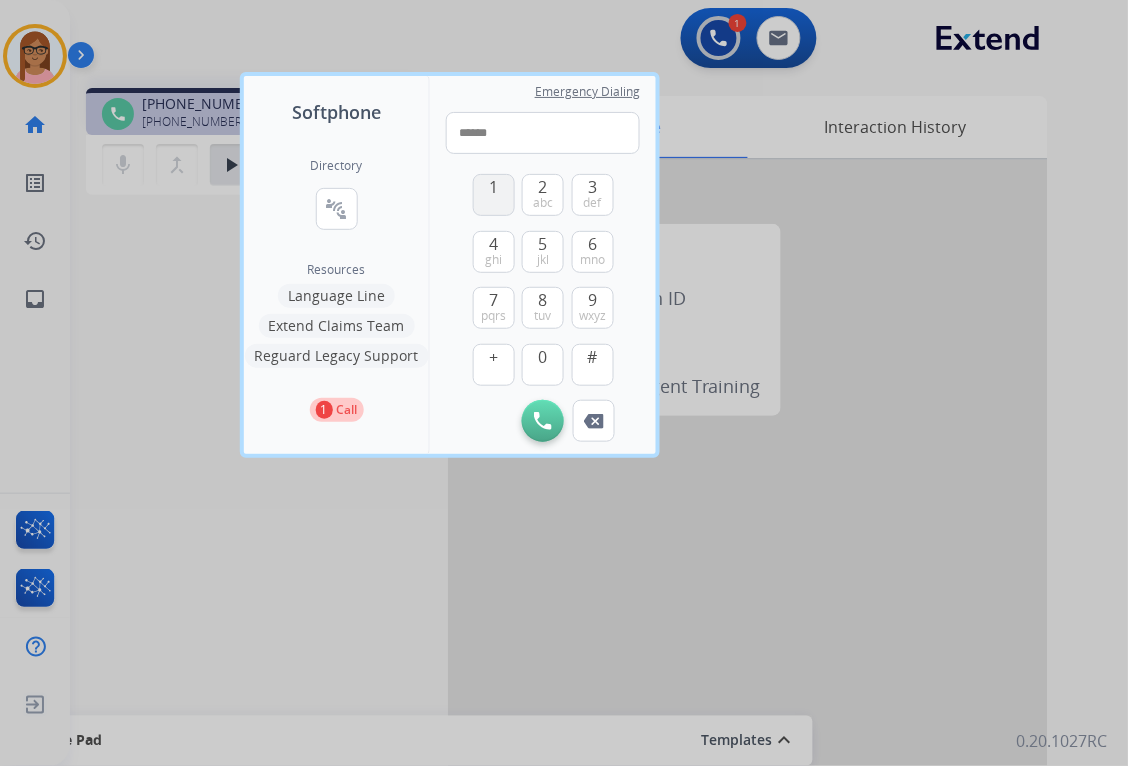 click on "1" at bounding box center (494, 195) 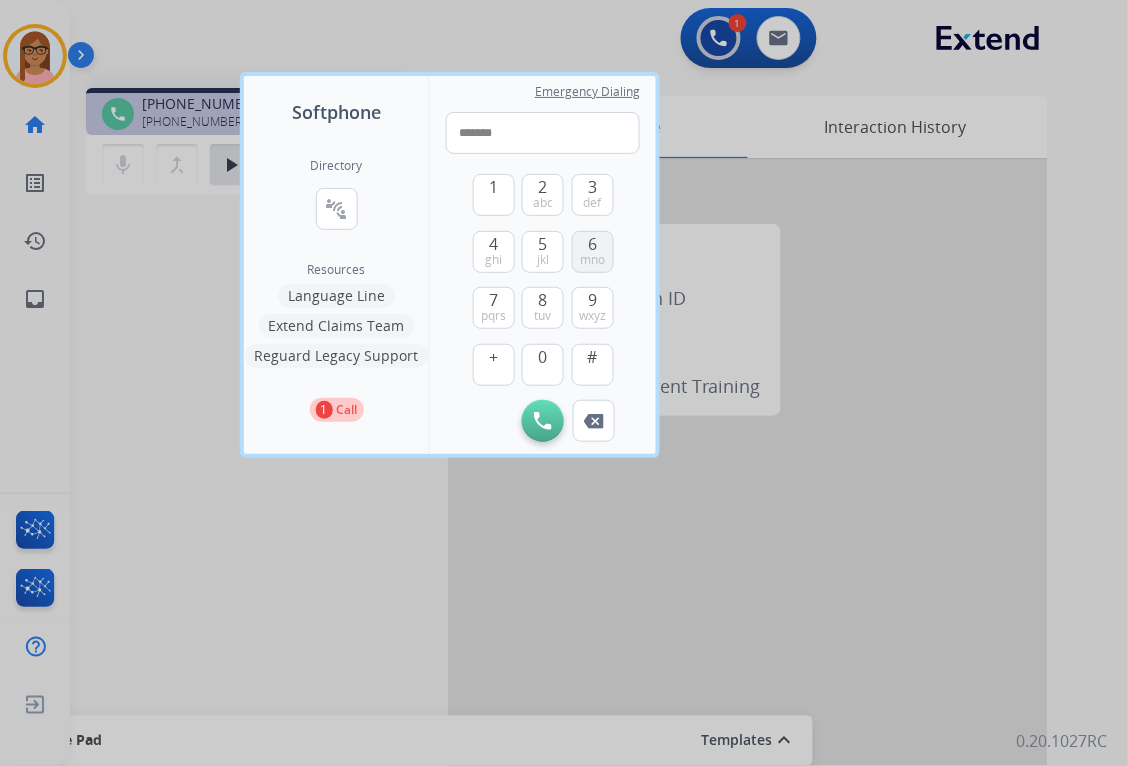 click on "6" at bounding box center (592, 244) 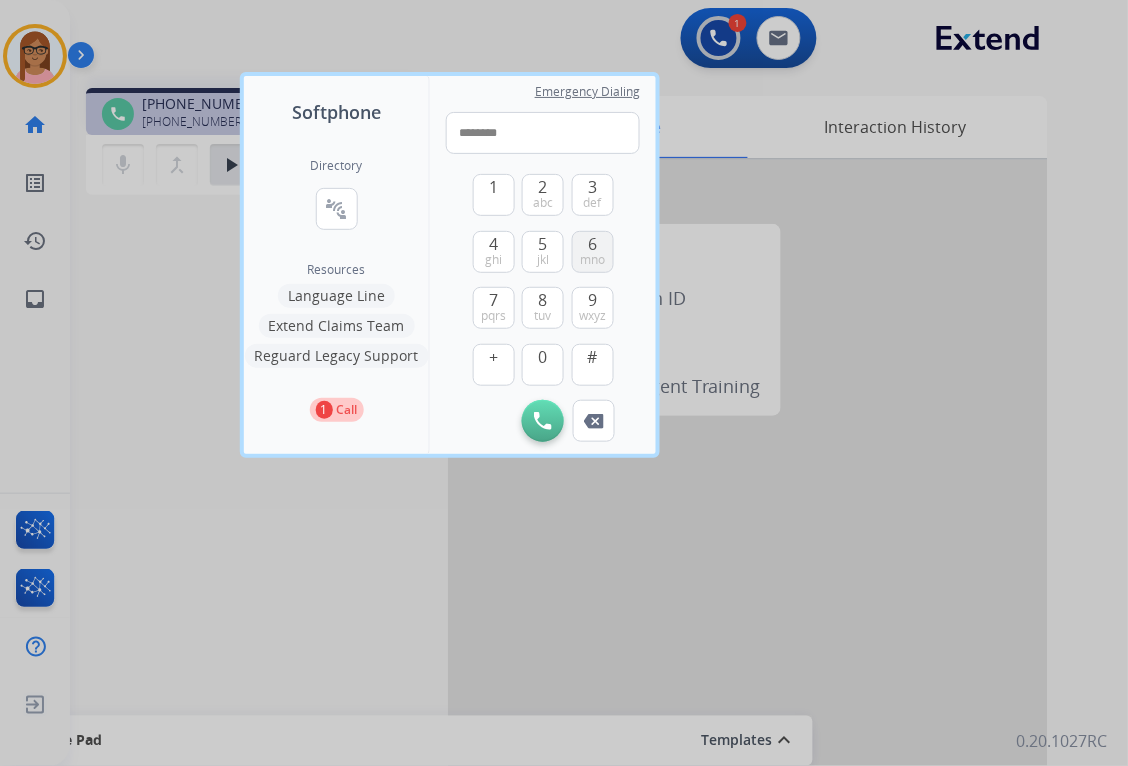 click on "6" at bounding box center (592, 244) 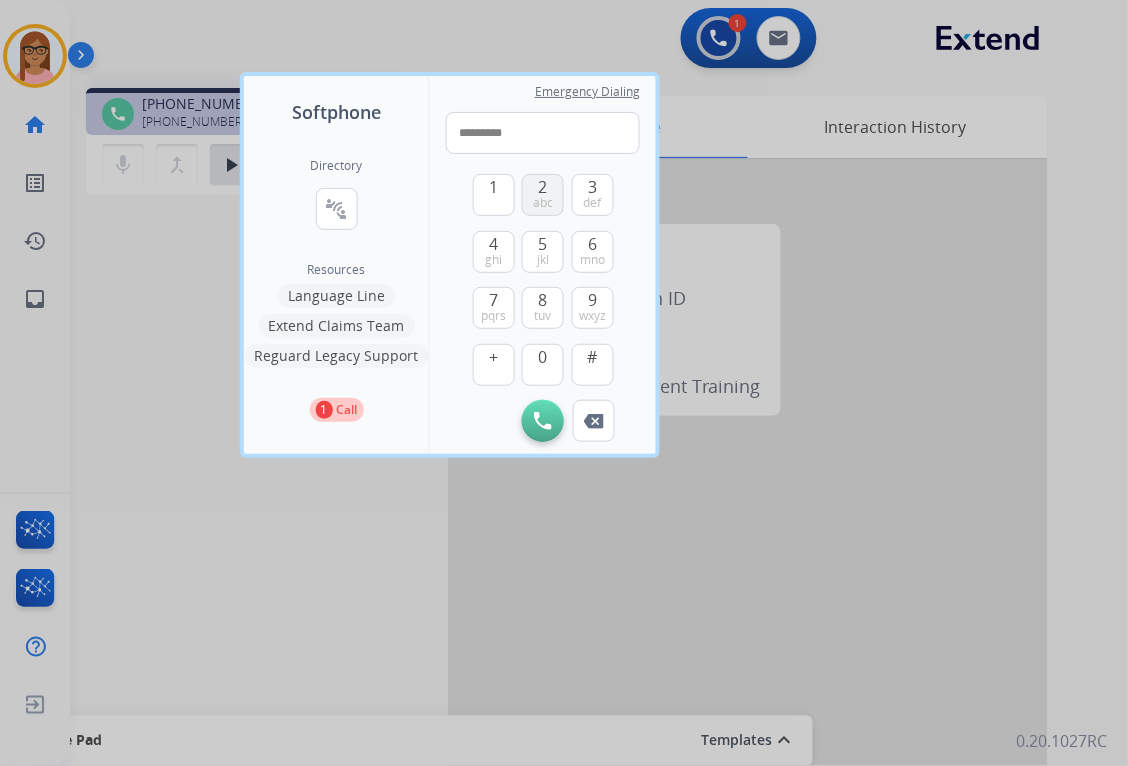 click on "abc" at bounding box center (543, 203) 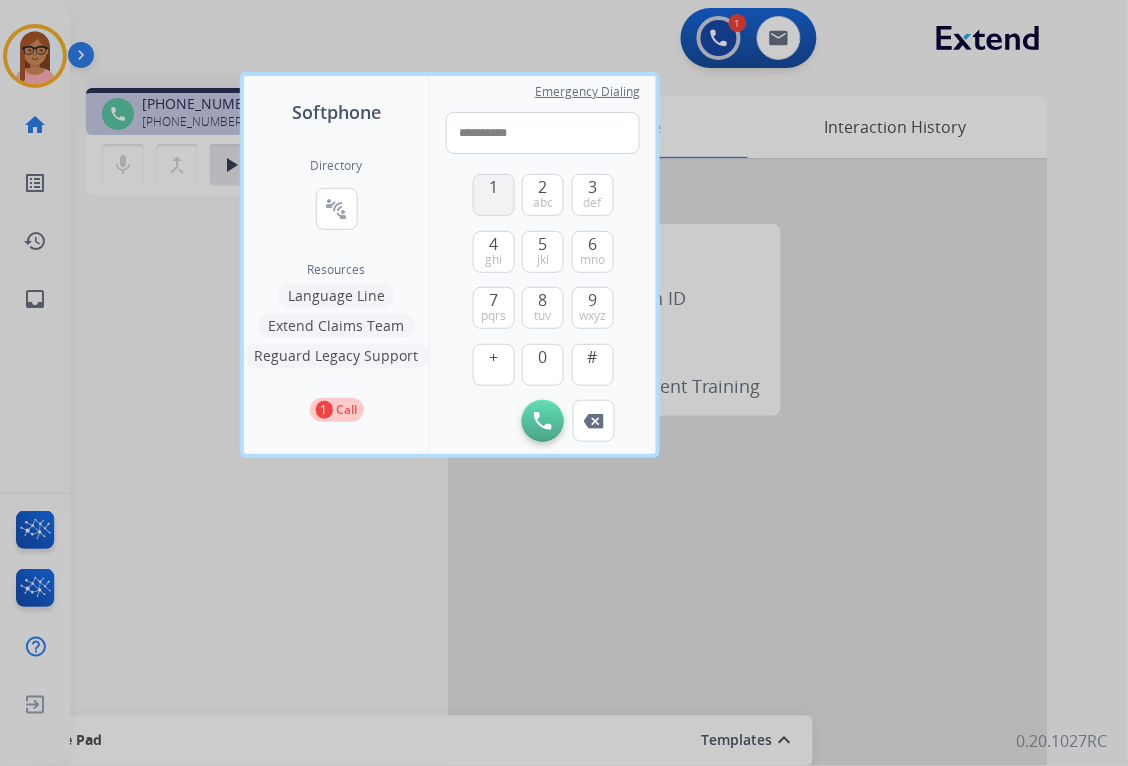 click on "1" at bounding box center (494, 195) 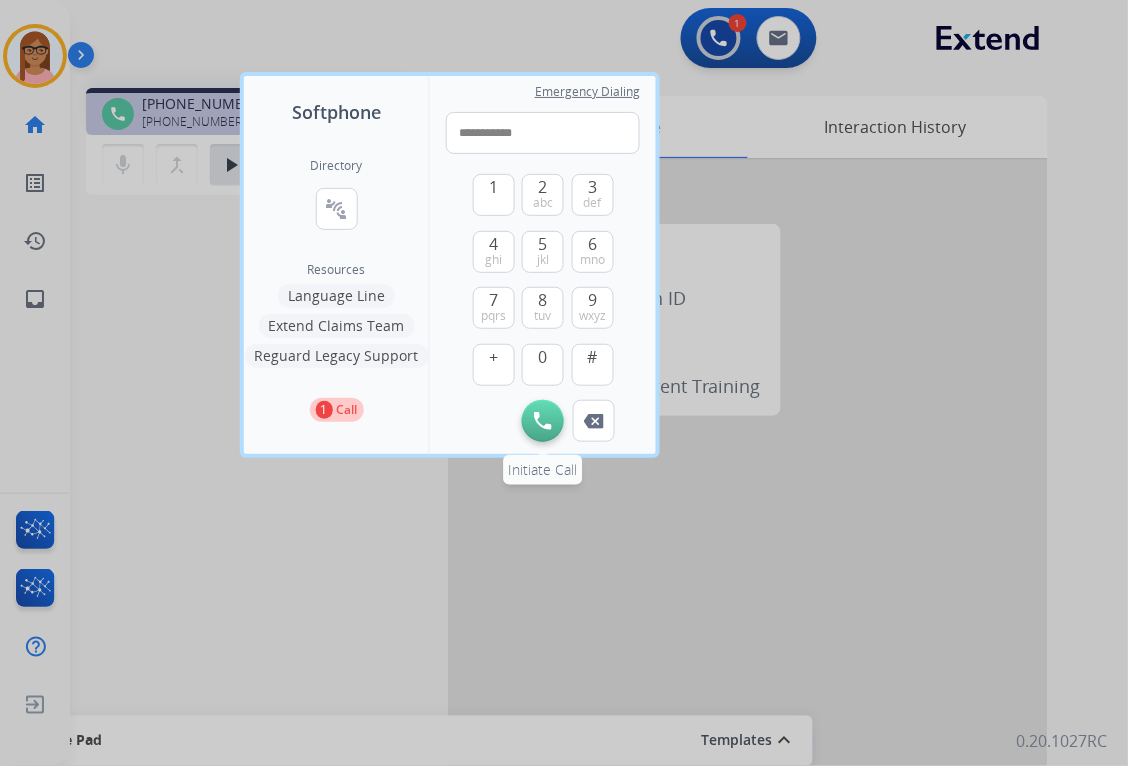 click at bounding box center [543, 421] 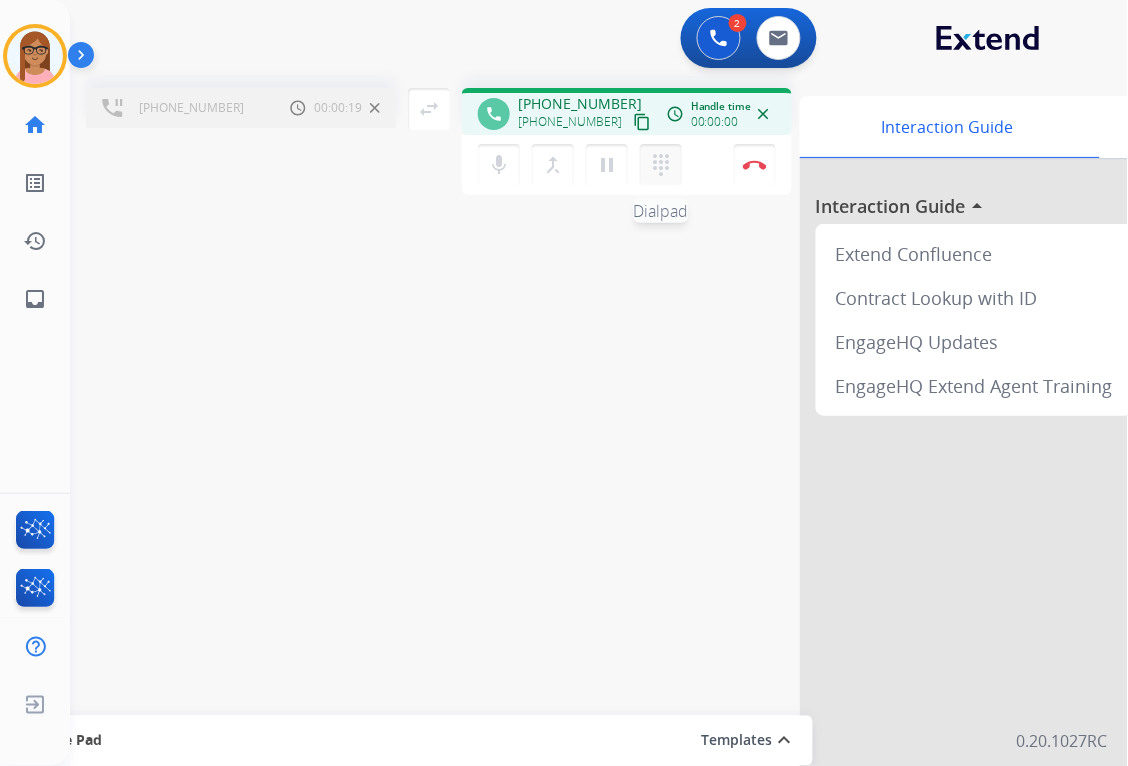 click on "dialpad" at bounding box center [661, 165] 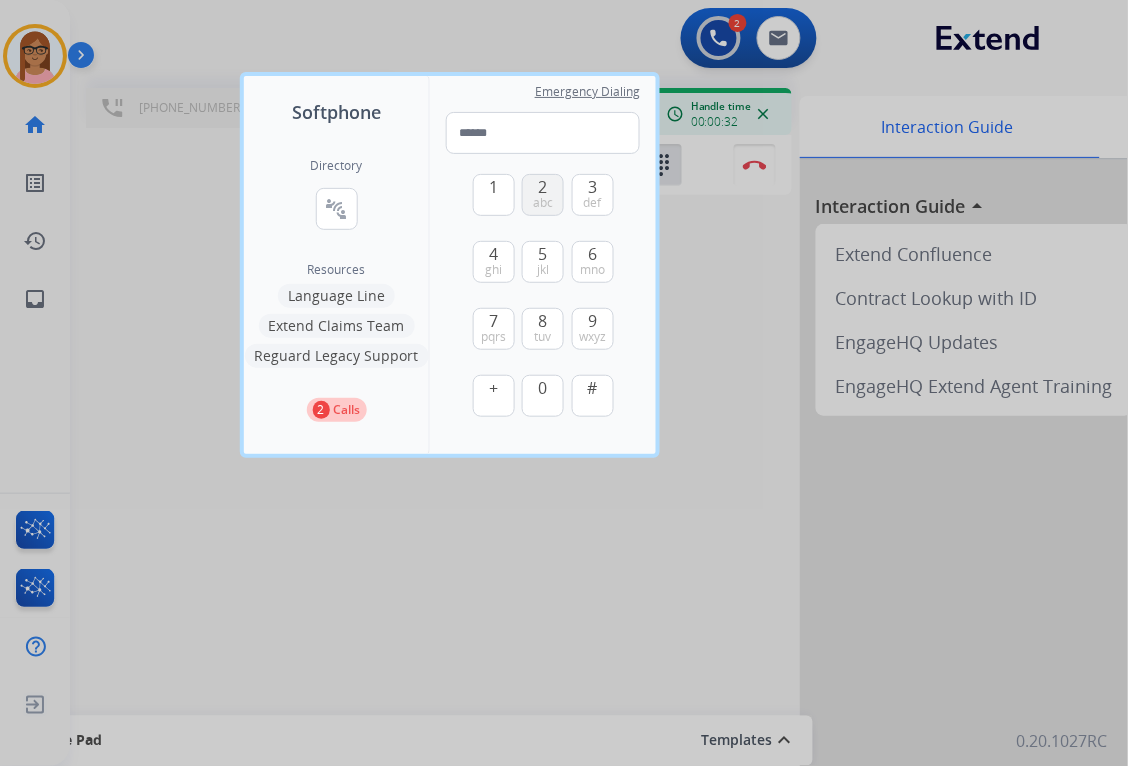 click on "2 abc" at bounding box center (543, 195) 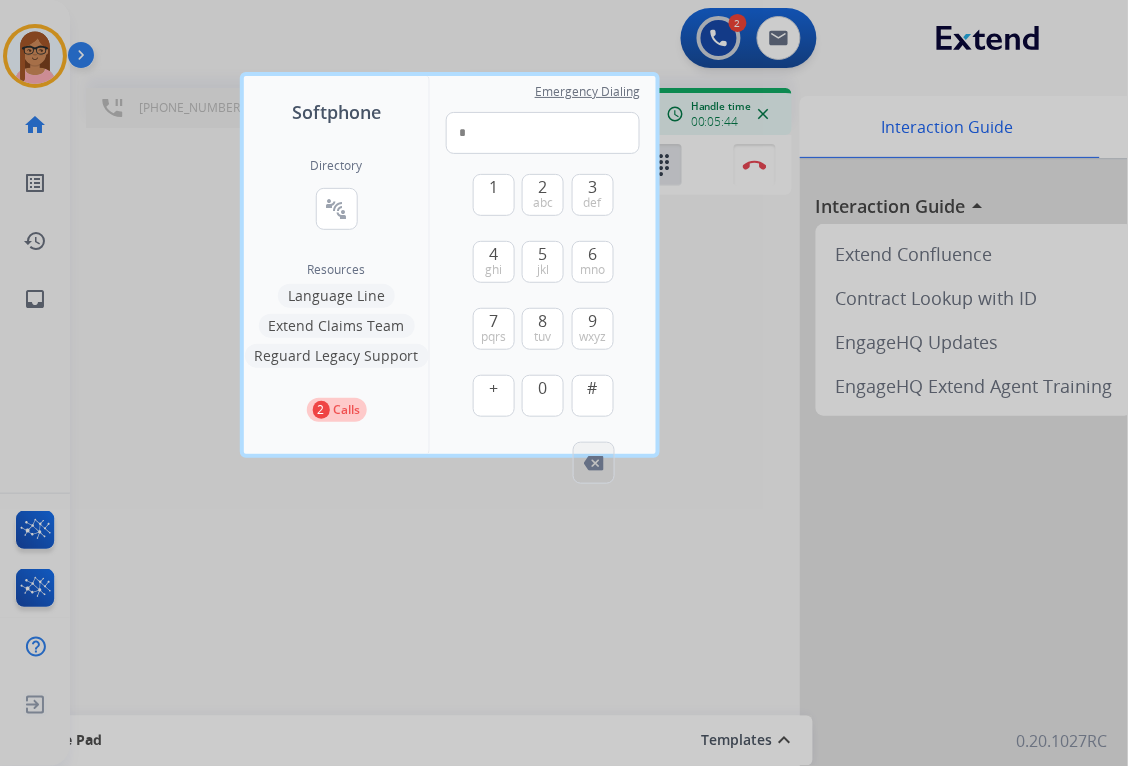 click on "Remove Number" at bounding box center (594, 463) 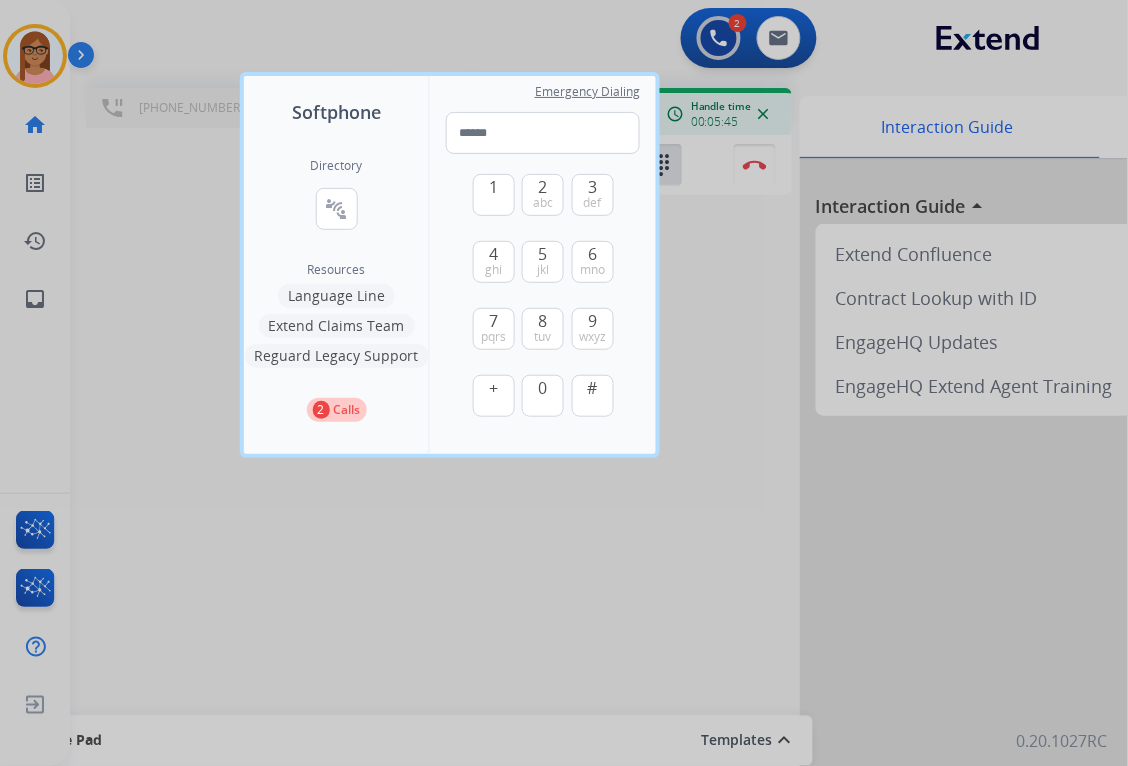 click at bounding box center (564, 383) 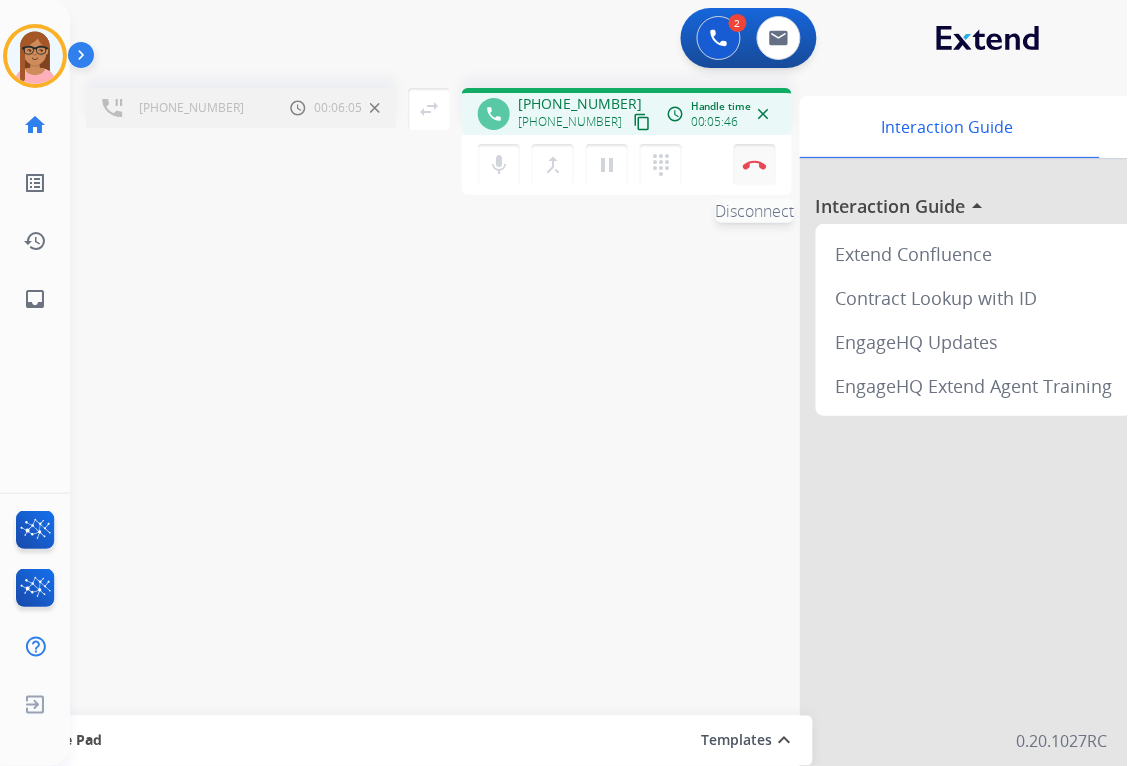 click at bounding box center (755, 165) 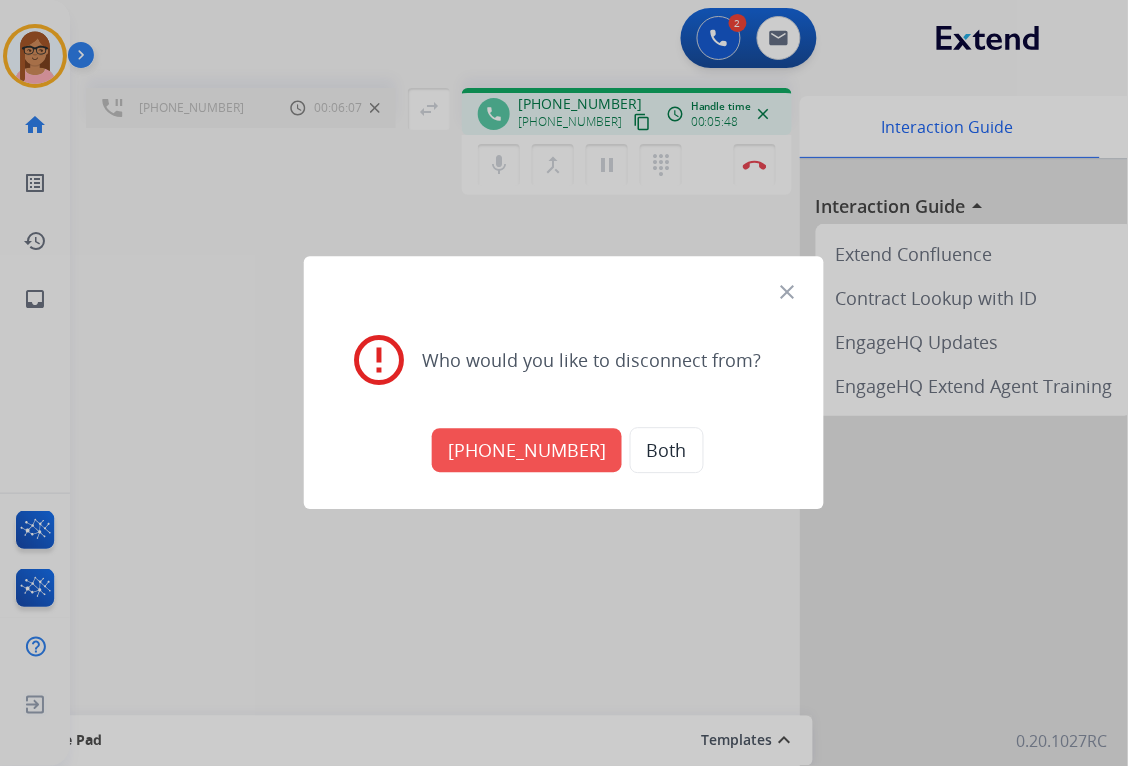 click on "[PHONE_NUMBER]" at bounding box center [527, 451] 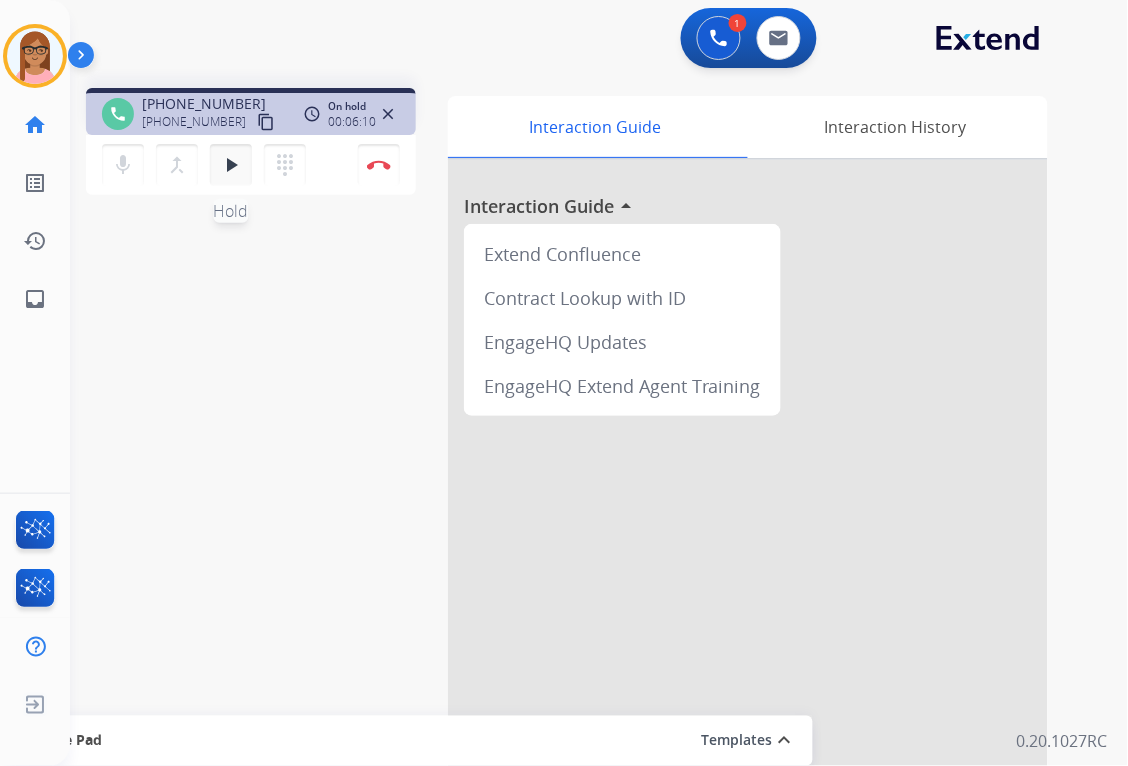 click on "play_arrow" at bounding box center (231, 165) 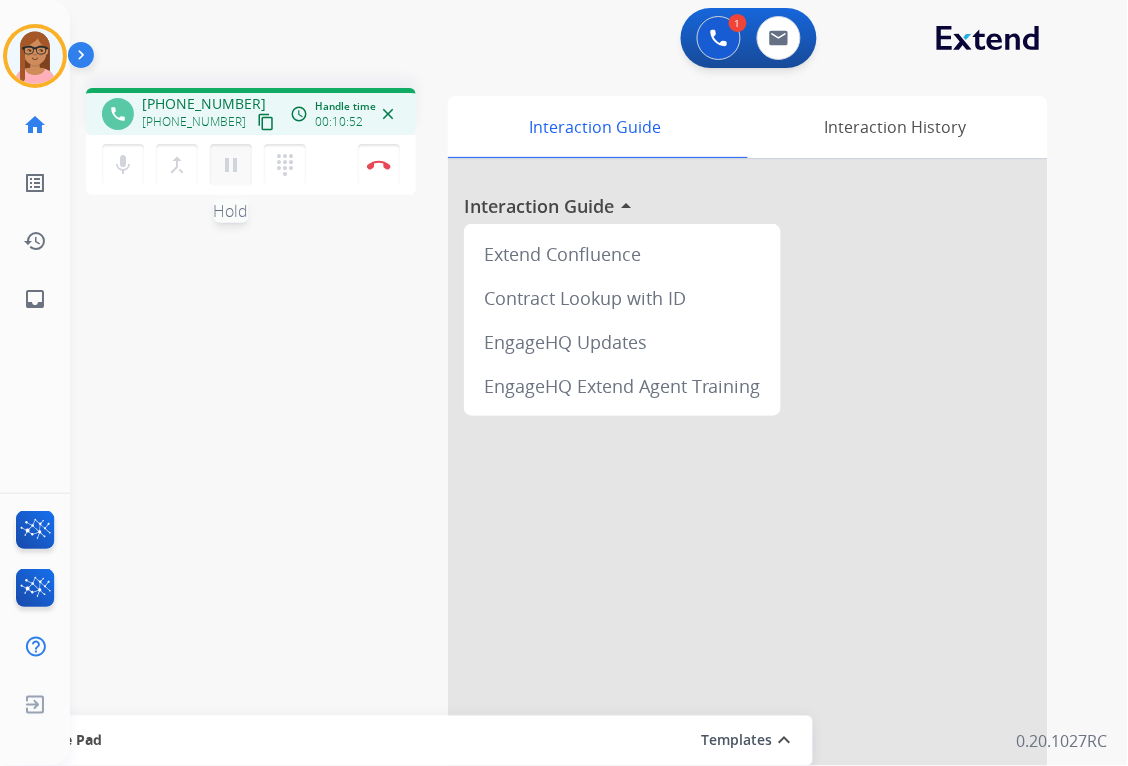 click on "pause" at bounding box center [231, 165] 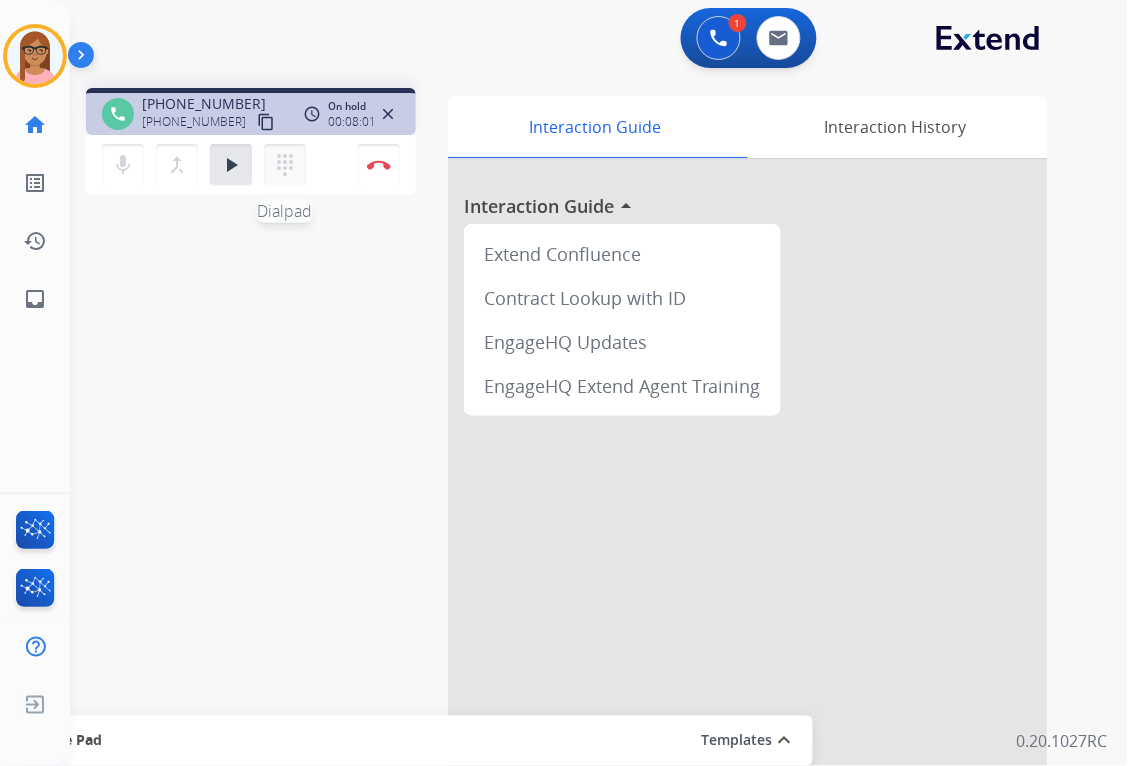 click on "dialpad Dialpad" at bounding box center (285, 165) 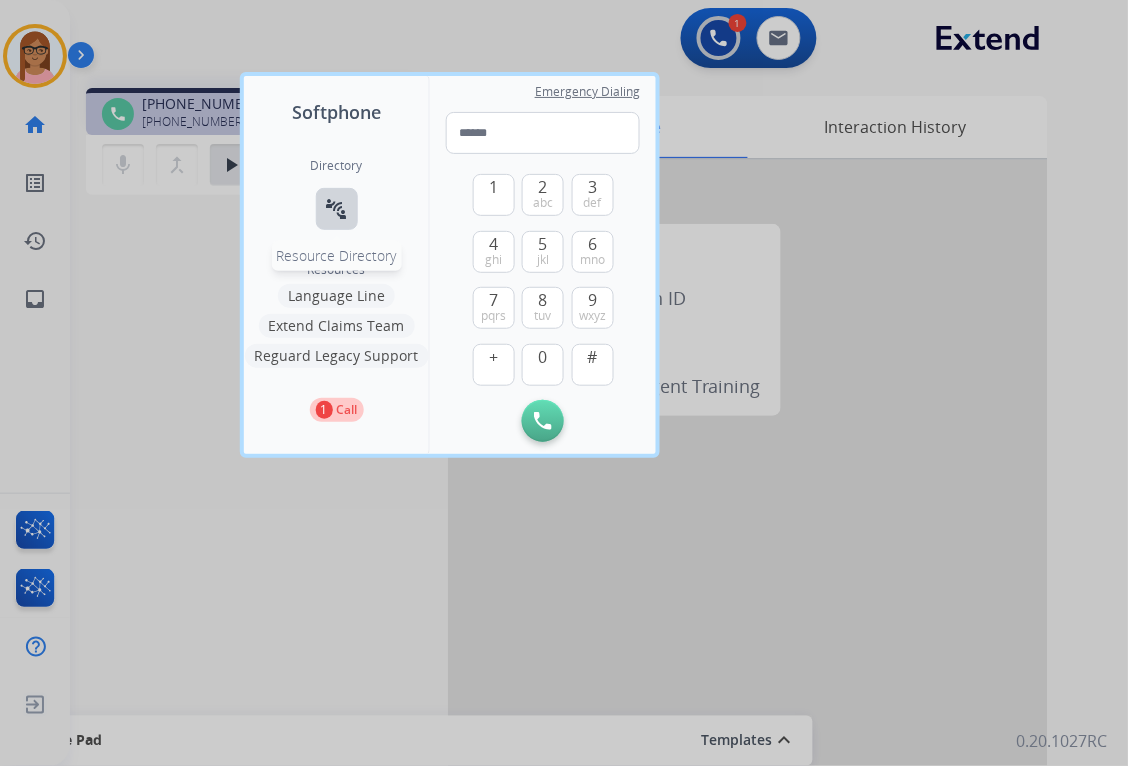 click on "connect_without_contact Resource Directory" at bounding box center [337, 209] 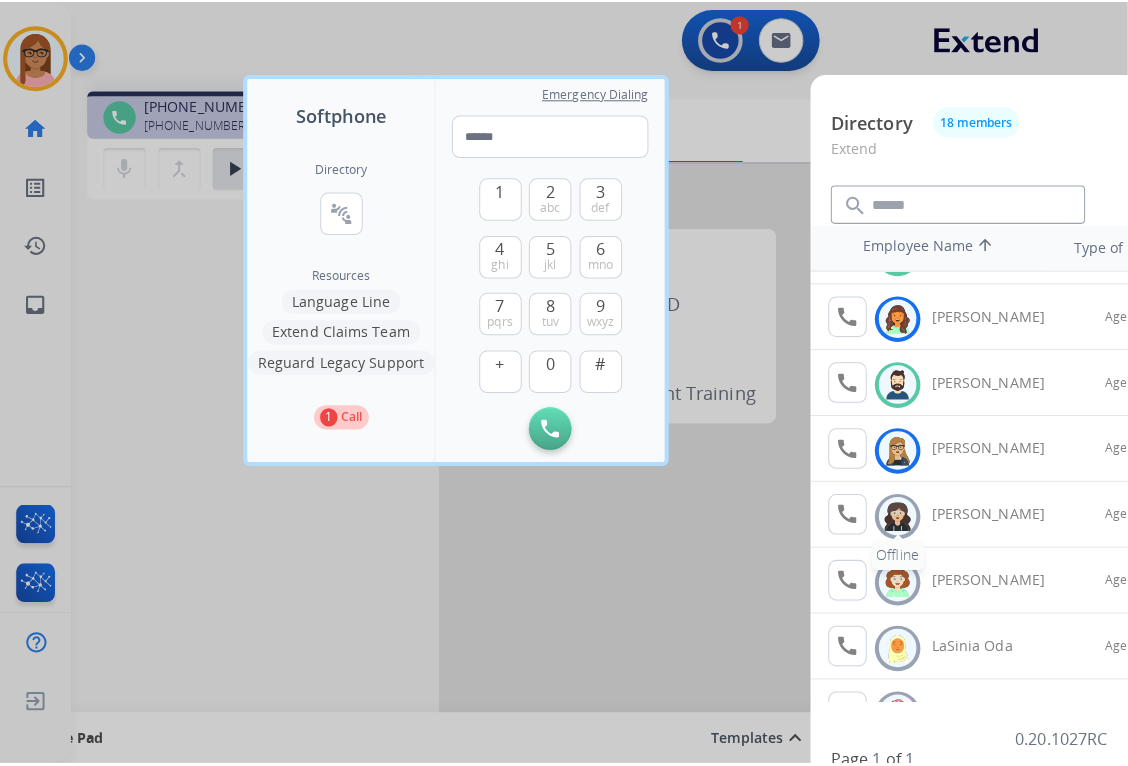 scroll, scrollTop: 333, scrollLeft: 0, axis: vertical 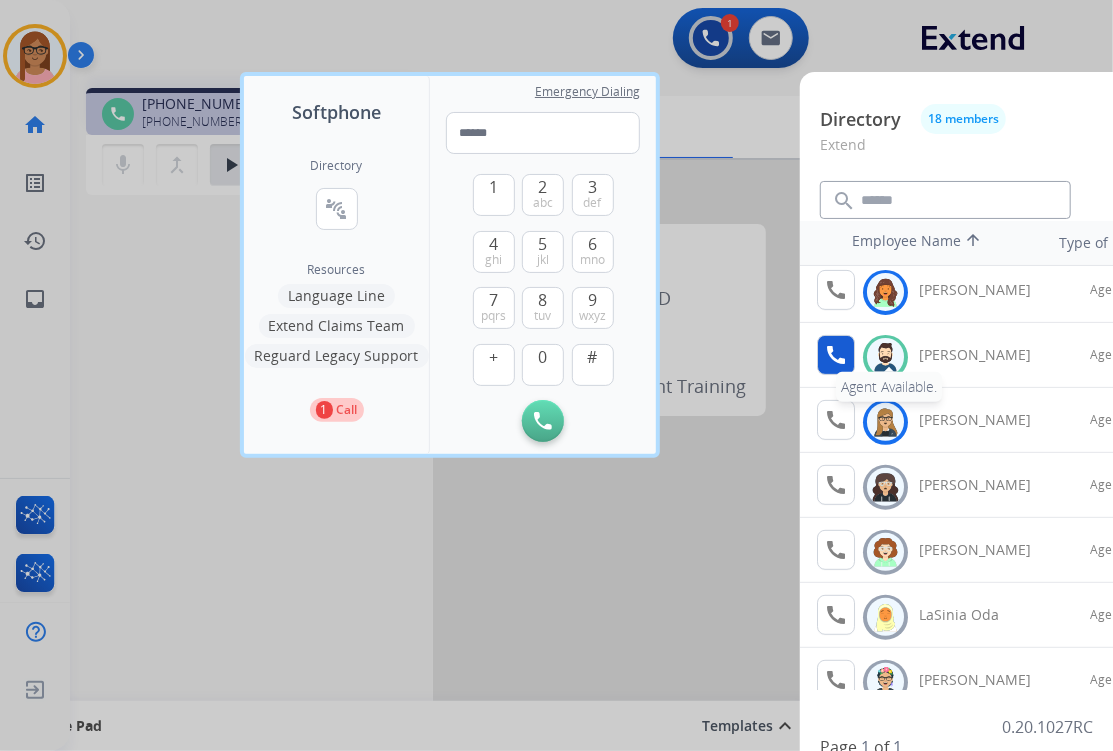 click on "call" at bounding box center (836, 355) 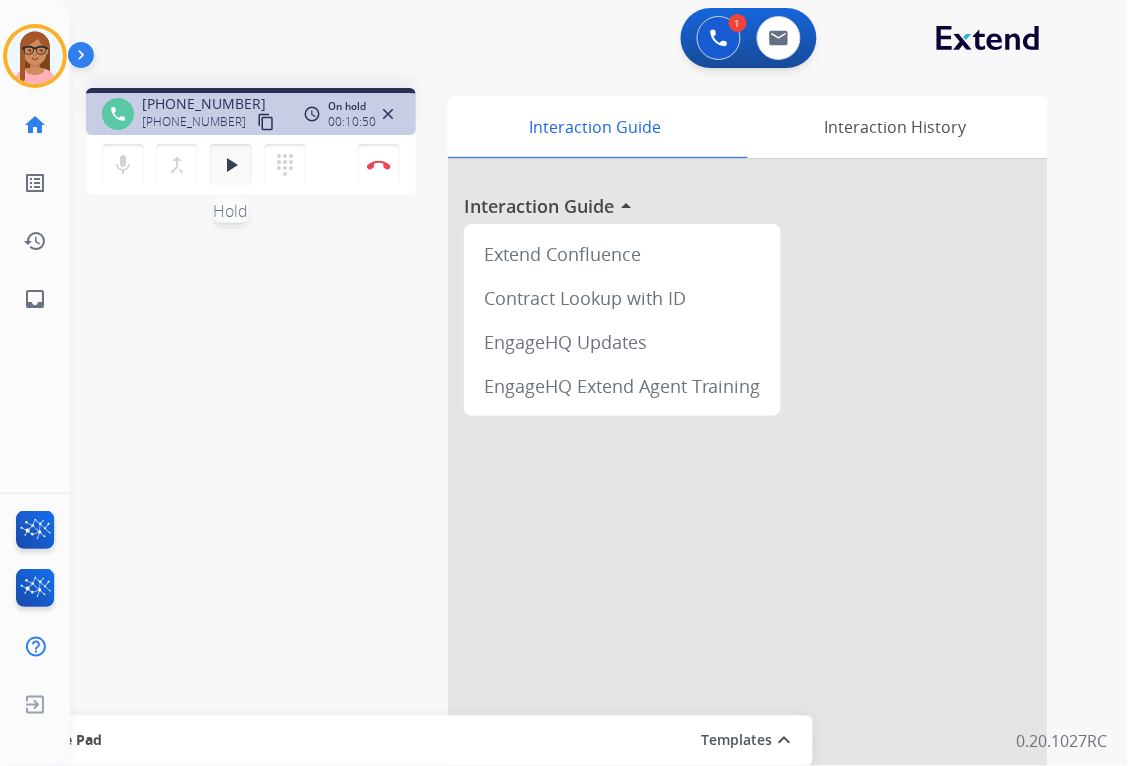 click on "play_arrow" at bounding box center [231, 165] 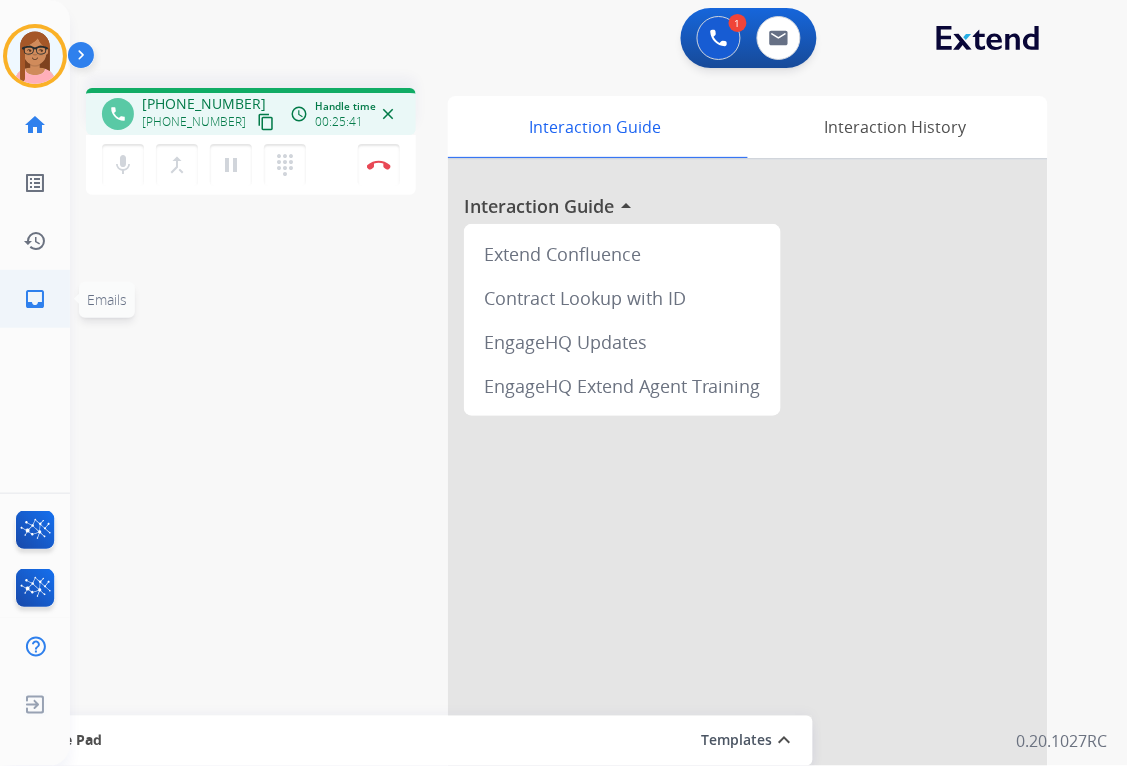 click on "inbox" 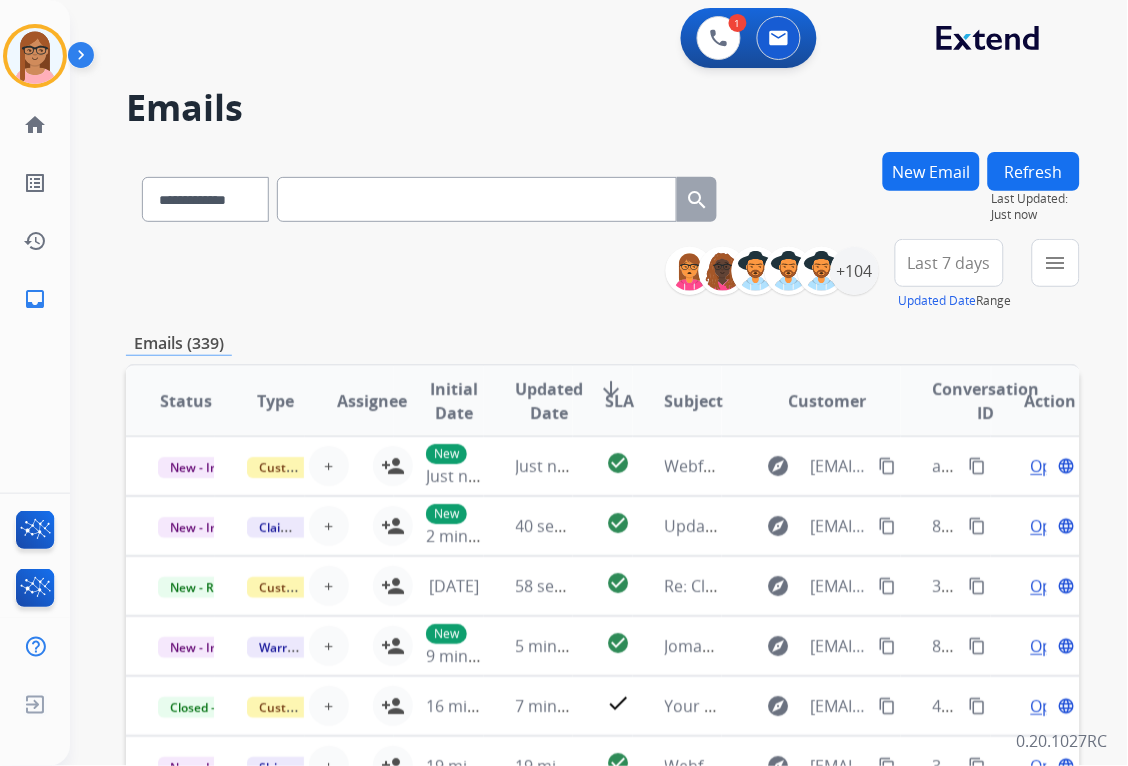 click on "New Email" at bounding box center (931, 171) 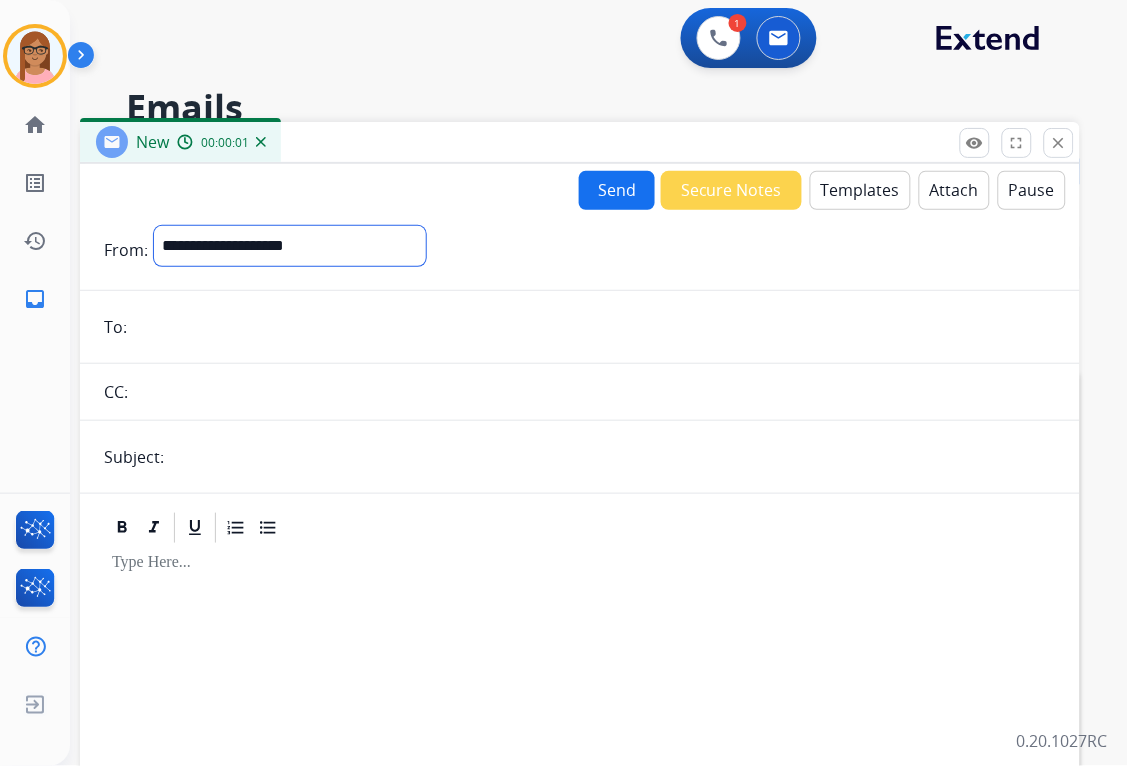 click on "**********" at bounding box center (290, 246) 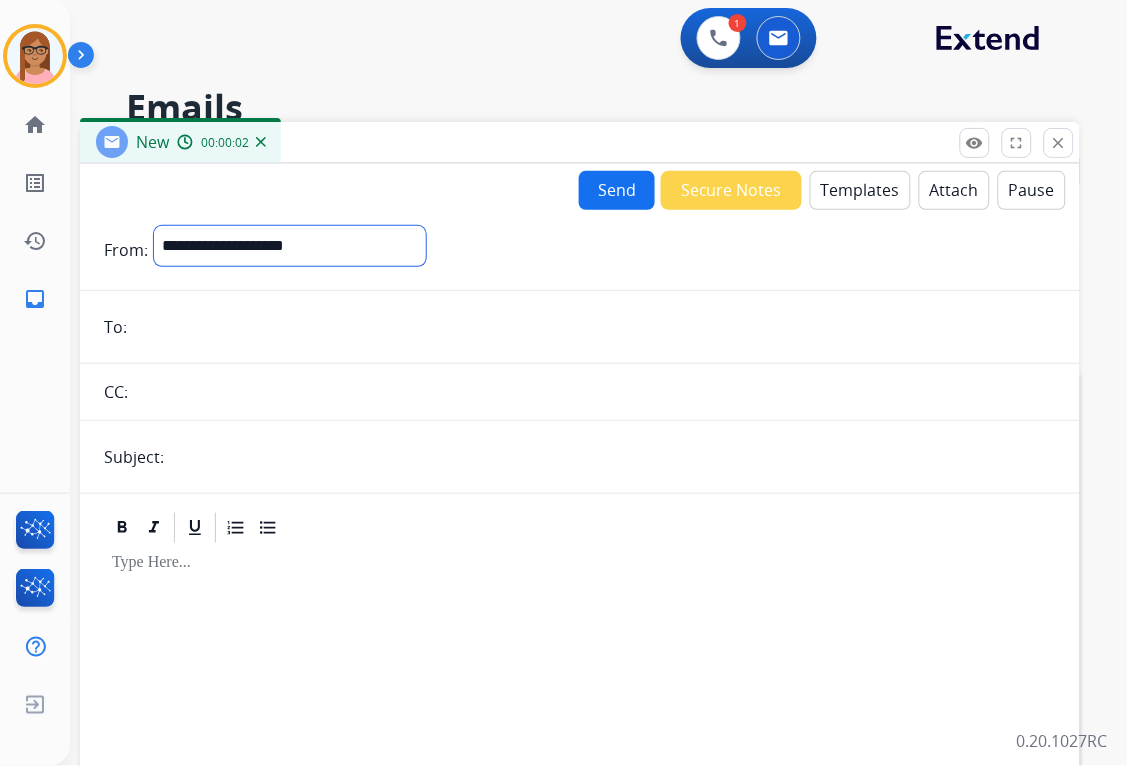 select on "**********" 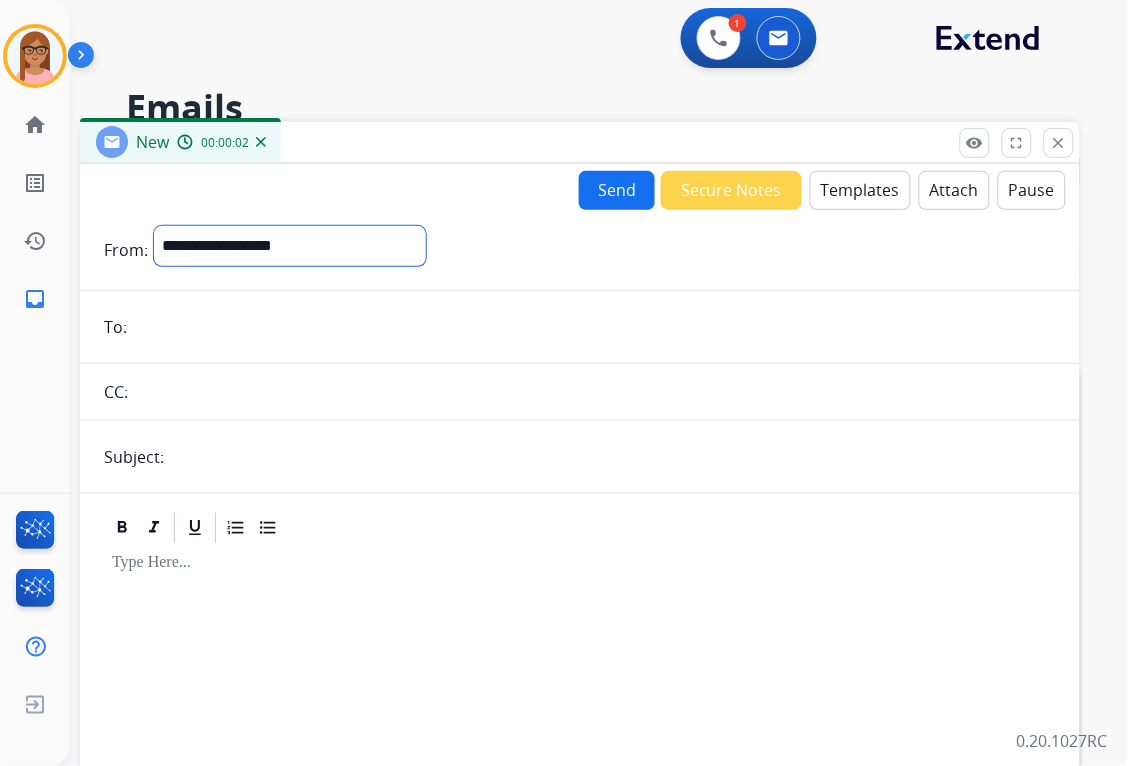 click on "**********" at bounding box center [290, 246] 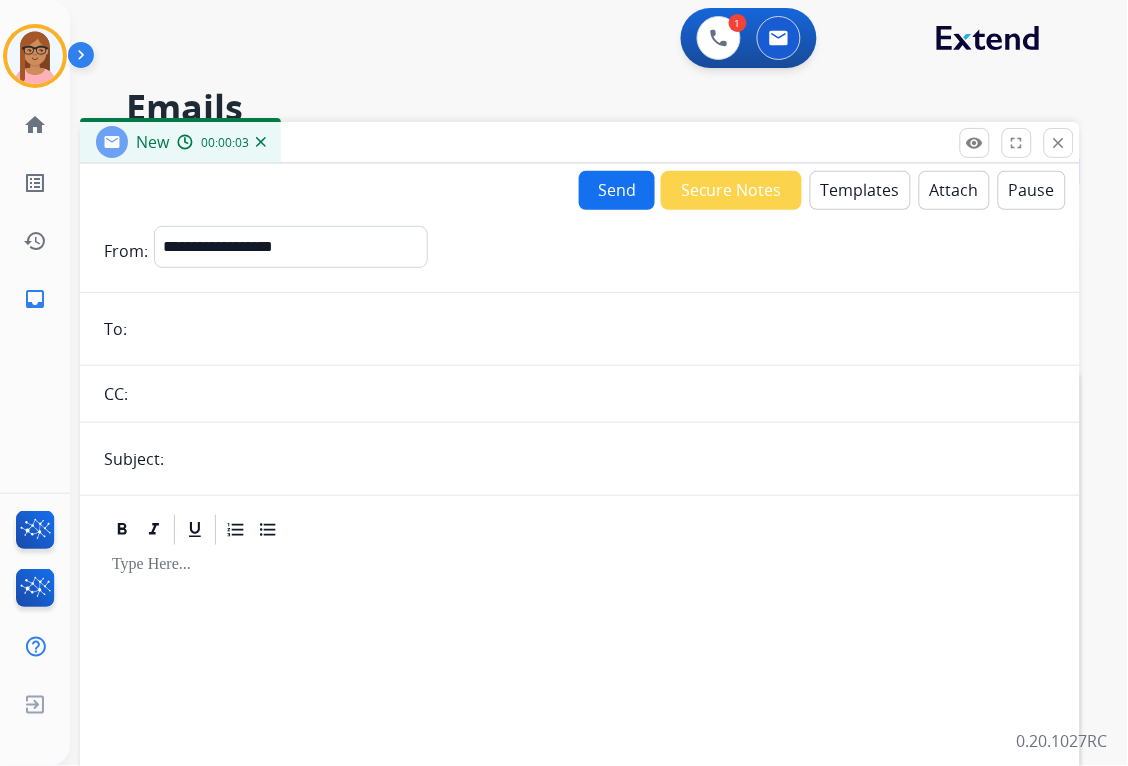 click at bounding box center [594, 329] 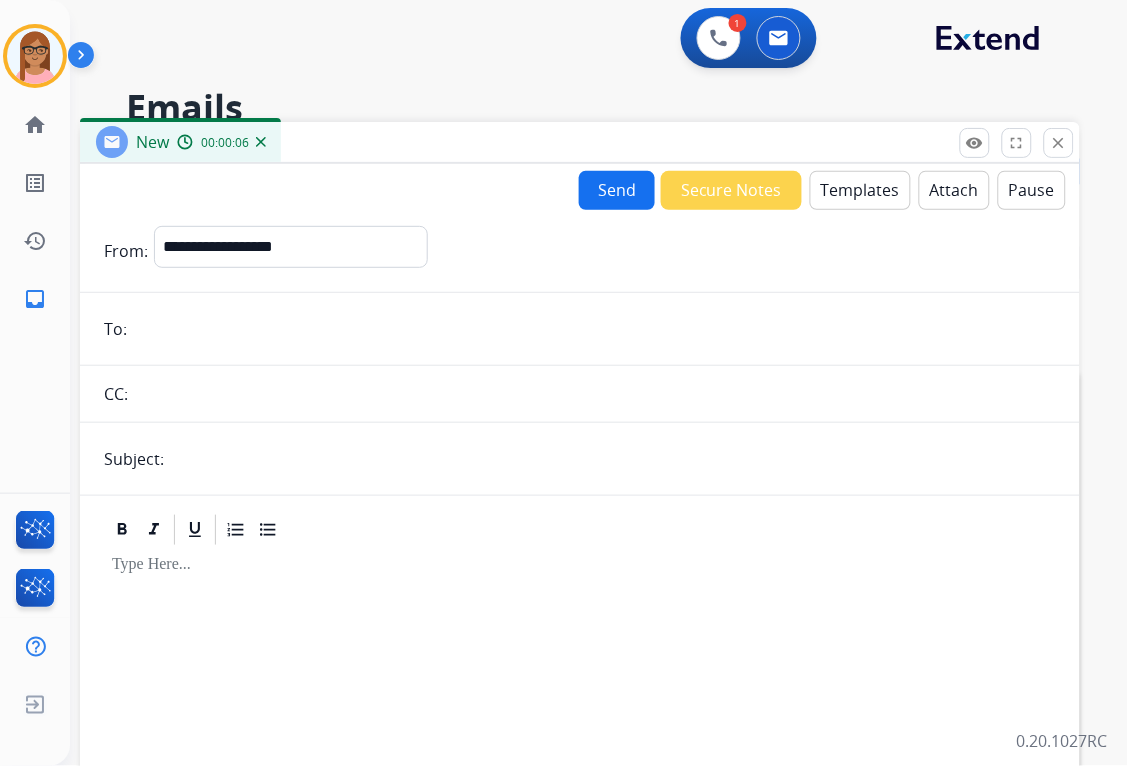 paste on "**********" 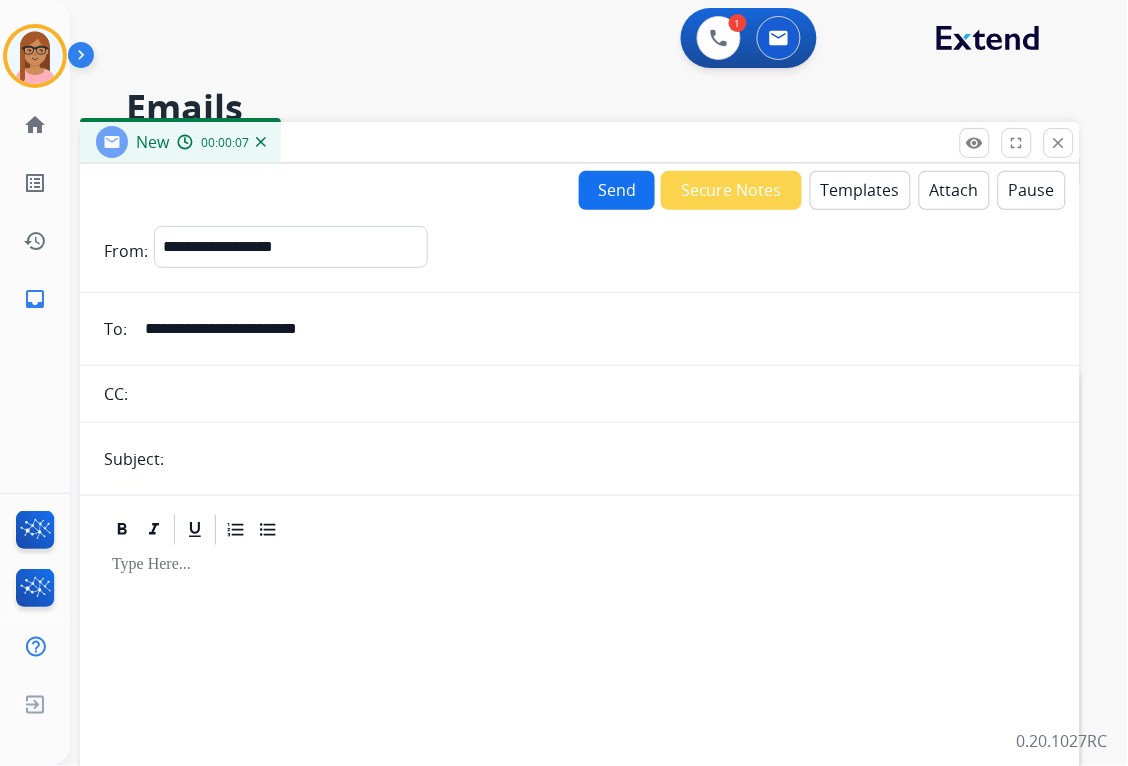 type on "**********" 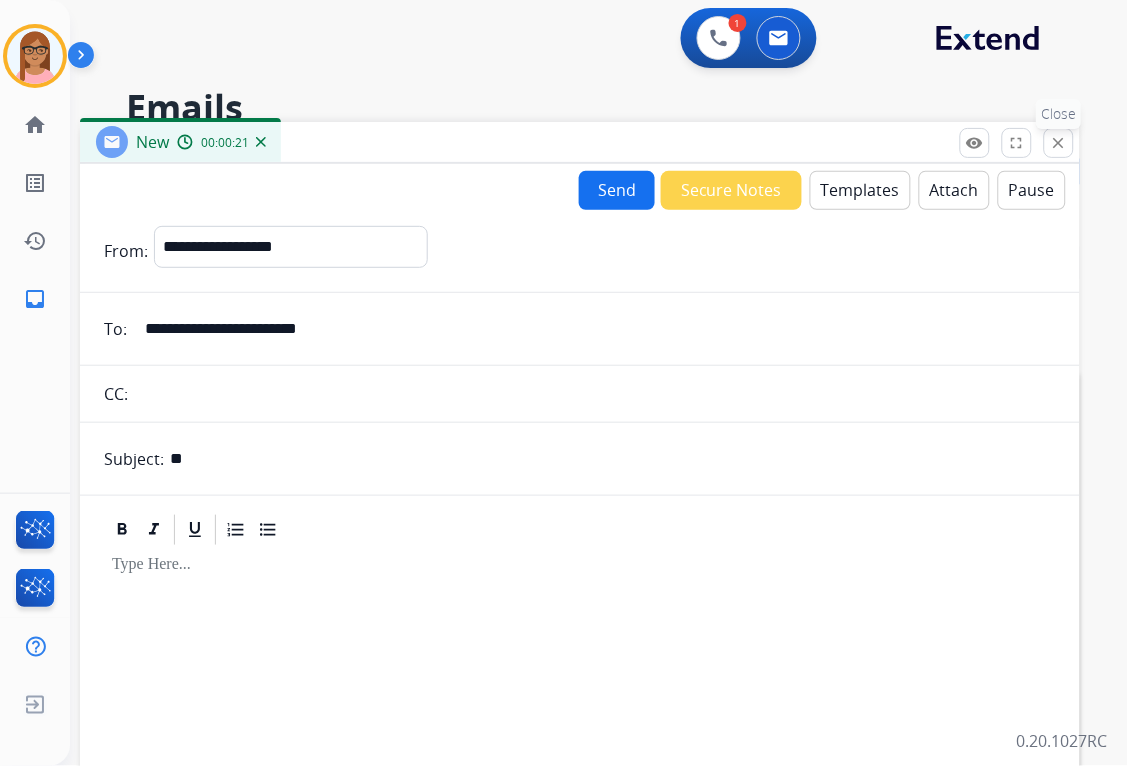 type on "**" 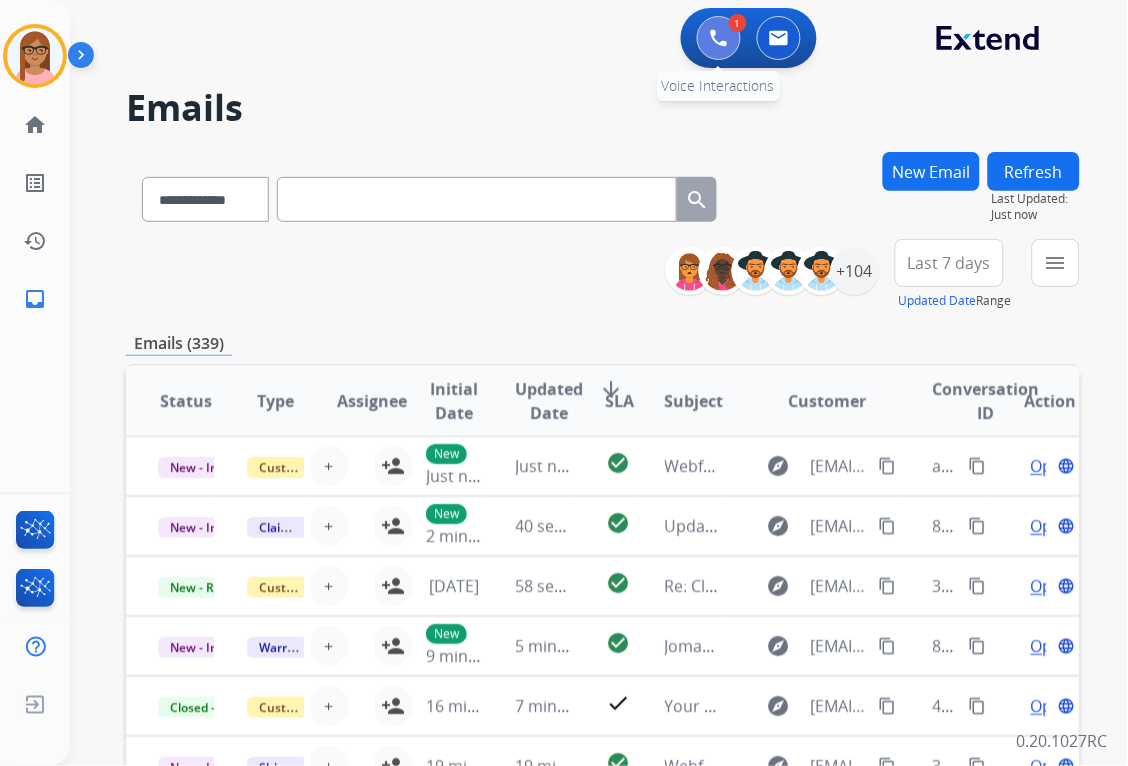 click at bounding box center (719, 38) 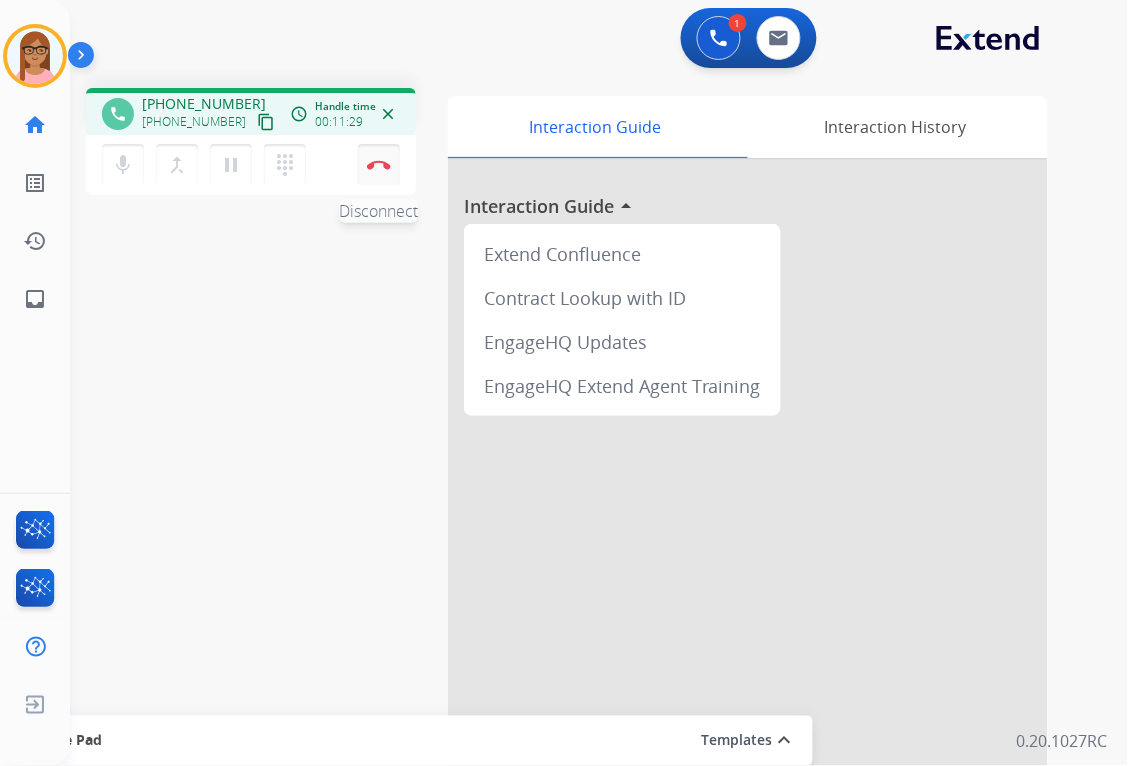 click at bounding box center [379, 165] 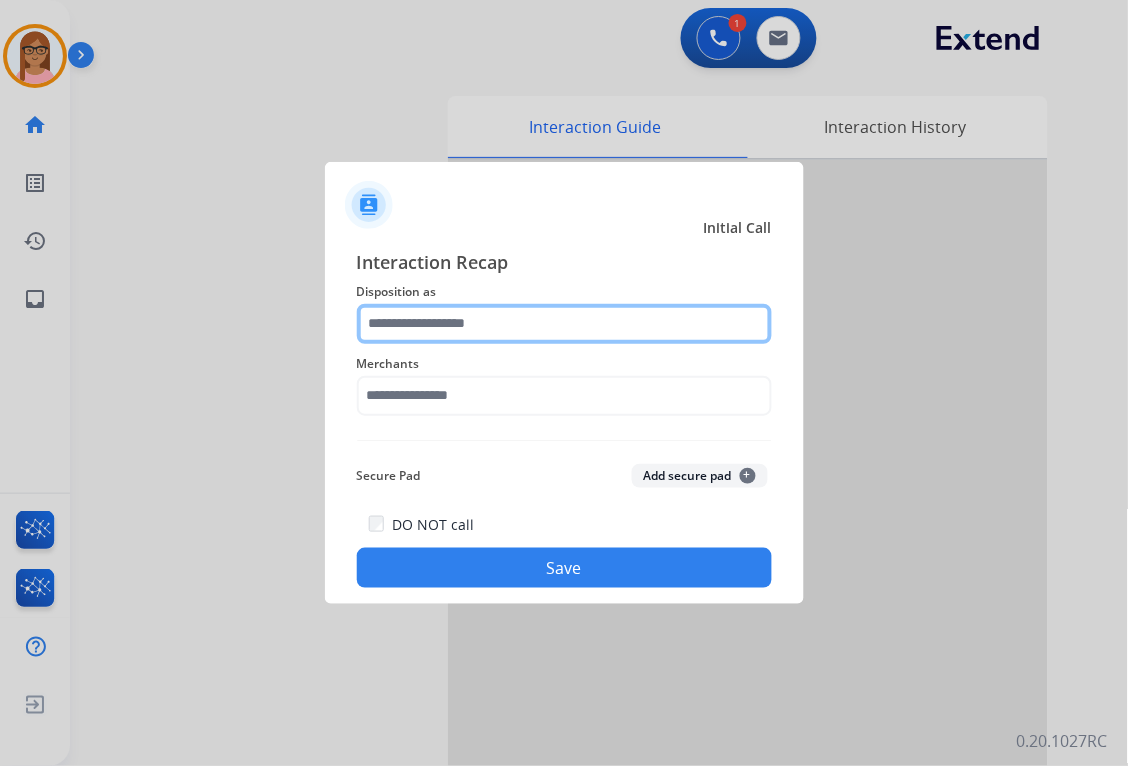 click 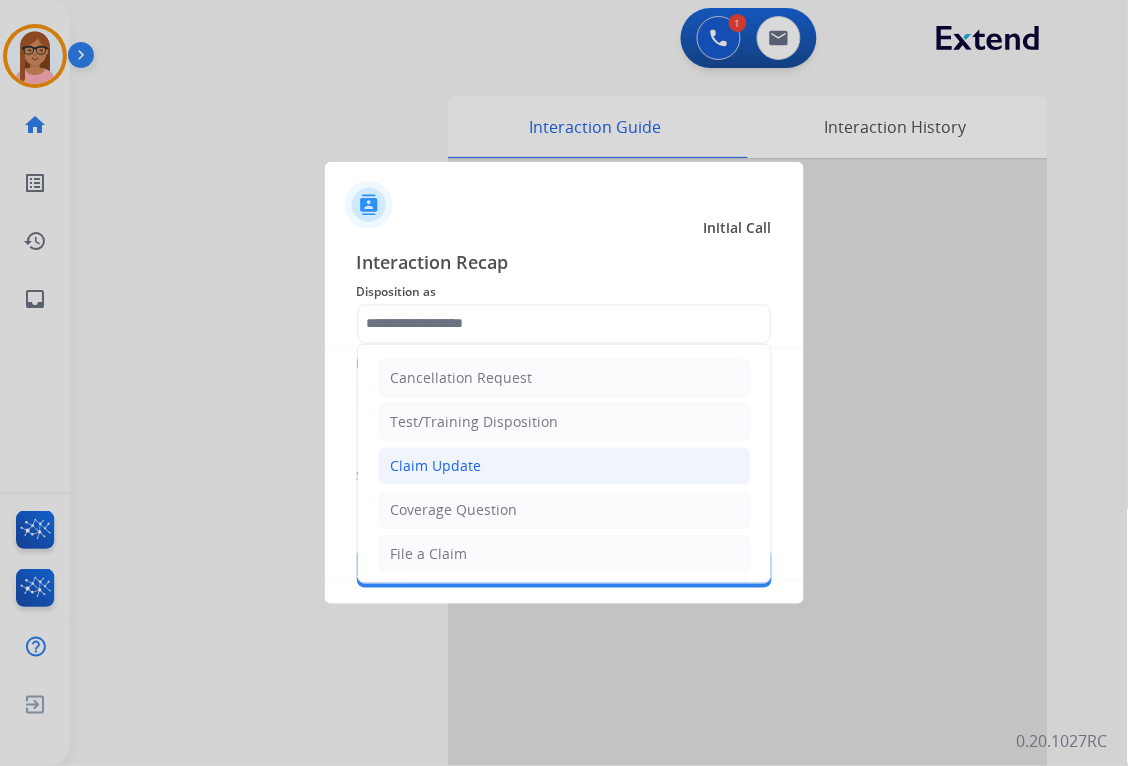 click on "Claim Update" 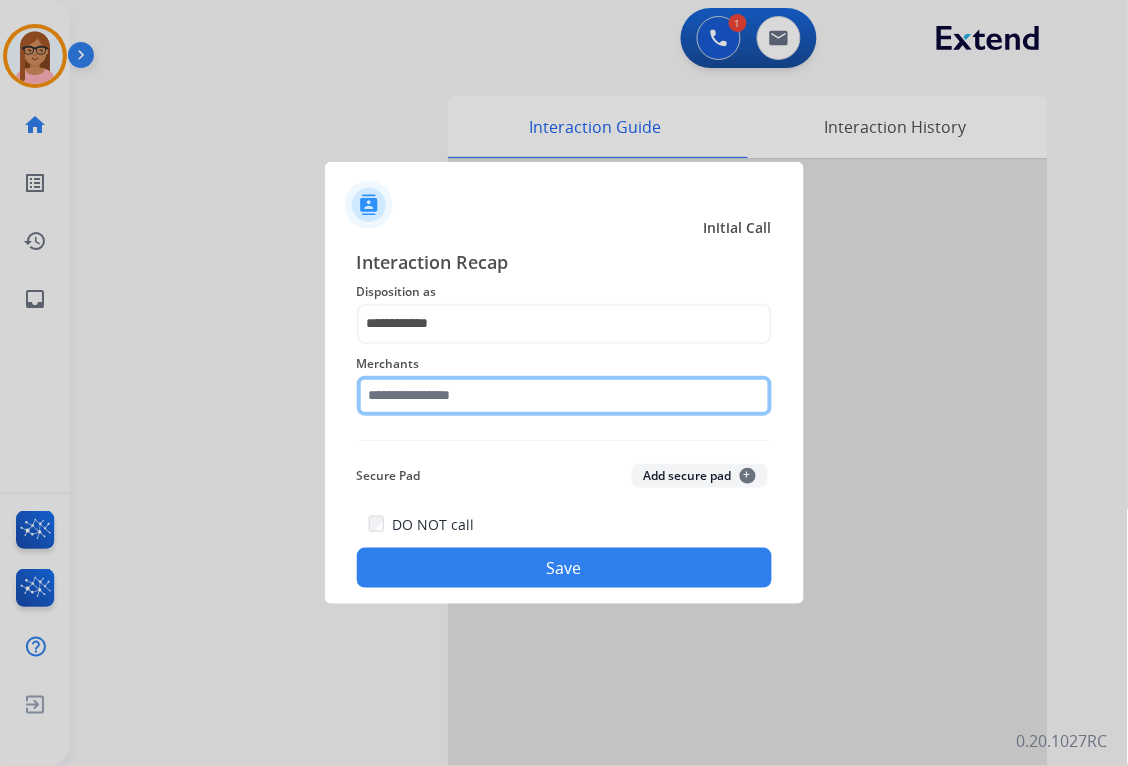 click 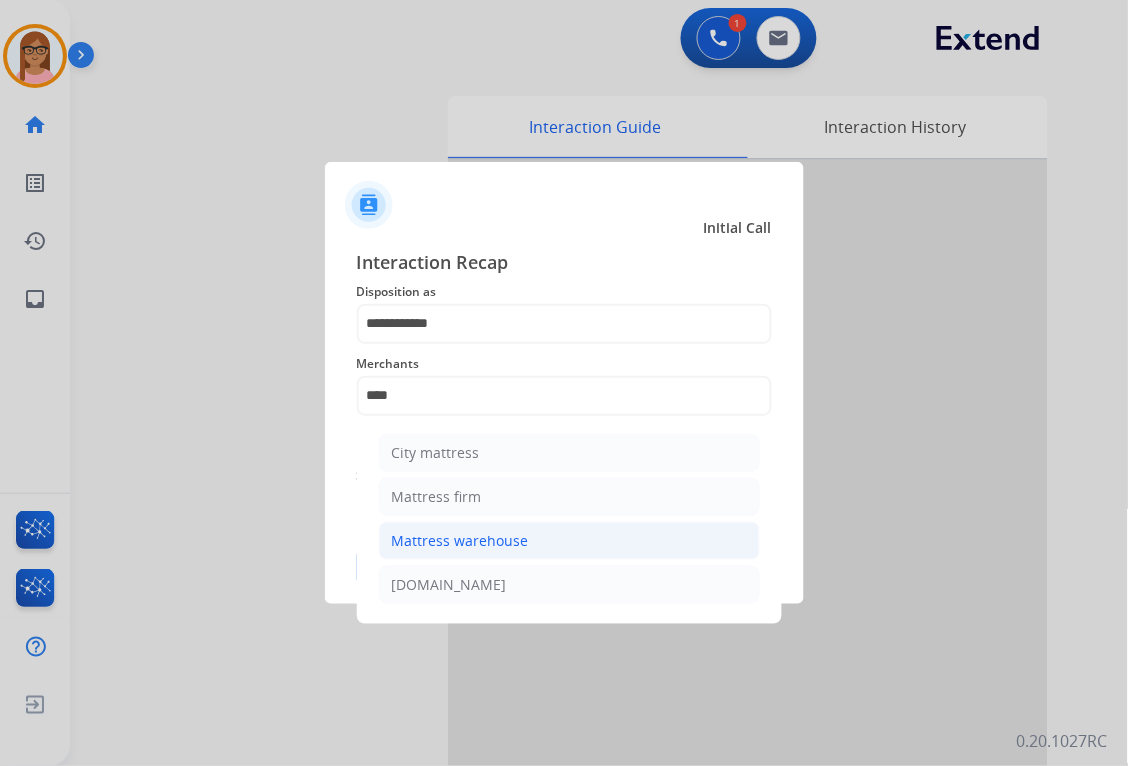 click on "Mattress warehouse" 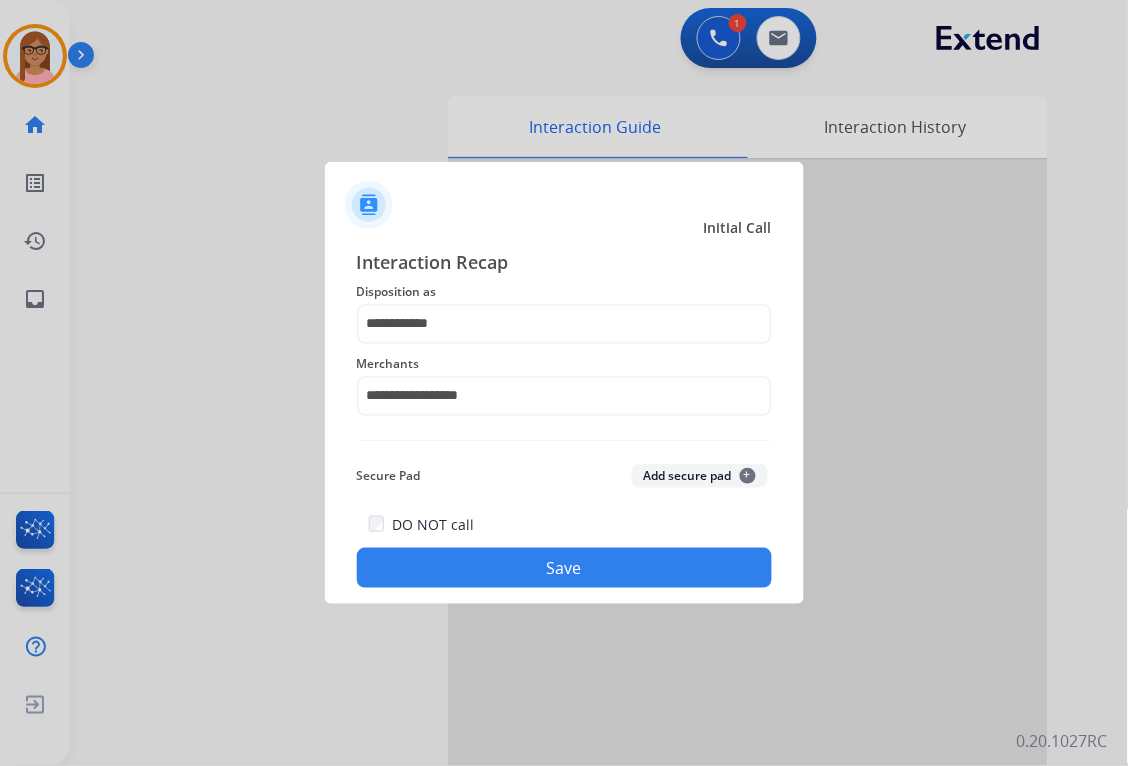 click on "Save" 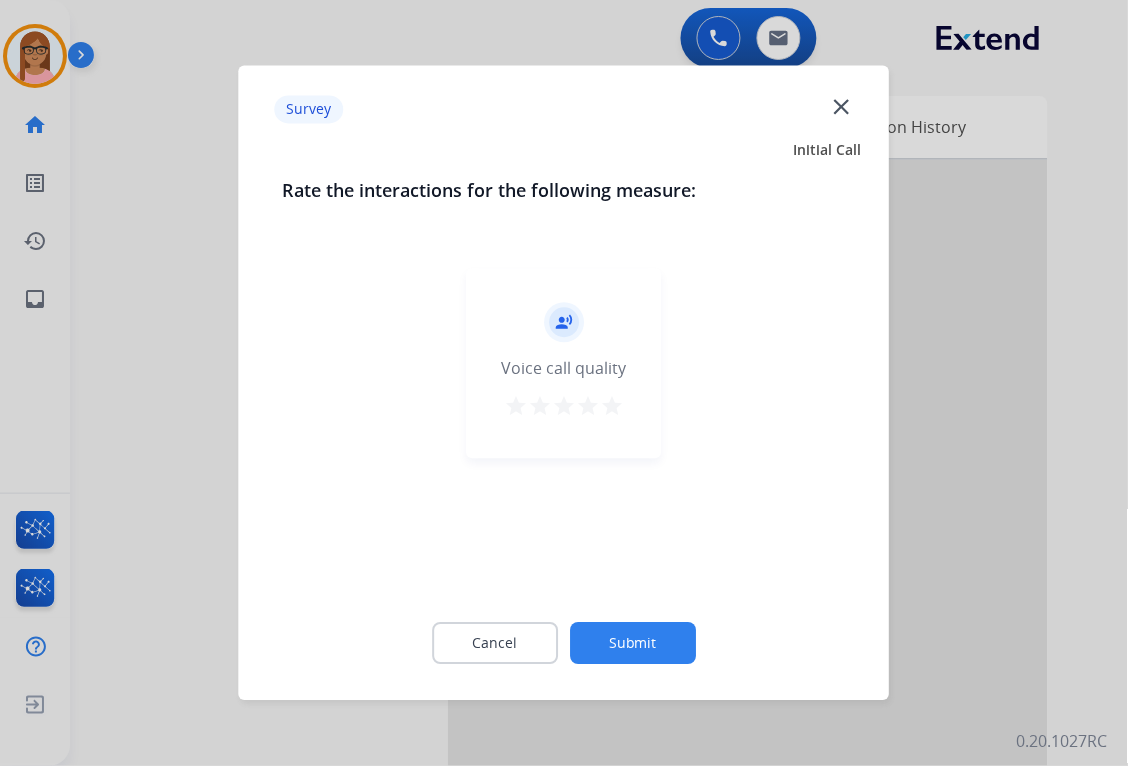 click on "star" at bounding box center (588, 407) 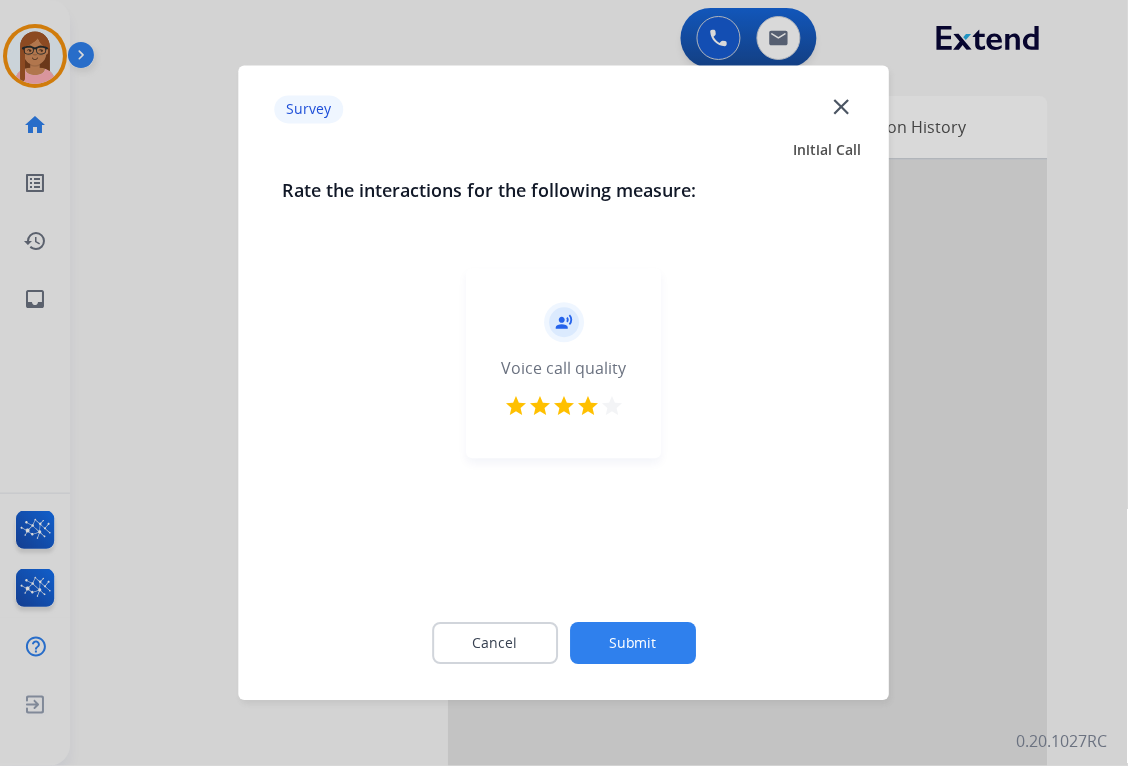 click on "Submit" 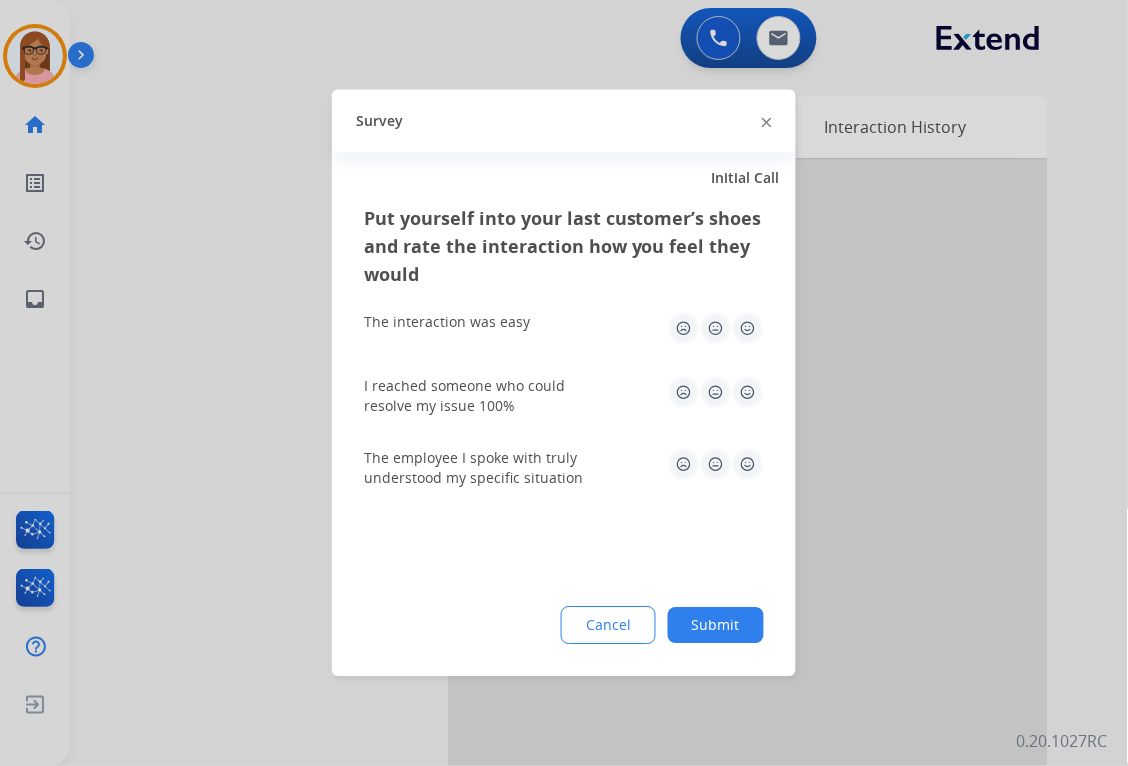 click 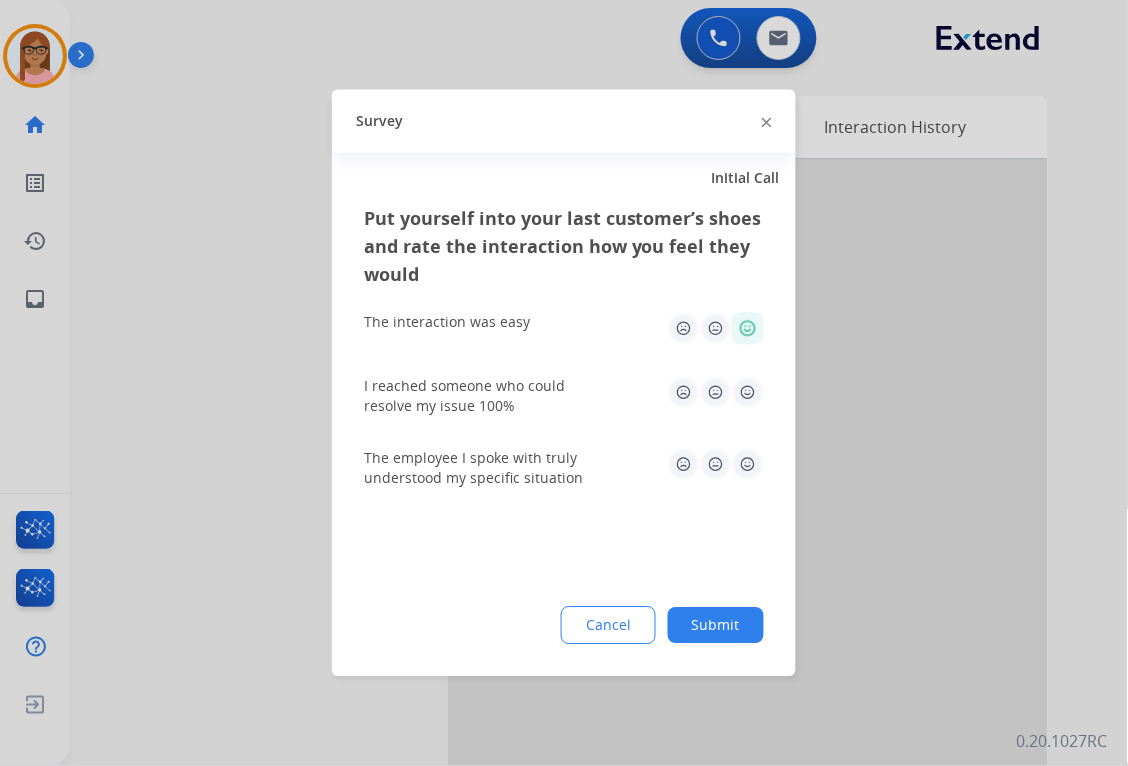 click 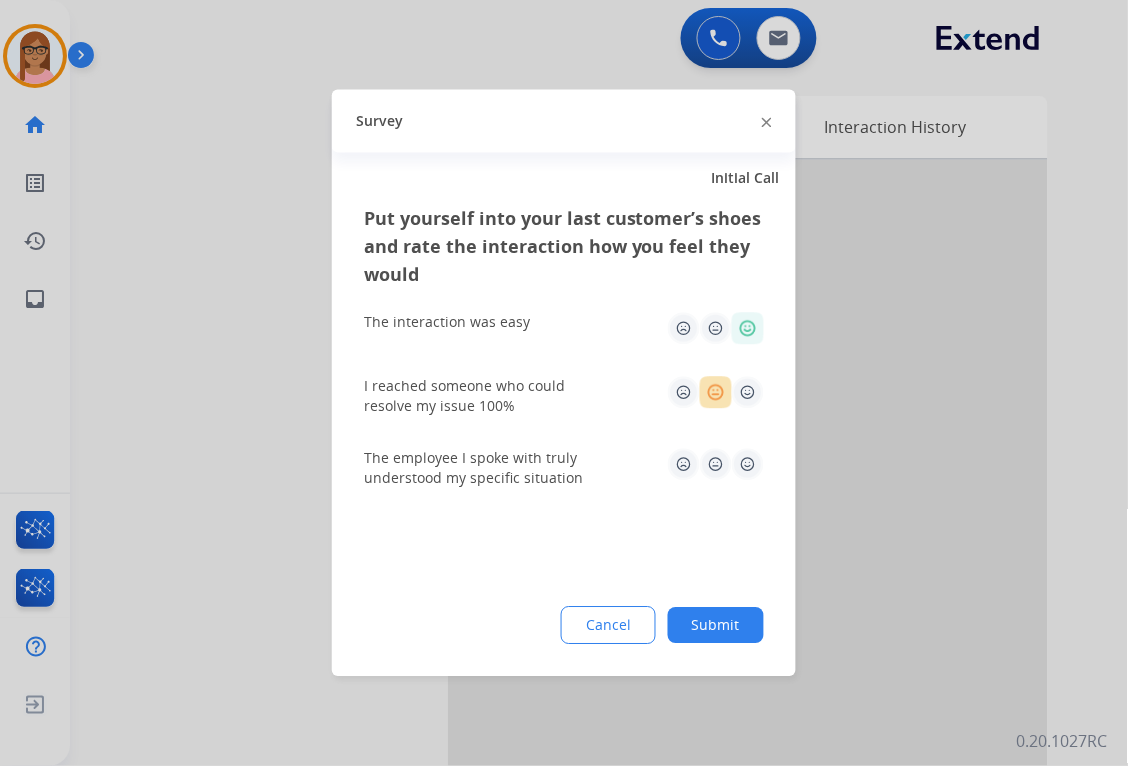 click 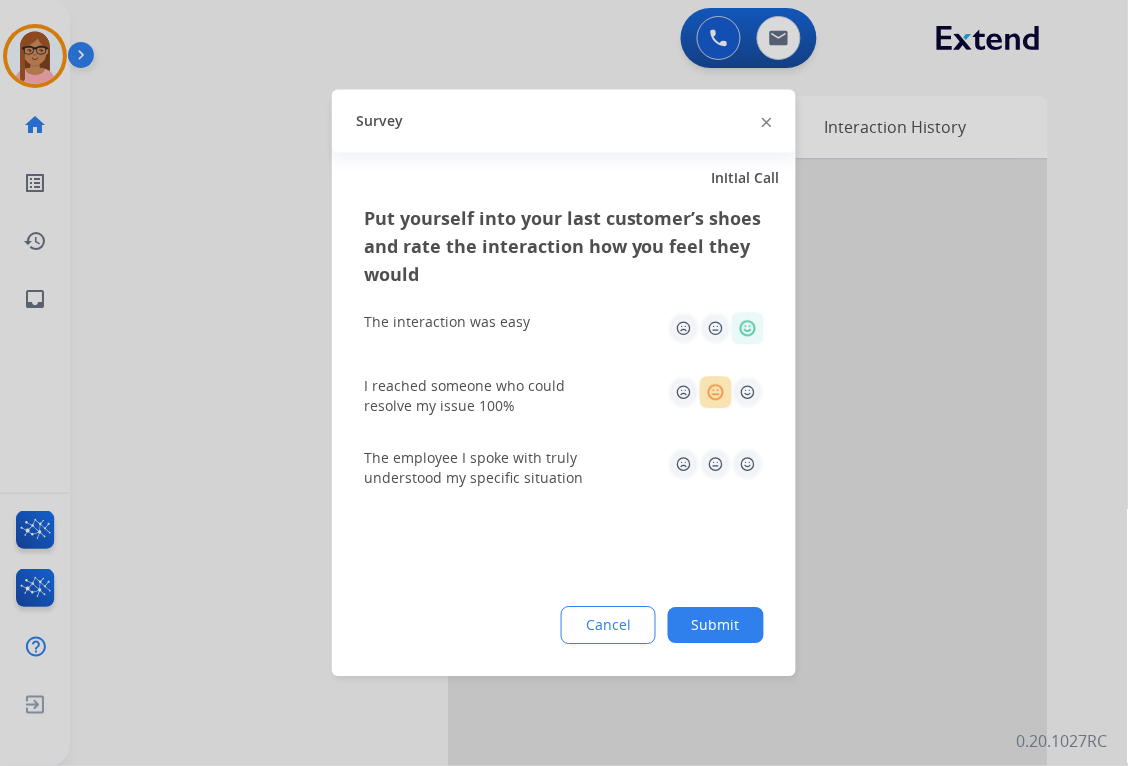 click 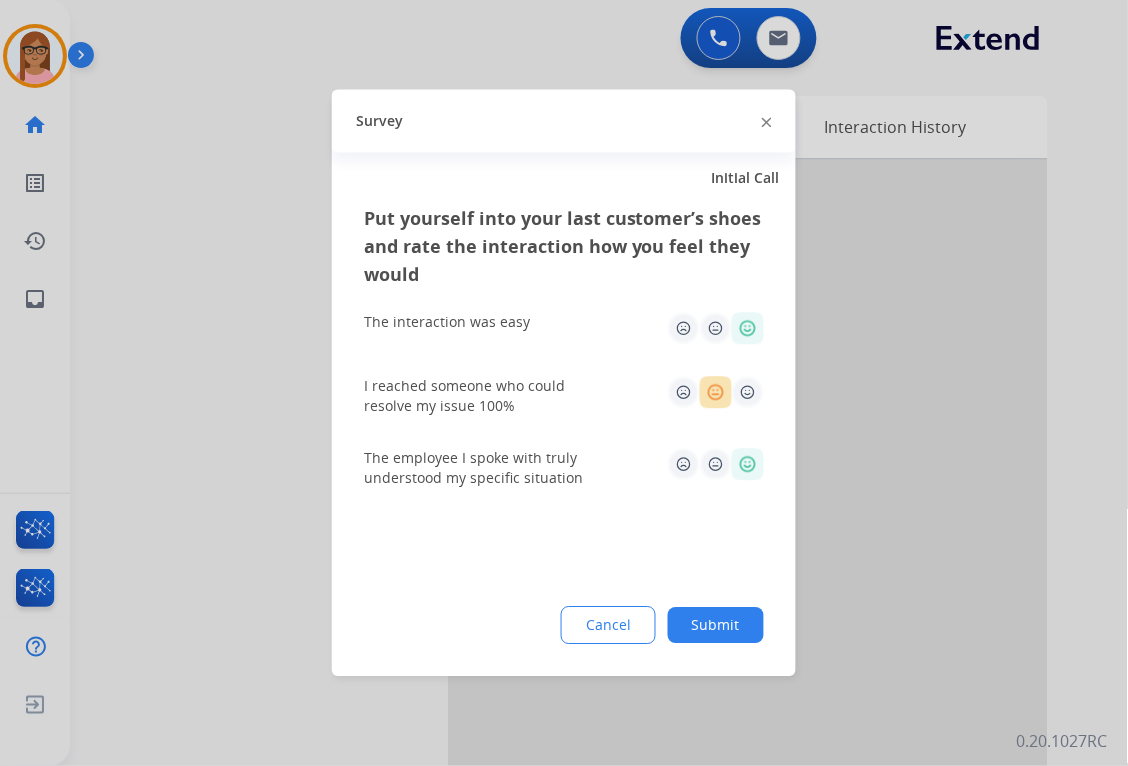 click on "Submit" 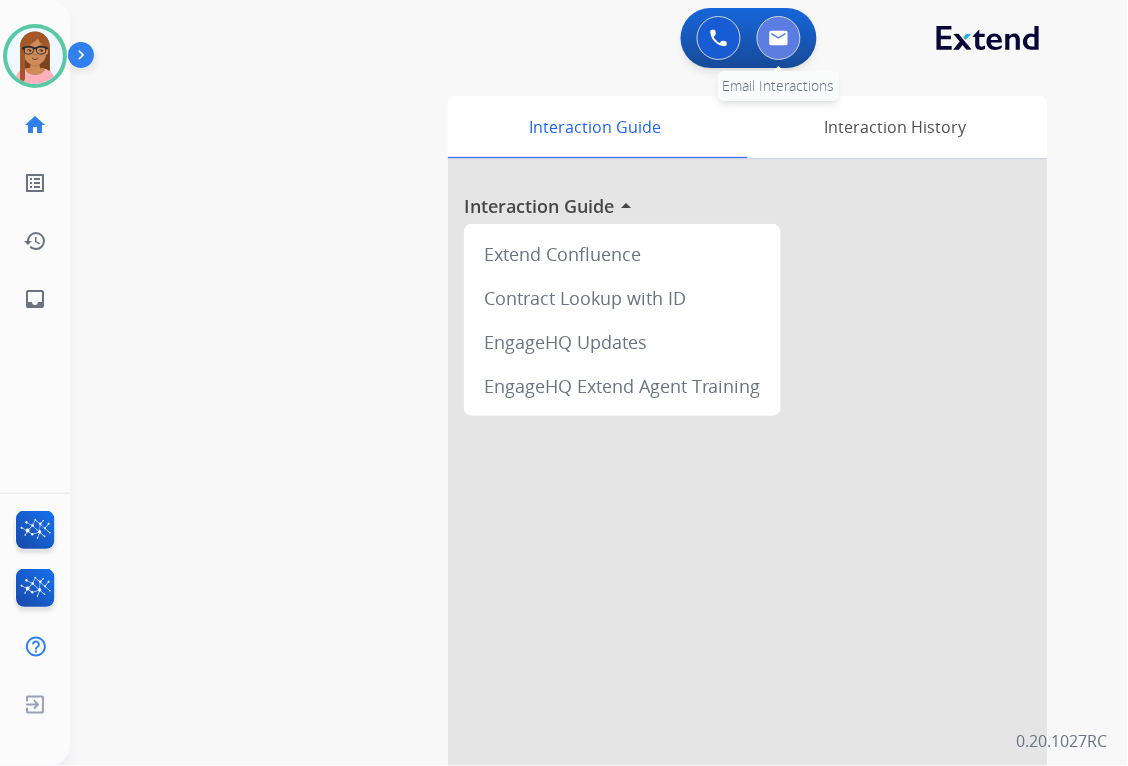 click at bounding box center [779, 38] 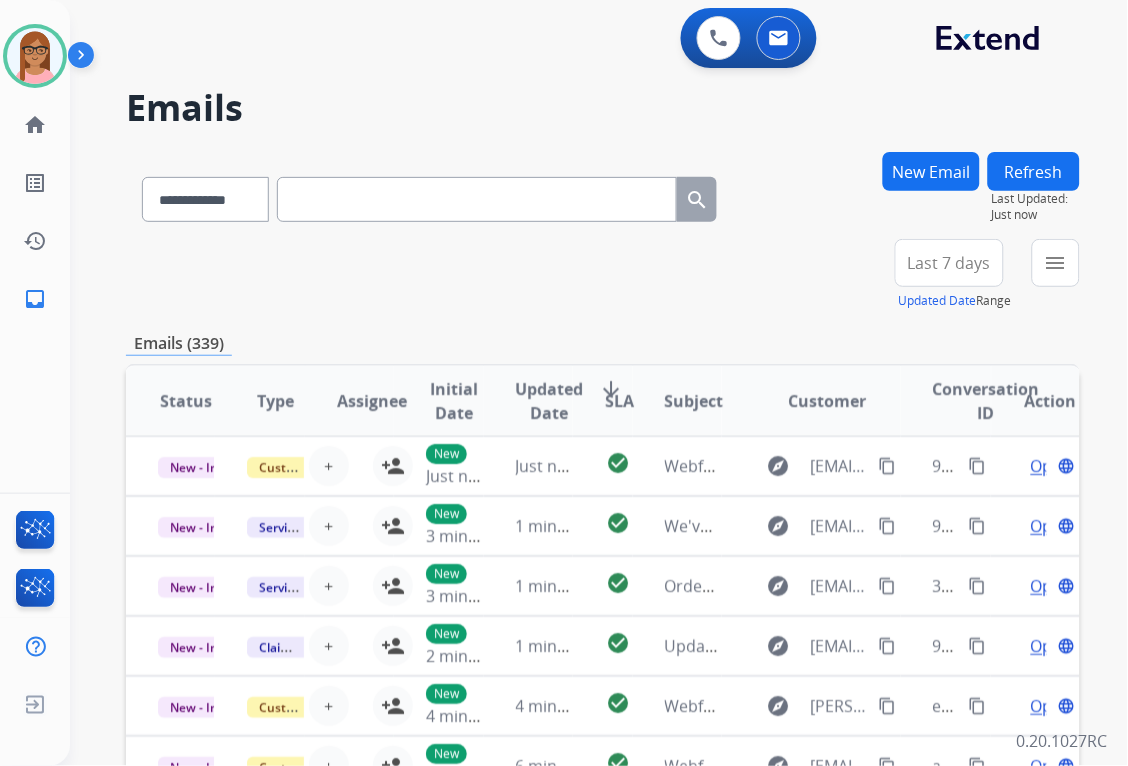 click at bounding box center [477, 199] 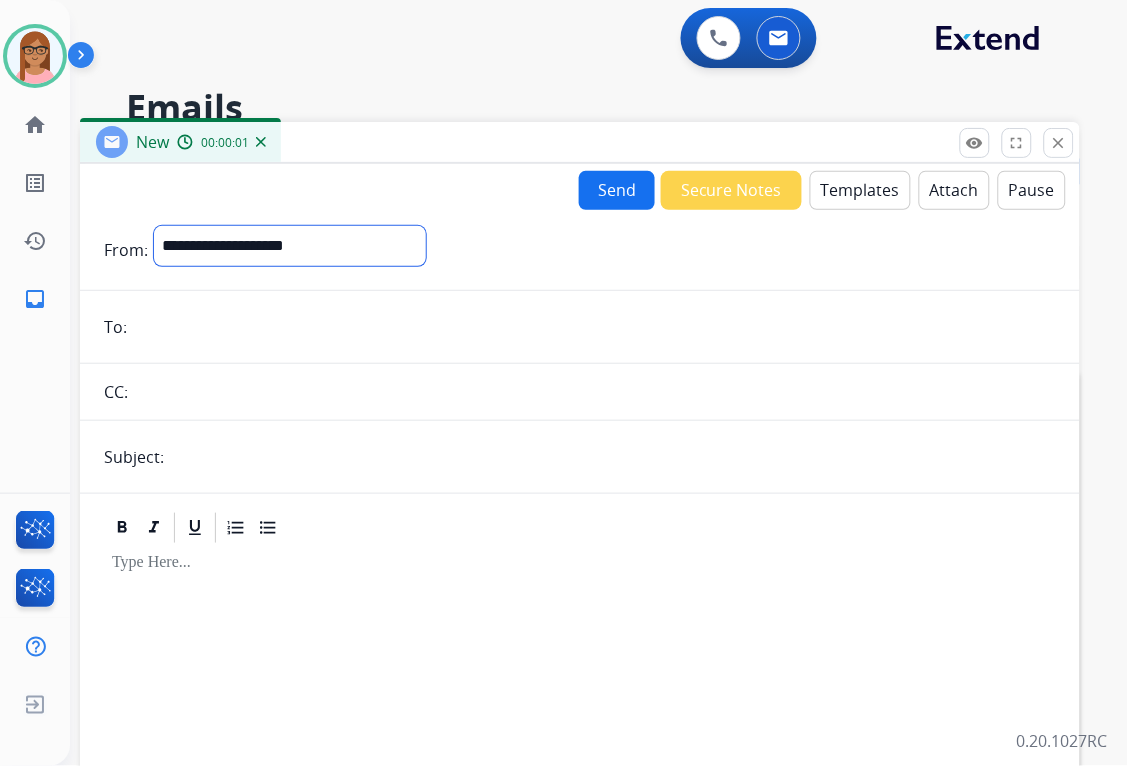 click on "**********" at bounding box center [290, 246] 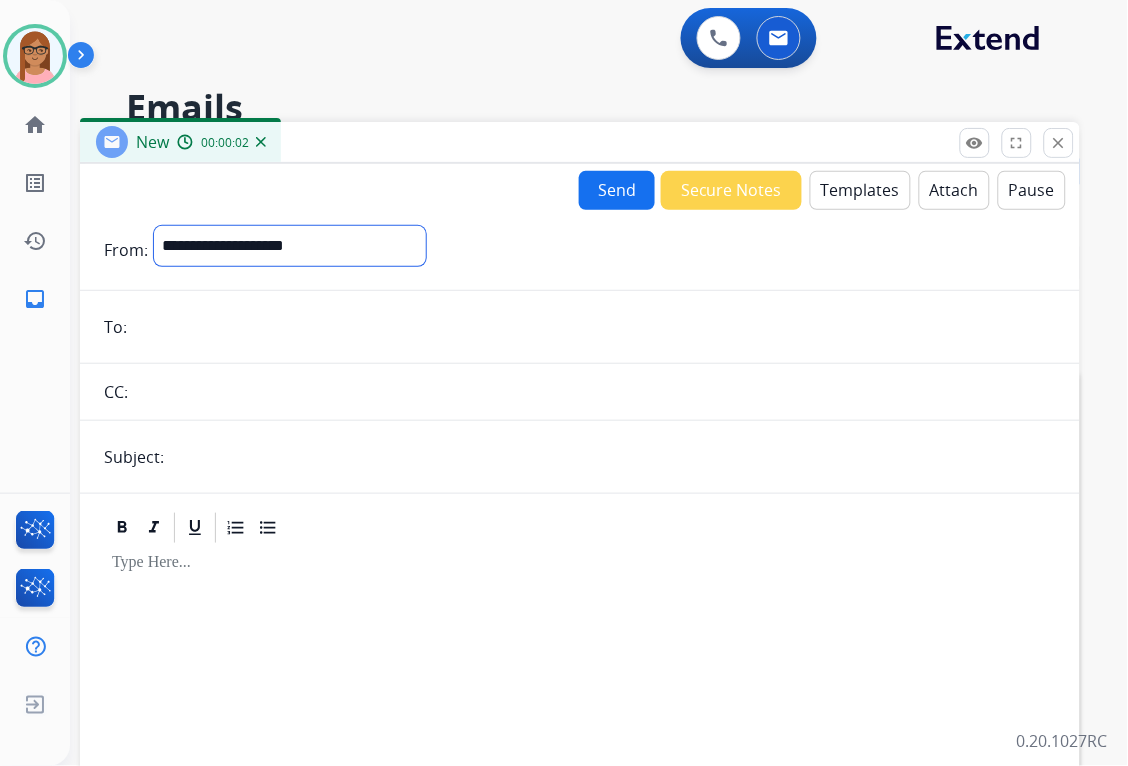 select on "**********" 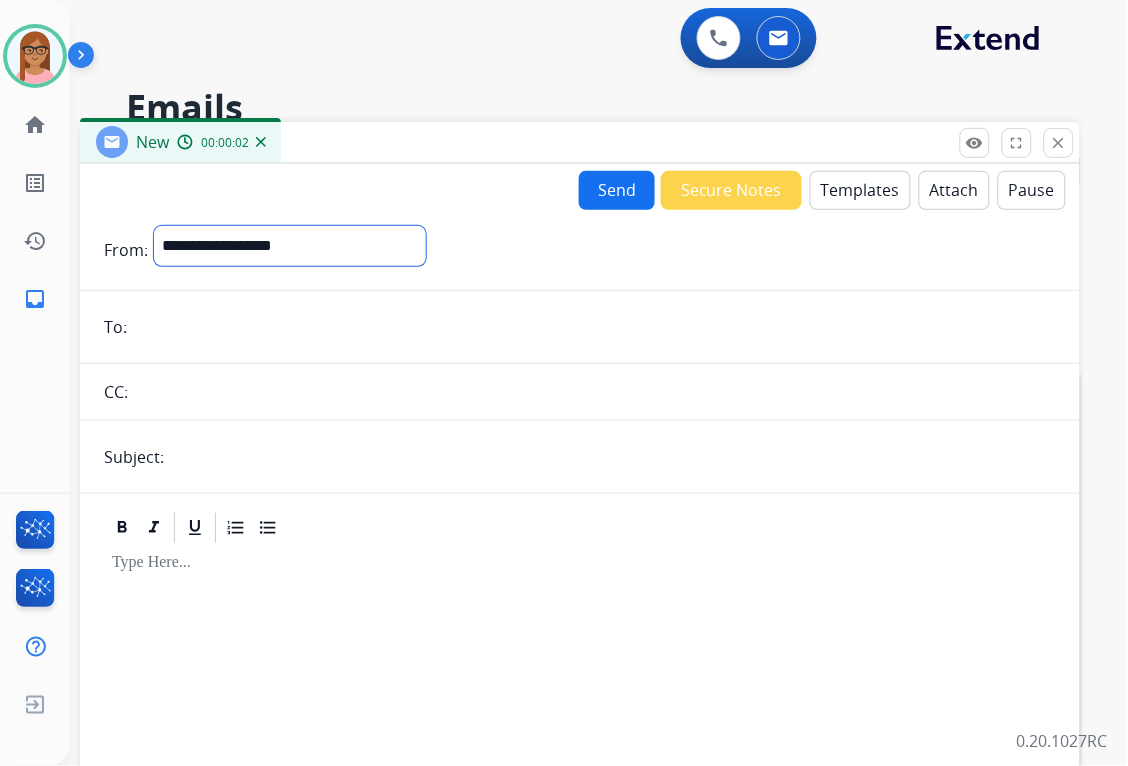 click on "**********" at bounding box center (290, 246) 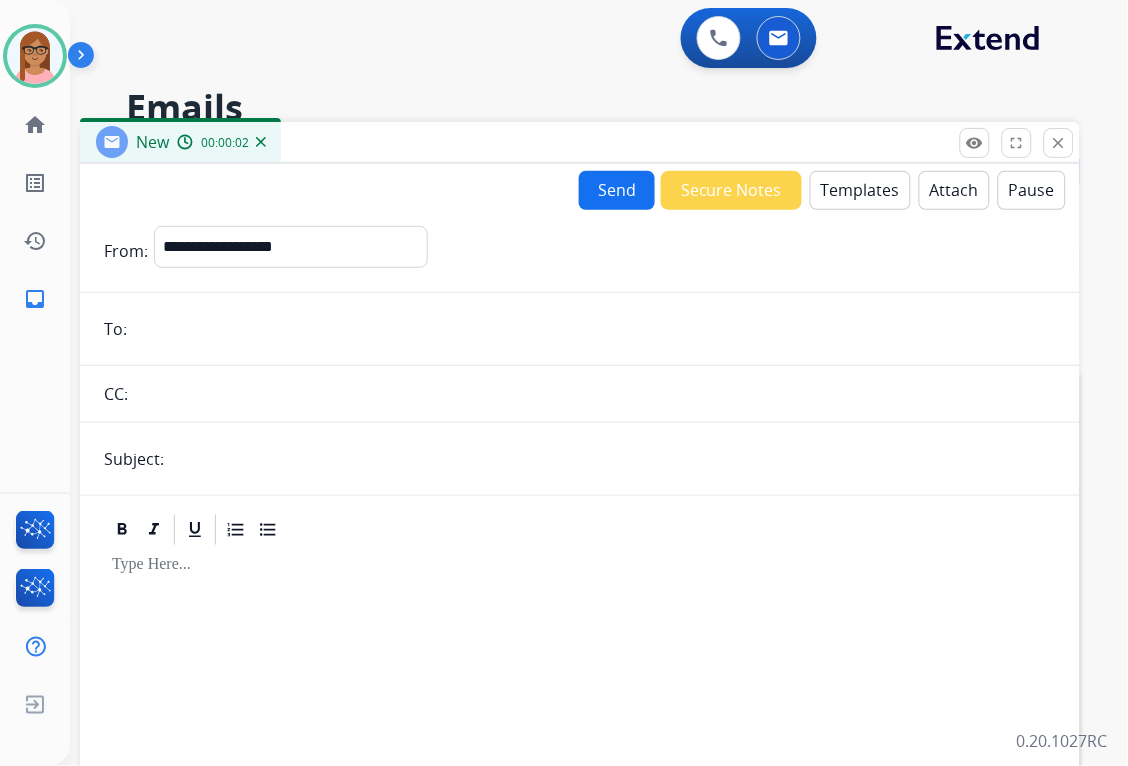 click at bounding box center (594, 329) 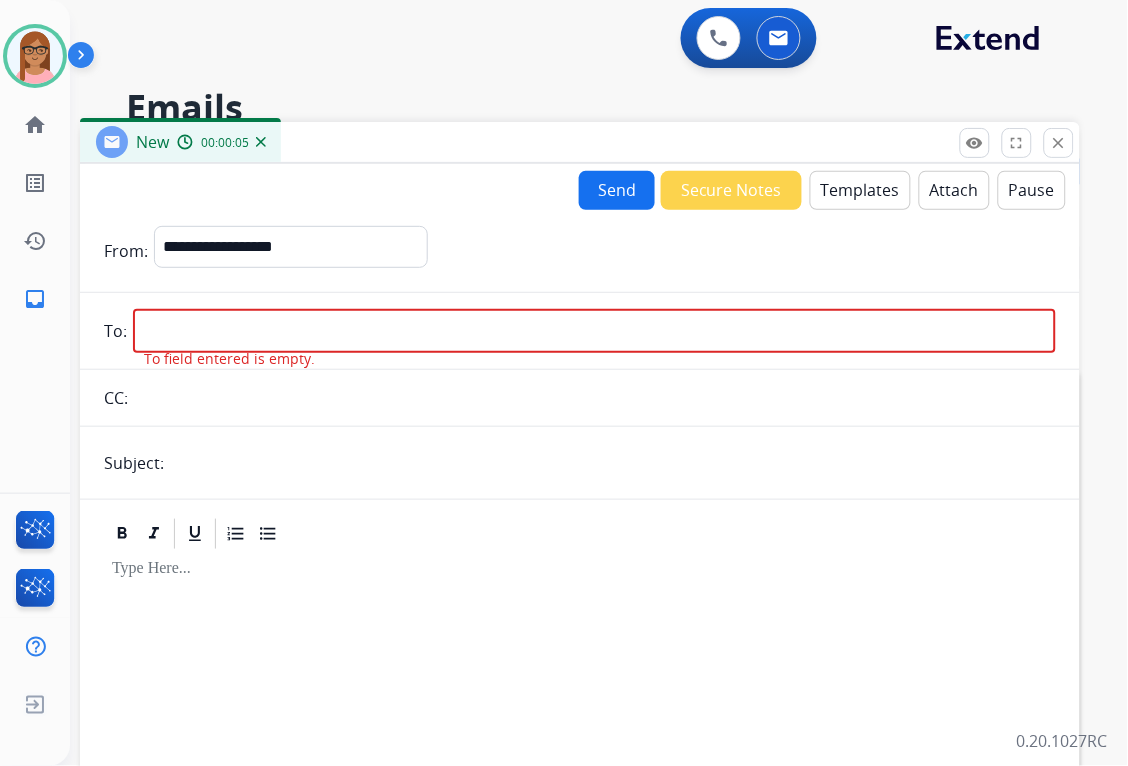 click at bounding box center (594, 331) 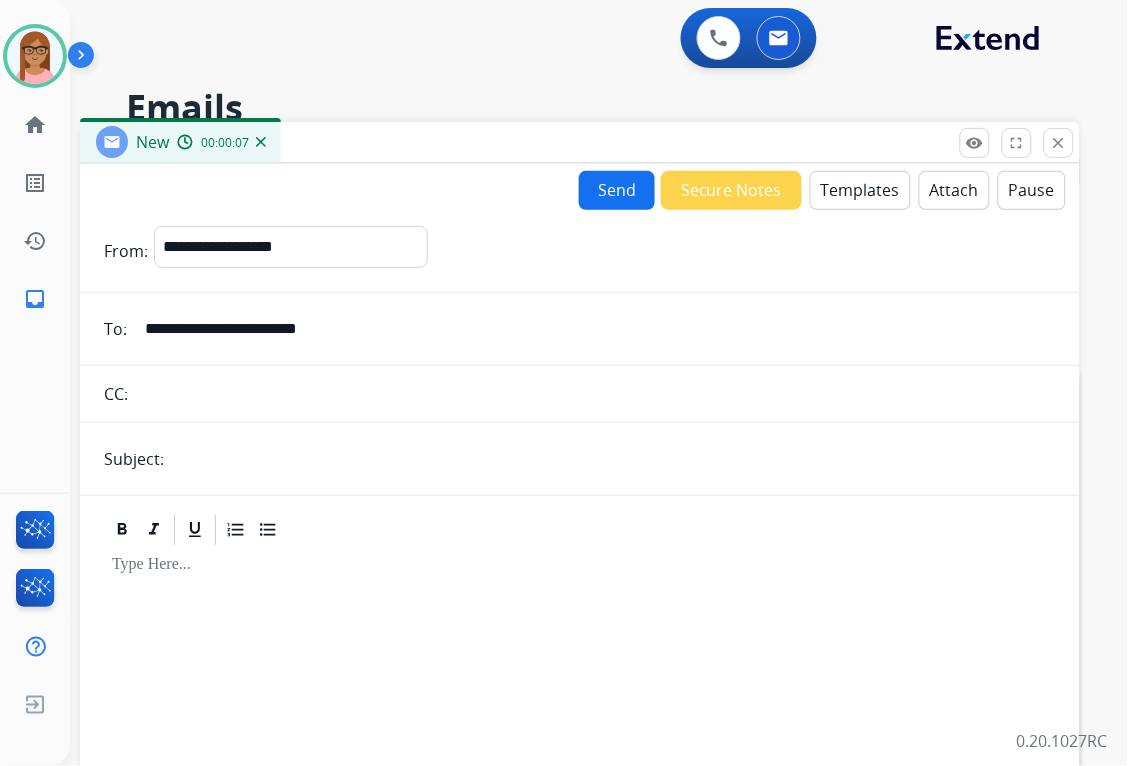 type on "**********" 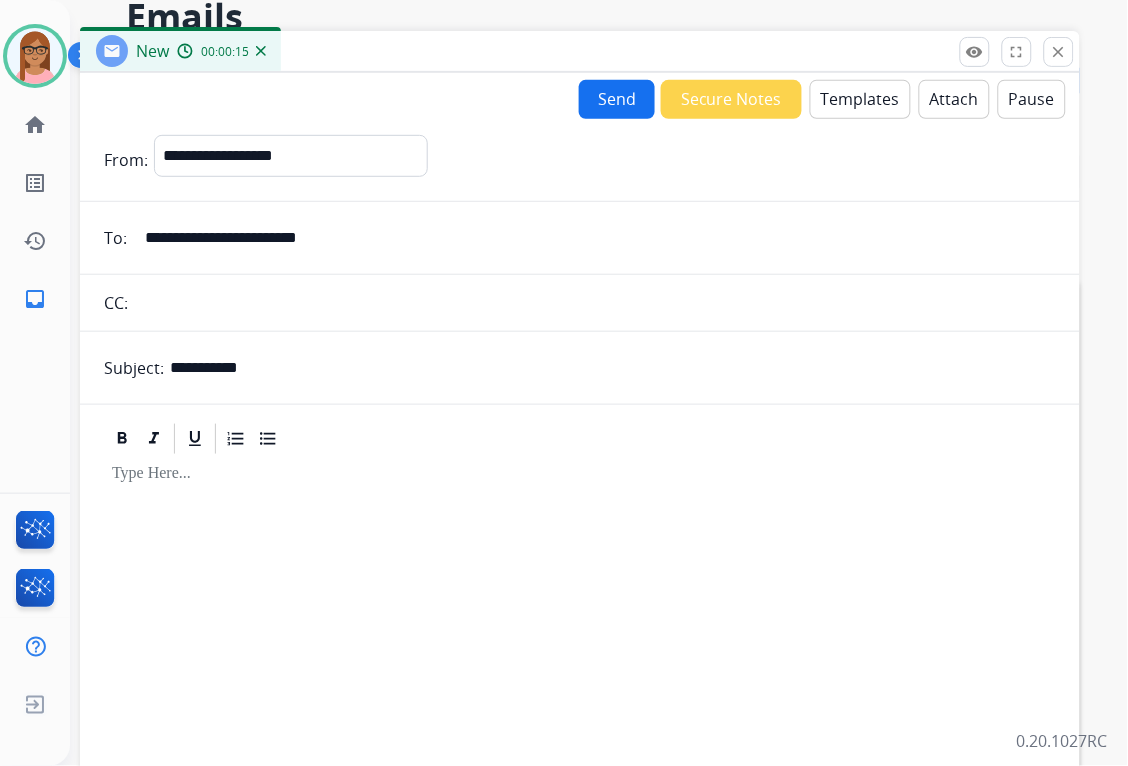 scroll, scrollTop: 222, scrollLeft: 0, axis: vertical 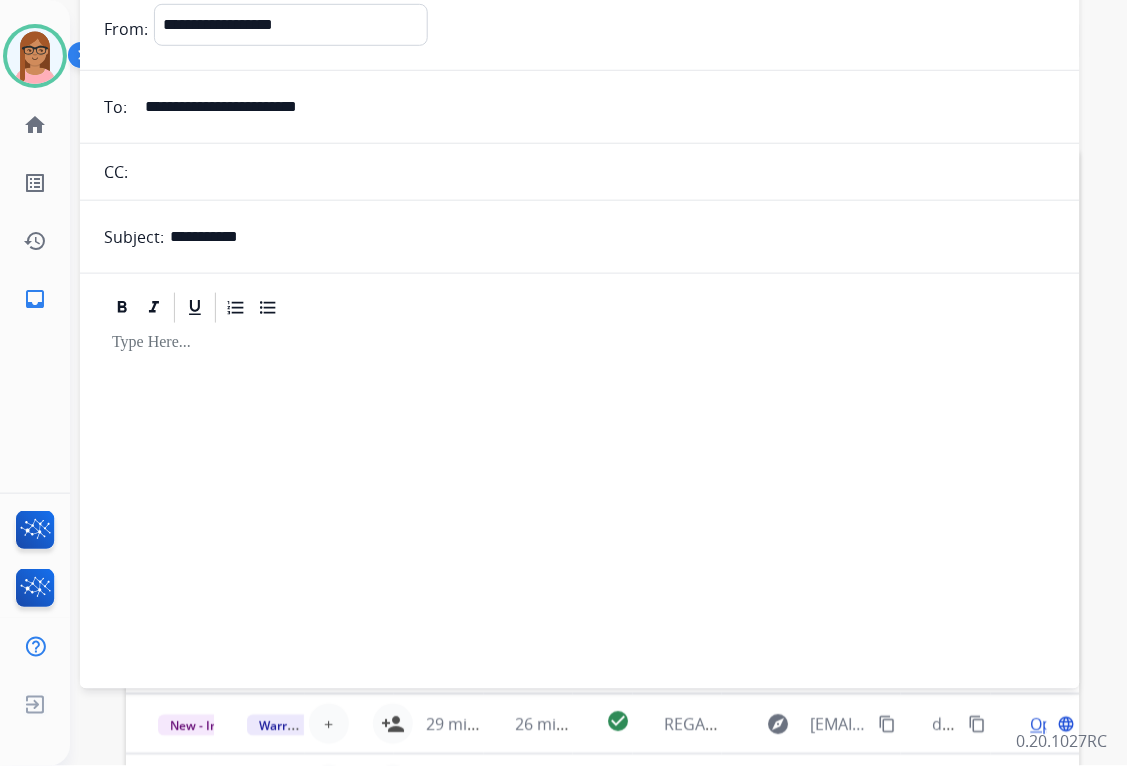 type on "**********" 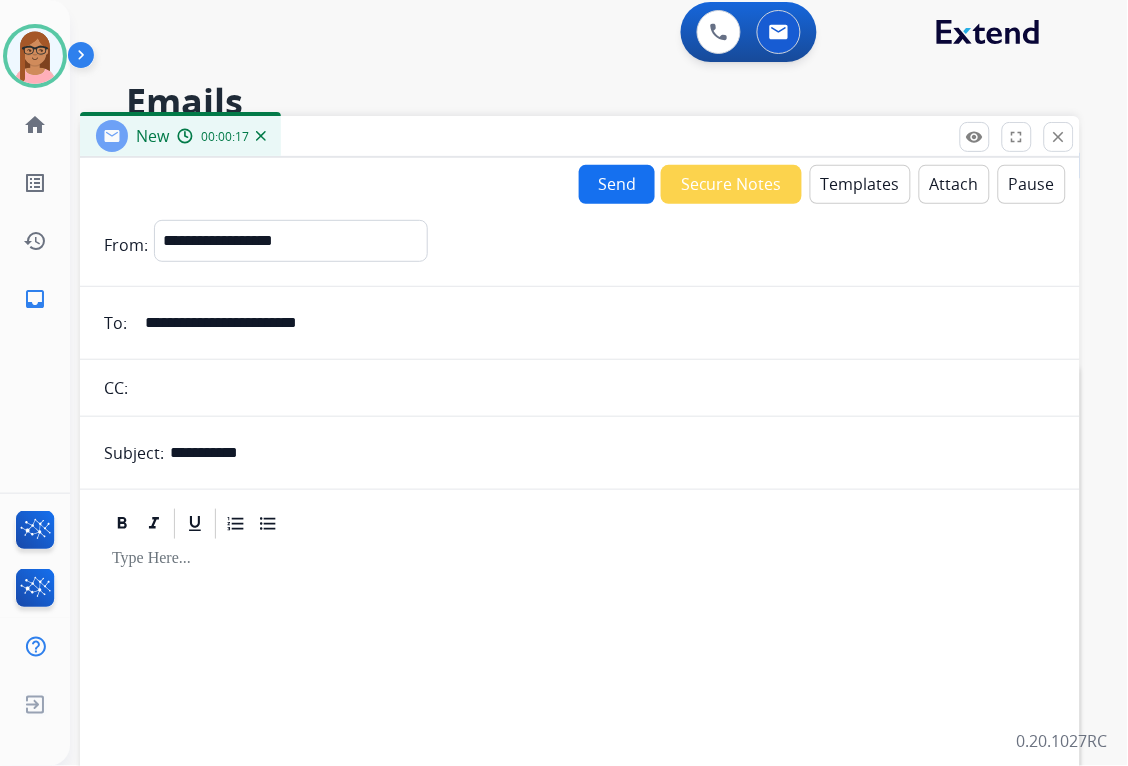 scroll, scrollTop: 0, scrollLeft: 0, axis: both 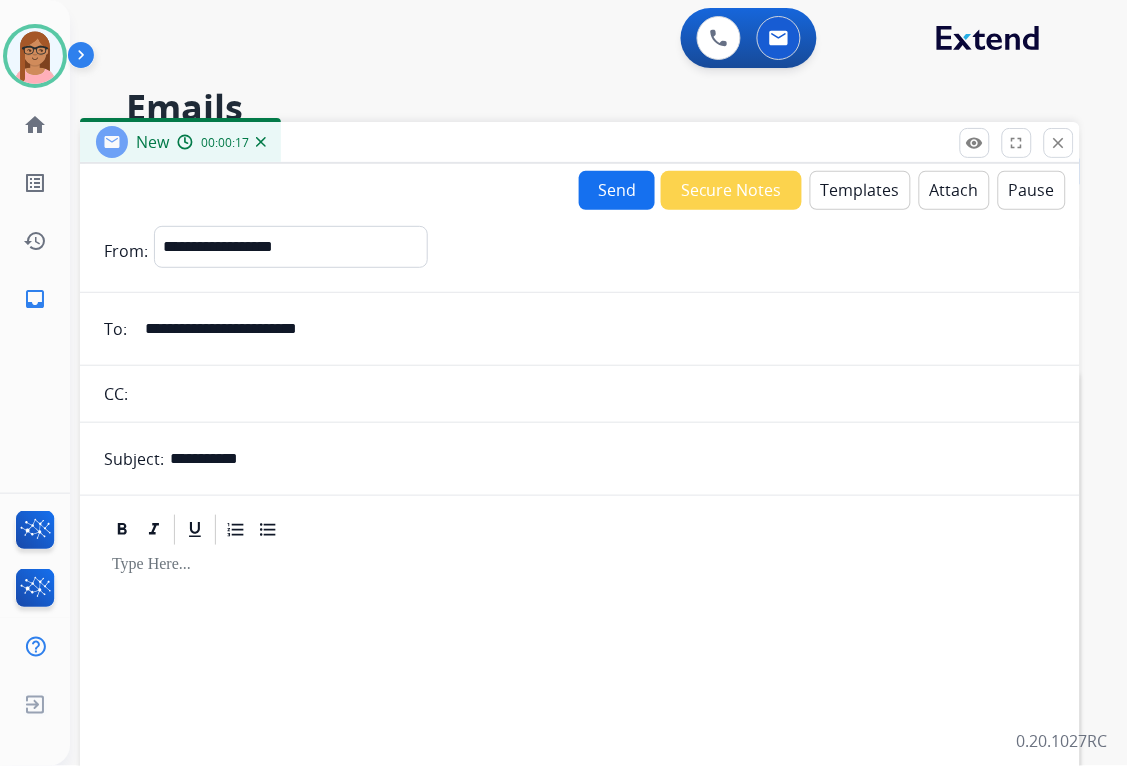 click on "Templates" at bounding box center (860, 190) 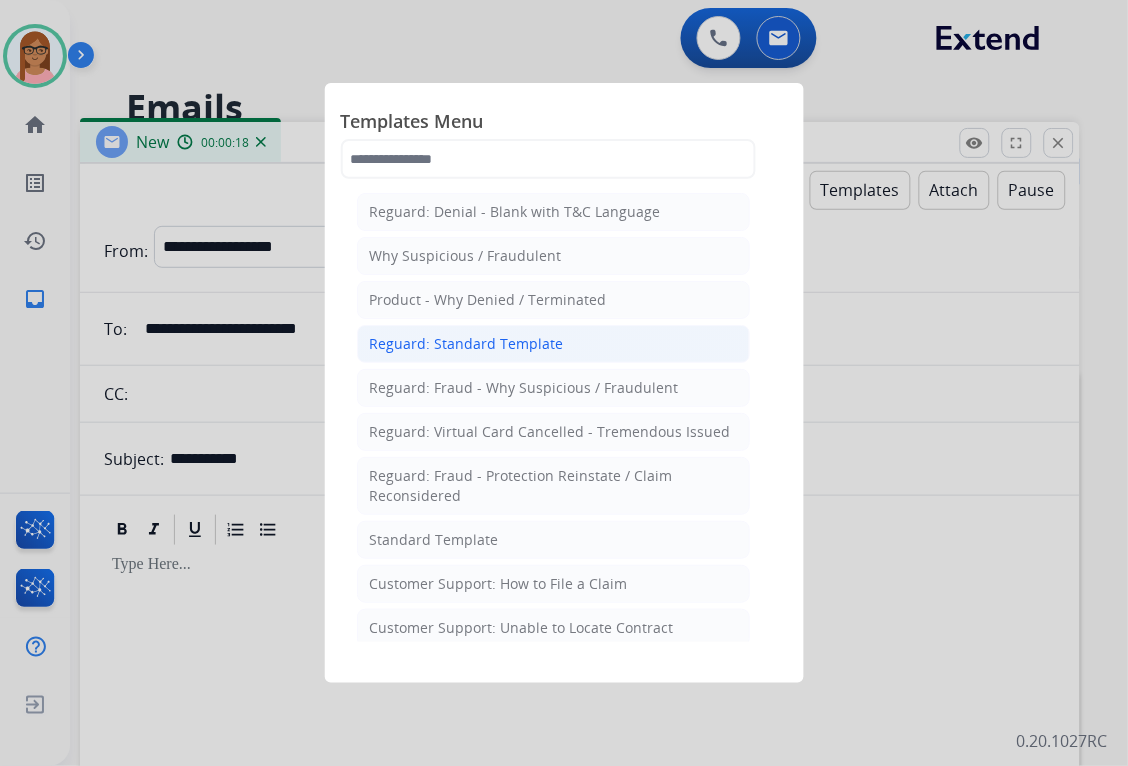 click on "Reguard: Standard Template" 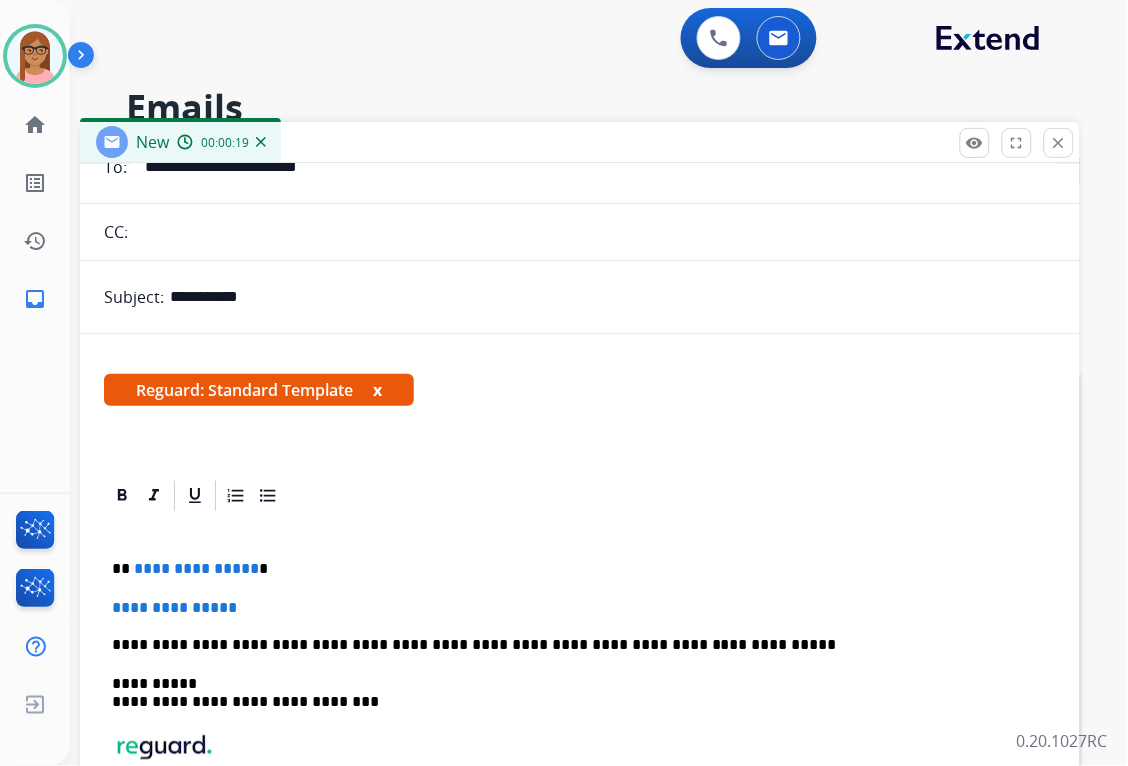 scroll, scrollTop: 168, scrollLeft: 0, axis: vertical 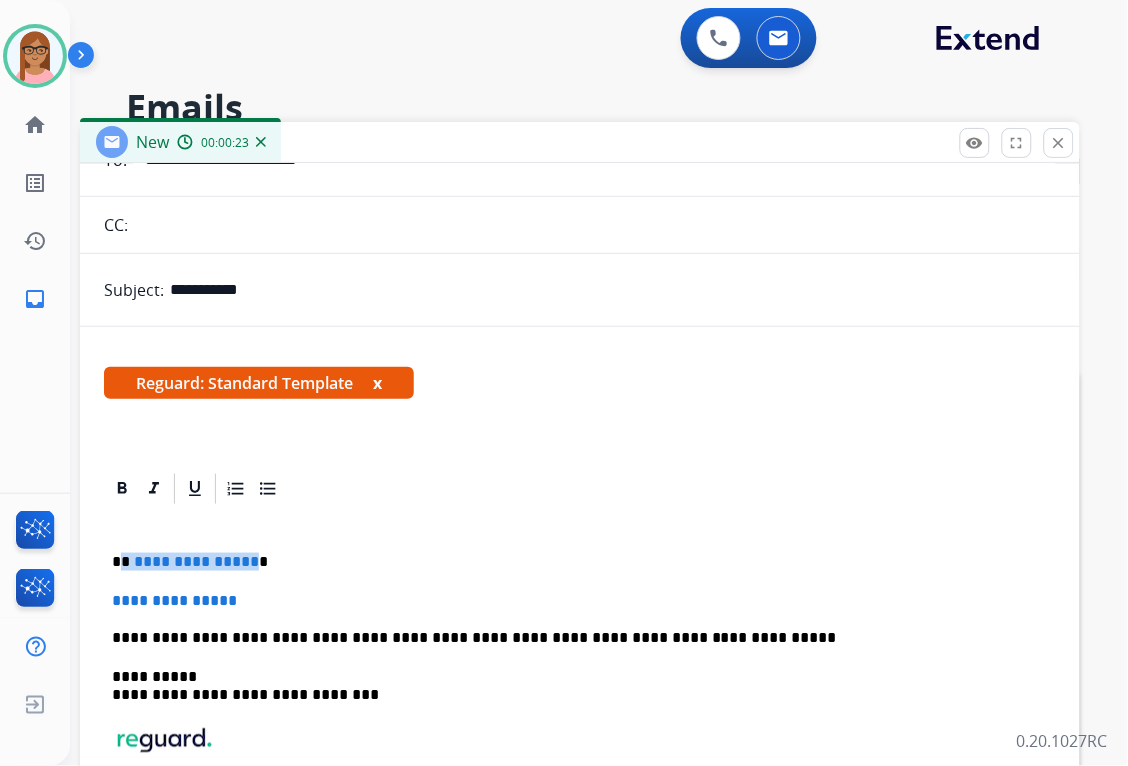 drag, startPoint x: 124, startPoint y: 561, endPoint x: 248, endPoint y: 560, distance: 124.004036 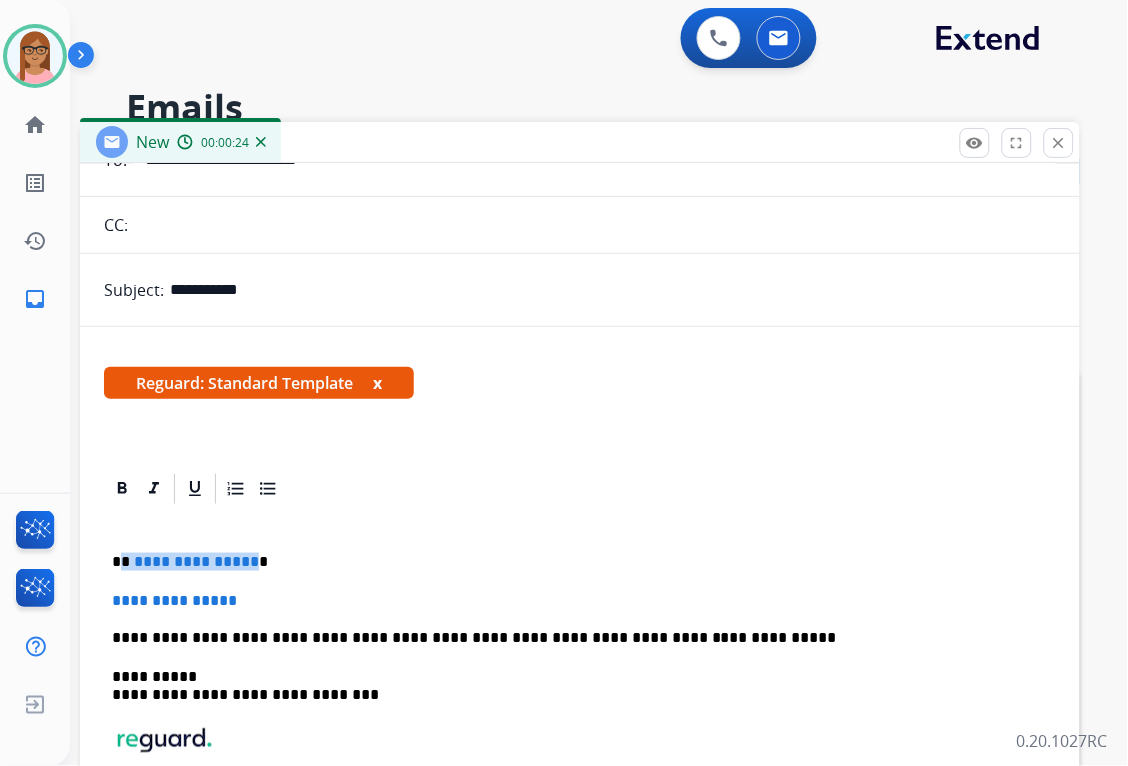 type 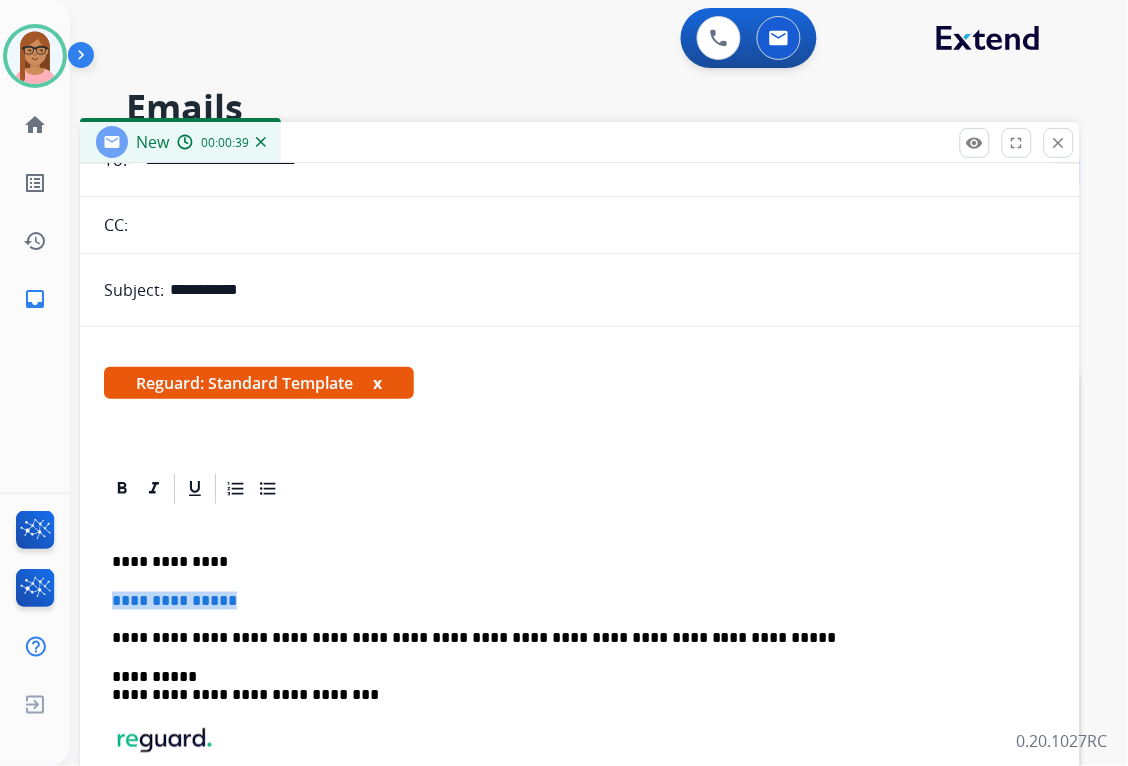 drag, startPoint x: 114, startPoint y: 600, endPoint x: 261, endPoint y: 597, distance: 147.03061 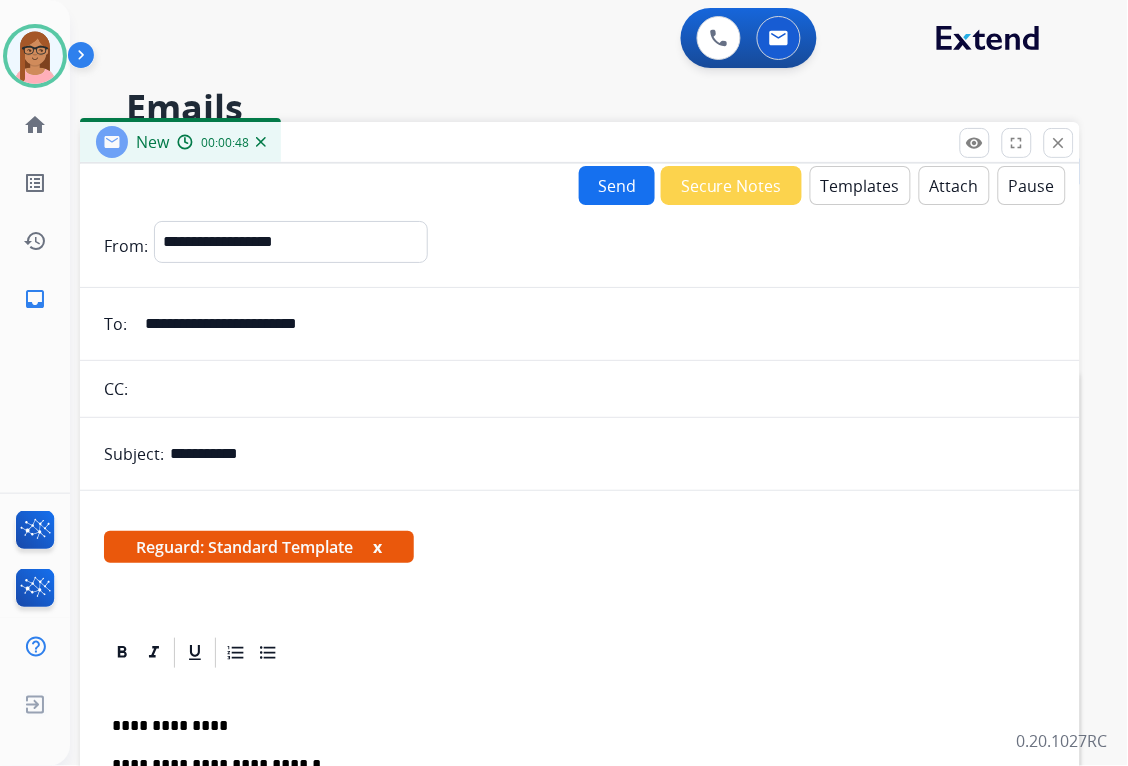 scroll, scrollTop: 0, scrollLeft: 0, axis: both 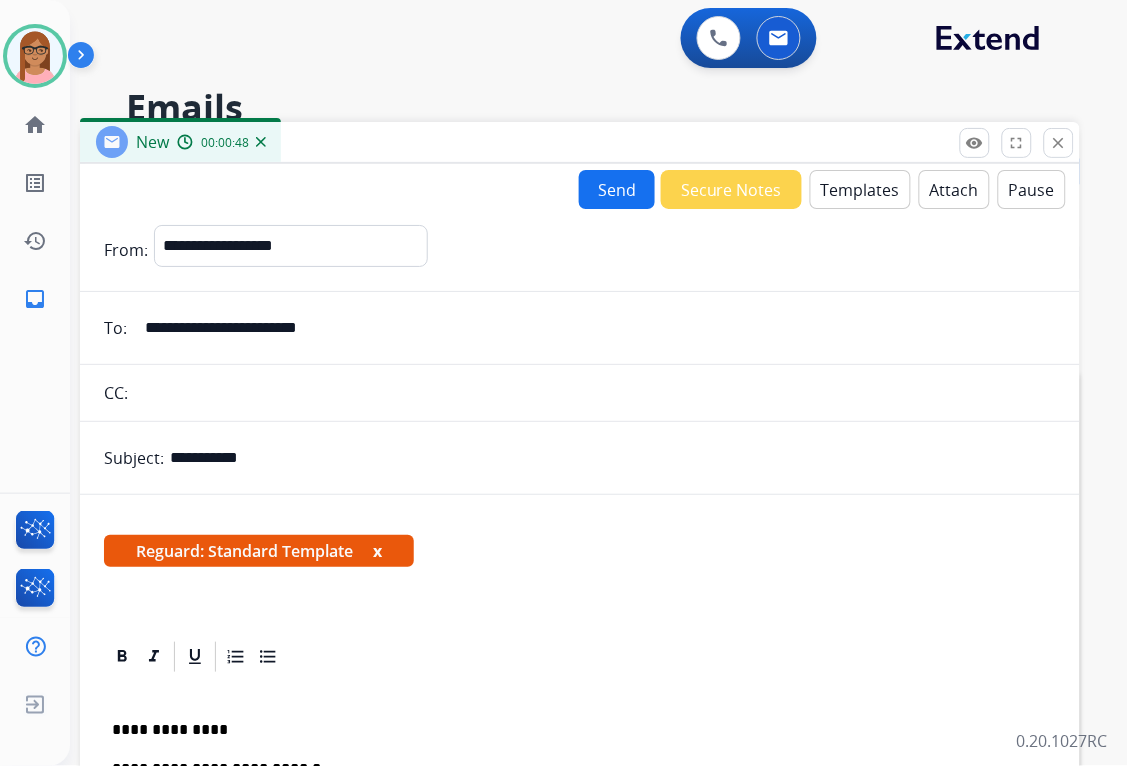 click on "Templates" at bounding box center [860, 189] 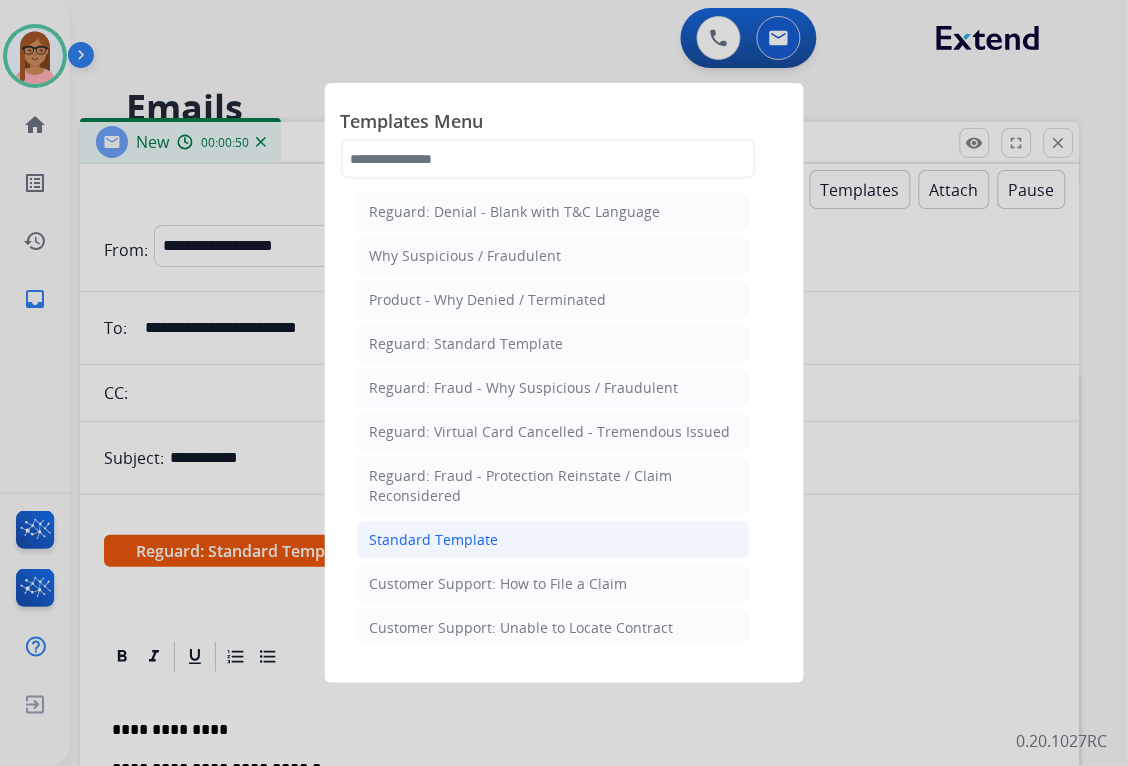 click on "Standard Template" 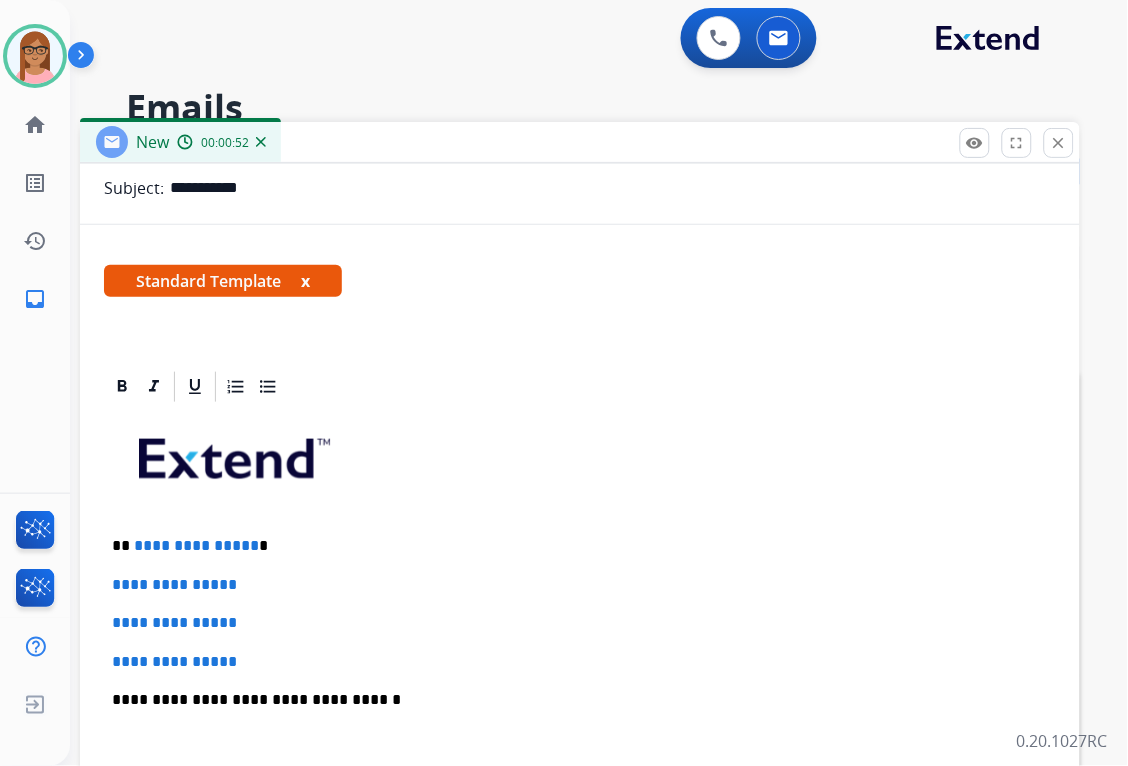 scroll, scrollTop: 222, scrollLeft: 0, axis: vertical 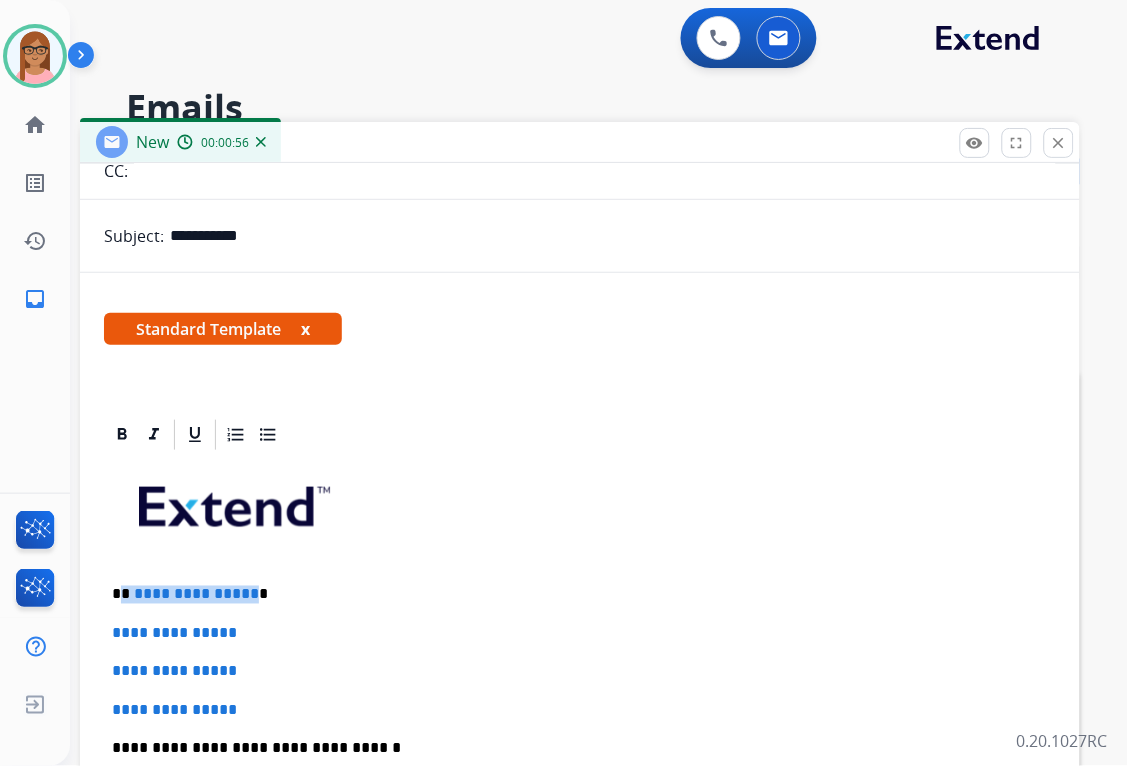 drag, startPoint x: 124, startPoint y: 592, endPoint x: 245, endPoint y: 591, distance: 121.004135 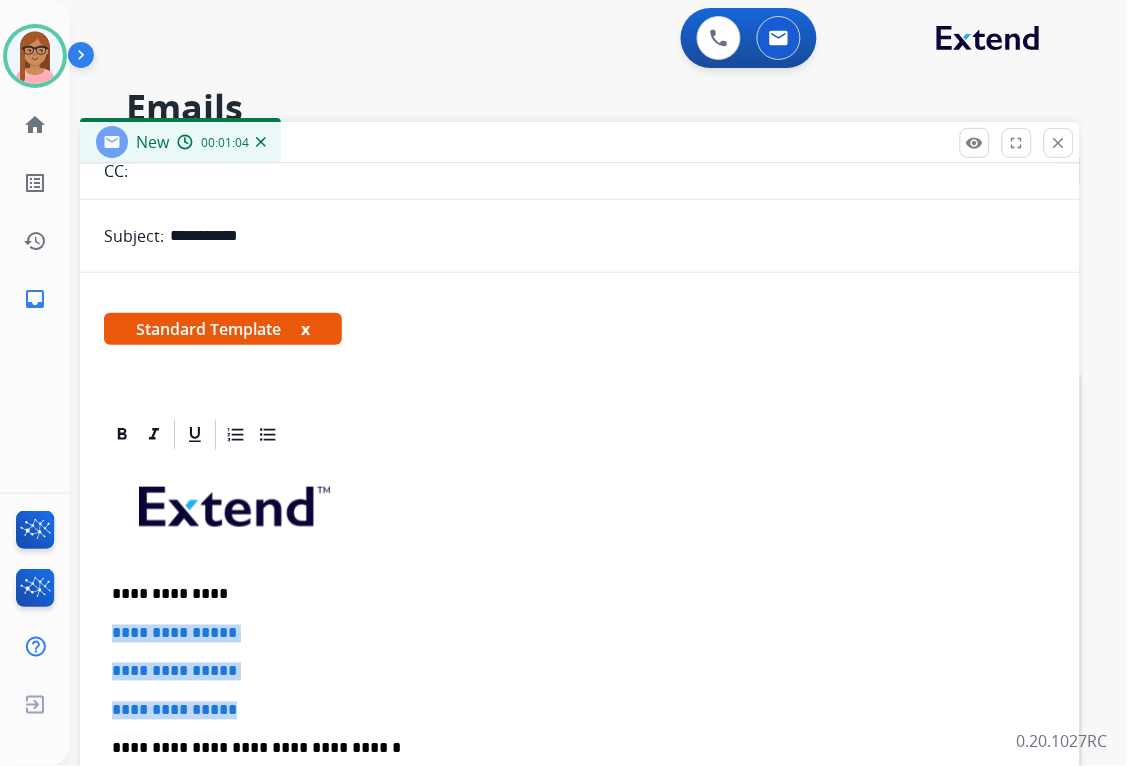 drag, startPoint x: 107, startPoint y: 630, endPoint x: 271, endPoint y: 694, distance: 176.04546 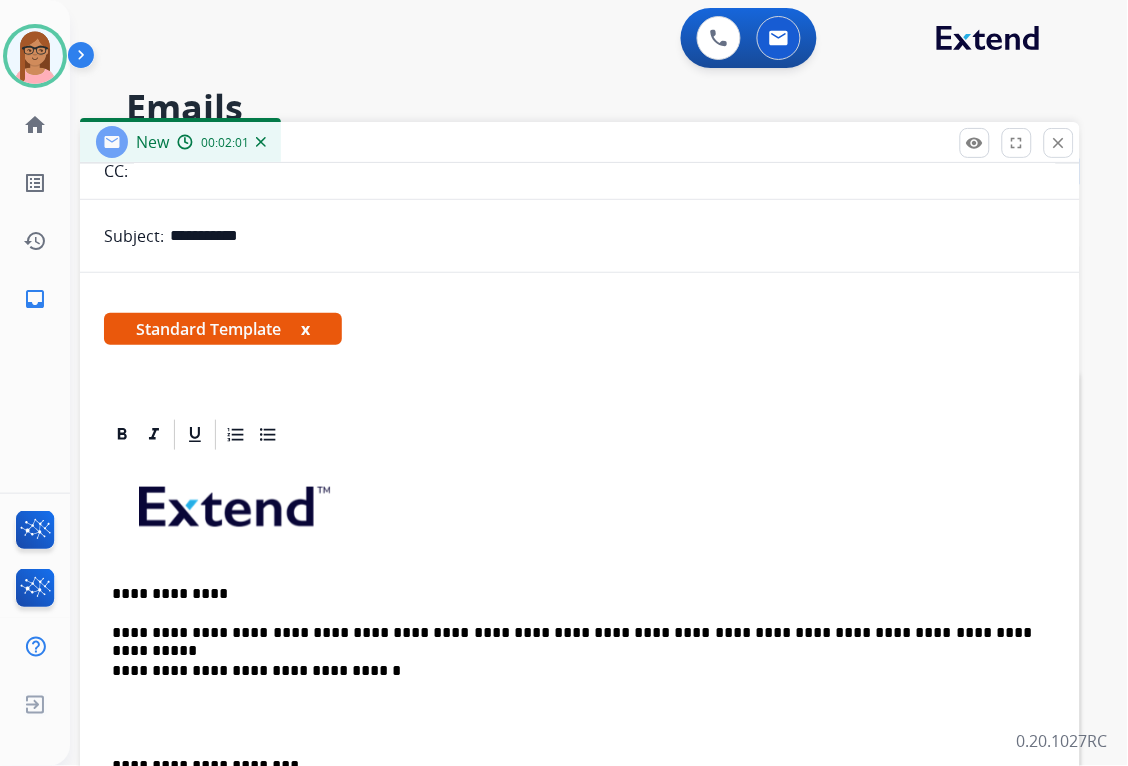 click on "**********" at bounding box center [572, 634] 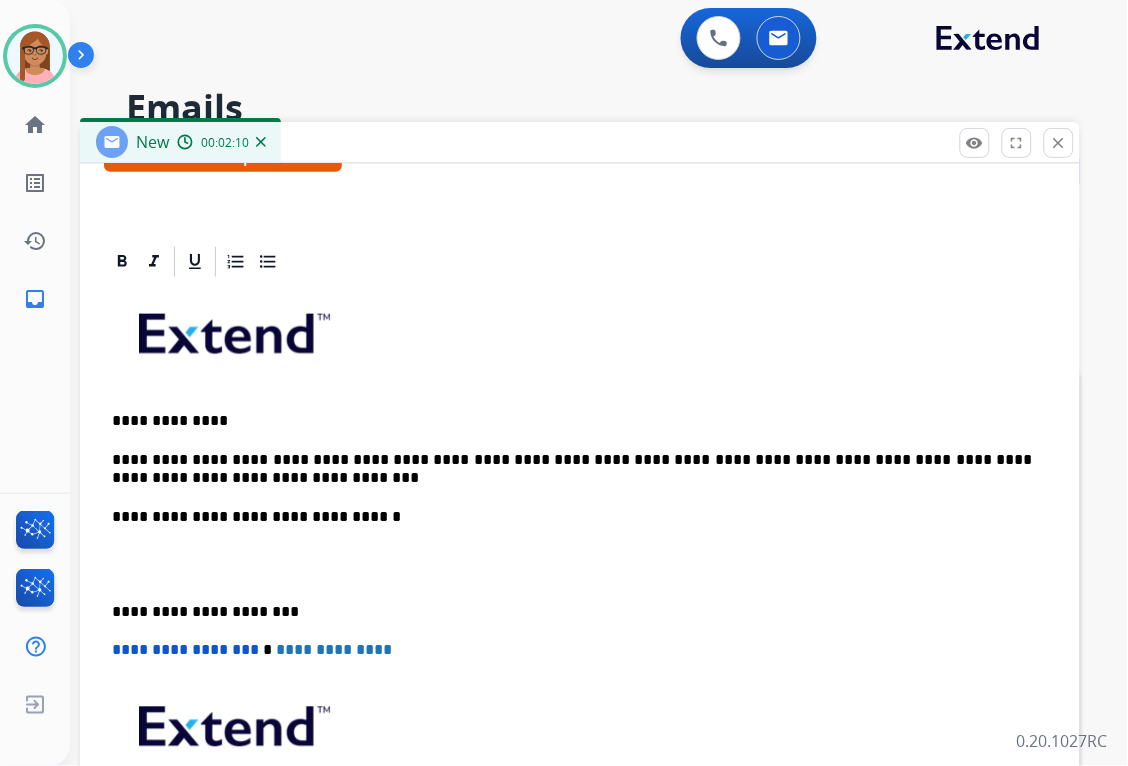 scroll, scrollTop: 402, scrollLeft: 0, axis: vertical 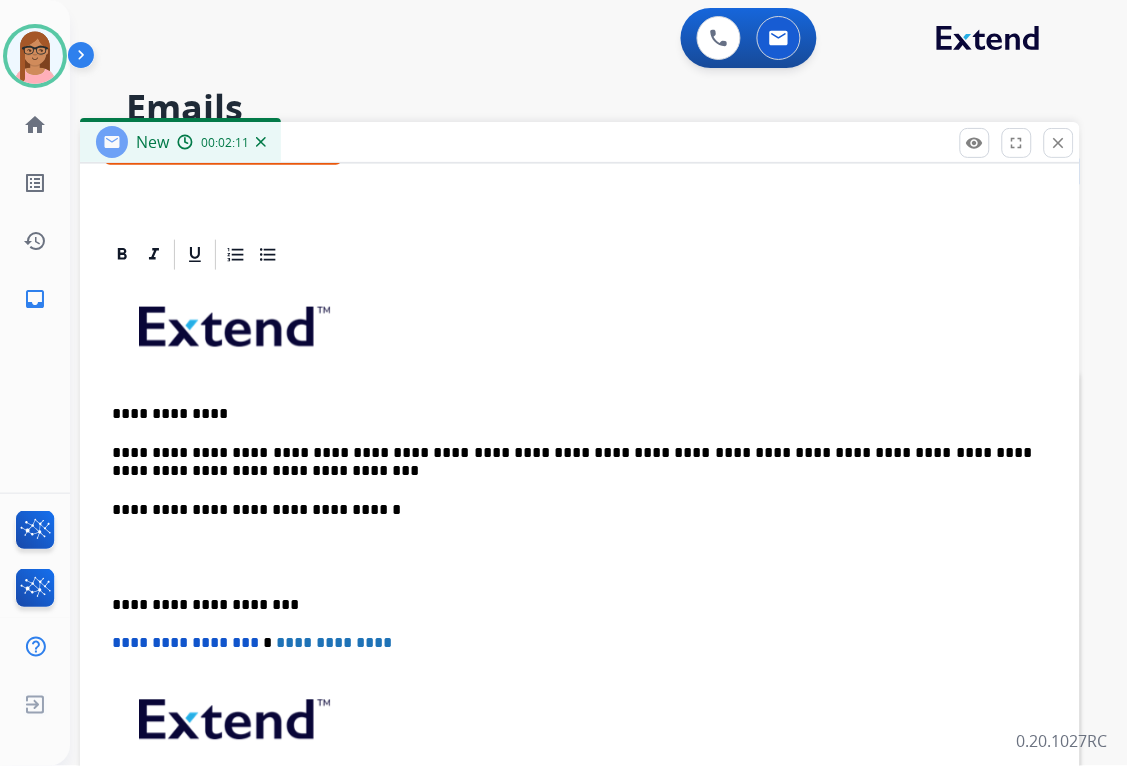 click on "**********" at bounding box center (580, 587) 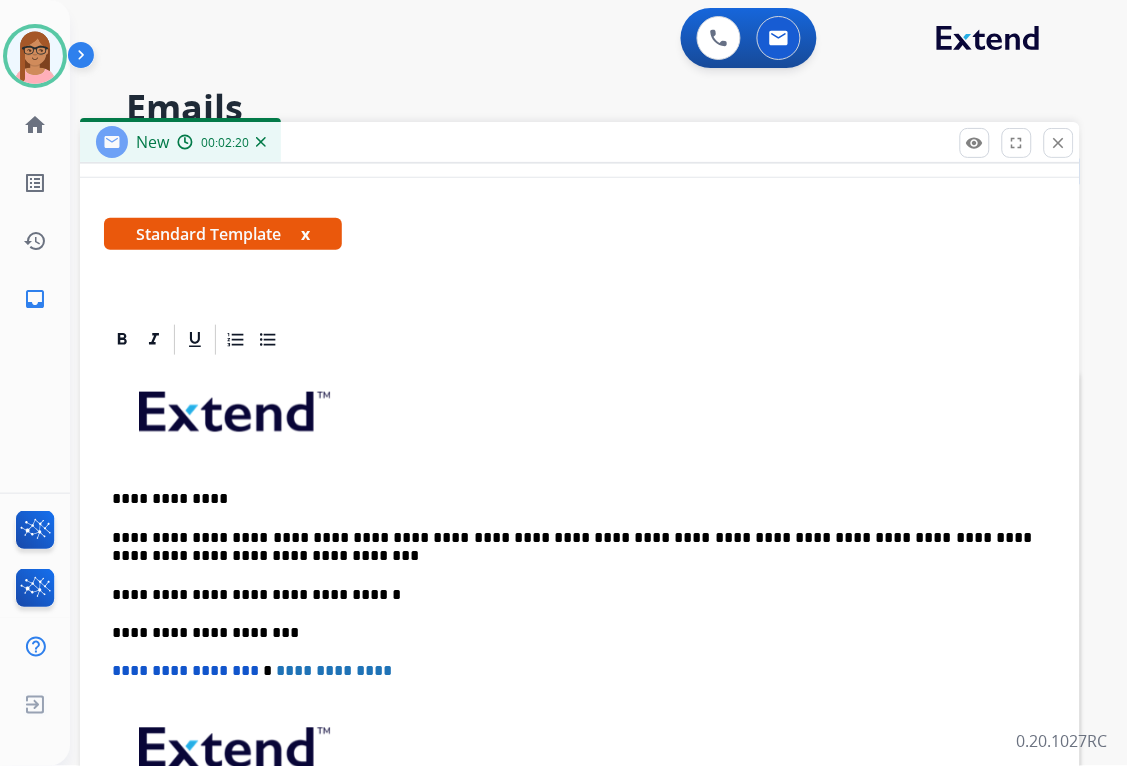 scroll, scrollTop: 345, scrollLeft: 0, axis: vertical 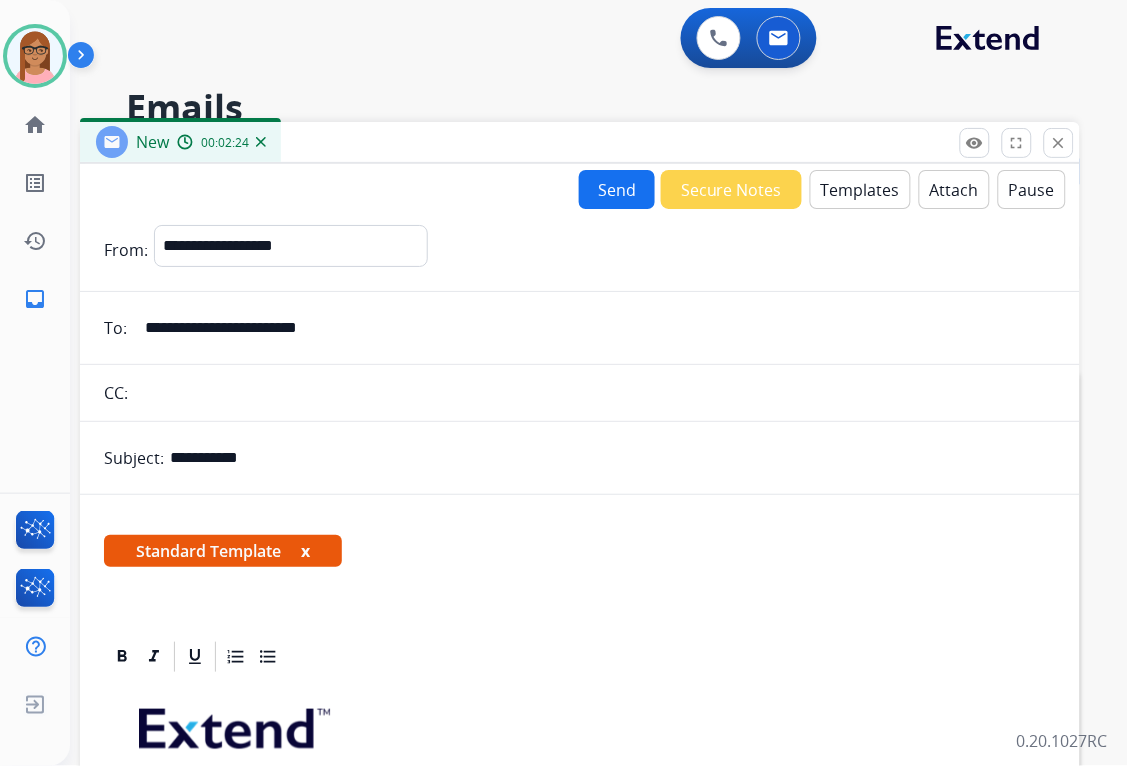 click on "Send" at bounding box center (617, 189) 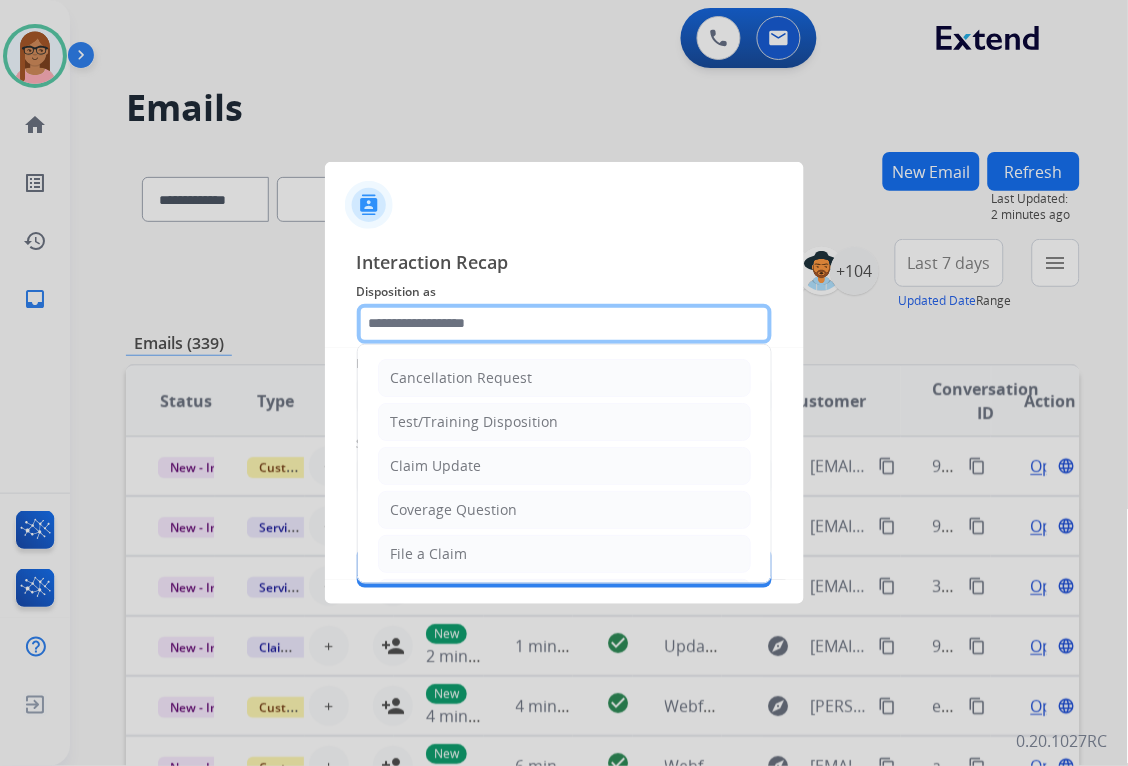 click 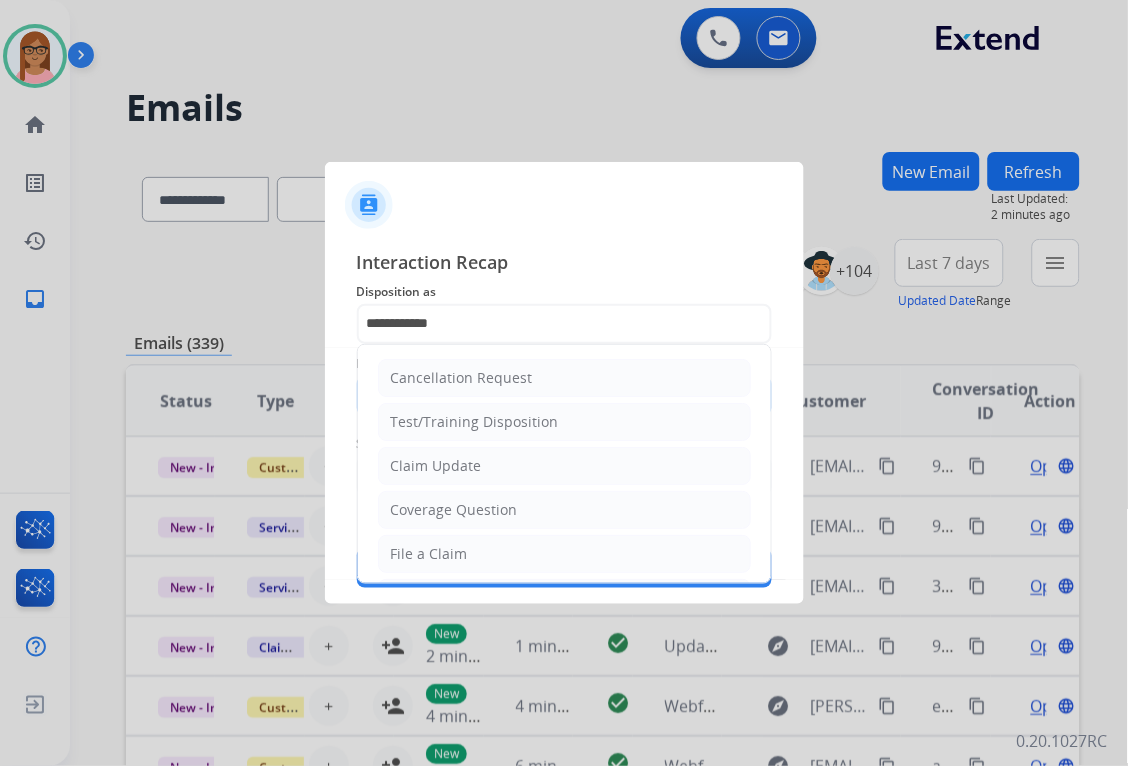 type on "**" 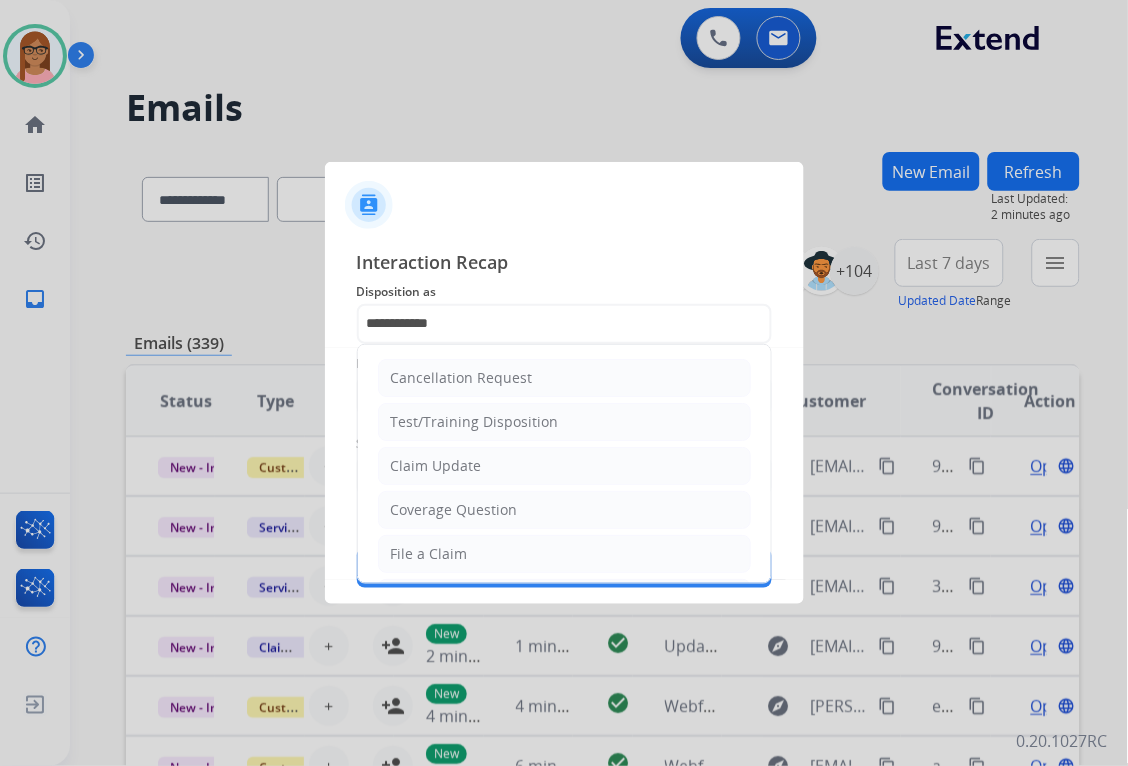 type on "**********" 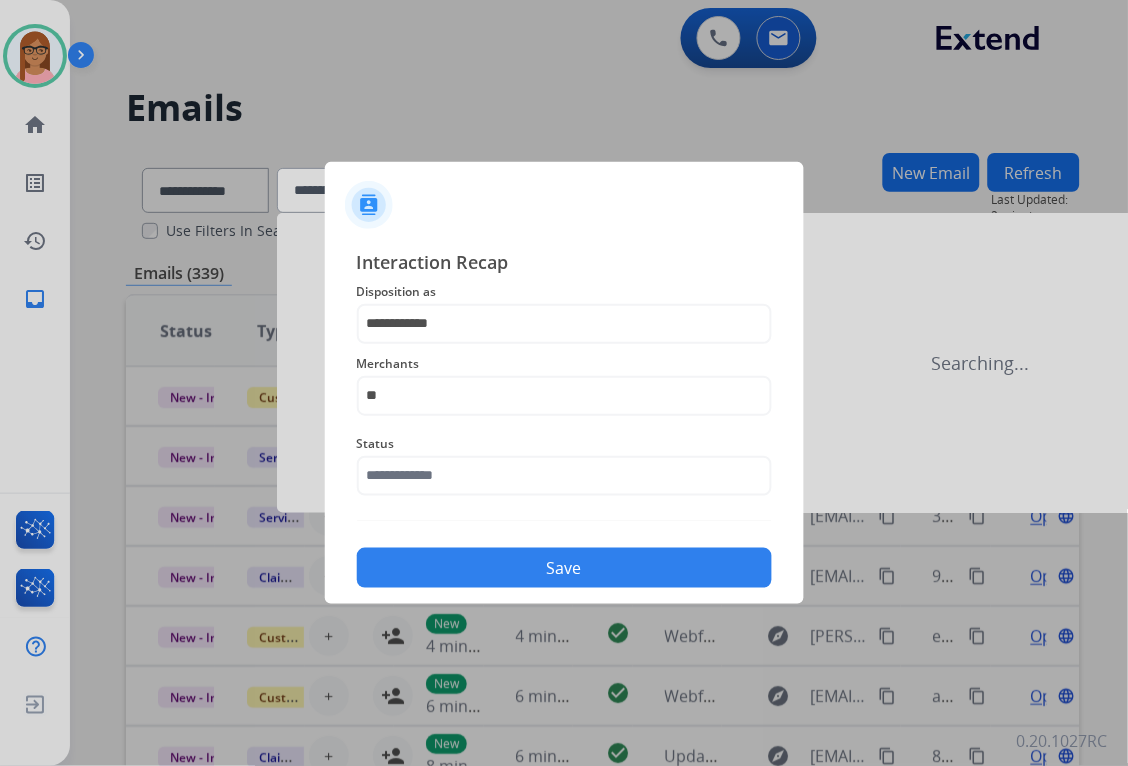 click on "Merchants   **" 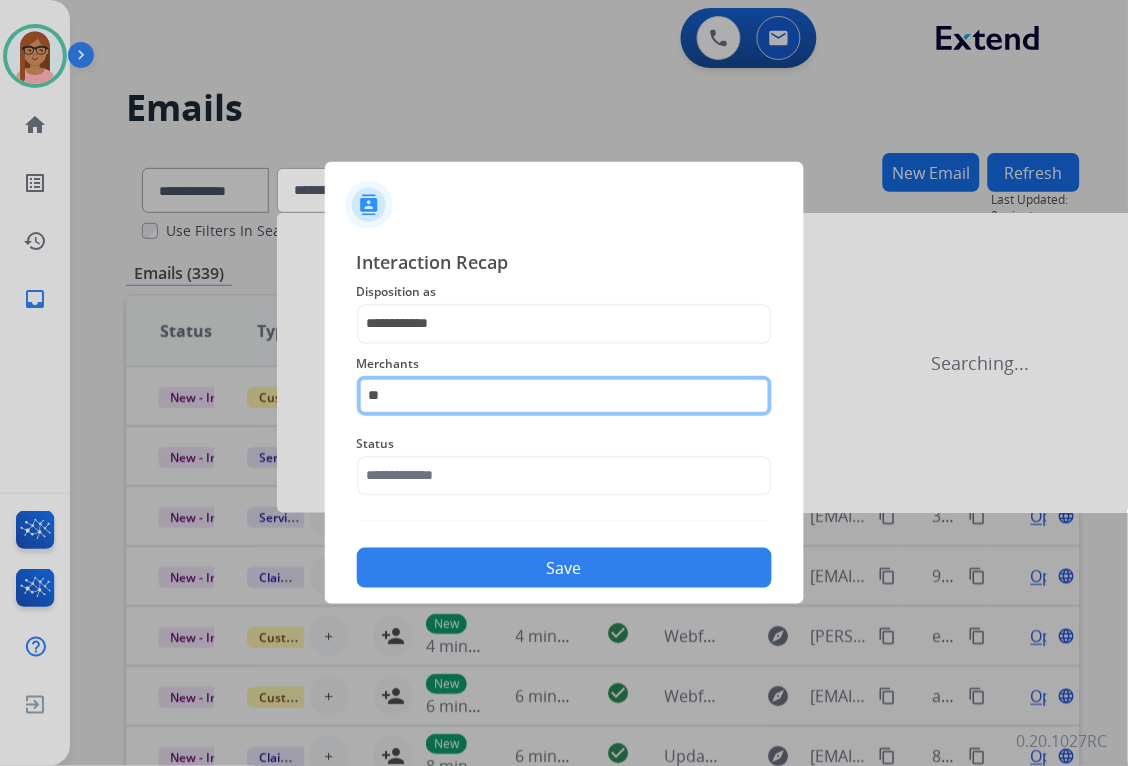 click on "**" 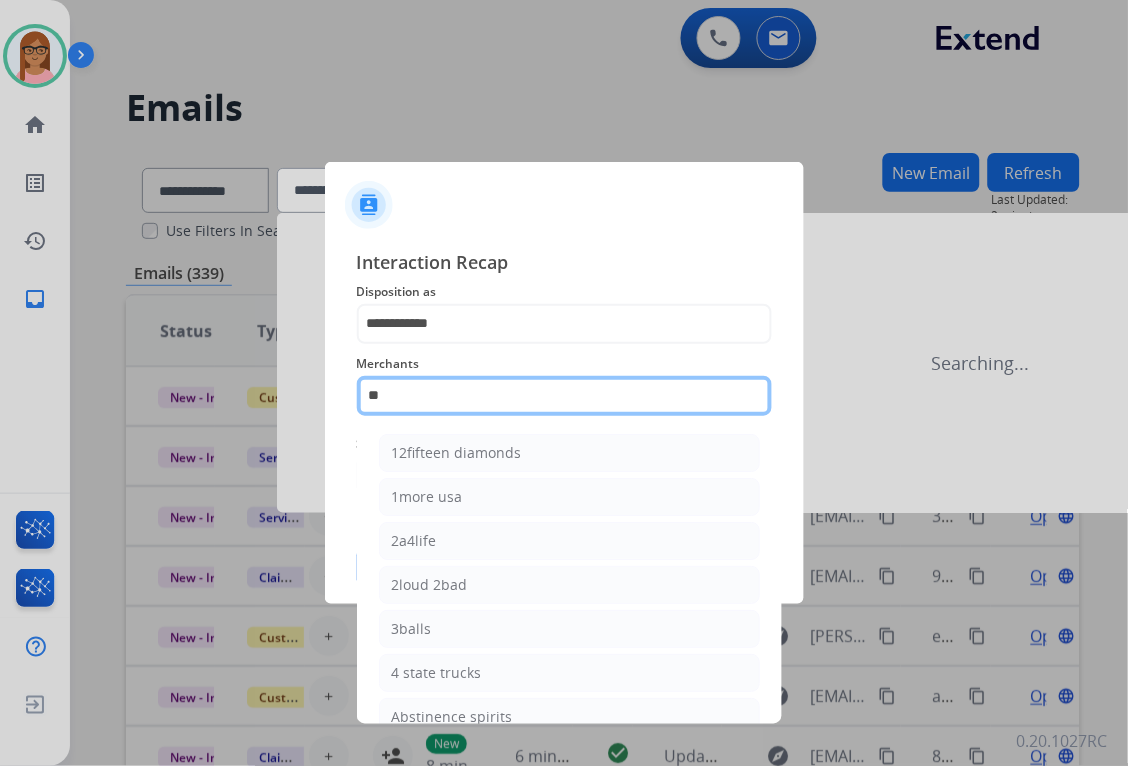 type on "*" 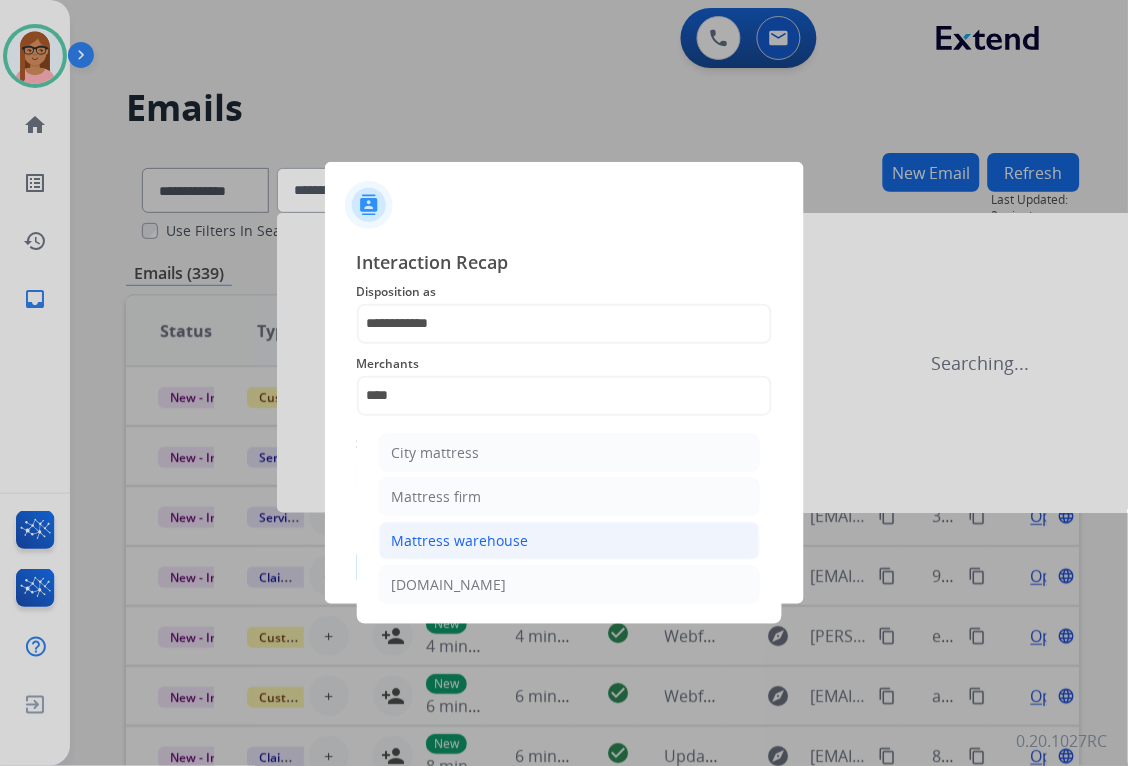 click on "Mattress warehouse" 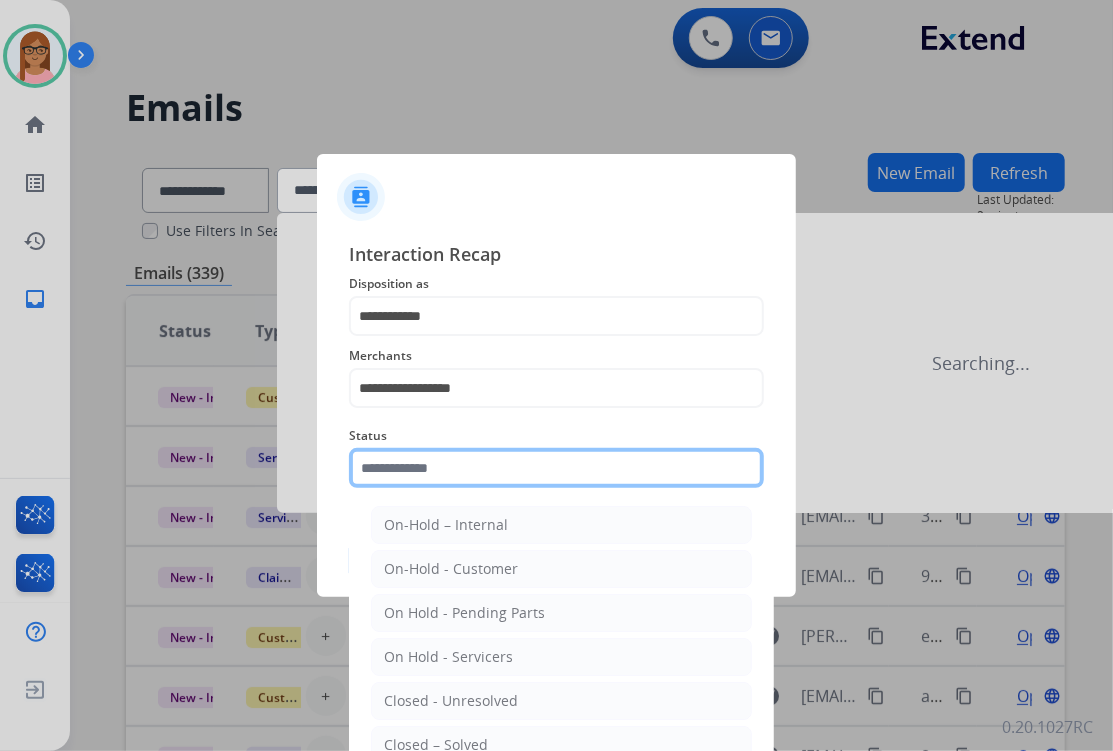 click 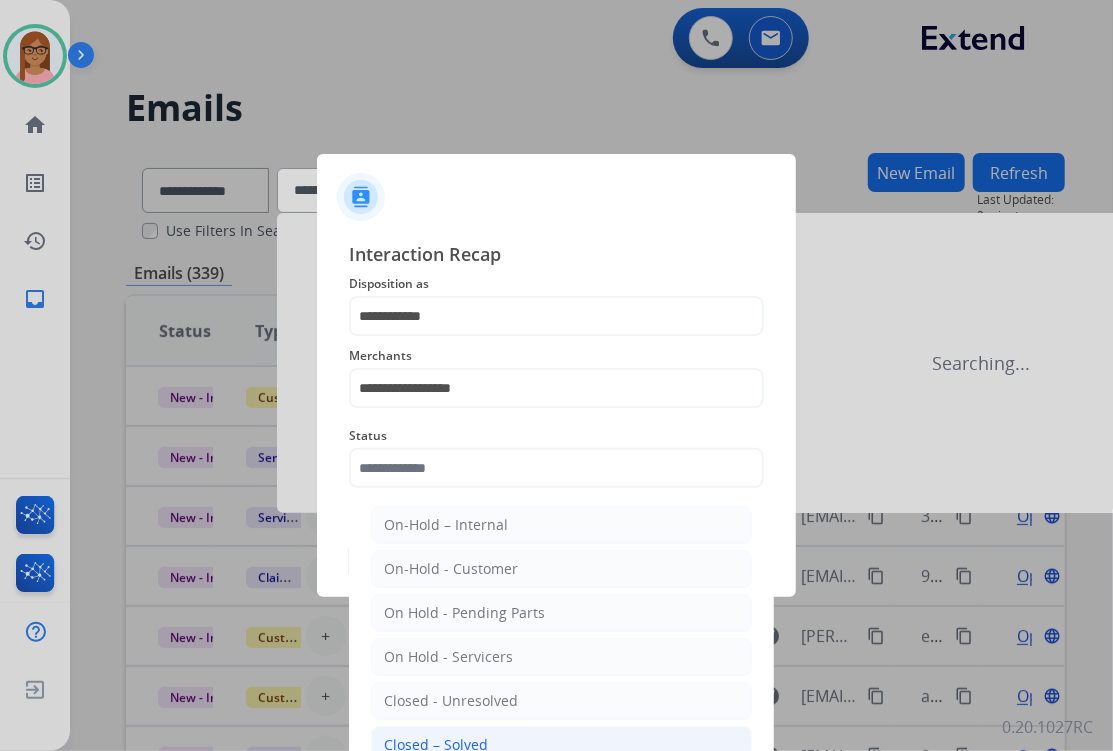 click on "Closed – Solved" 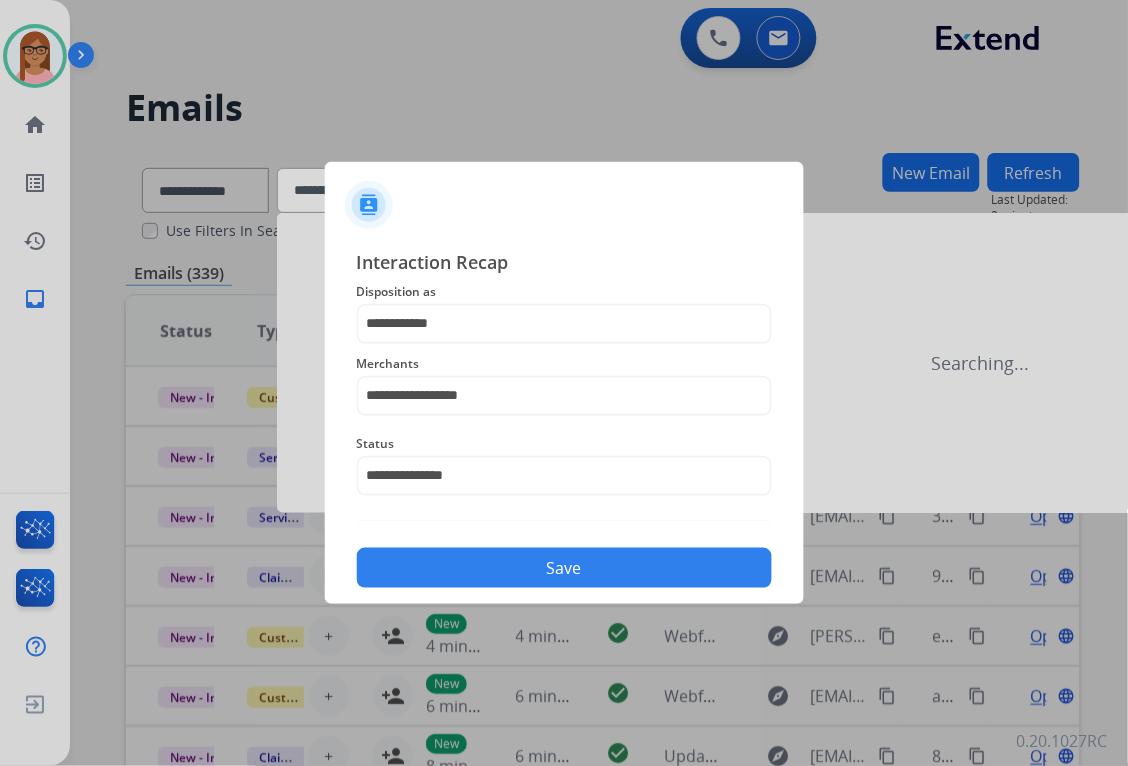 click on "Save" 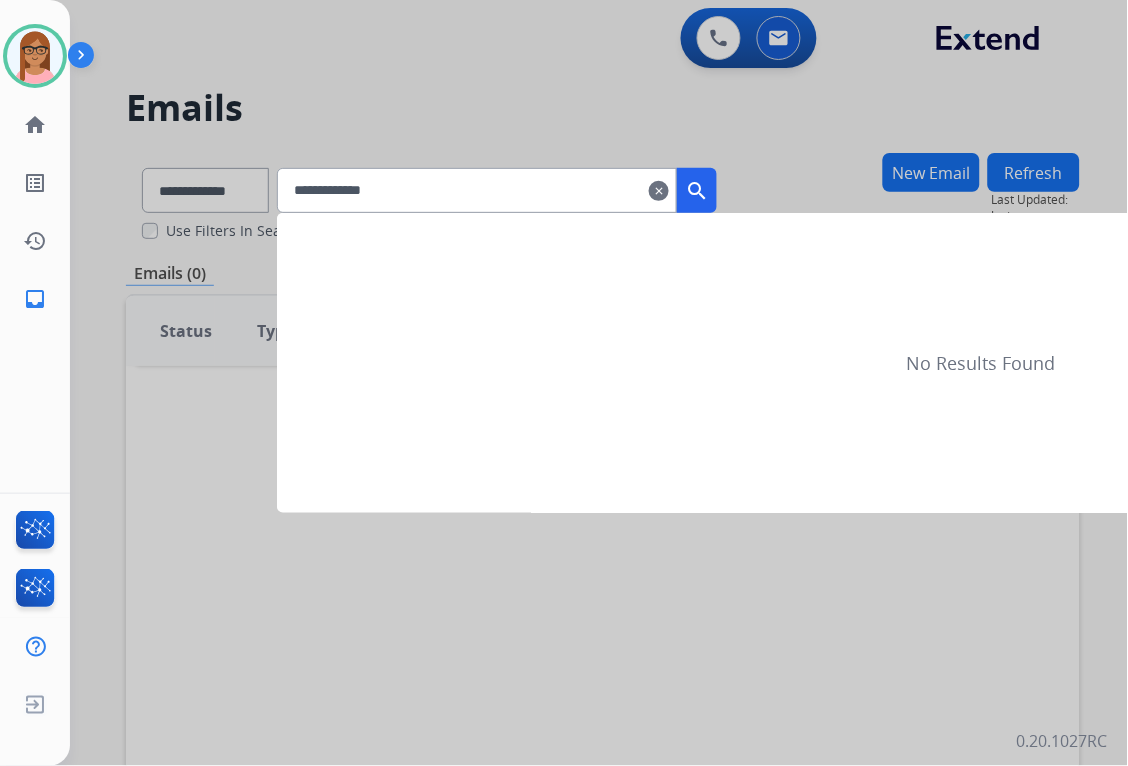click on "clear" at bounding box center [659, 191] 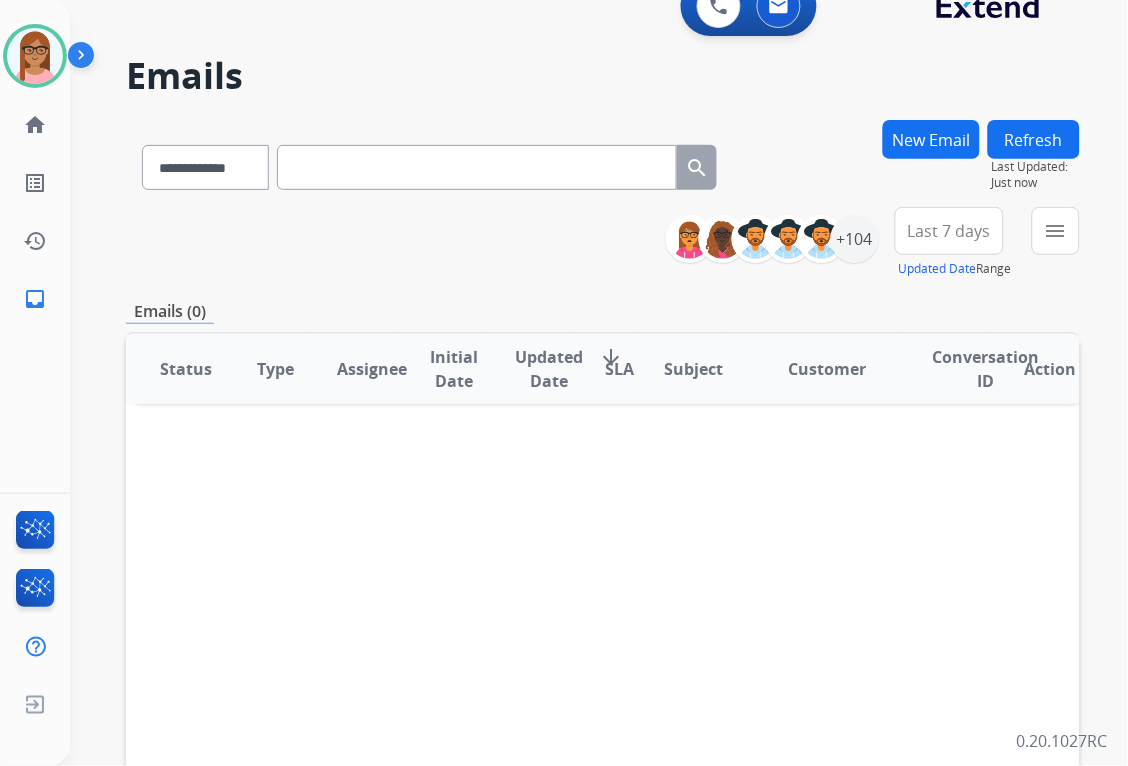 scroll, scrollTop: 0, scrollLeft: 0, axis: both 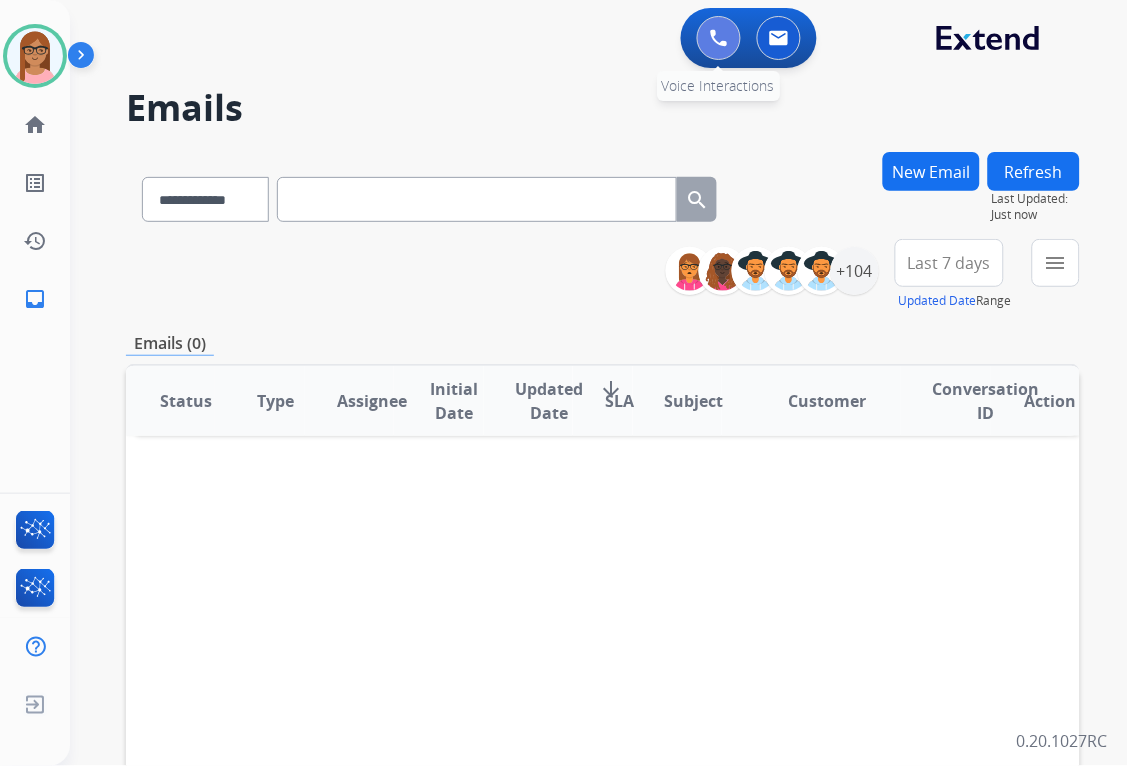 click at bounding box center (719, 38) 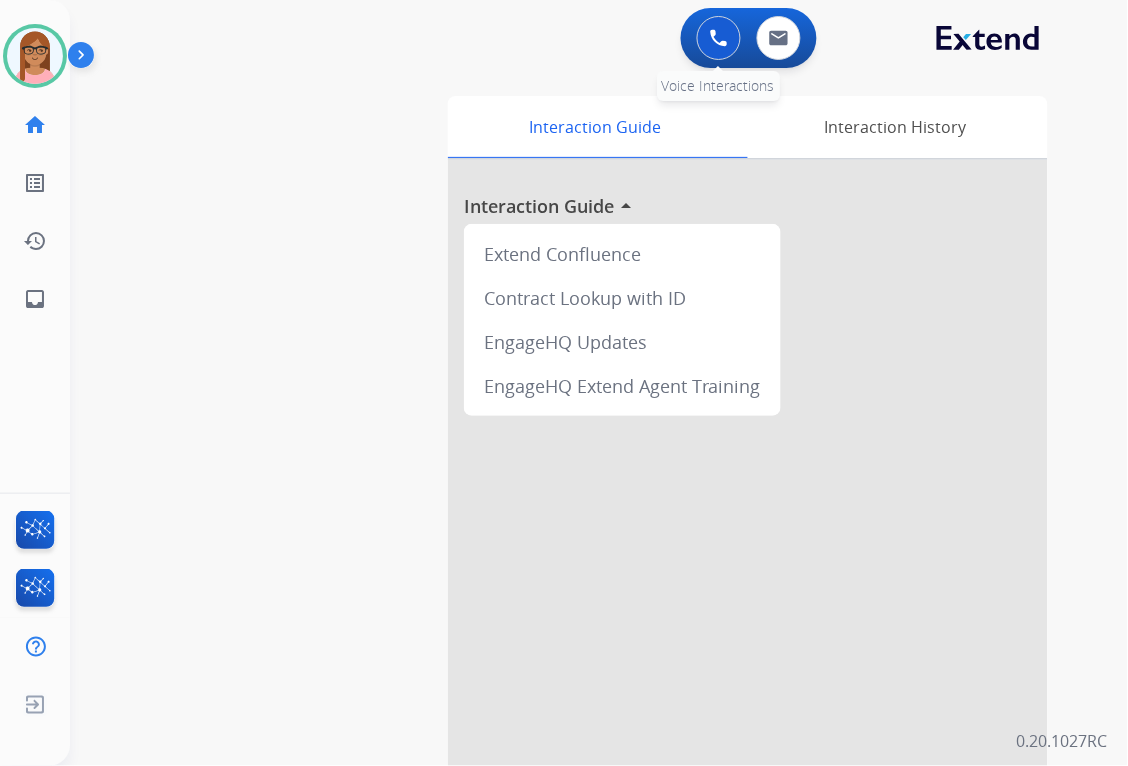 click at bounding box center [719, 38] 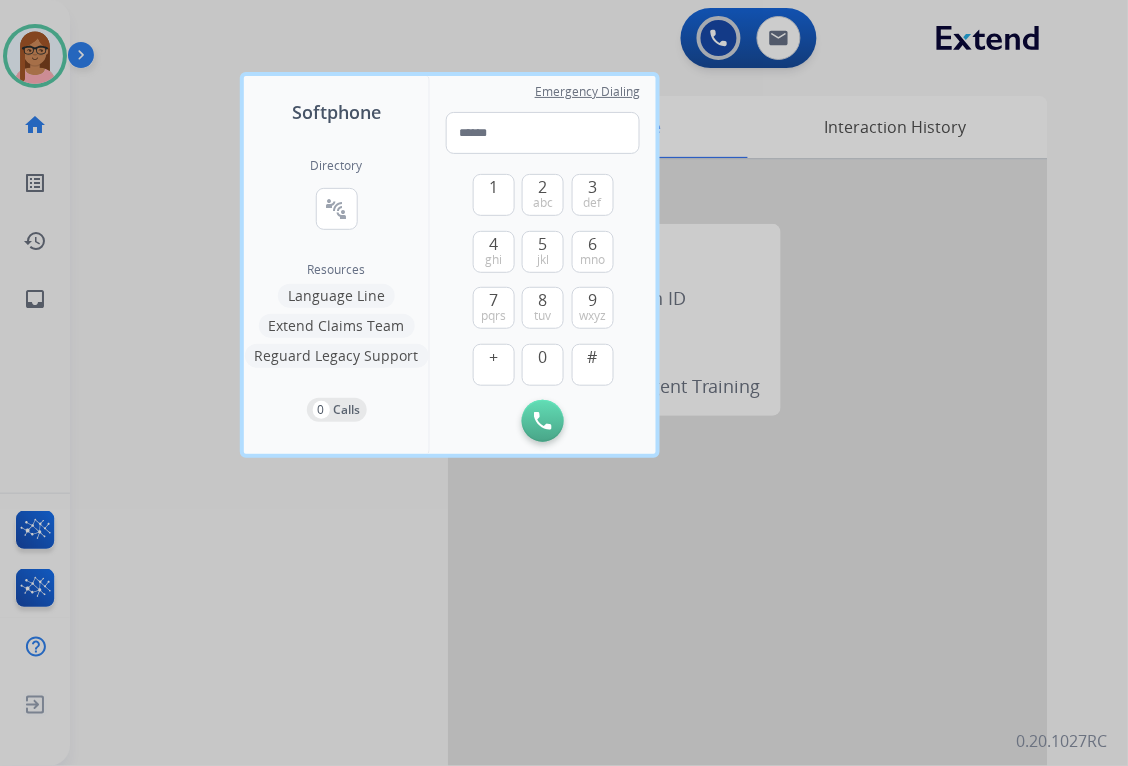 drag, startPoint x: 268, startPoint y: 622, endPoint x: 243, endPoint y: 520, distance: 105.01904 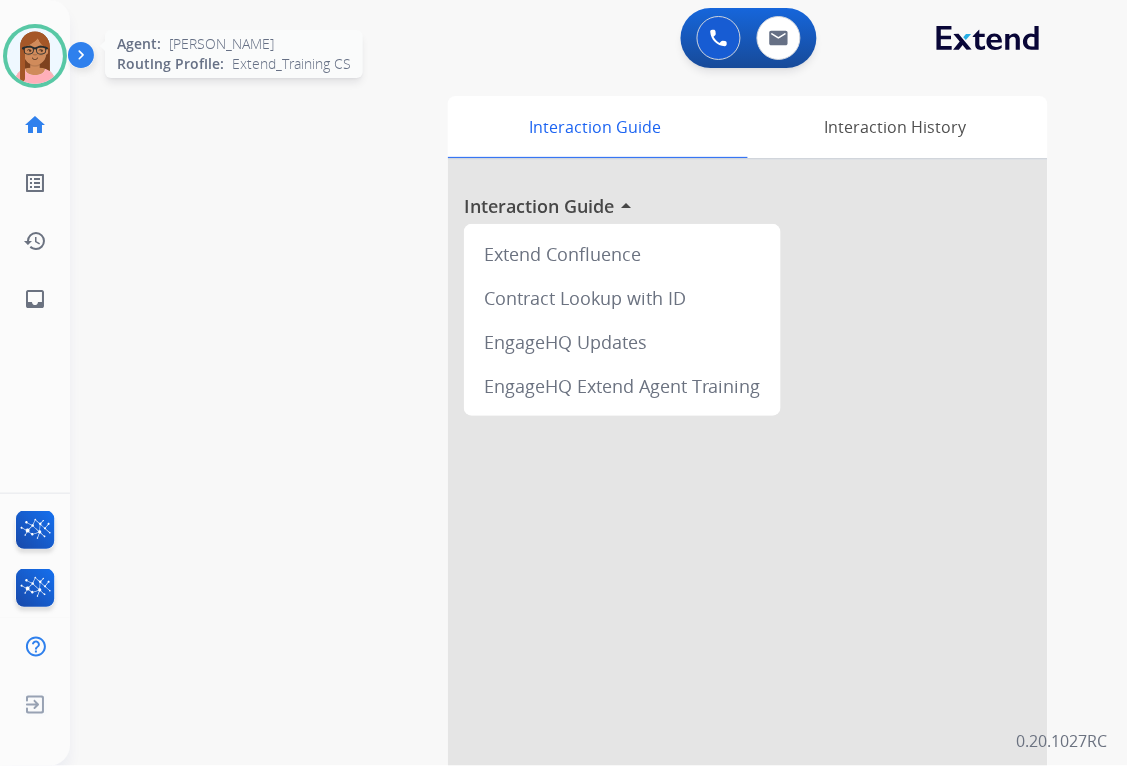 click at bounding box center (35, 56) 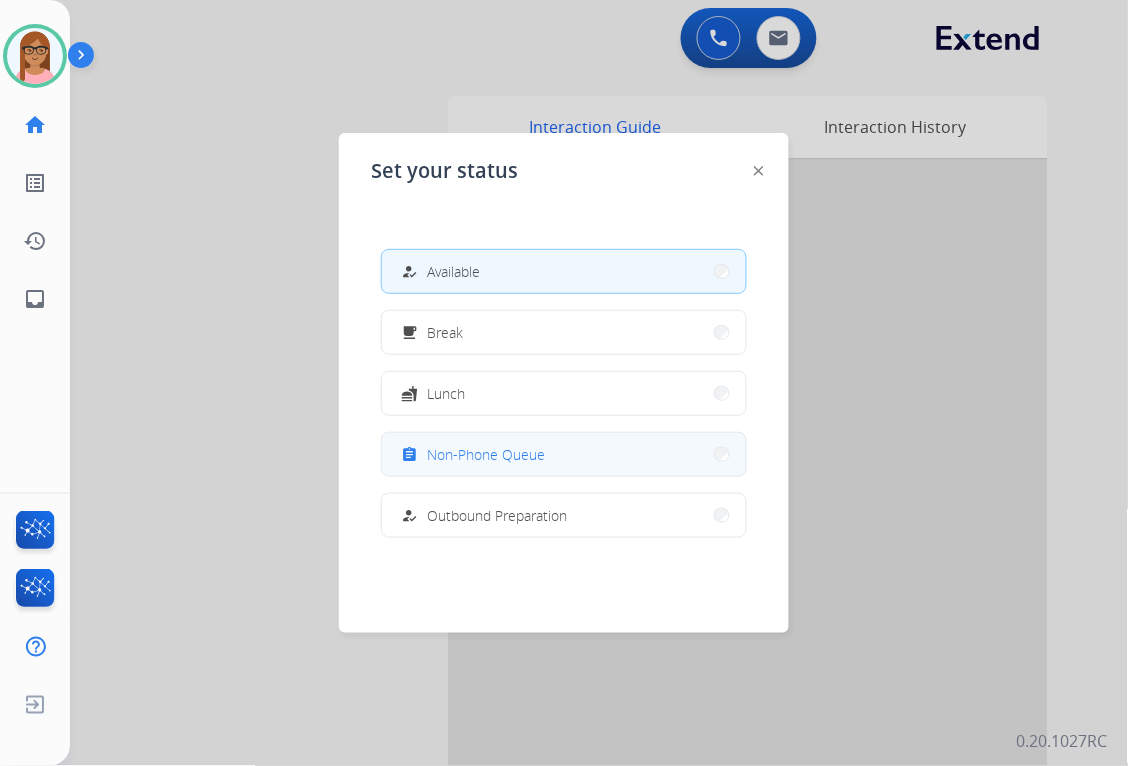 click on "assignment Non-Phone Queue" at bounding box center [471, 455] 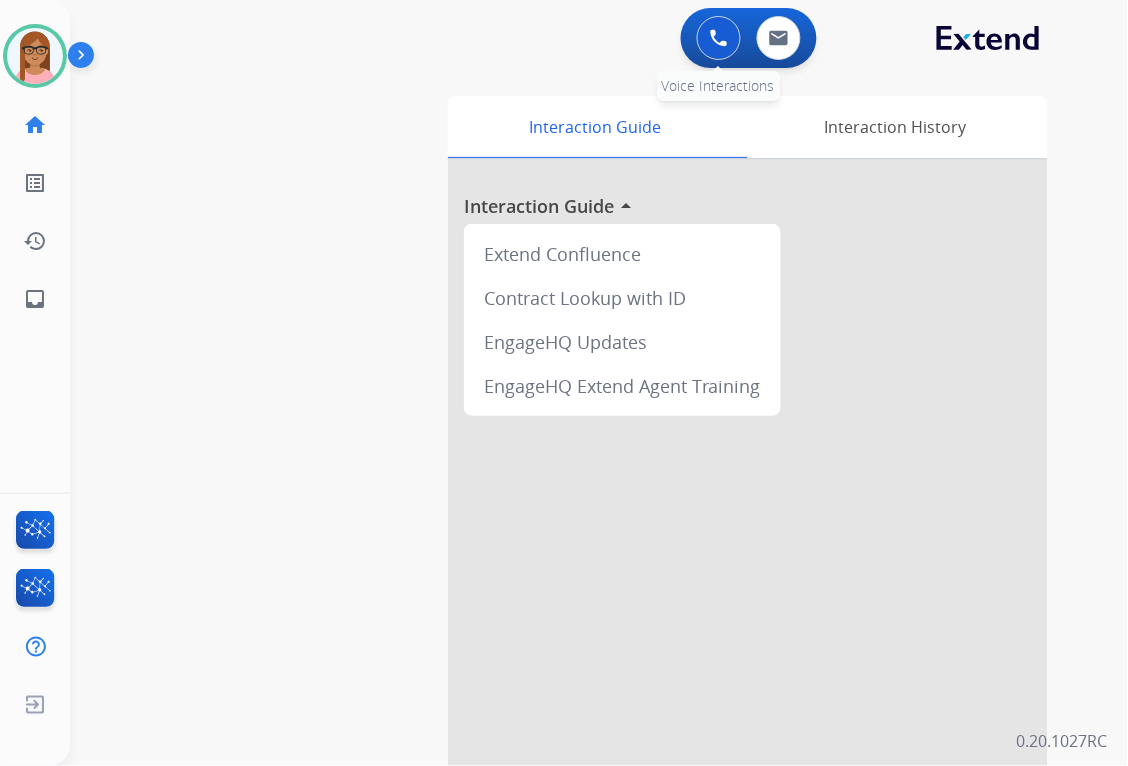 click at bounding box center (719, 38) 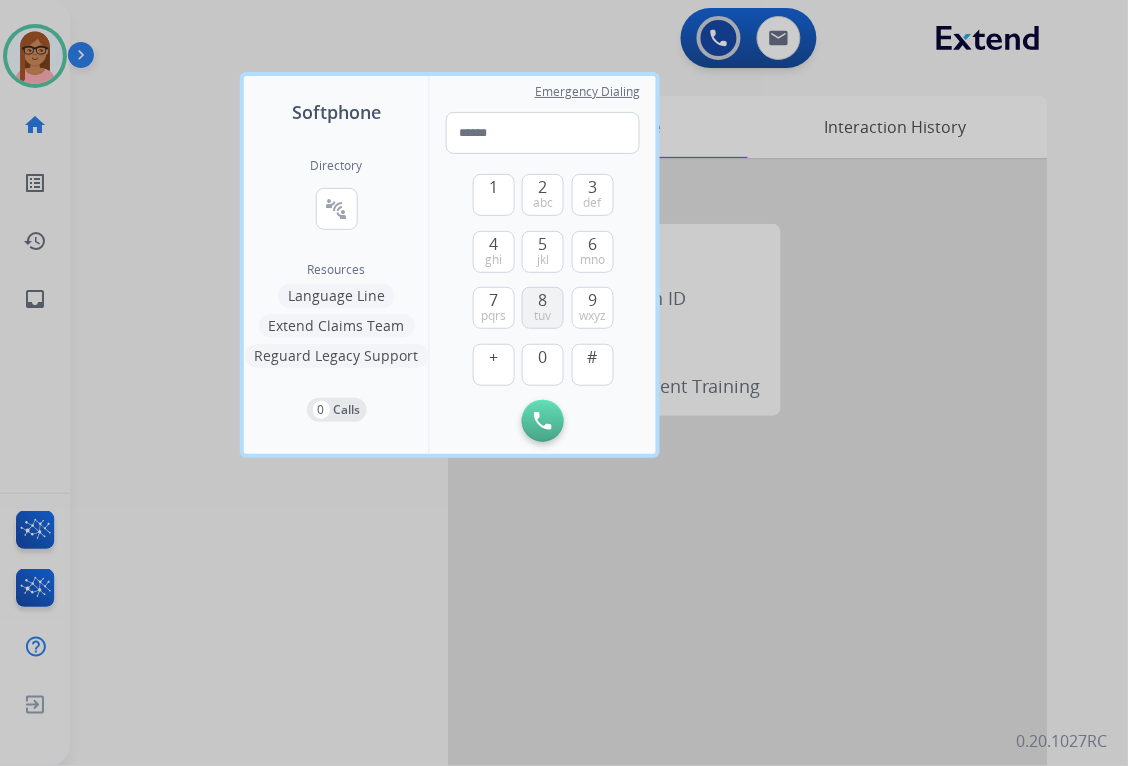 click on "tuv" at bounding box center (543, 316) 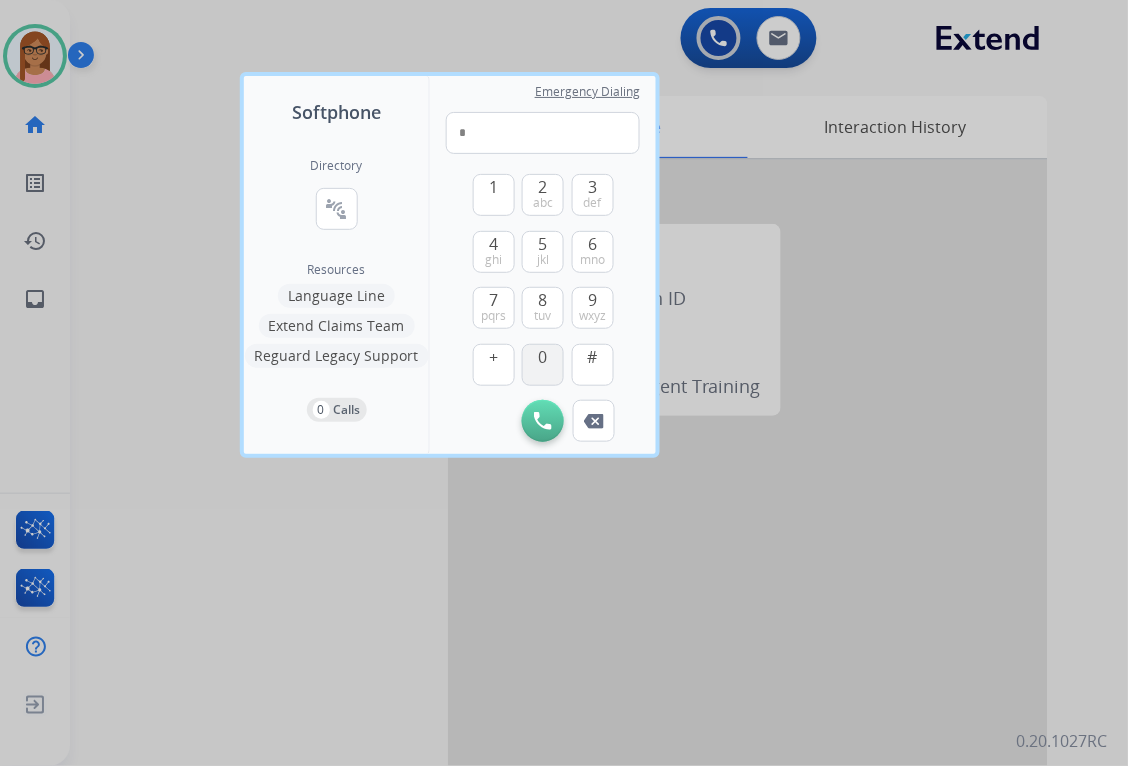 click on "0" at bounding box center [543, 357] 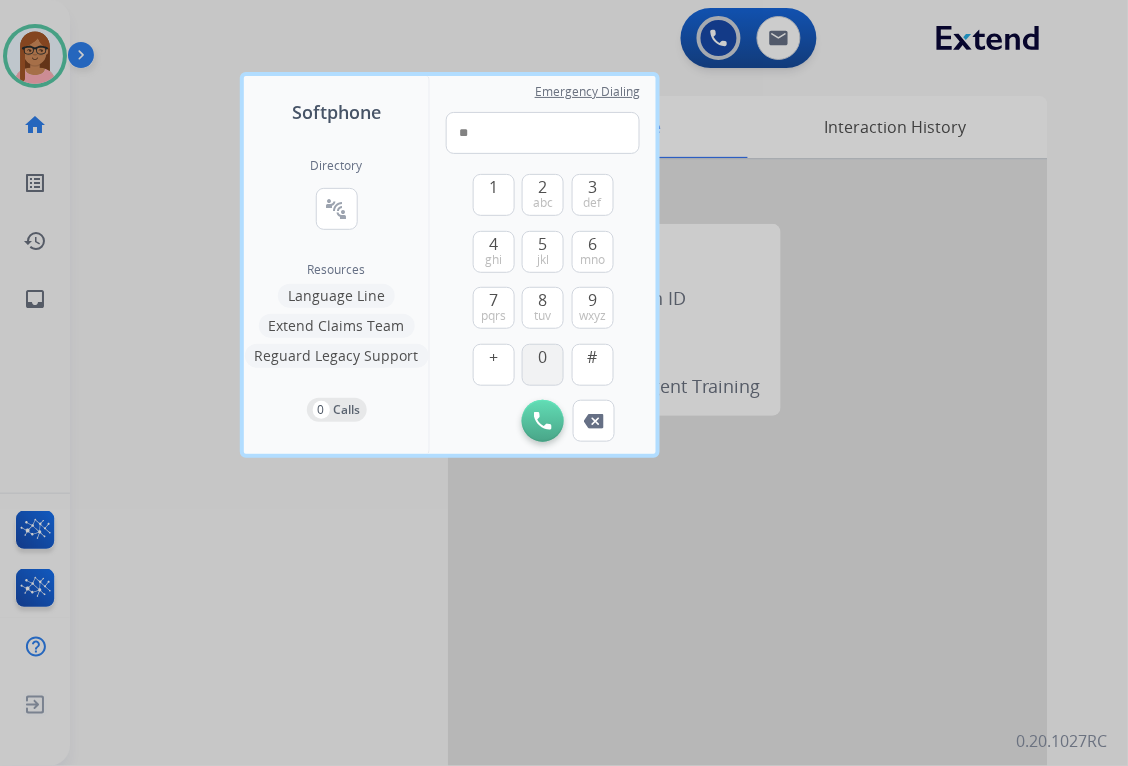click on "0" at bounding box center [543, 357] 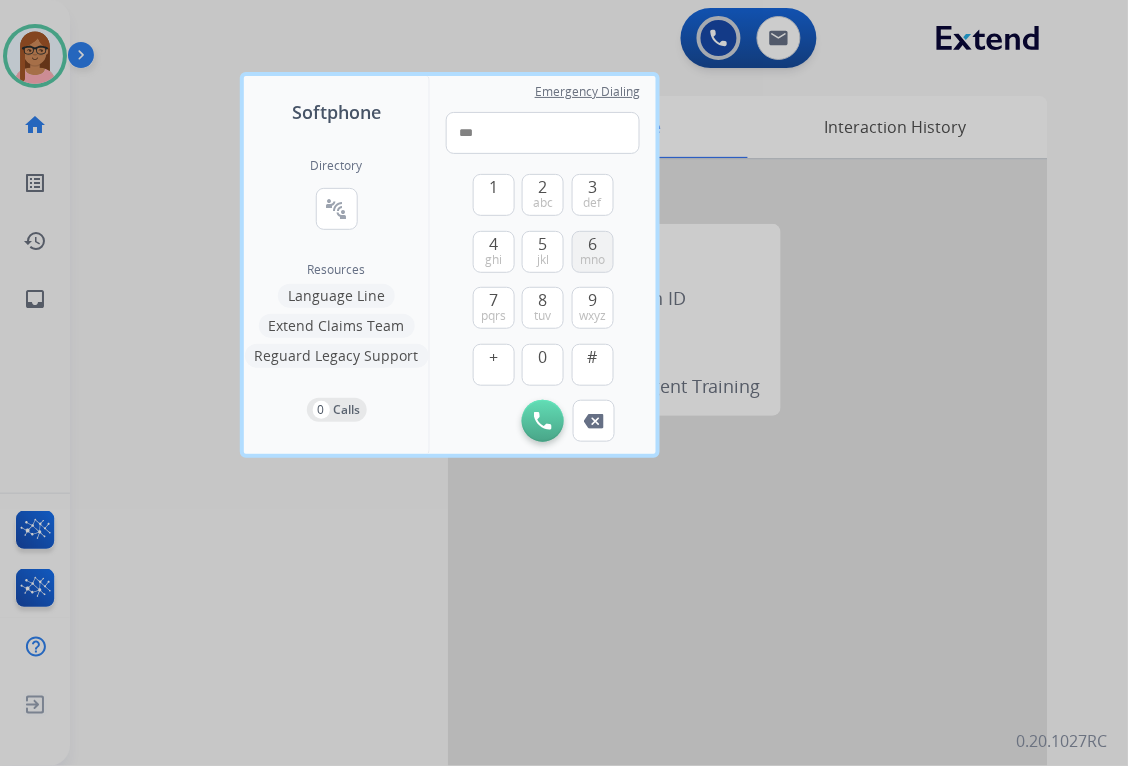 click on "6 mno" at bounding box center (593, 252) 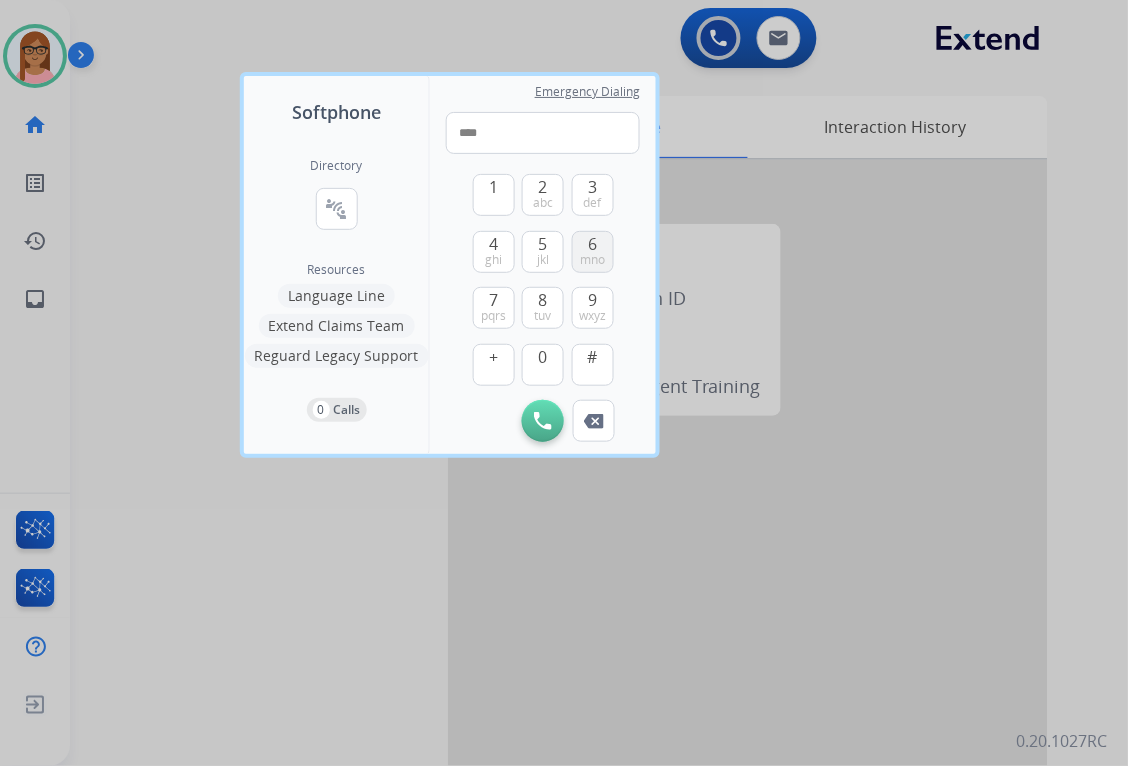 click on "6 mno" at bounding box center (593, 252) 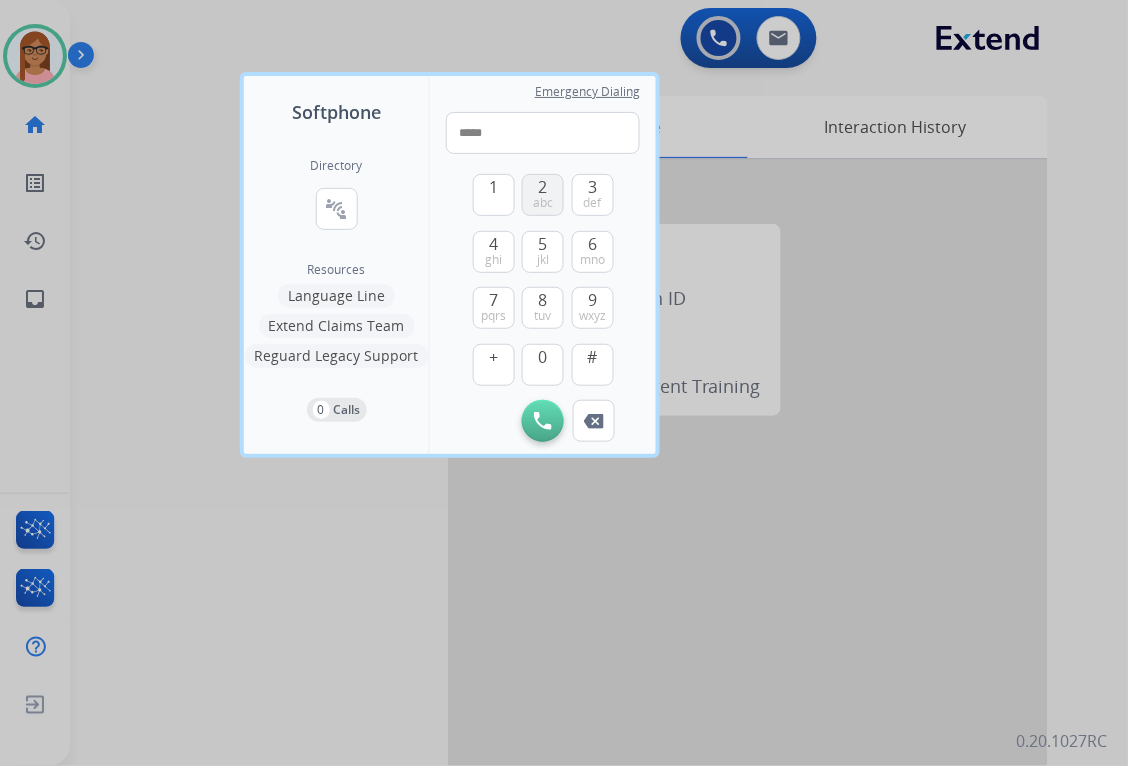 click on "2 abc" at bounding box center (543, 195) 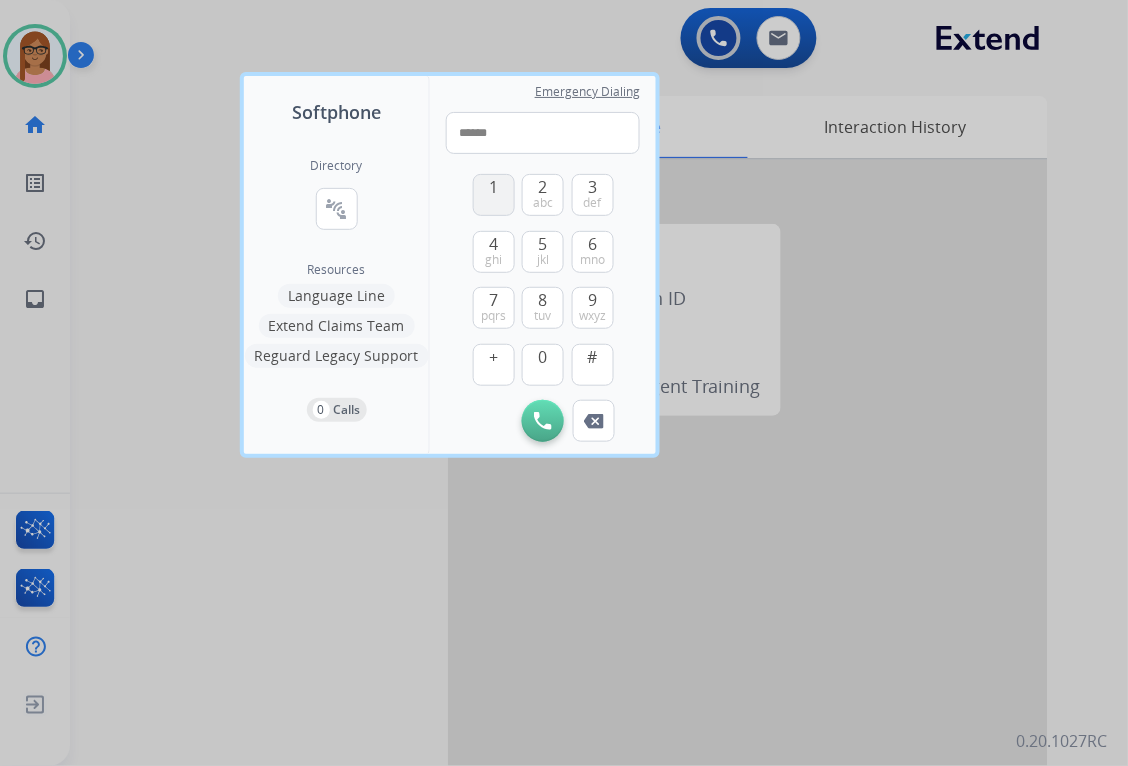 click on "1 2 abc 3 def 4 ghi 5 jkl 6 mno 7 pqrs 8 tuv 9 wxyz + 0 # Initiate Call Remove Number" at bounding box center (543, 298) 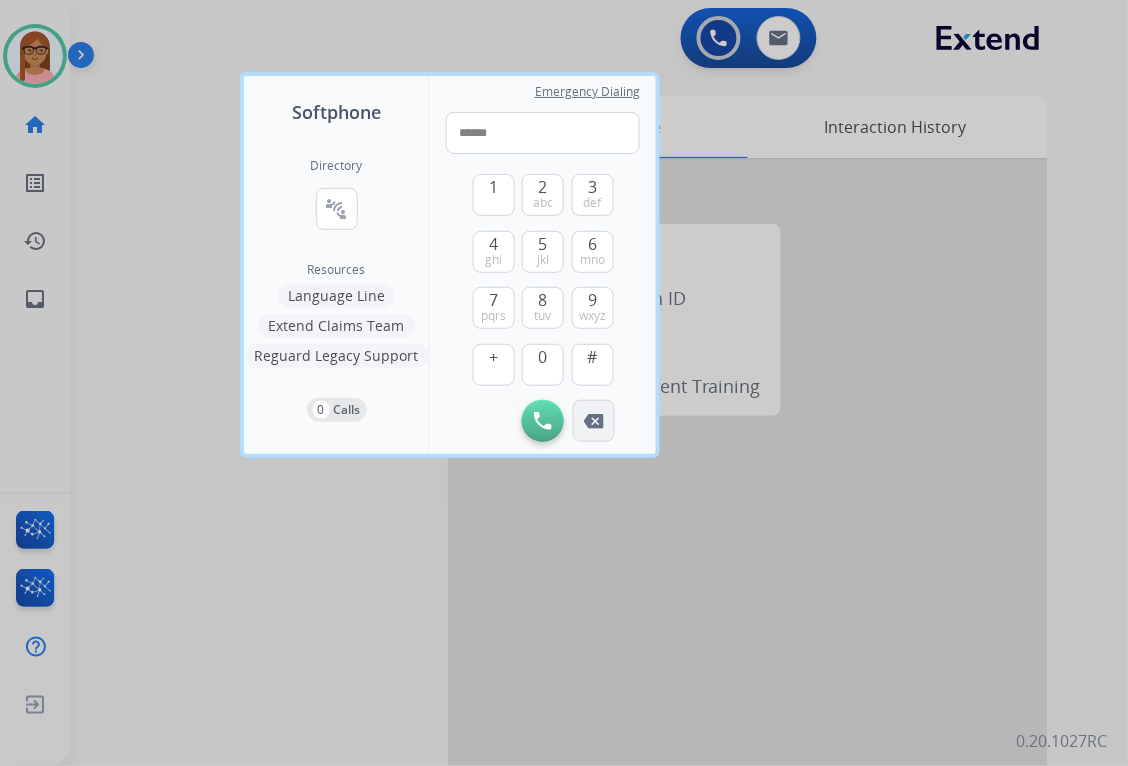click at bounding box center [594, 421] 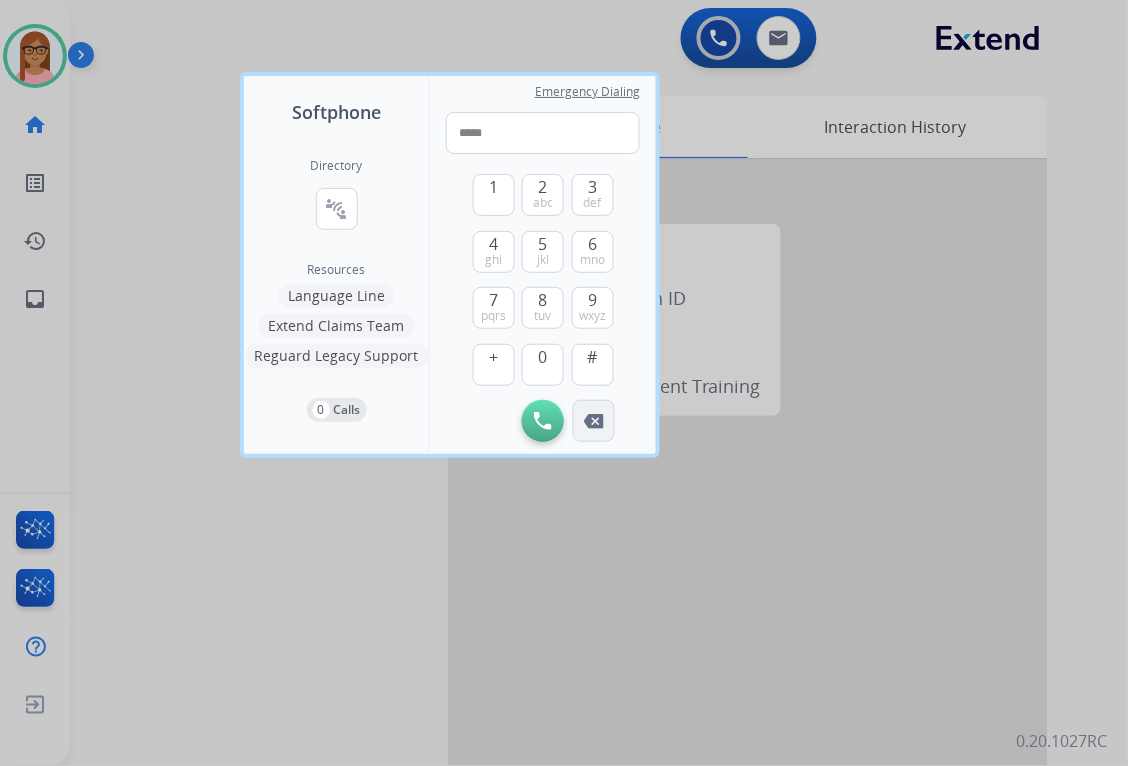 click at bounding box center [594, 421] 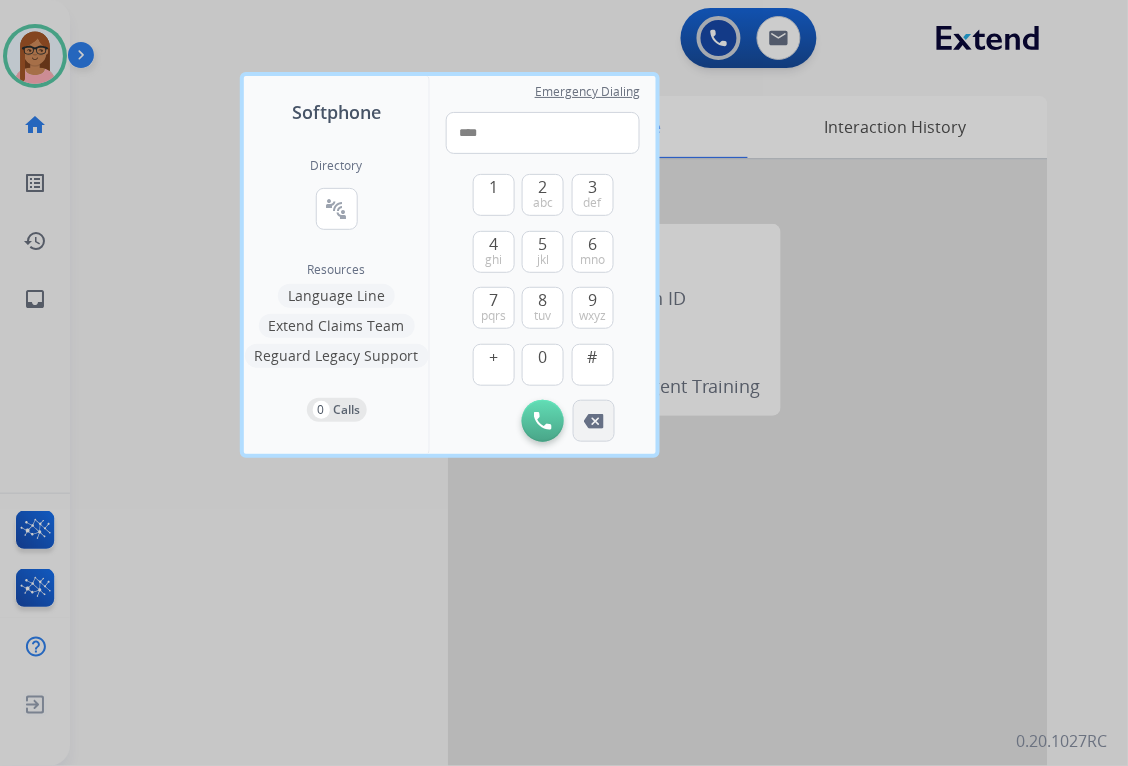 click at bounding box center (594, 421) 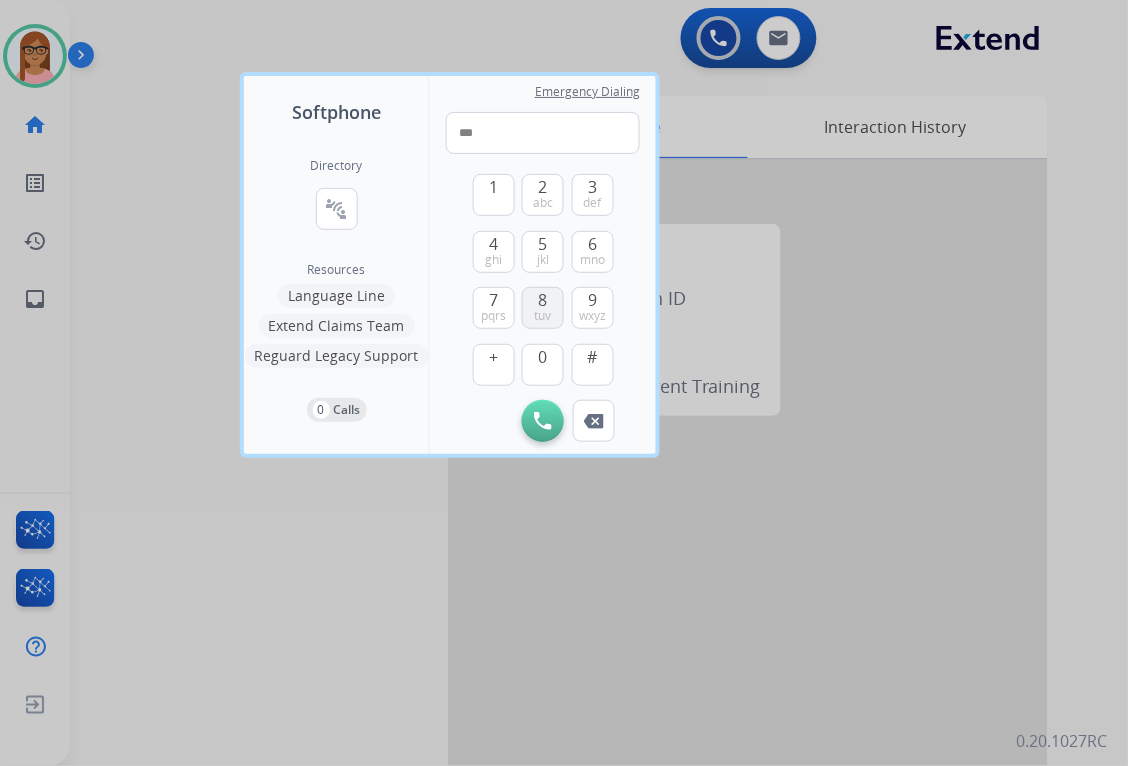 click on "8 tuv" at bounding box center [543, 308] 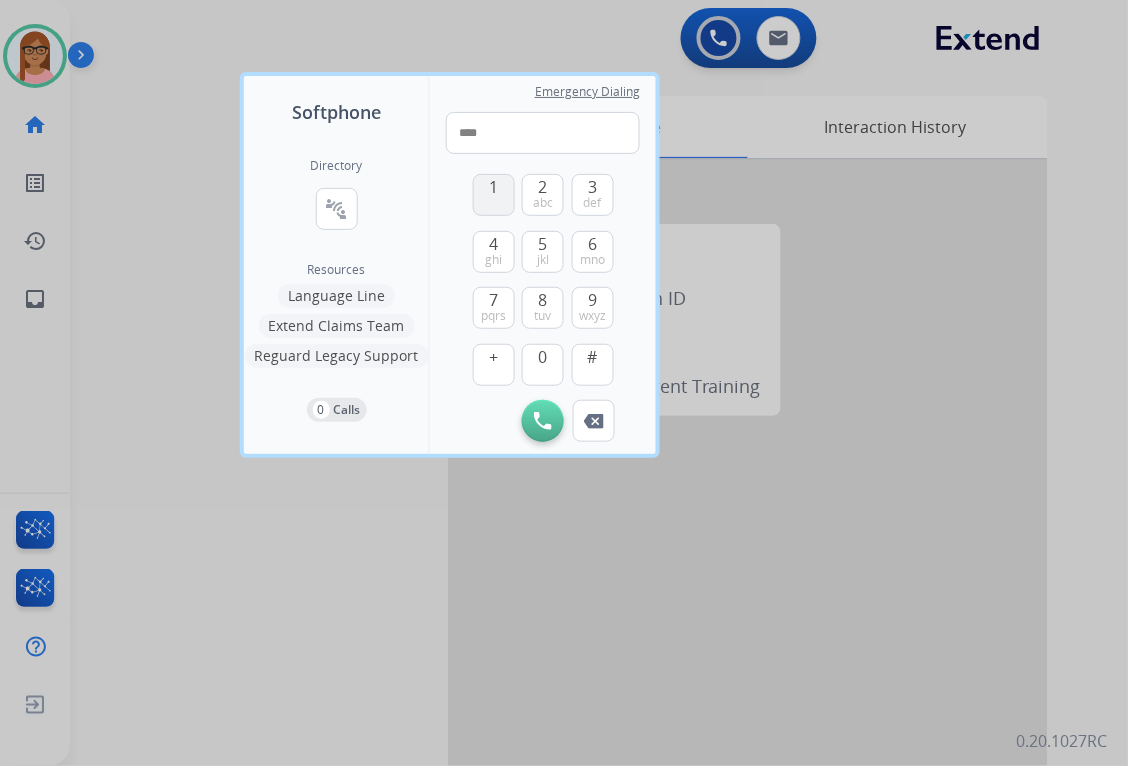 drag, startPoint x: 552, startPoint y: 188, endPoint x: 510, endPoint y: 184, distance: 42.190044 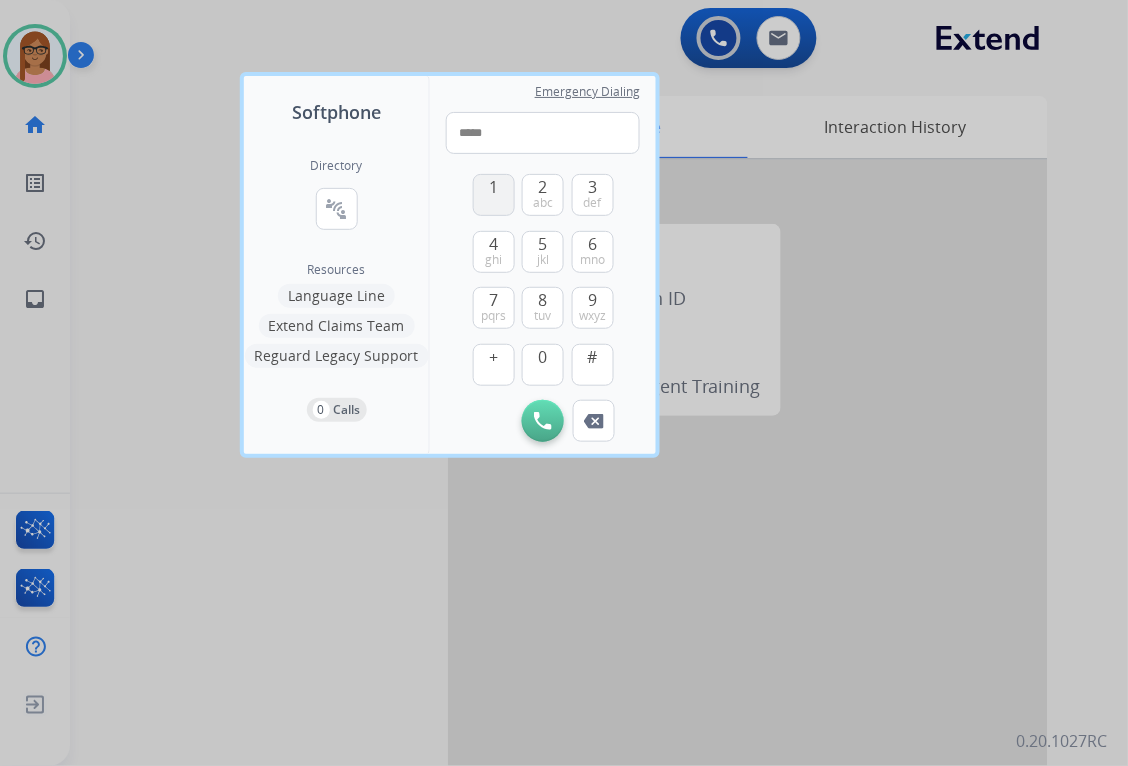 click on "1" at bounding box center (493, 187) 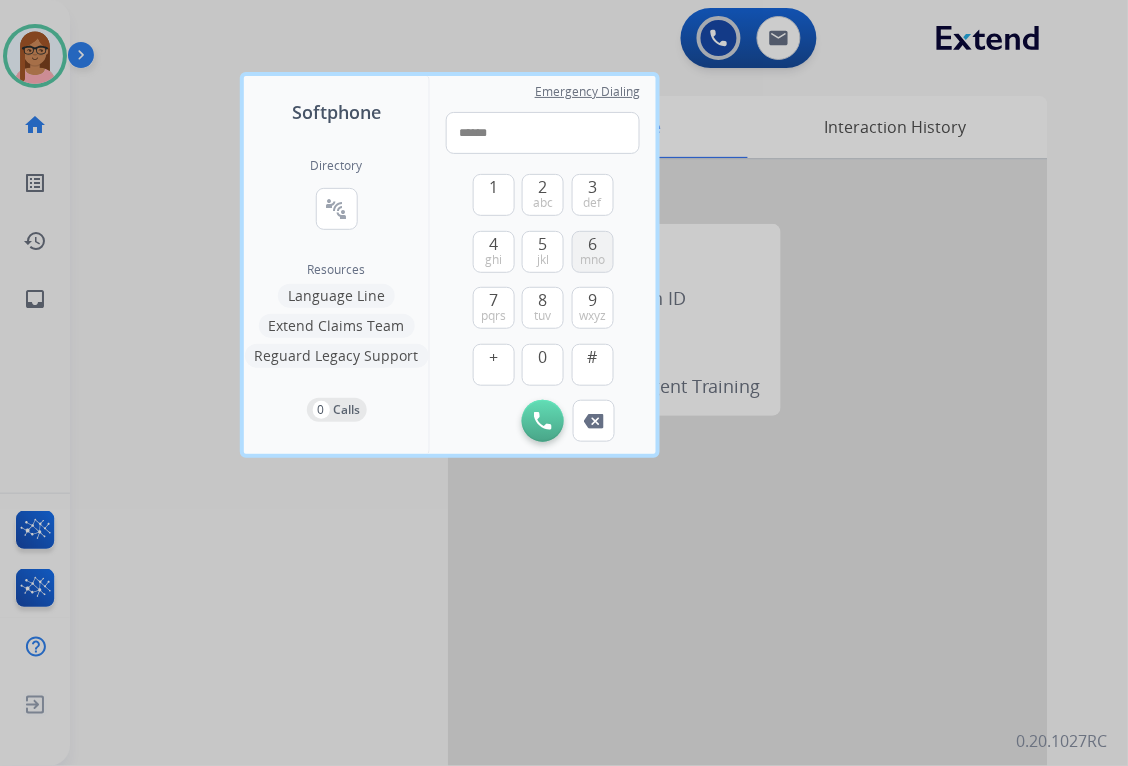 click on "6" at bounding box center (592, 244) 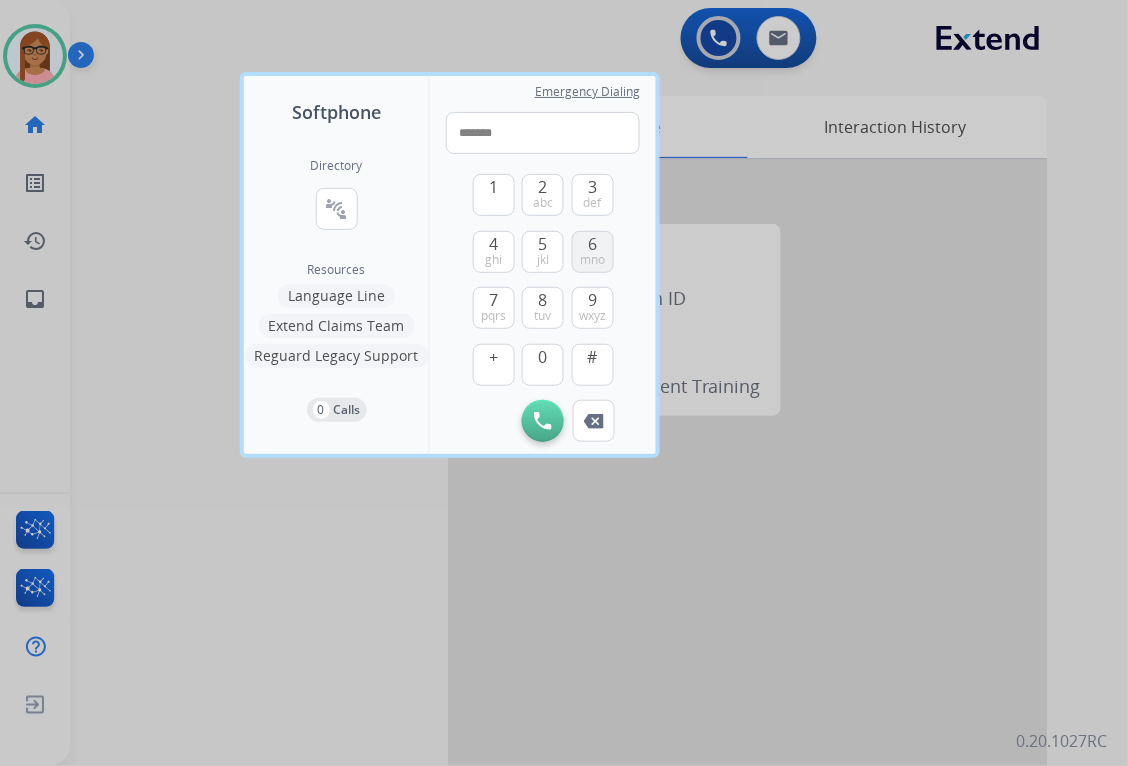 click on "6" at bounding box center (592, 244) 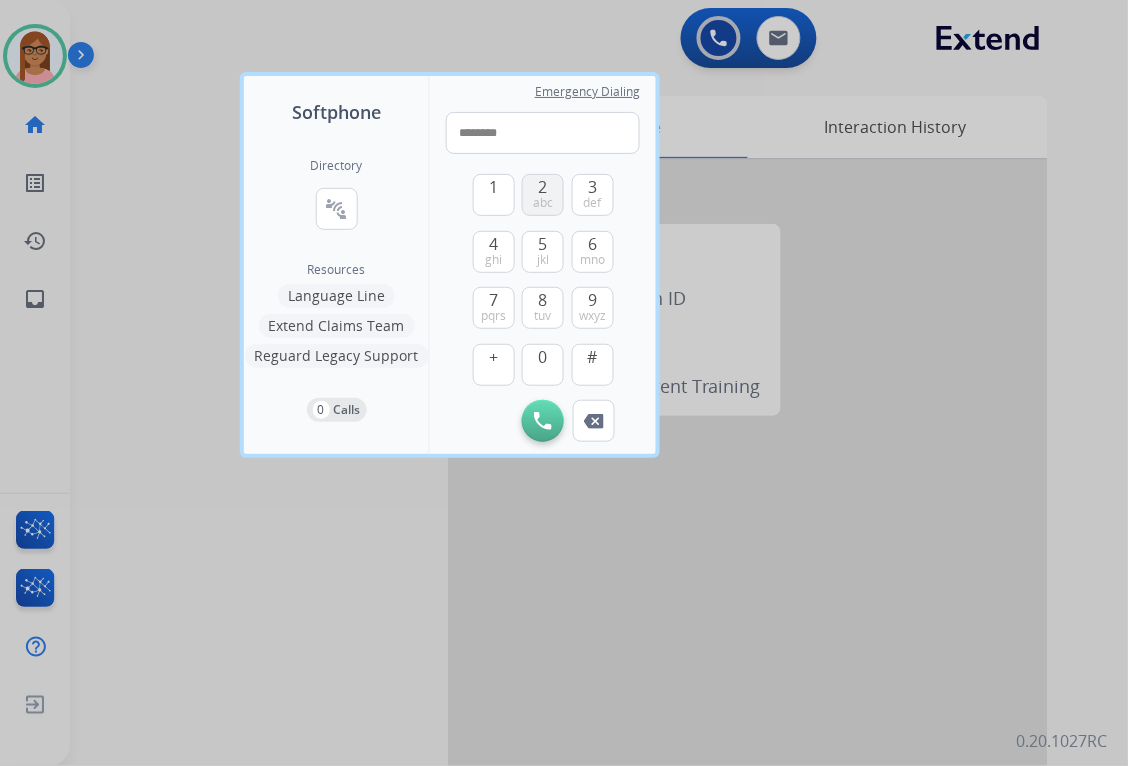 click on "2 abc" at bounding box center (543, 195) 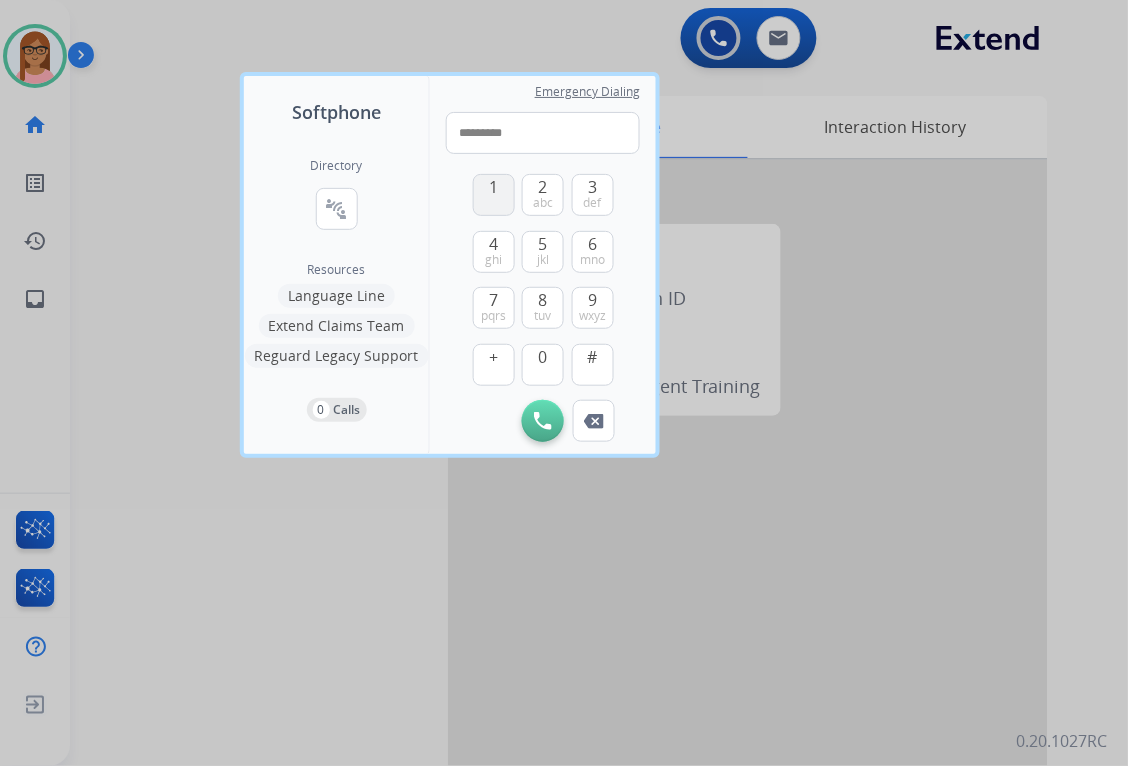 click on "1" at bounding box center (494, 195) 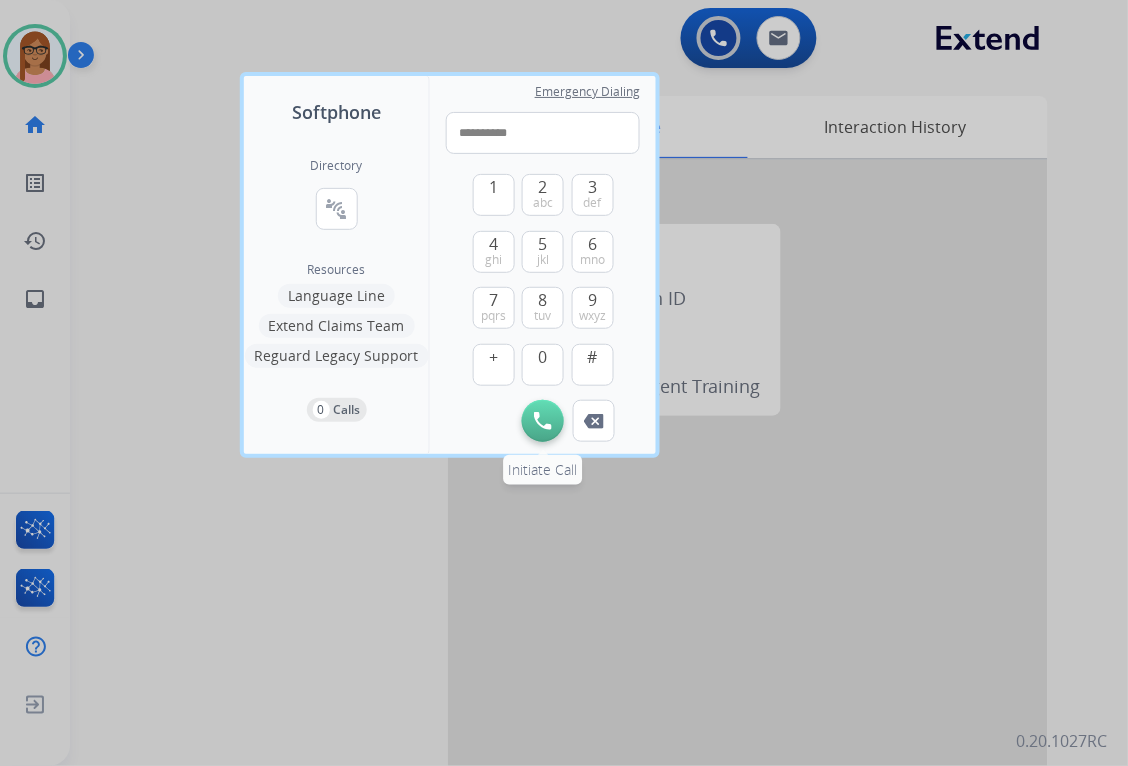 click at bounding box center [543, 421] 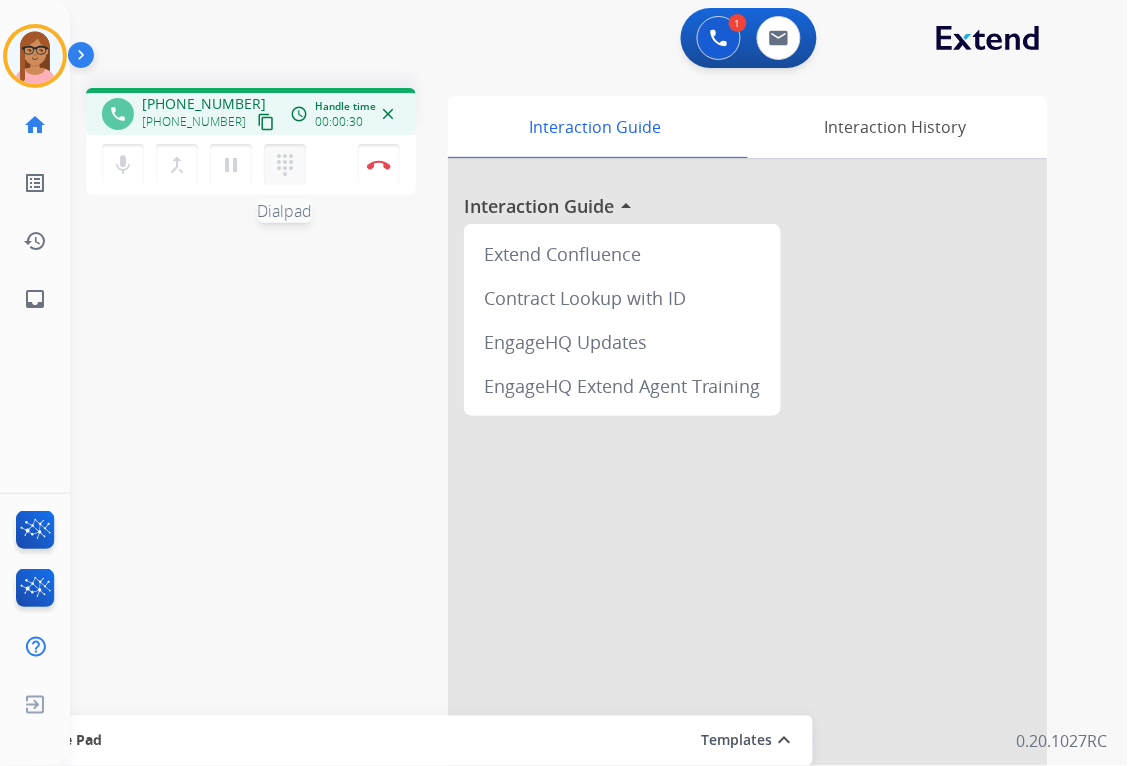 click on "dialpad" at bounding box center (285, 165) 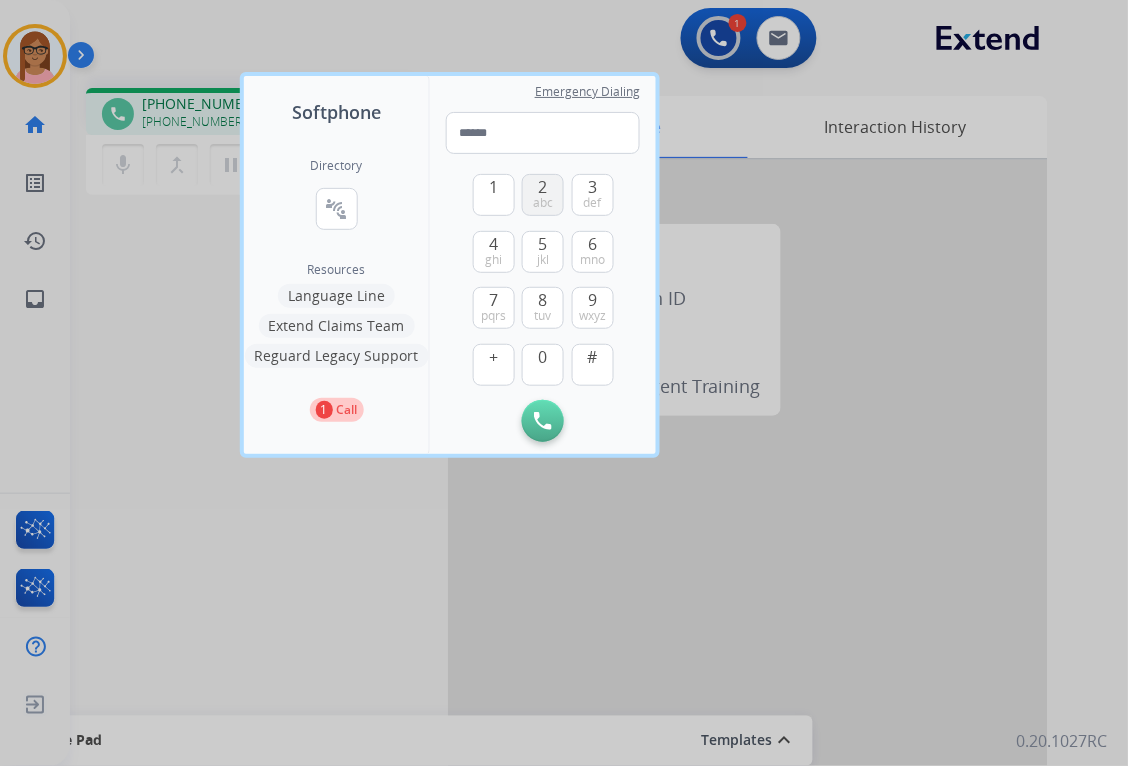 click on "2 abc" at bounding box center [543, 195] 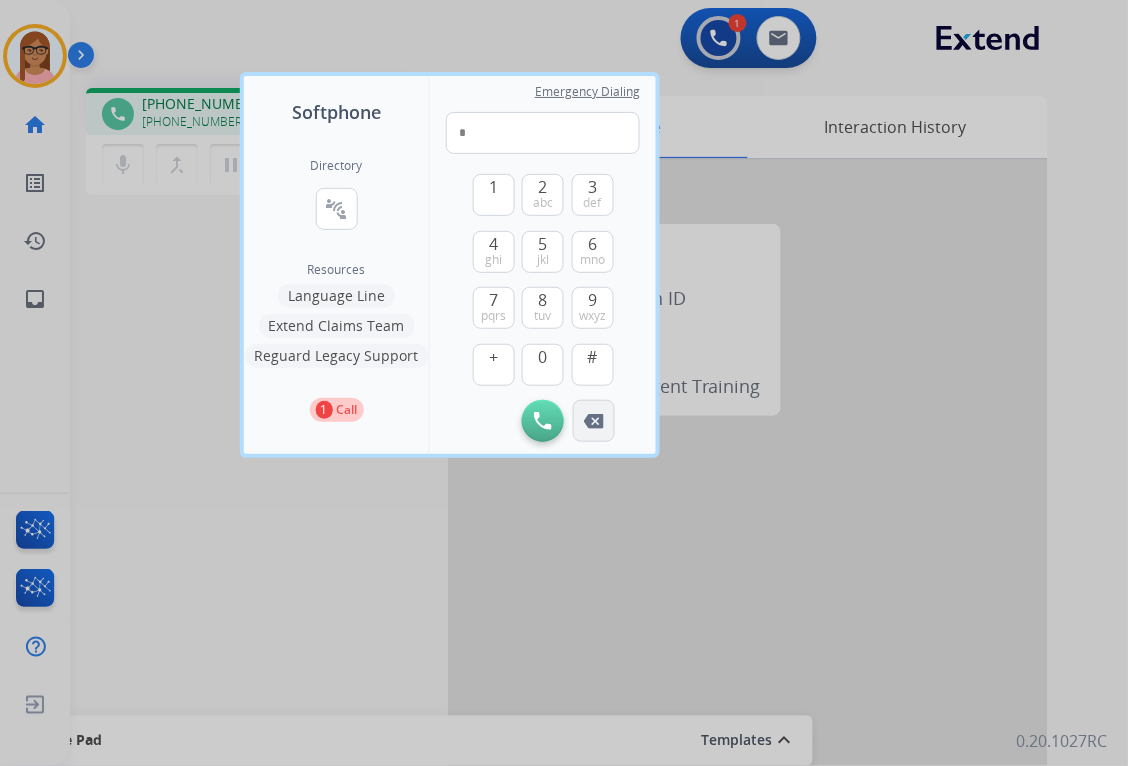 click on "Remove Number" at bounding box center (594, 421) 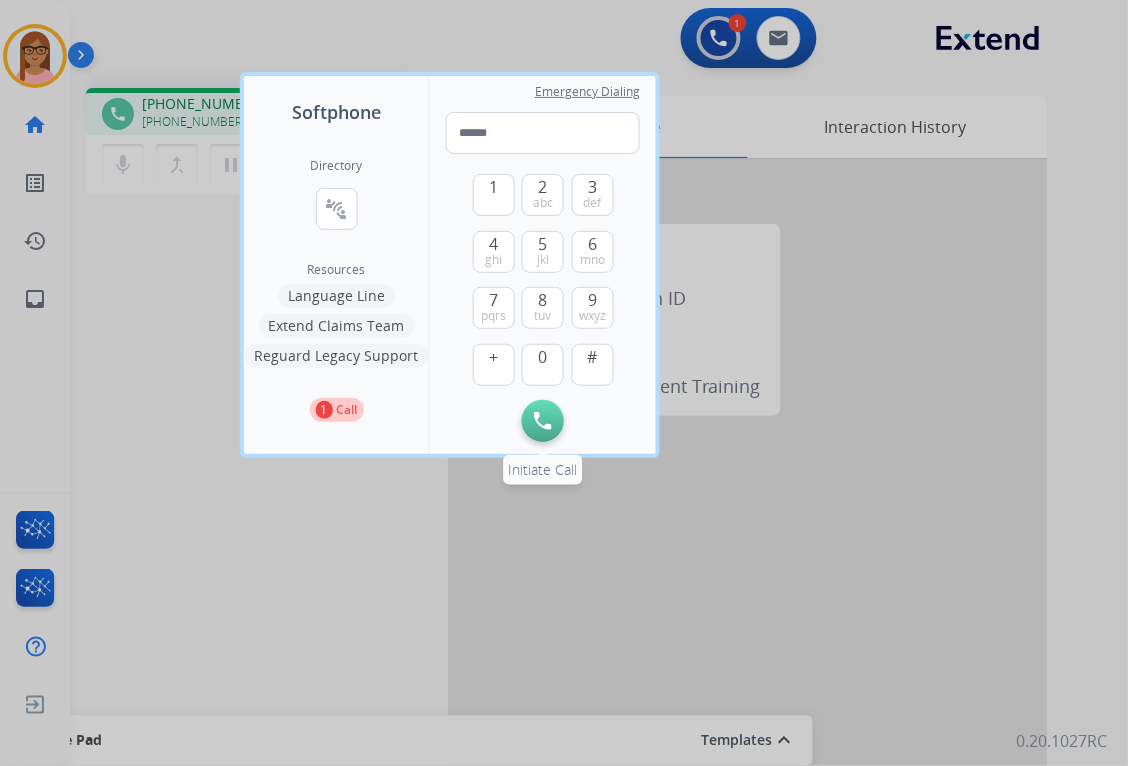 click on "Initiate Call" at bounding box center [543, 421] 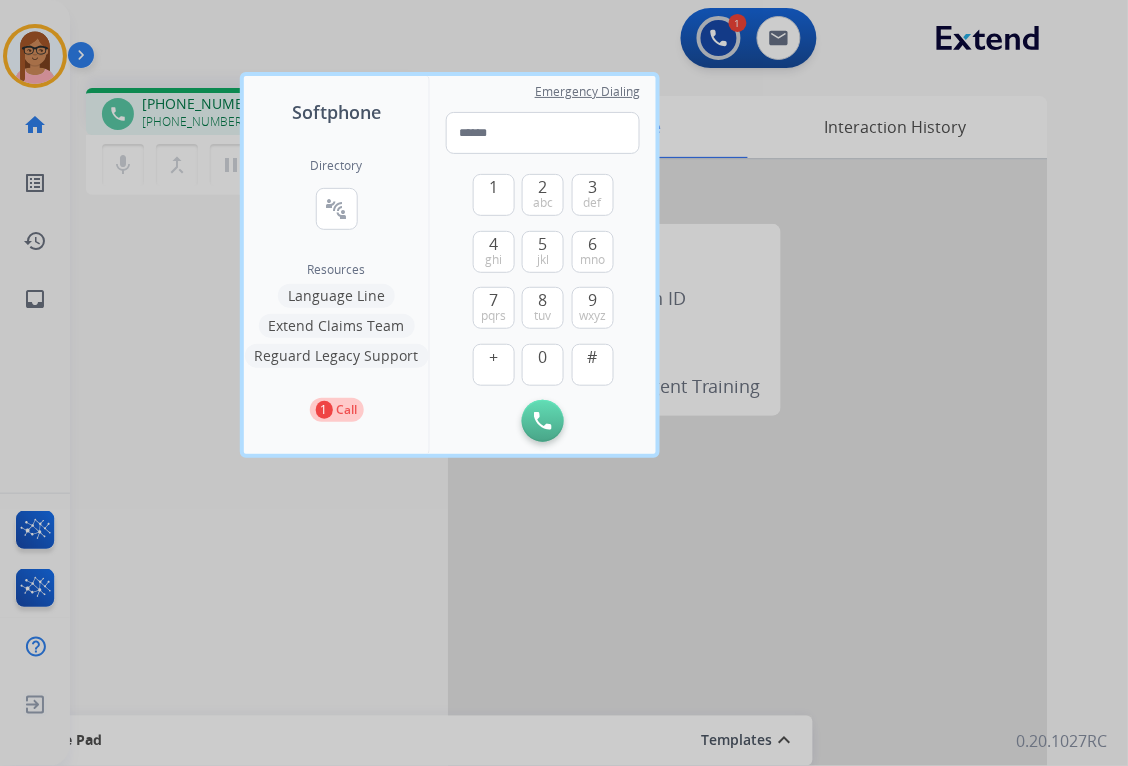 click at bounding box center [564, 383] 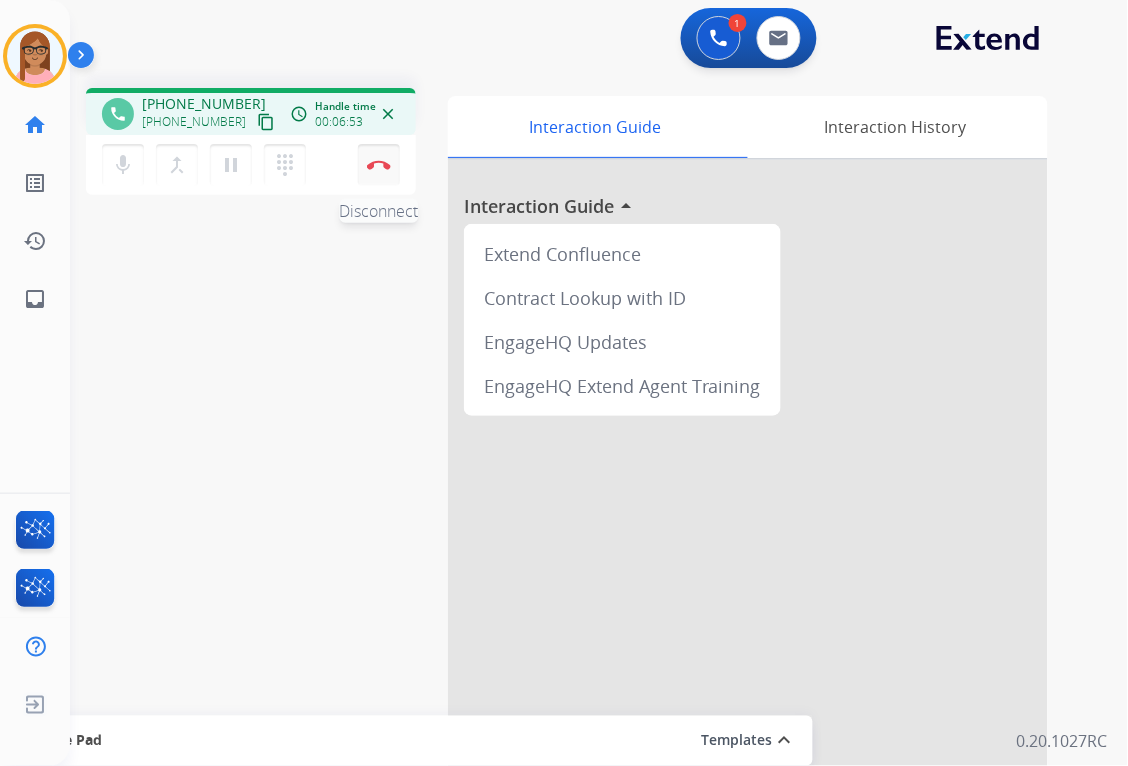 click at bounding box center [379, 165] 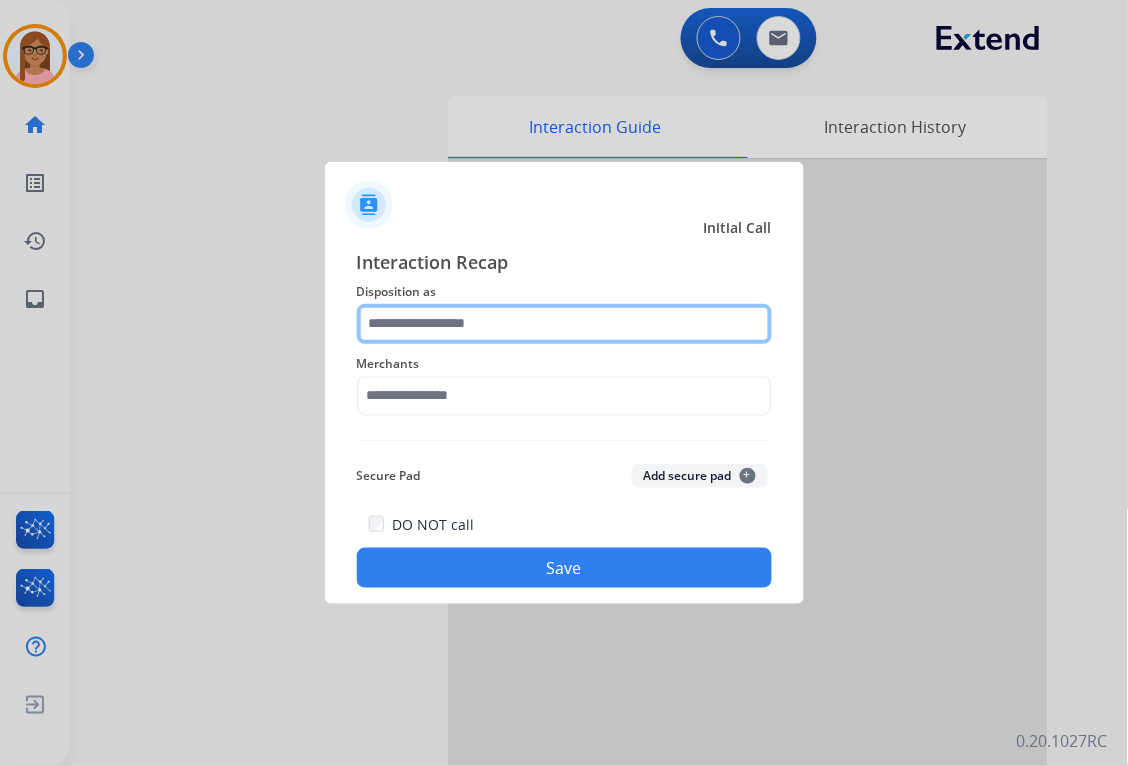 click 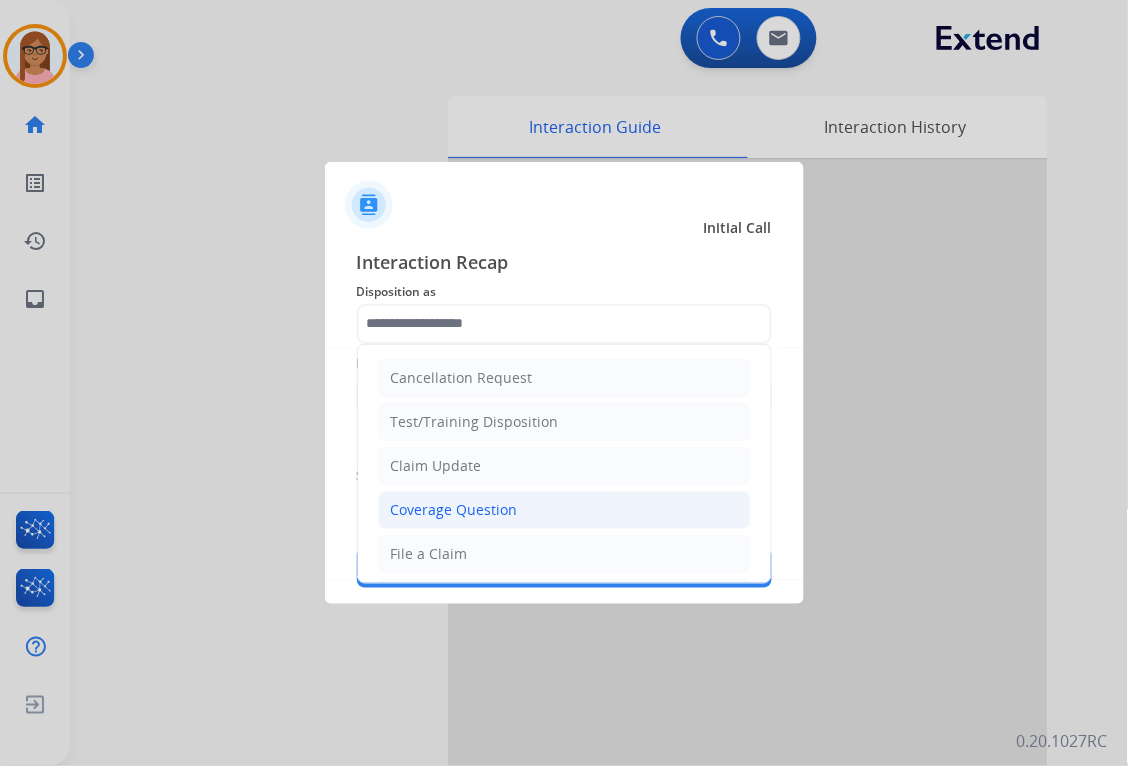click on "Coverage Question" 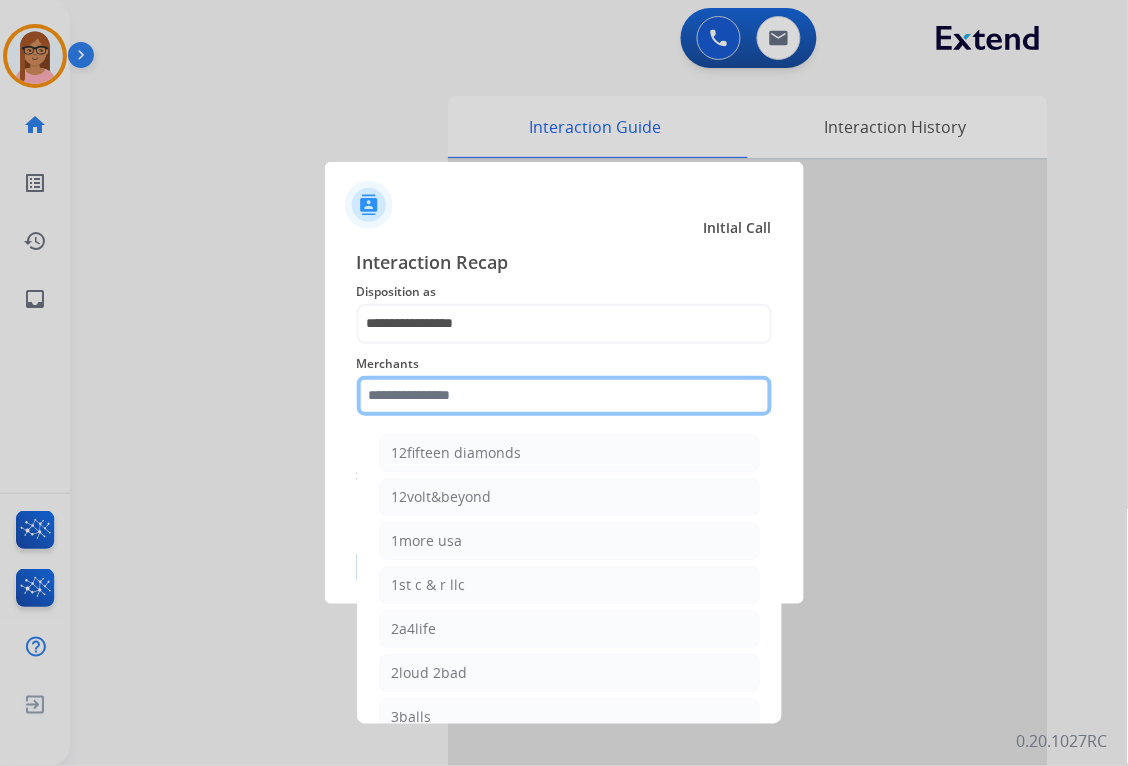 click 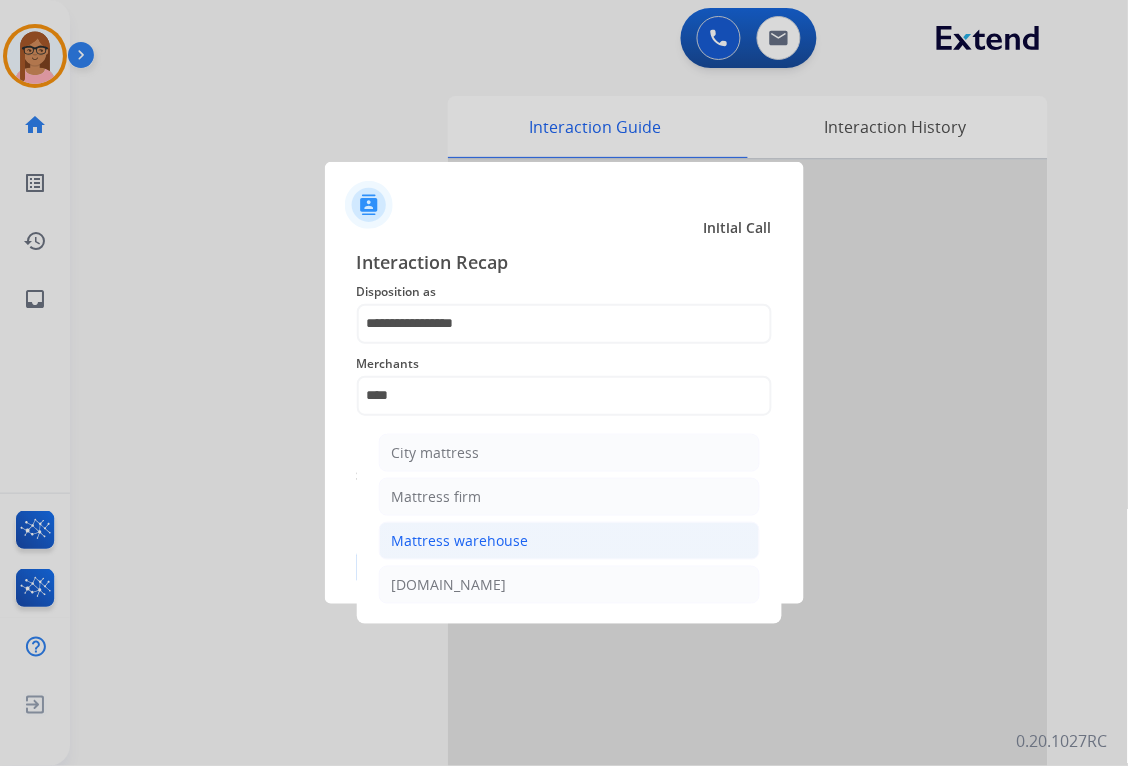 click on "Mattress warehouse" 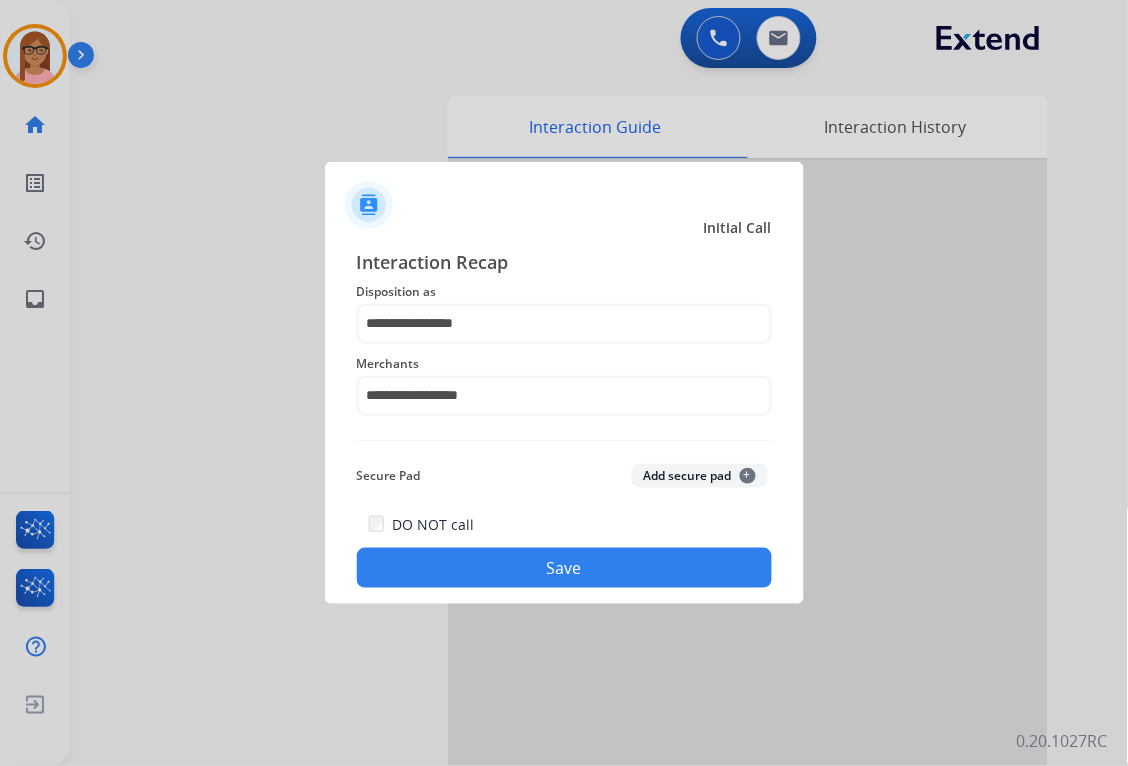 click on "Save" 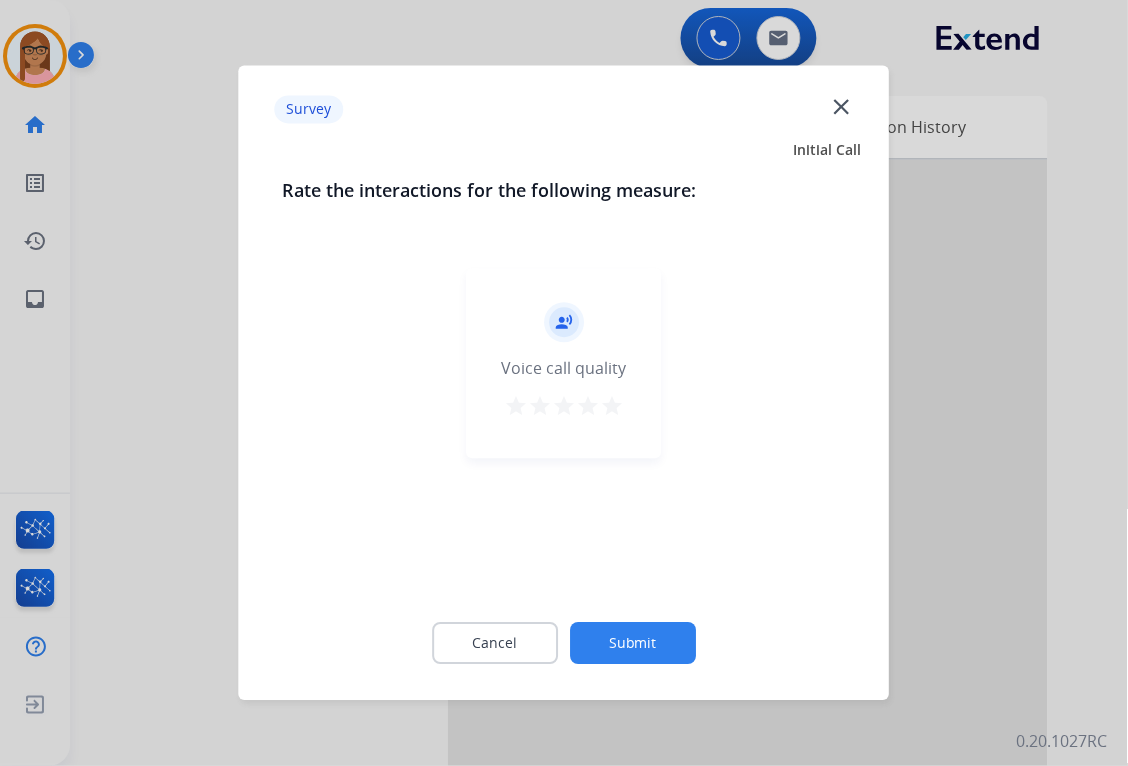 click on "star" at bounding box center (612, 407) 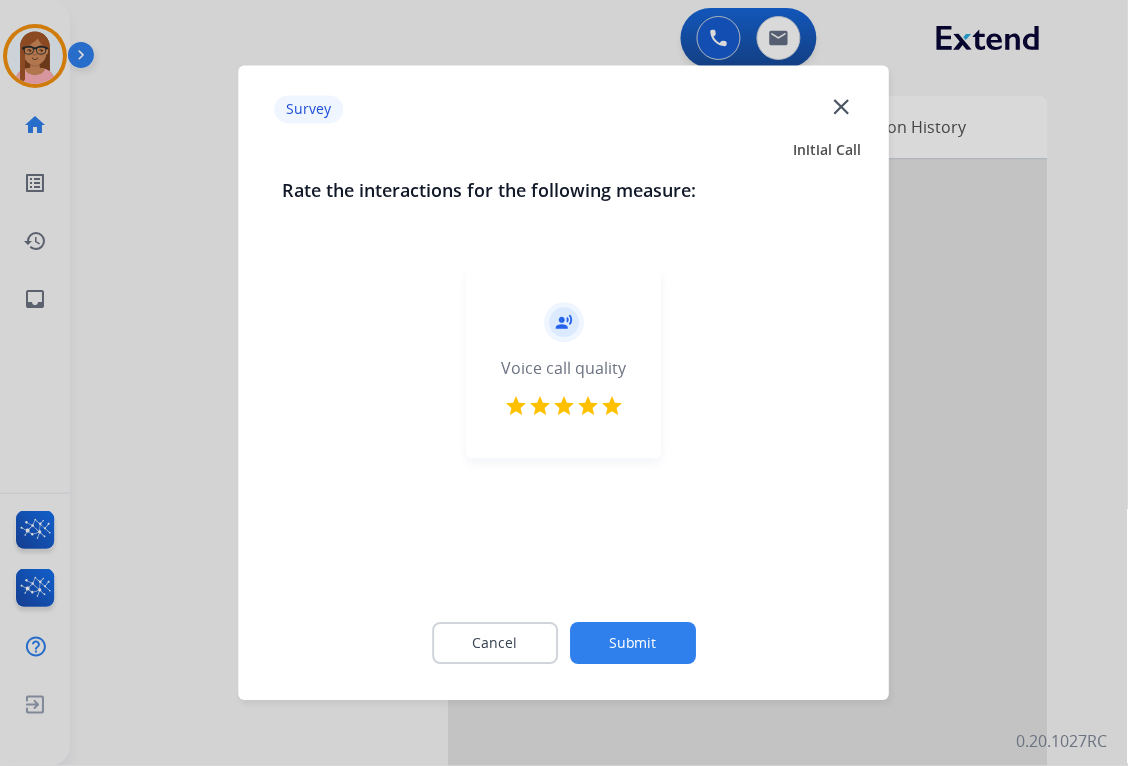 click on "Submit" 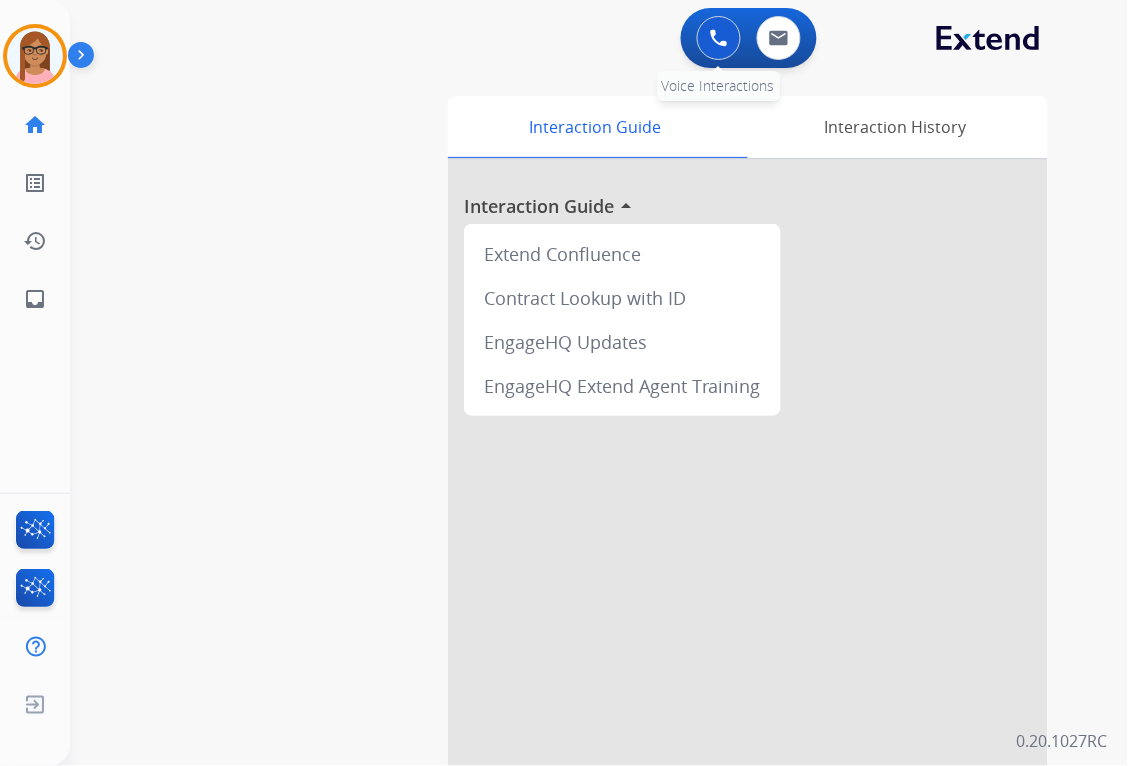 click at bounding box center [719, 38] 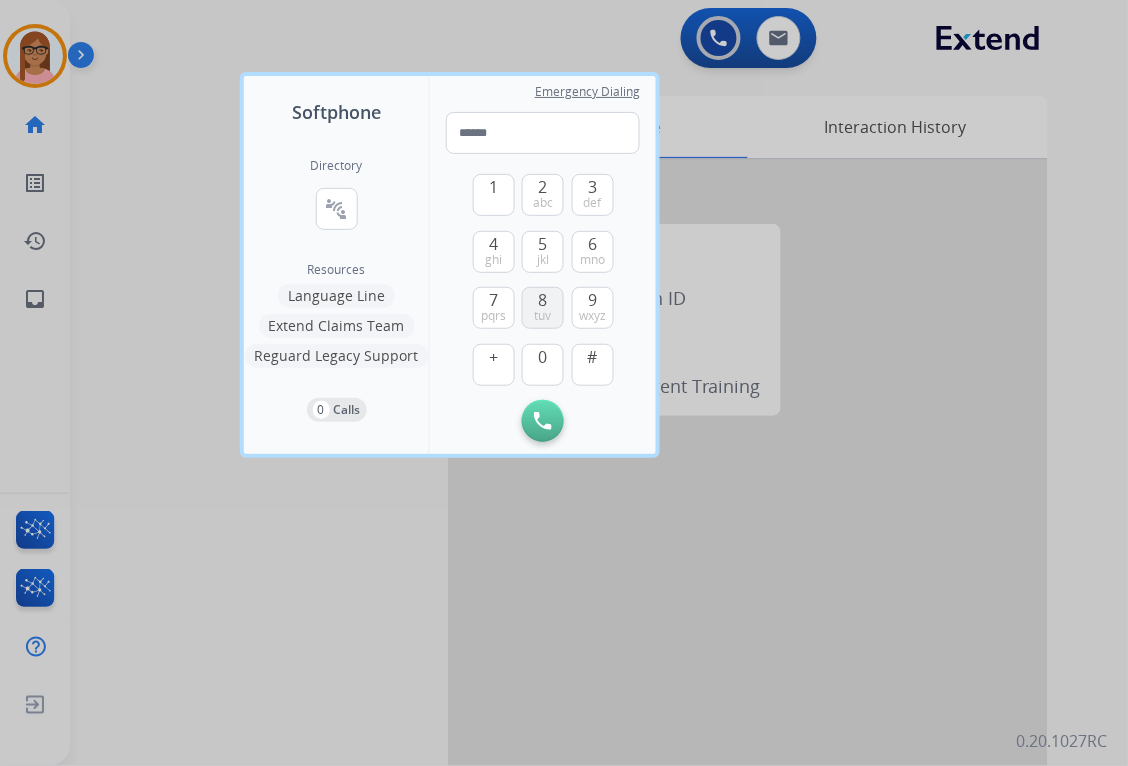 click on "8 tuv" at bounding box center (543, 308) 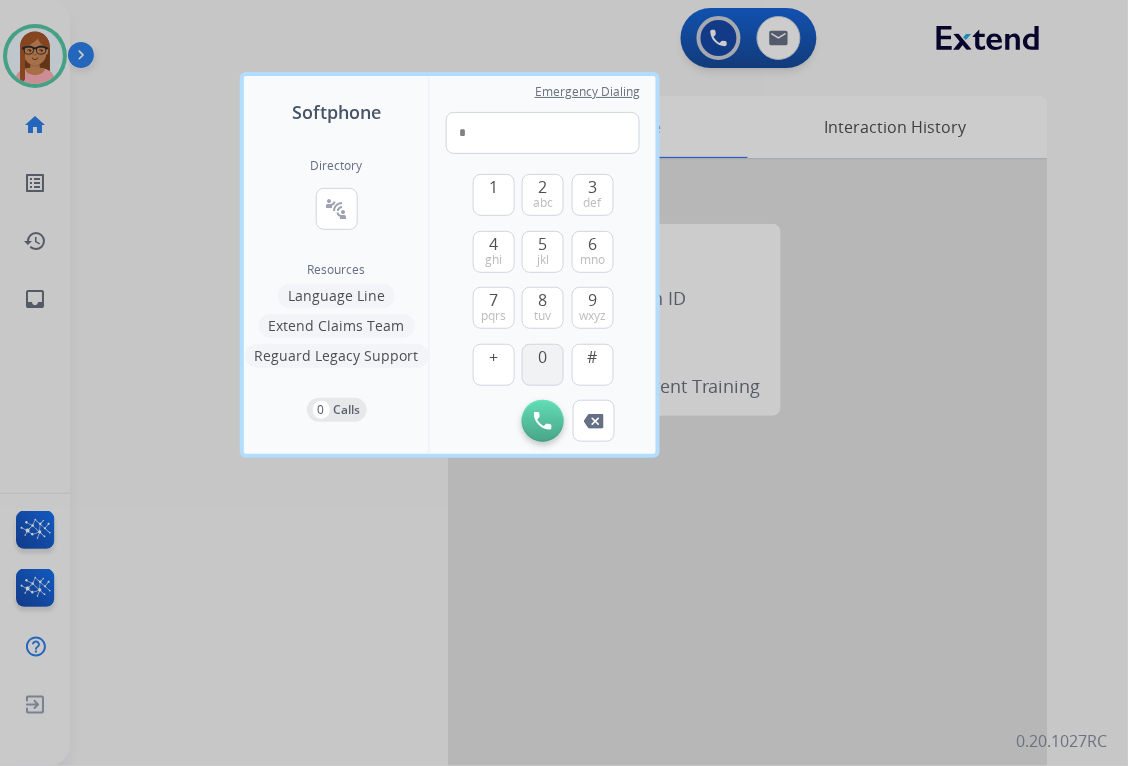click on "0" at bounding box center [543, 357] 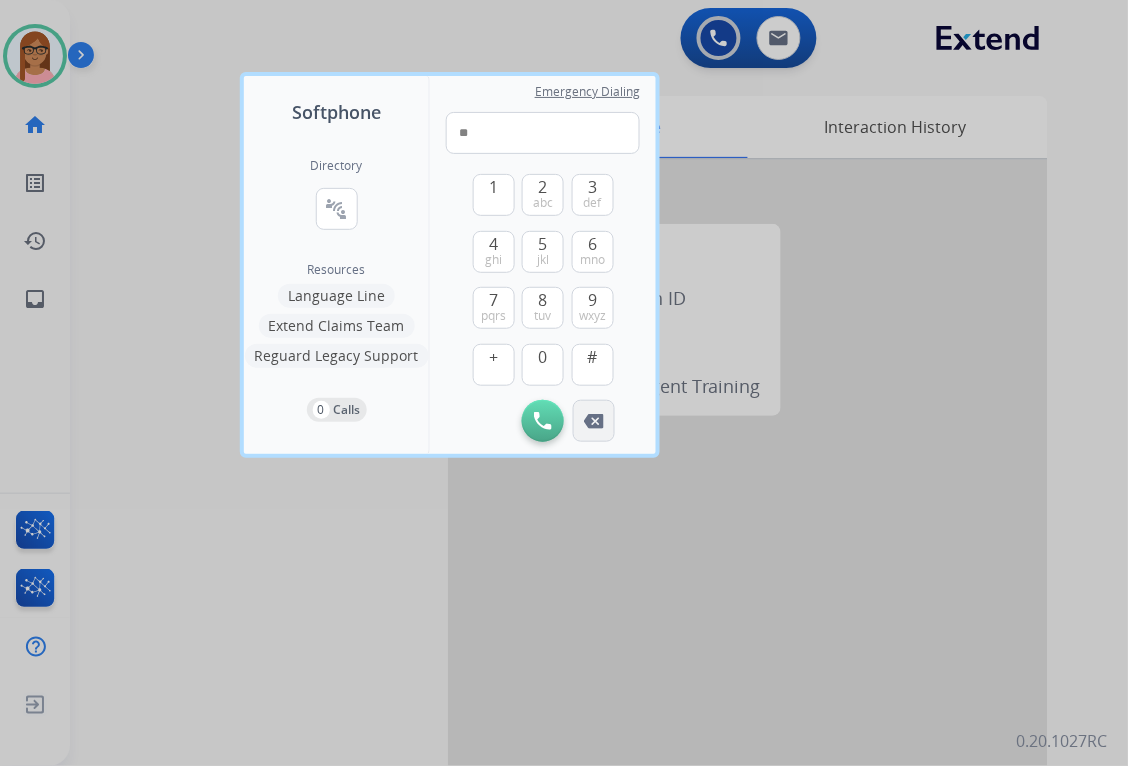 drag, startPoint x: 590, startPoint y: 424, endPoint x: 592, endPoint y: 405, distance: 19.104973 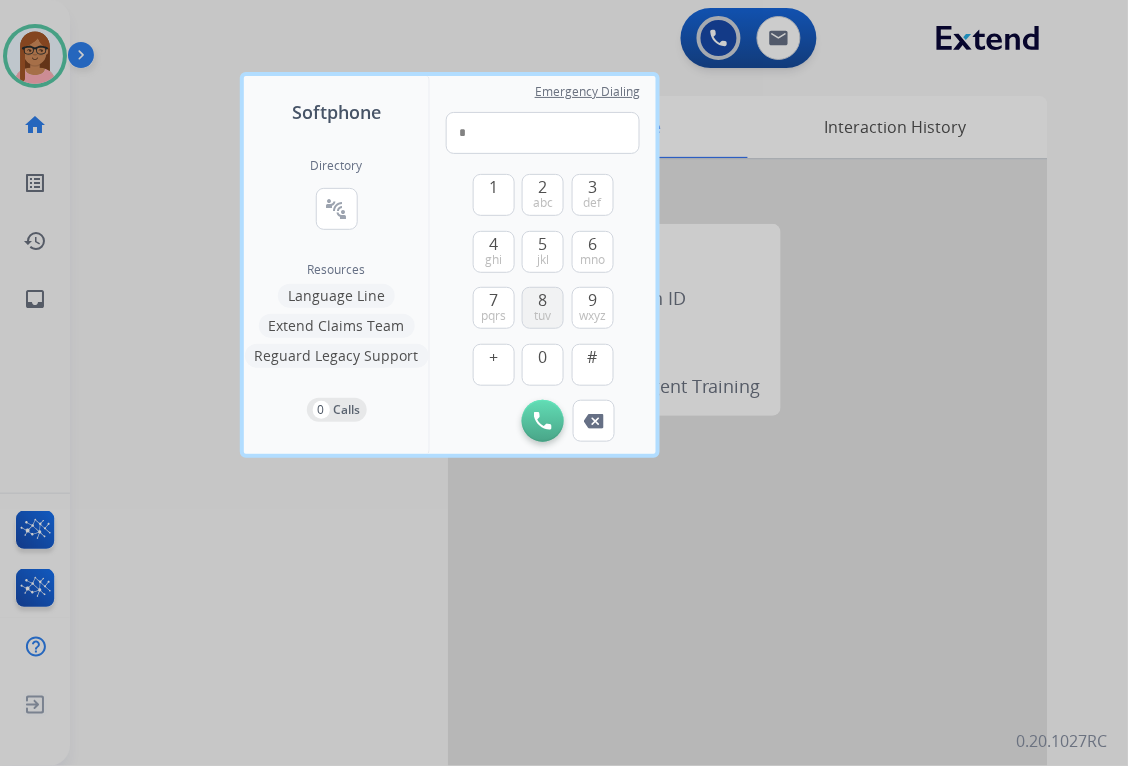 click on "tuv" at bounding box center [543, 316] 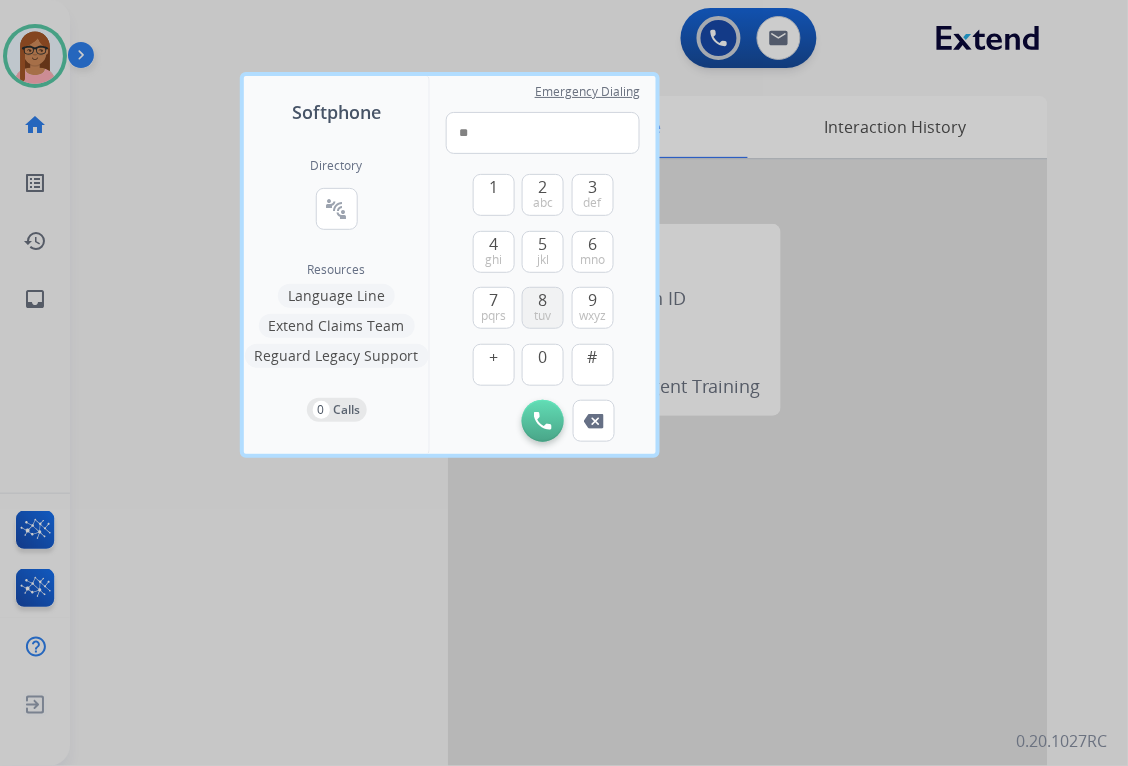 click on "tuv" at bounding box center [543, 316] 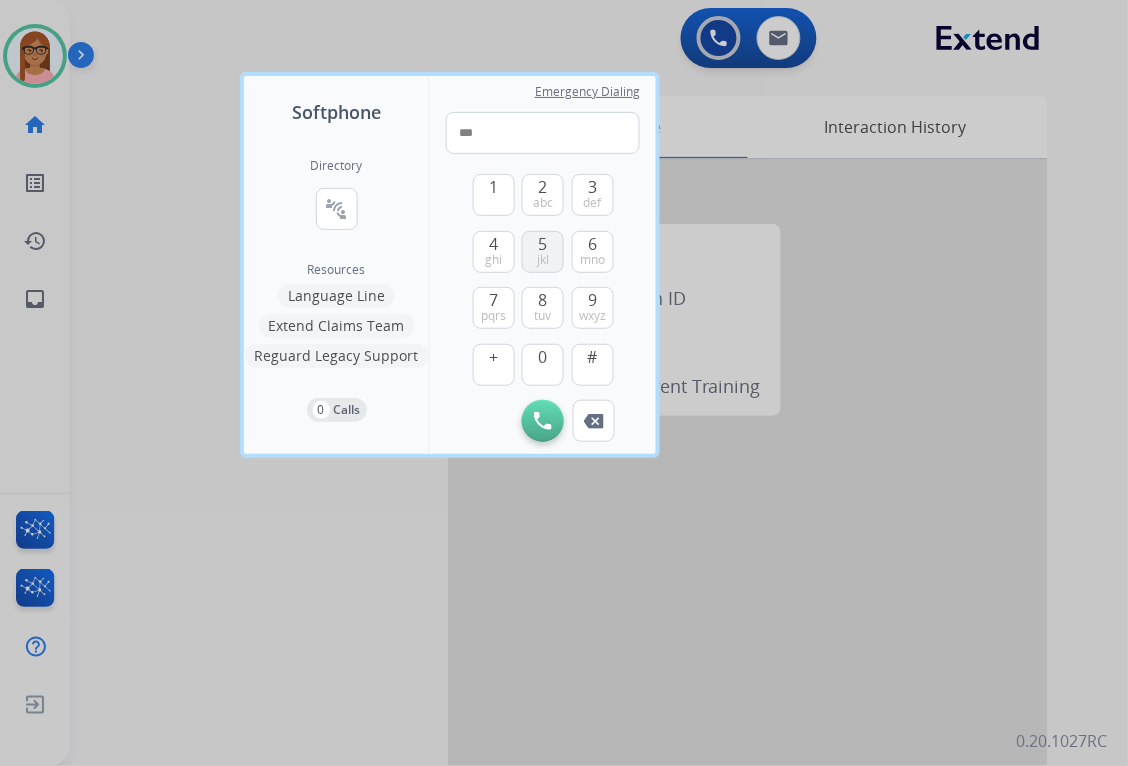 drag, startPoint x: 544, startPoint y: 302, endPoint x: 537, endPoint y: 267, distance: 35.69314 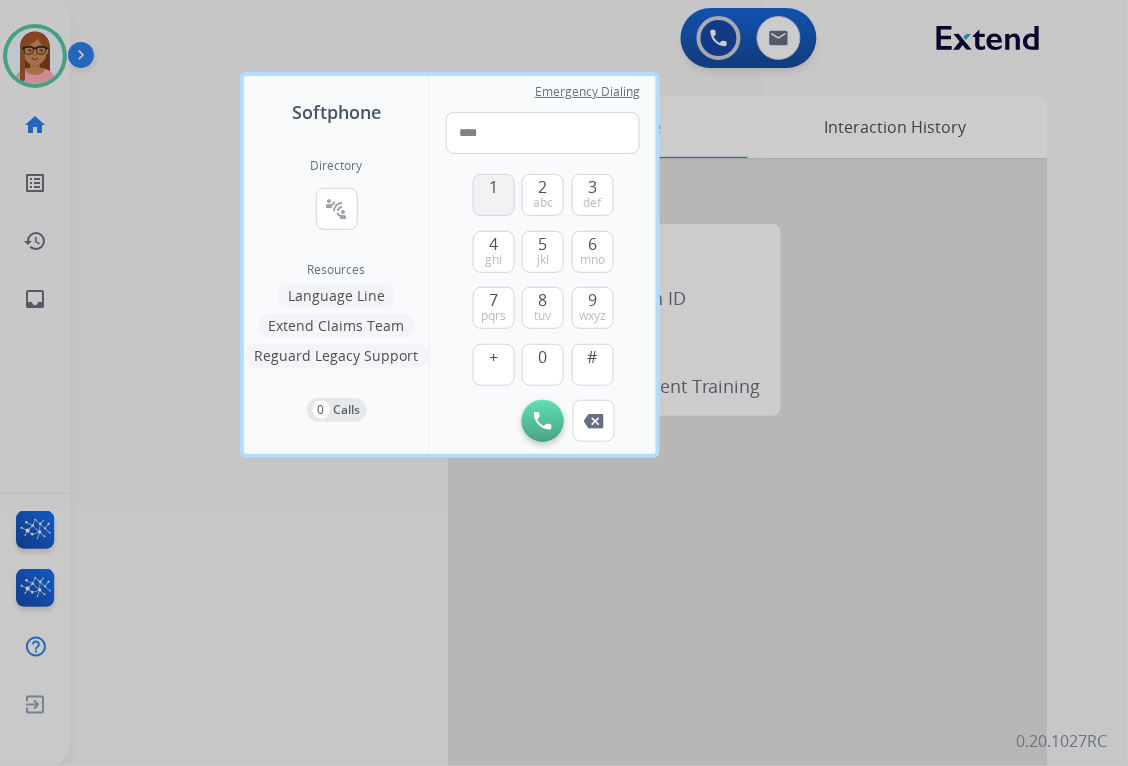 click on "1" at bounding box center (494, 195) 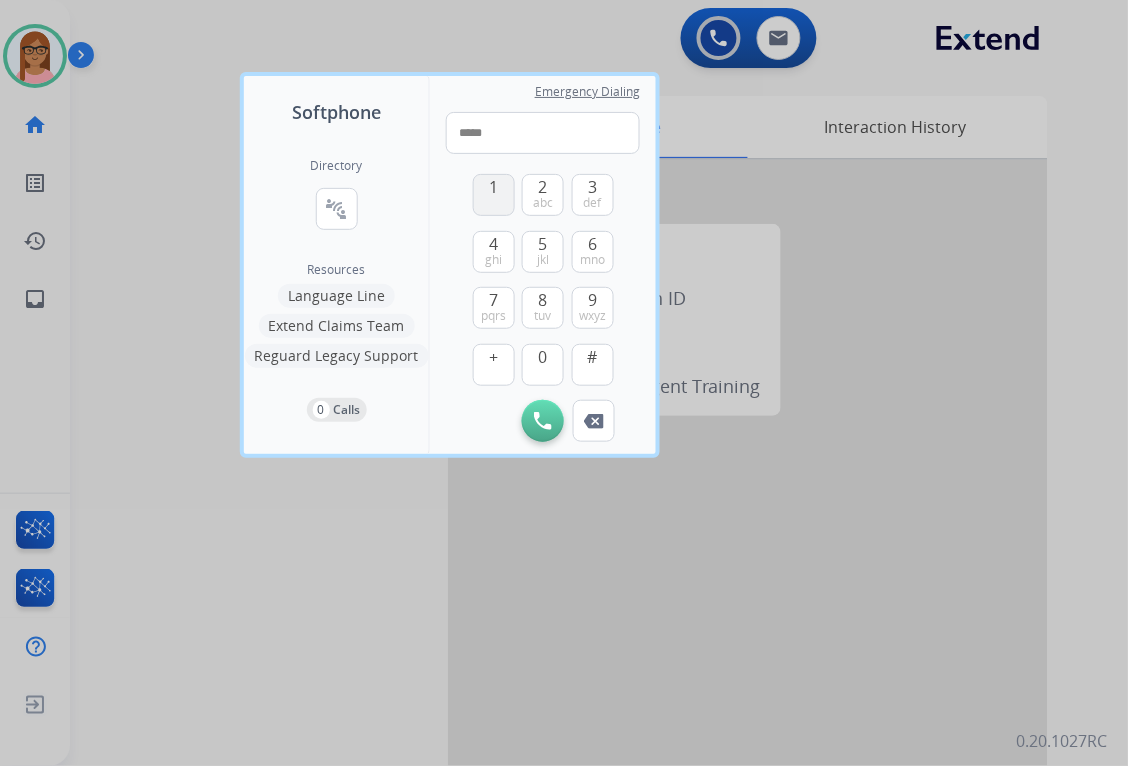 click on "1" at bounding box center (494, 195) 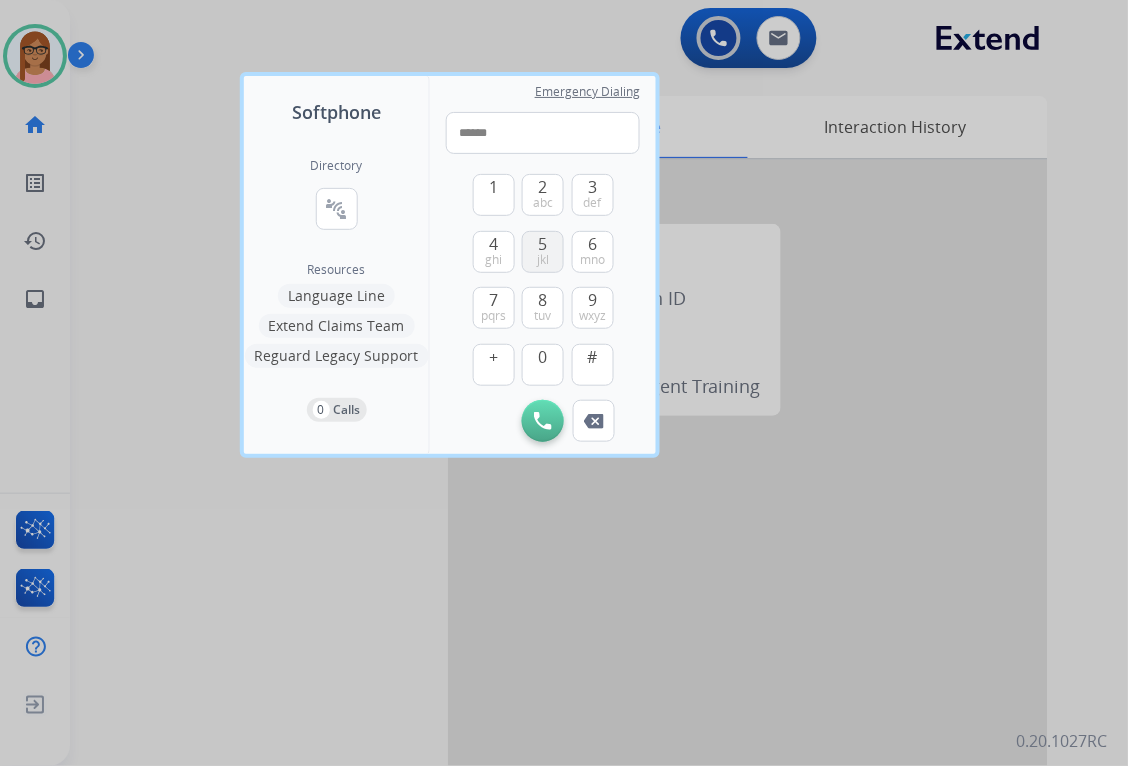 click on "5 jkl" at bounding box center (543, 252) 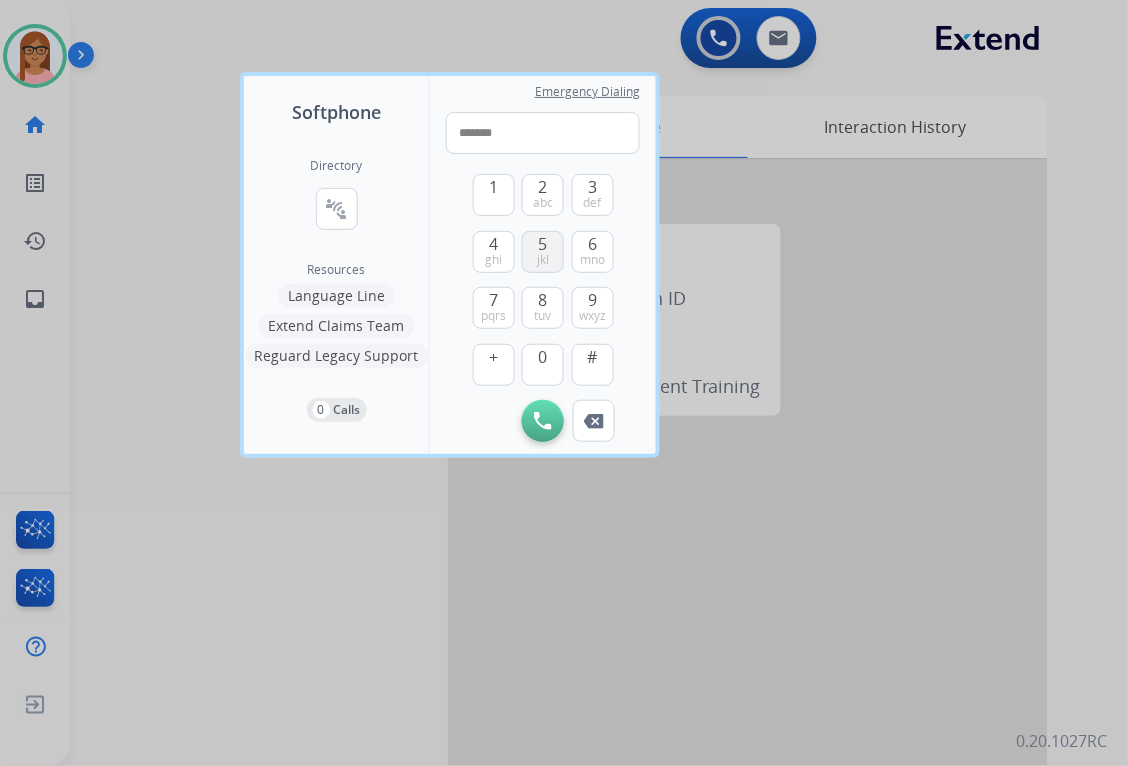 drag, startPoint x: 538, startPoint y: 362, endPoint x: 544, endPoint y: 266, distance: 96.18732 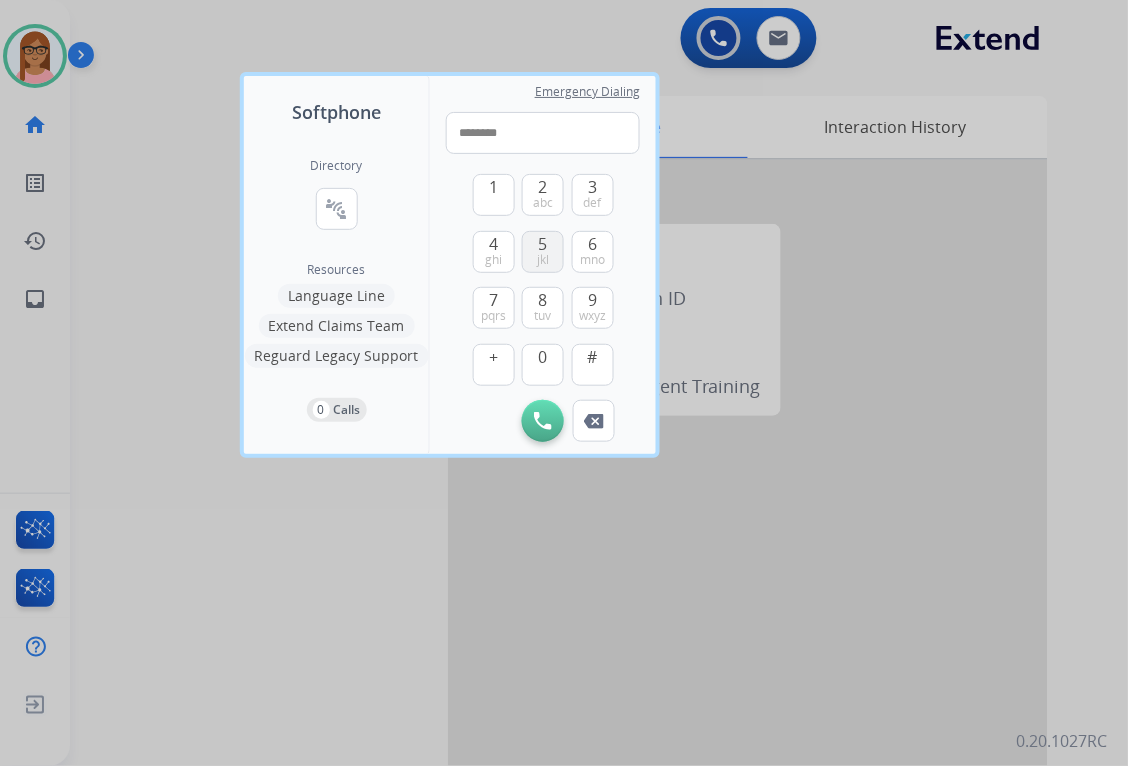 click on "5 jkl" at bounding box center (543, 252) 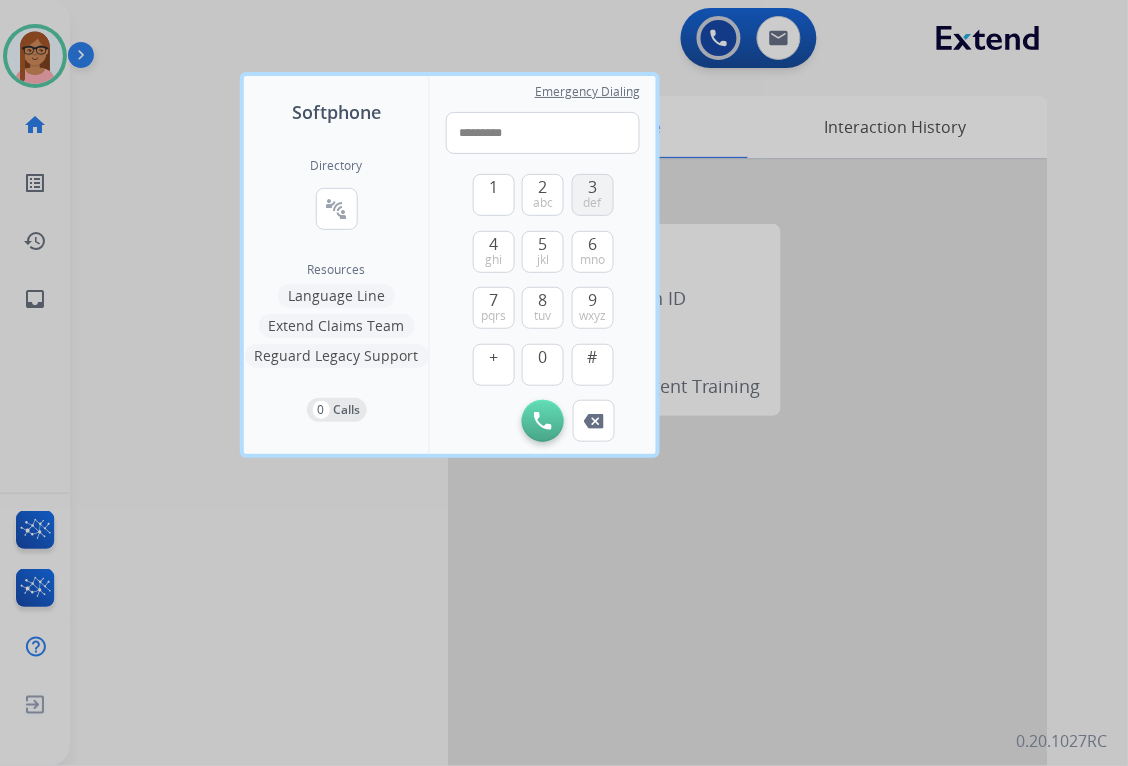 click on "3" at bounding box center [592, 187] 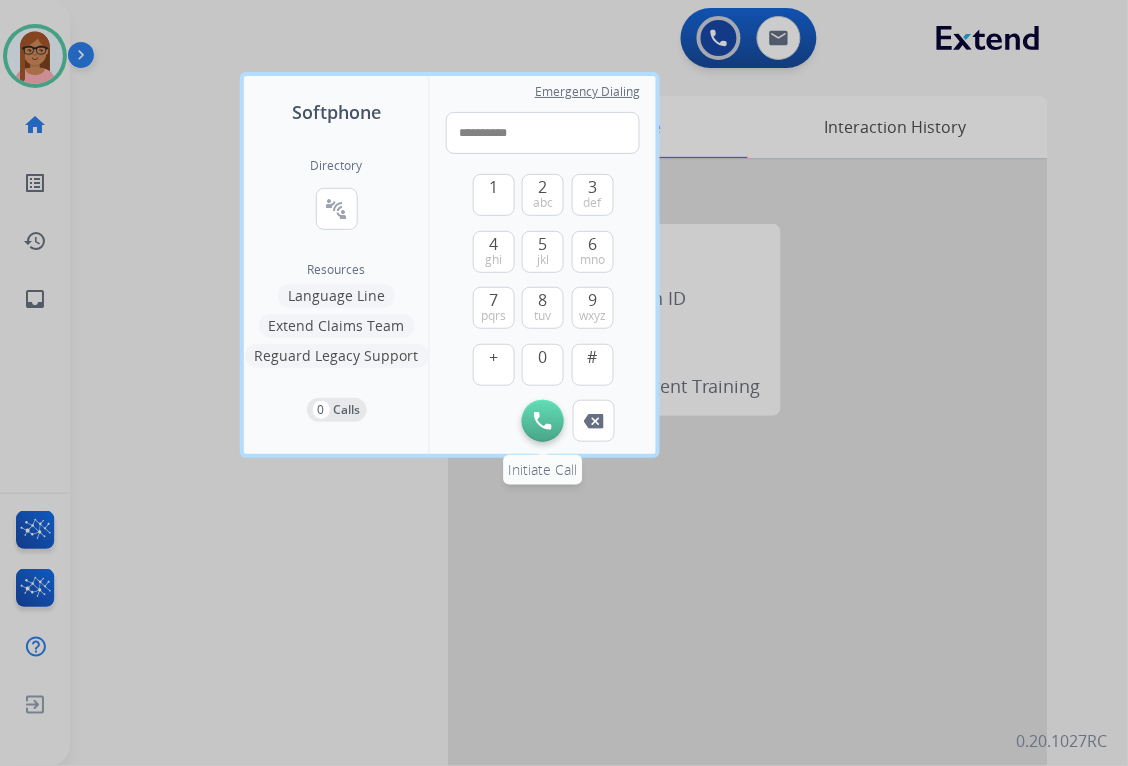 click on "Initiate Call" at bounding box center (543, 421) 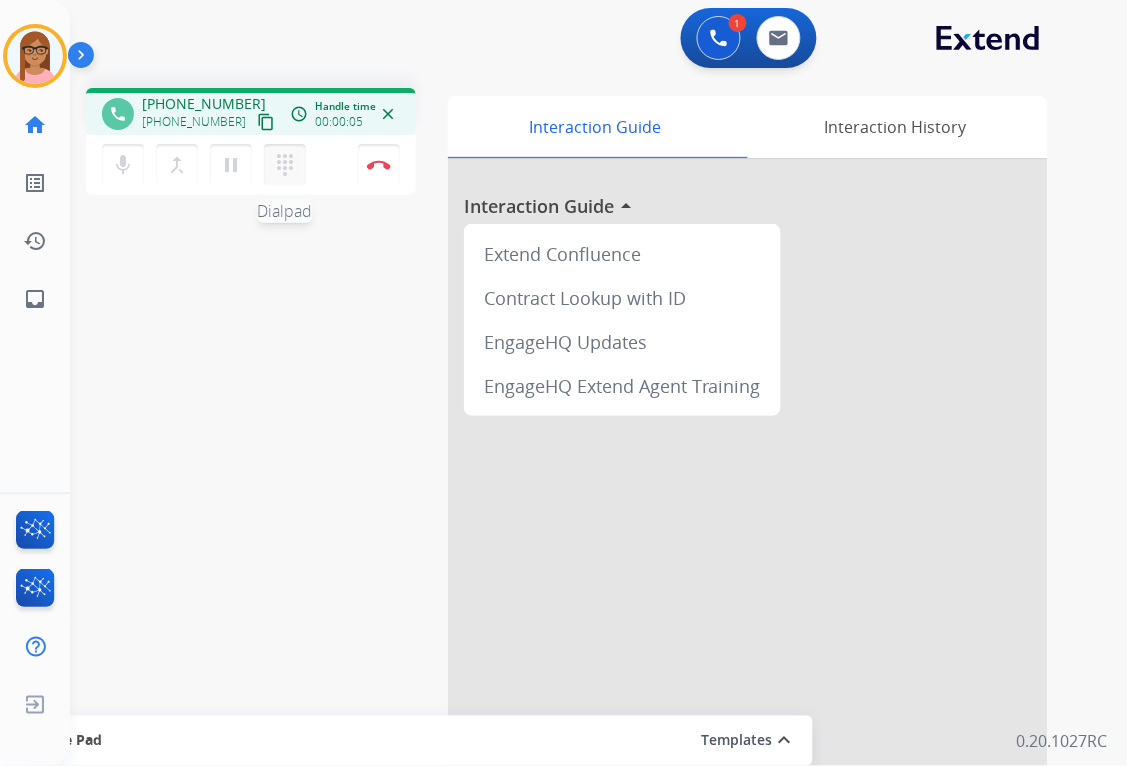 click on "dialpad" at bounding box center [285, 165] 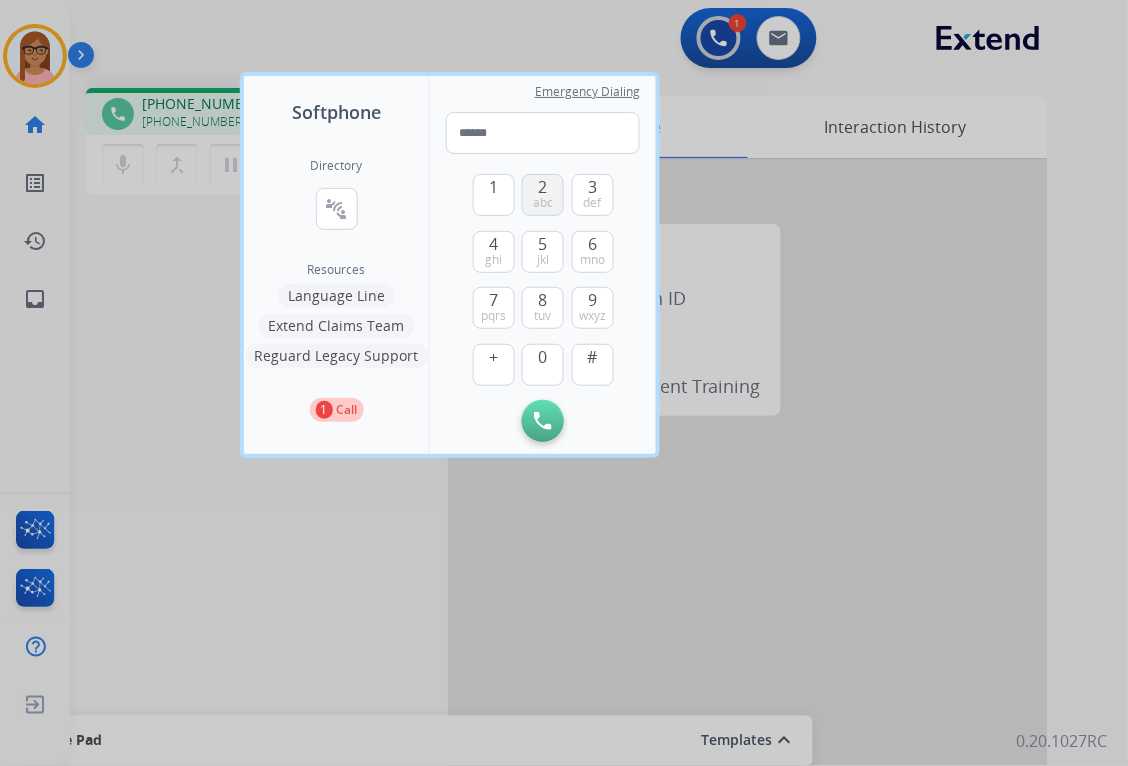 click on "2 abc" at bounding box center (543, 195) 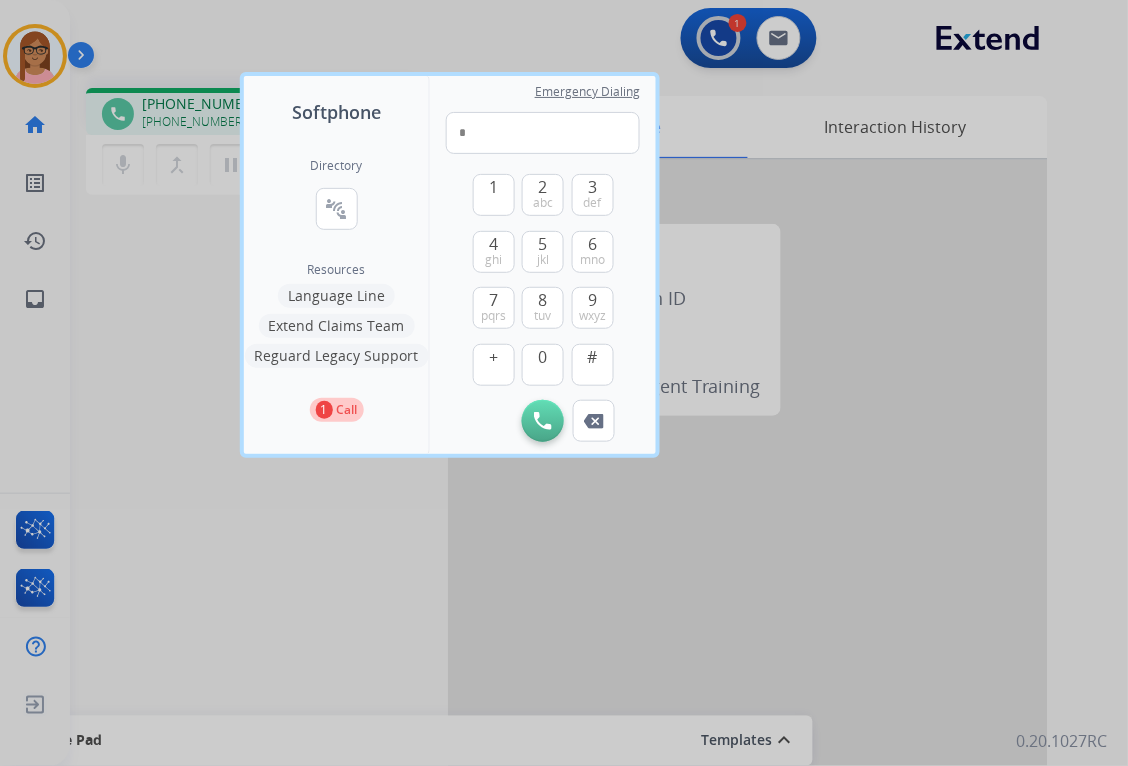 click at bounding box center [564, 383] 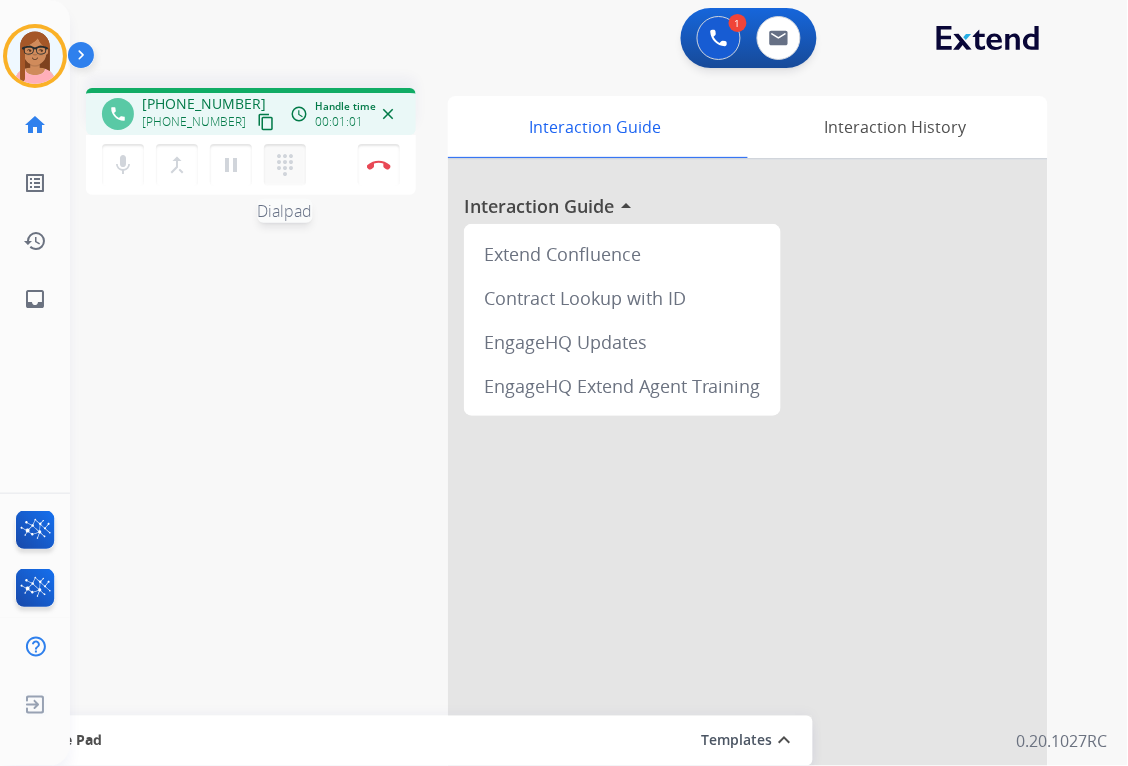 click on "dialpad" at bounding box center [285, 165] 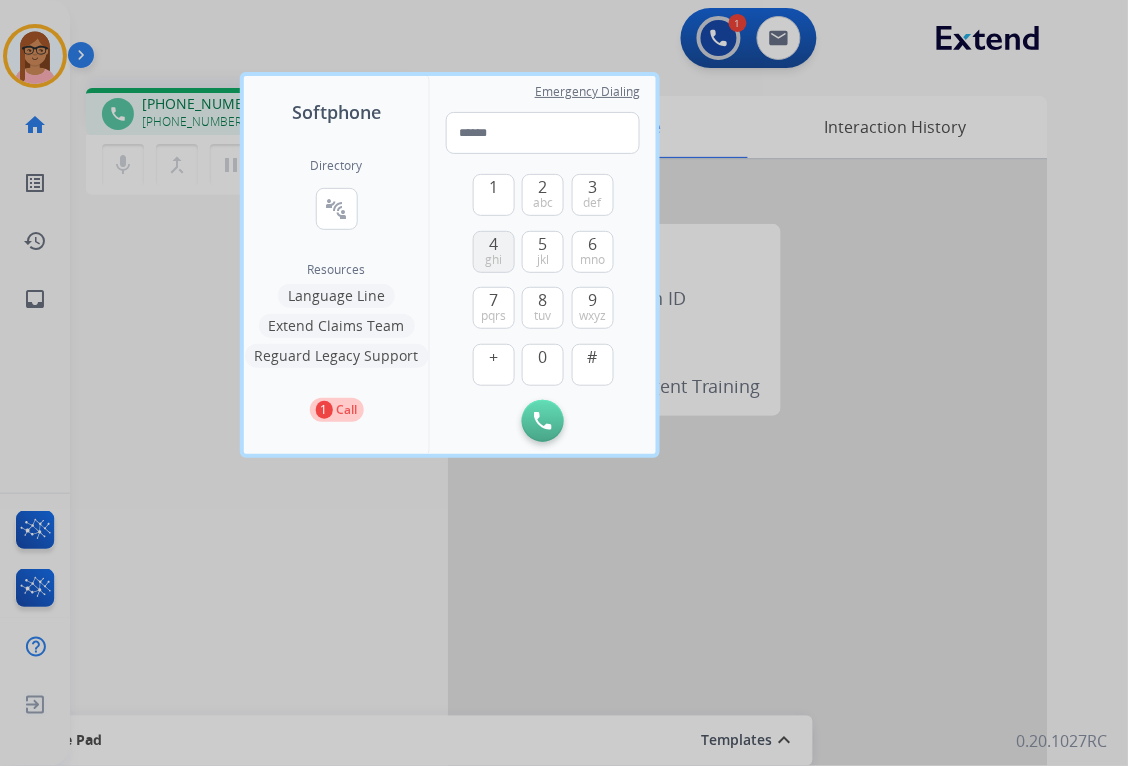 click on "4" at bounding box center [493, 244] 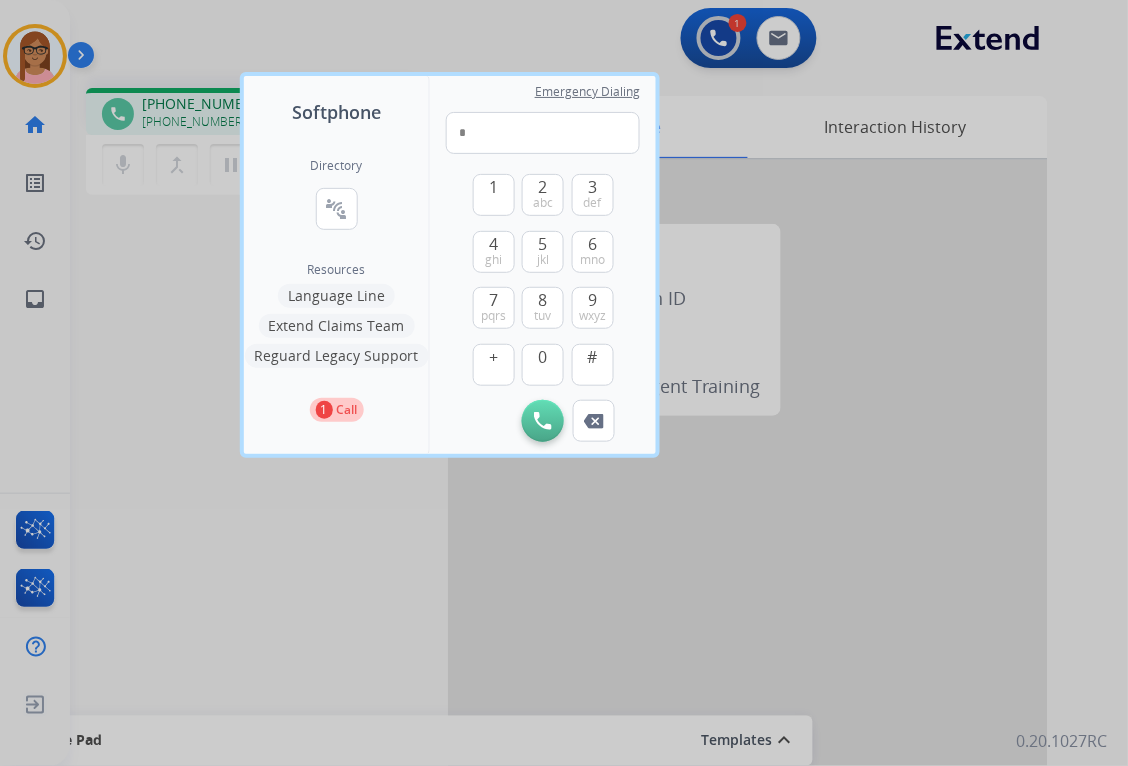 click at bounding box center (564, 383) 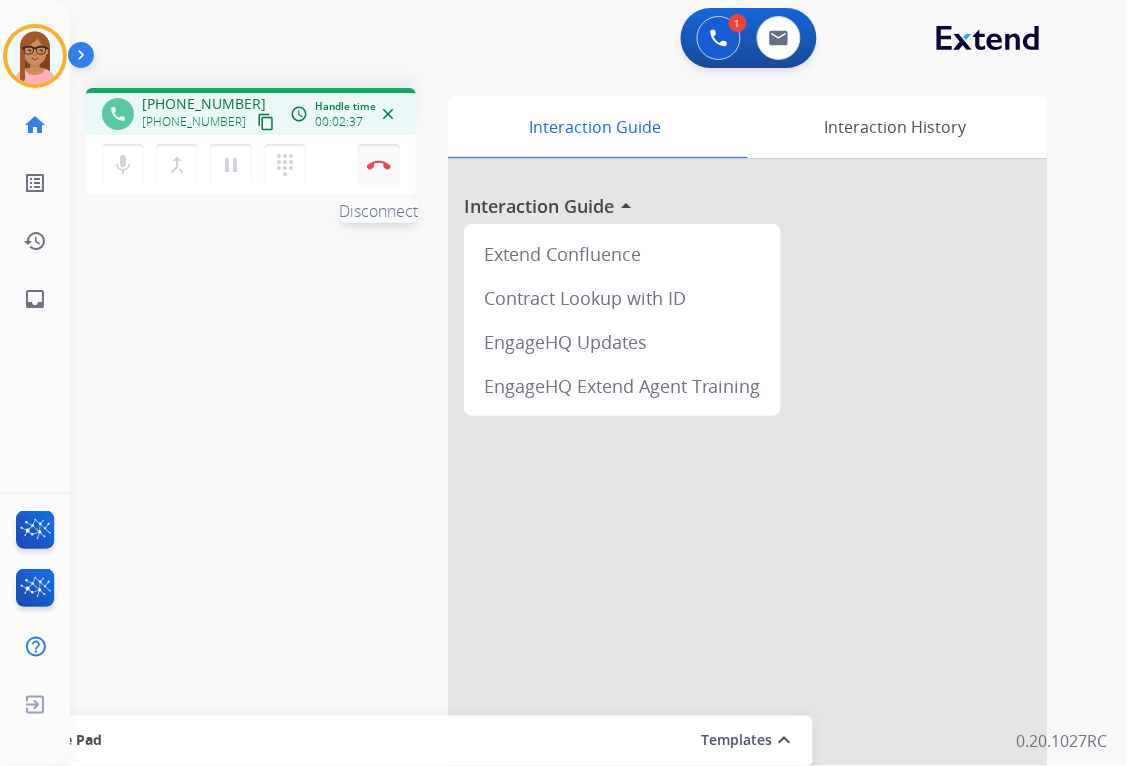 click at bounding box center (379, 165) 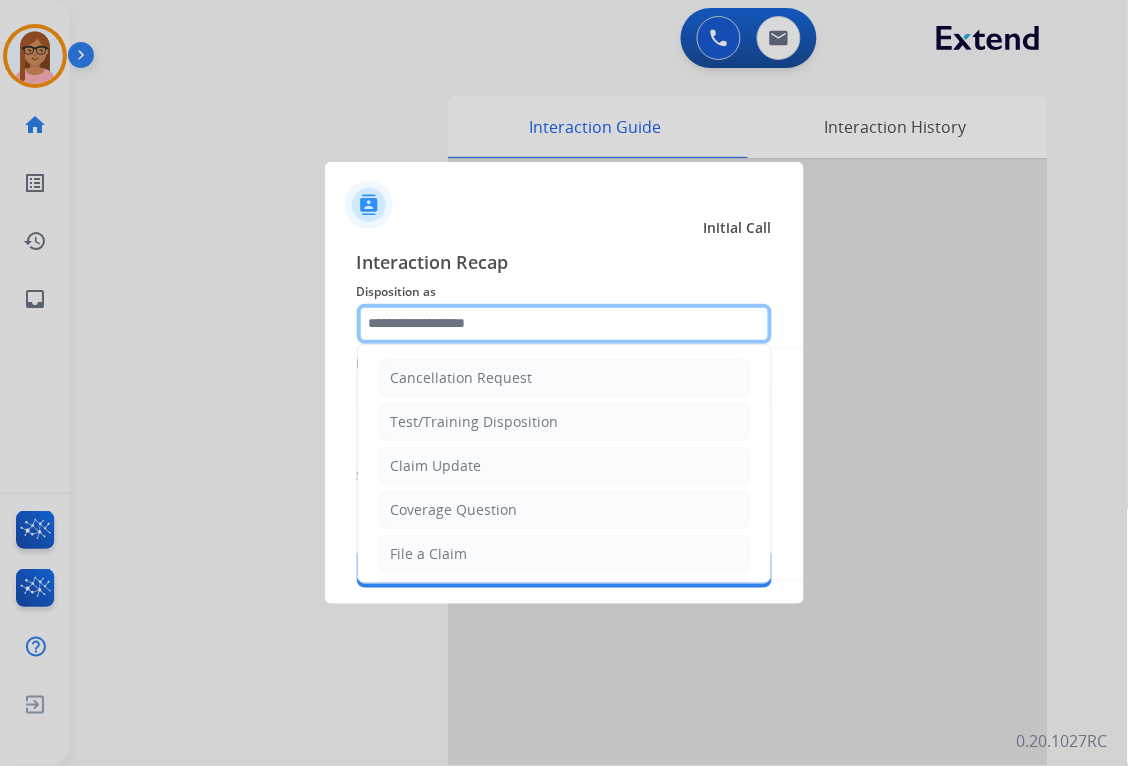 click 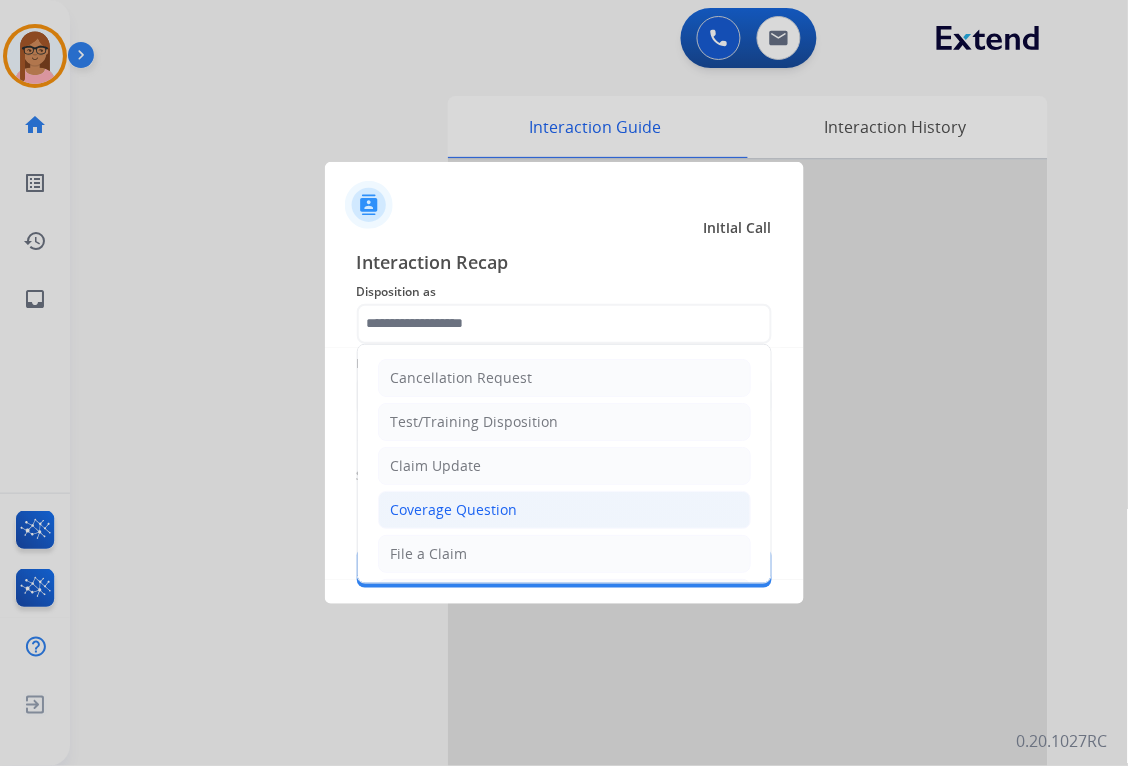 click on "Coverage Question" 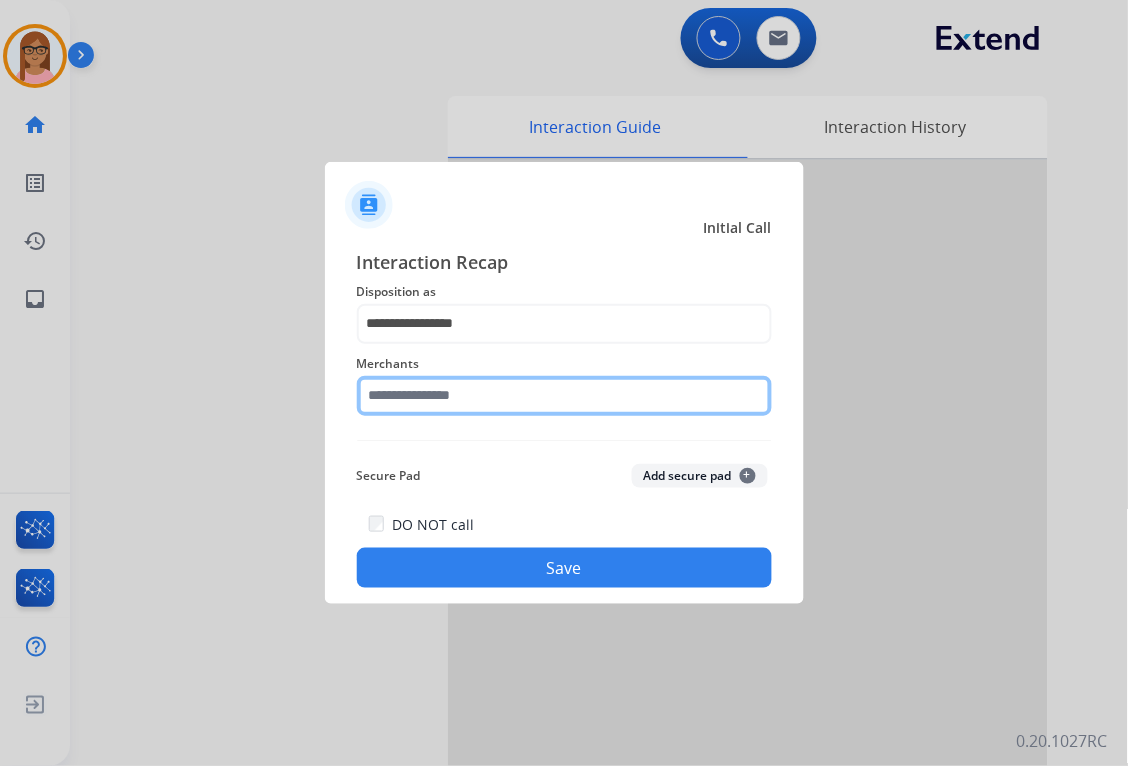 click 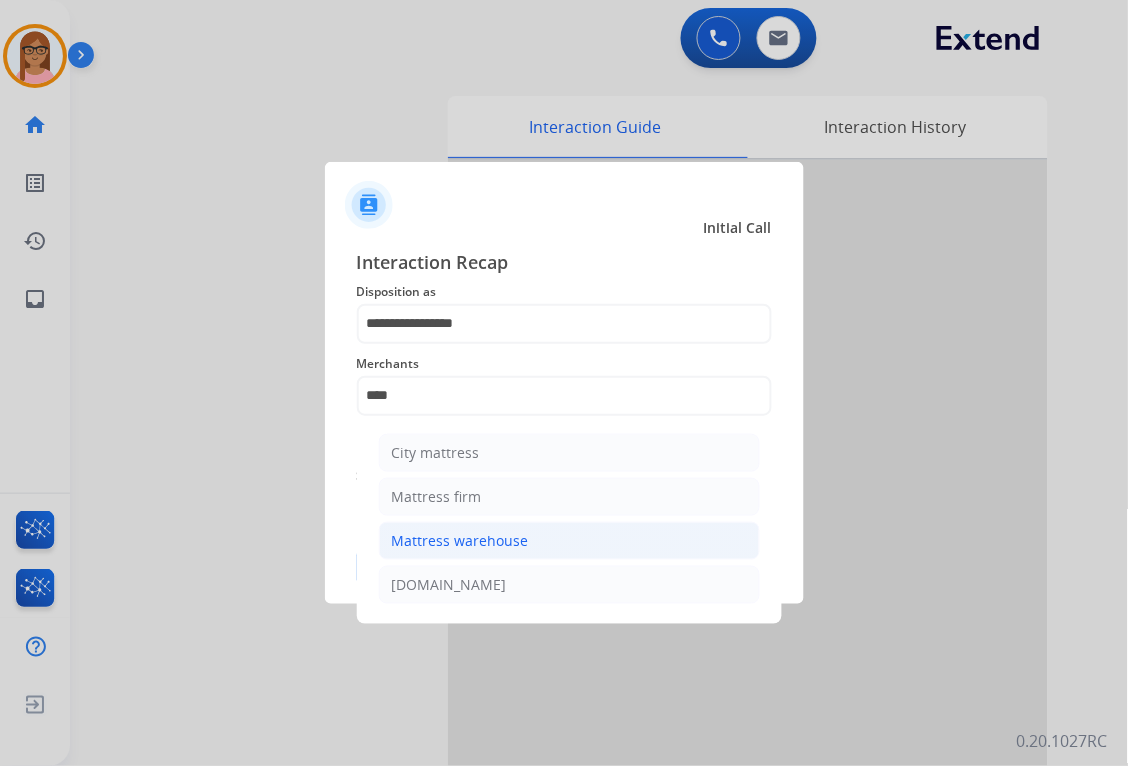 click on "Mattress warehouse" 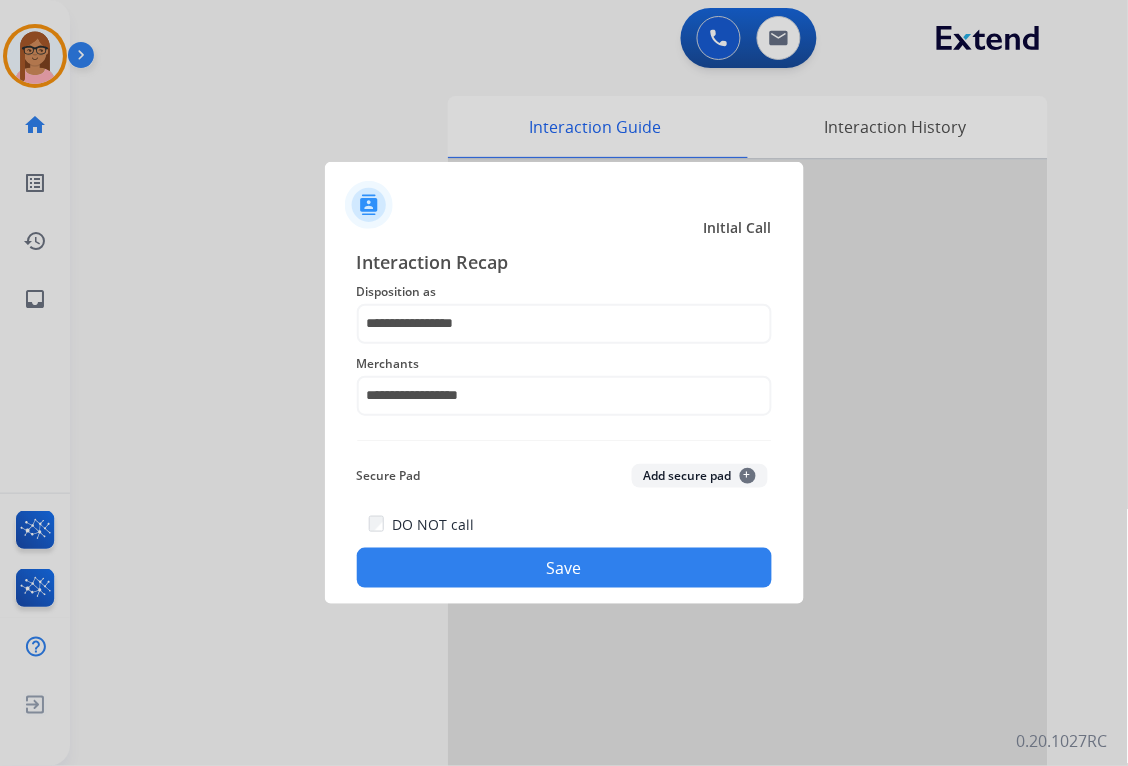 click on "Save" 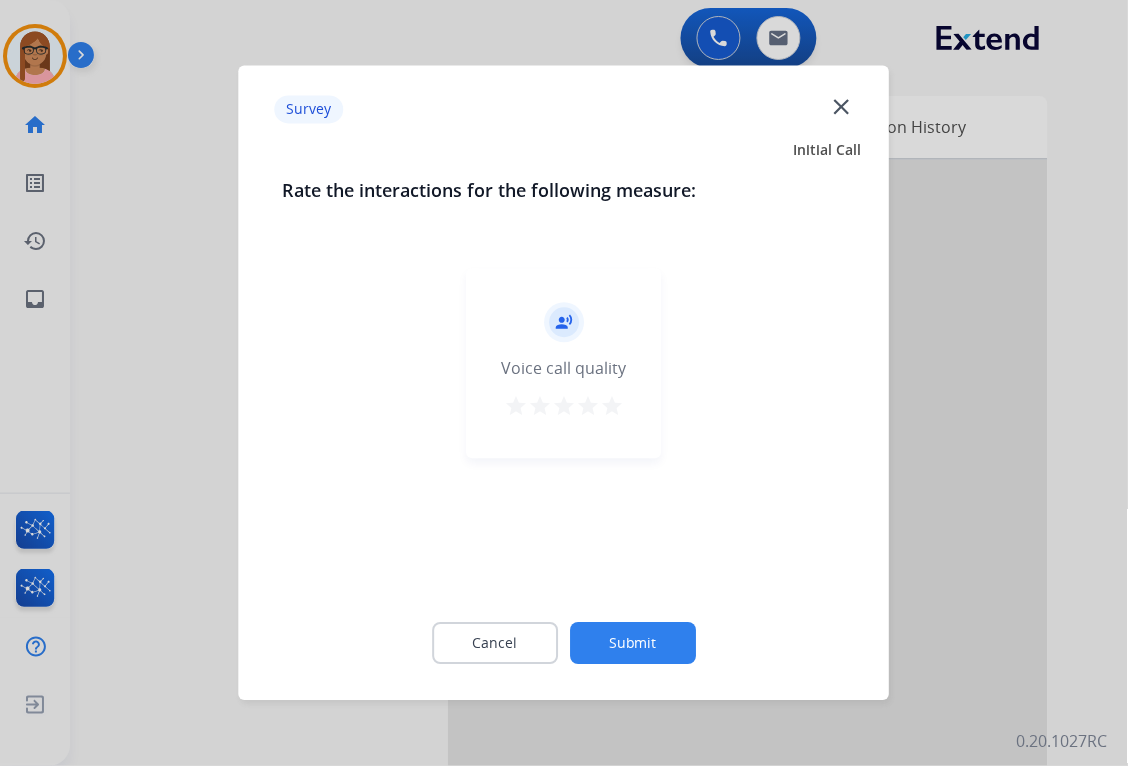 click on "star" at bounding box center (612, 407) 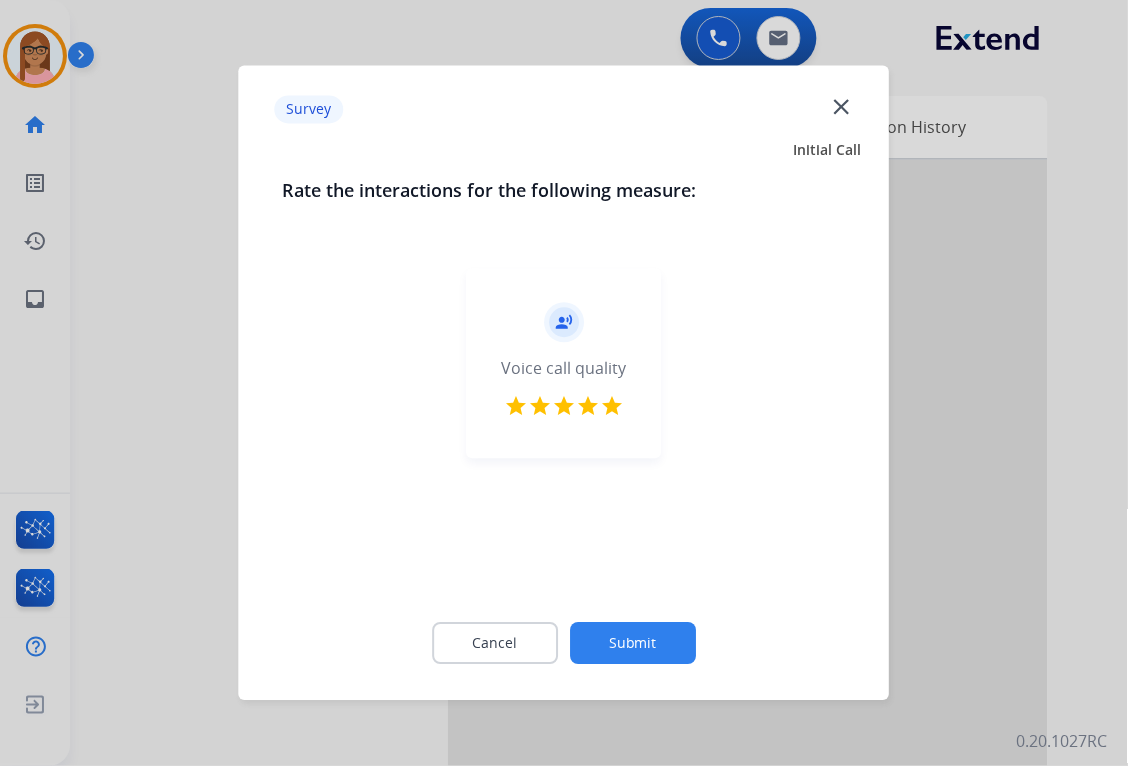 click on "Submit" 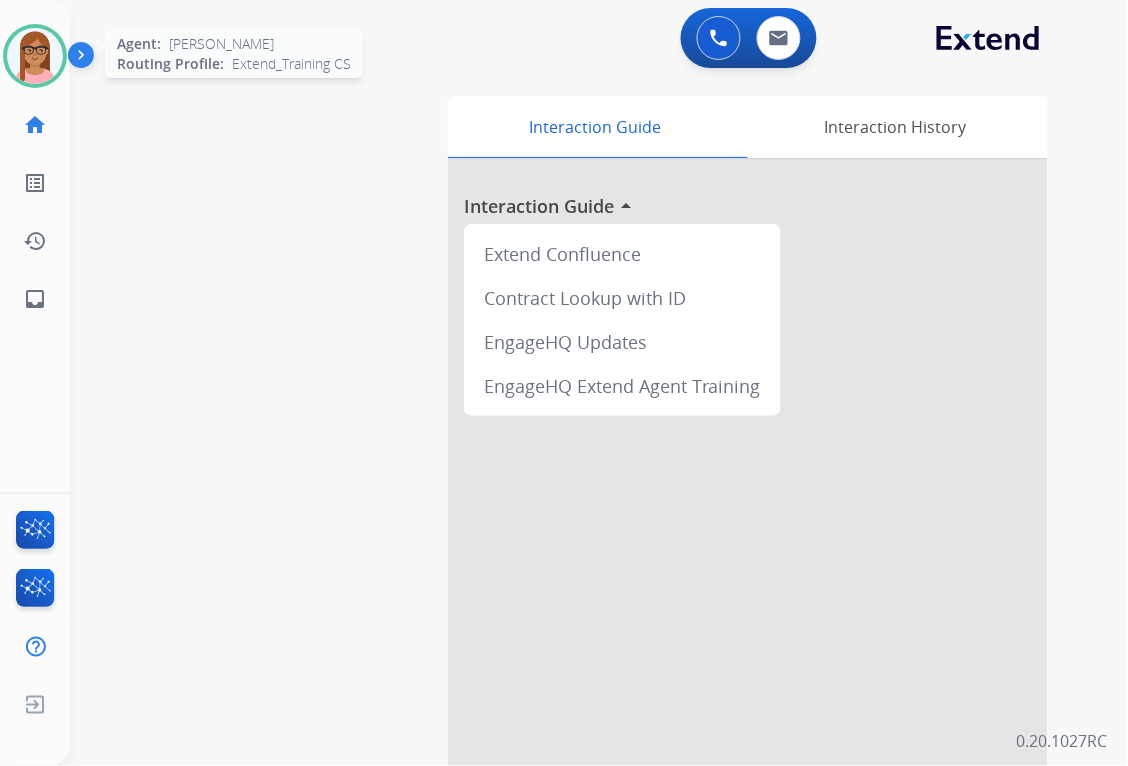 click at bounding box center (35, 56) 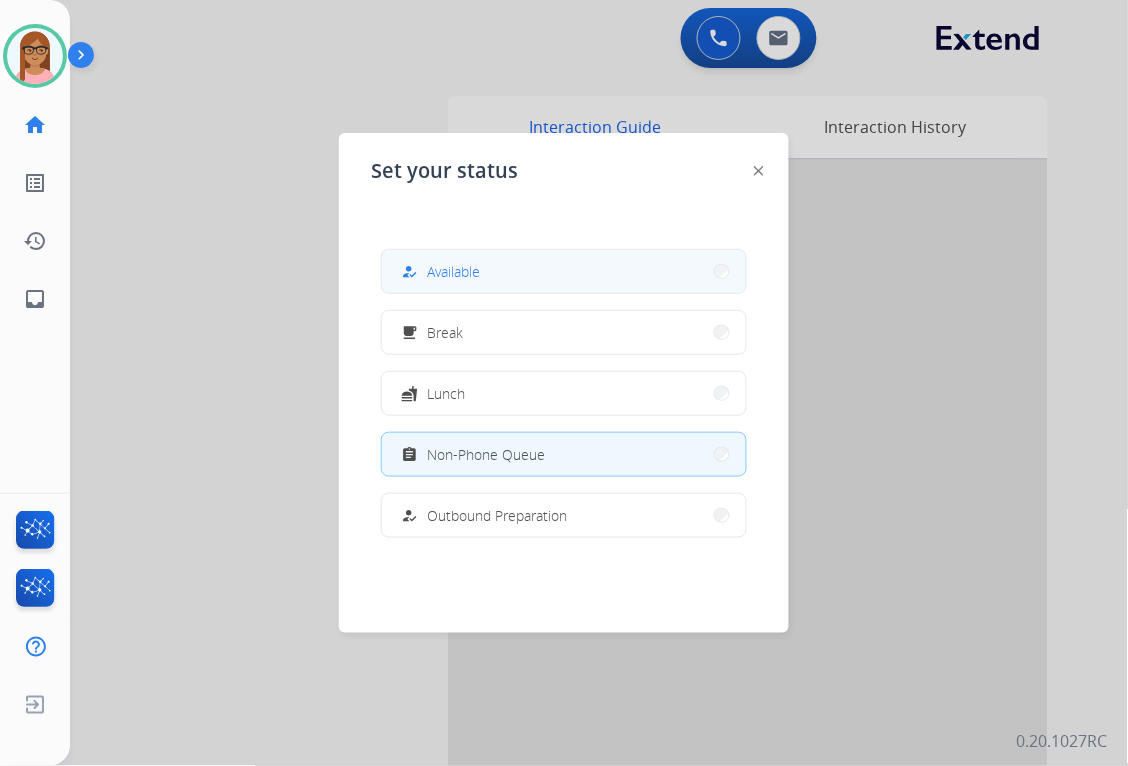 click on "Available" at bounding box center [453, 271] 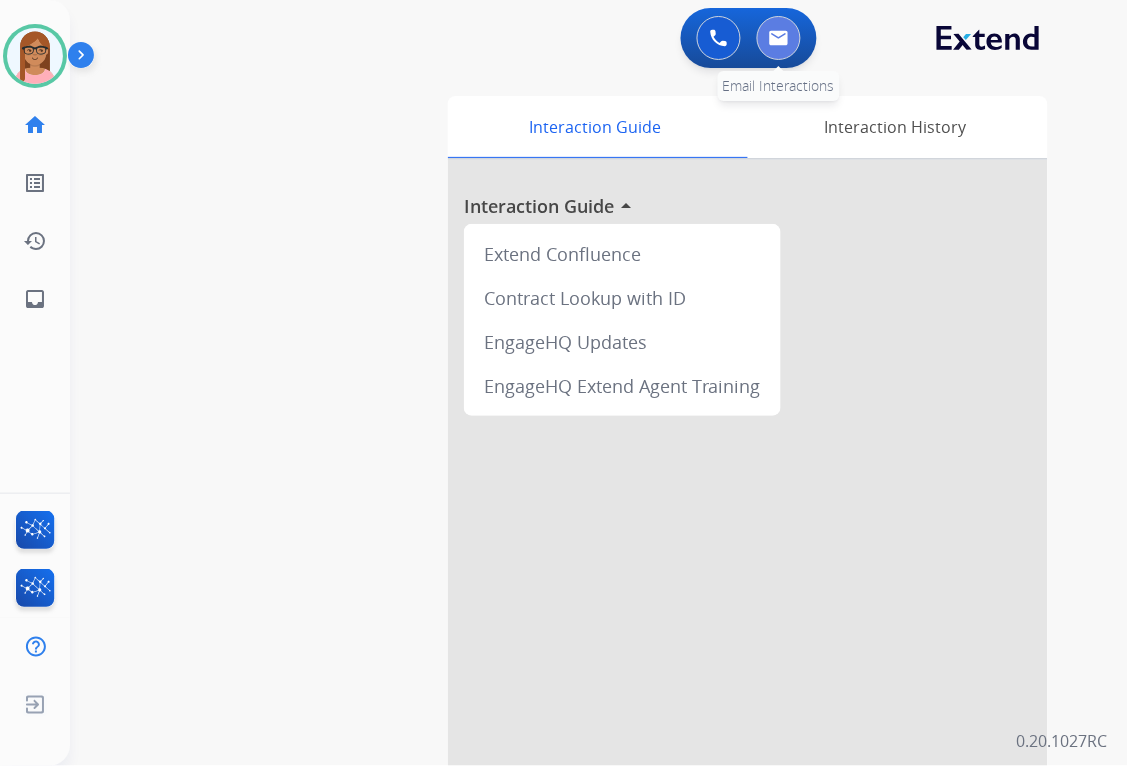 click at bounding box center [779, 38] 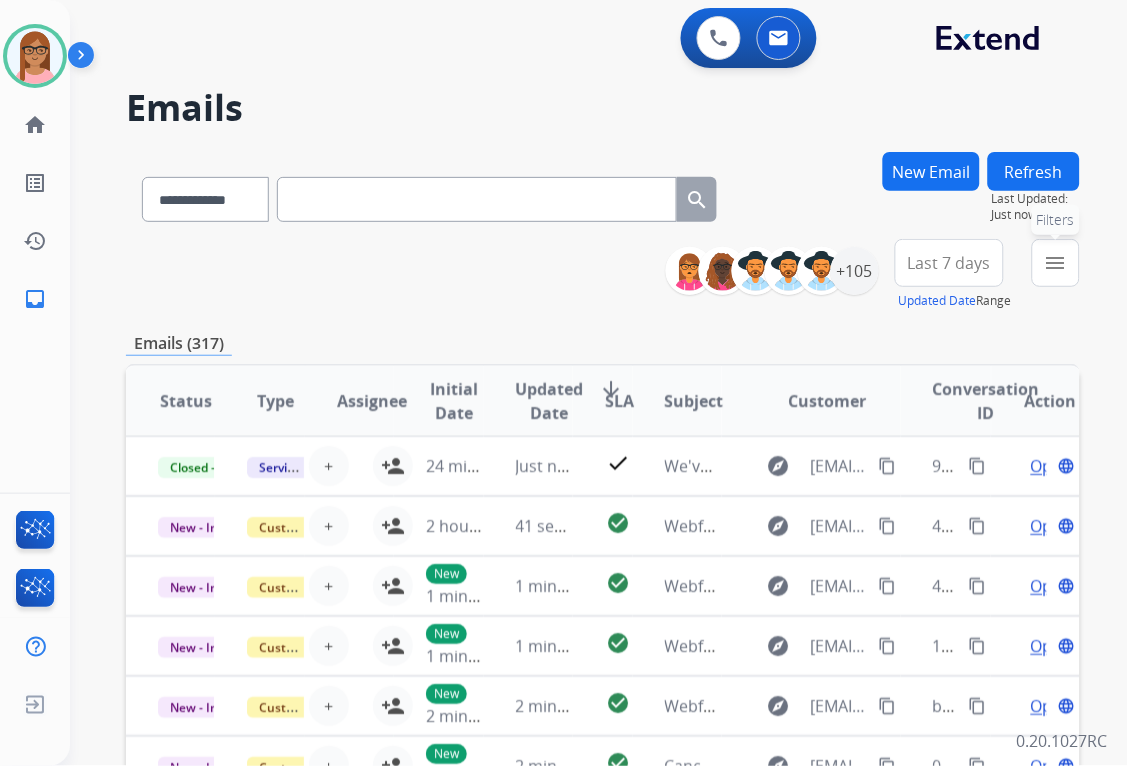 click on "menu  Filters" at bounding box center [1056, 263] 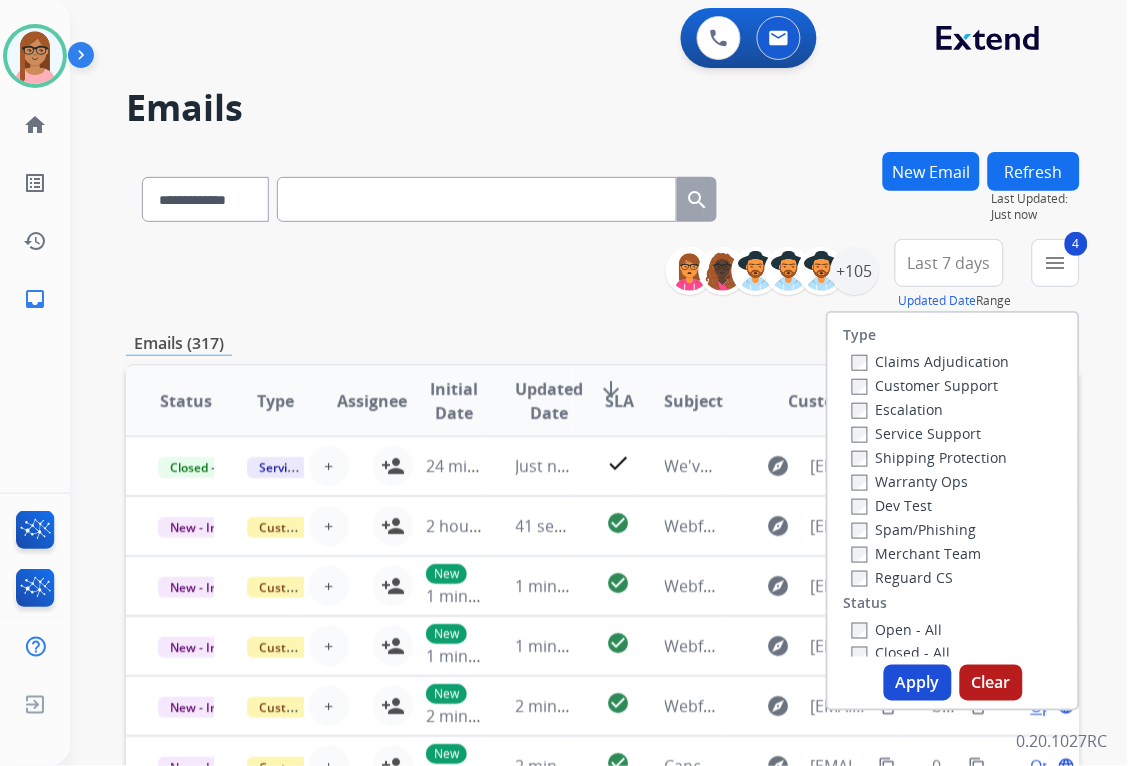 click on "Apply" at bounding box center (918, 683) 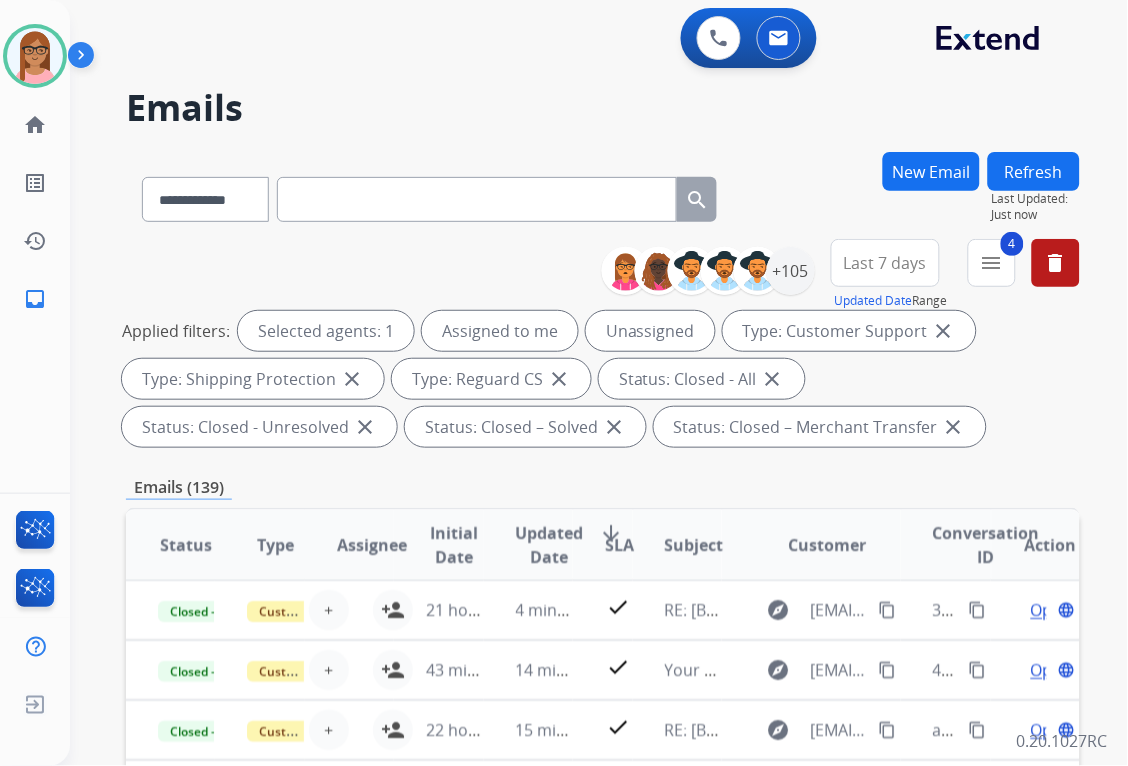 click on "Last 7 days" at bounding box center (885, 263) 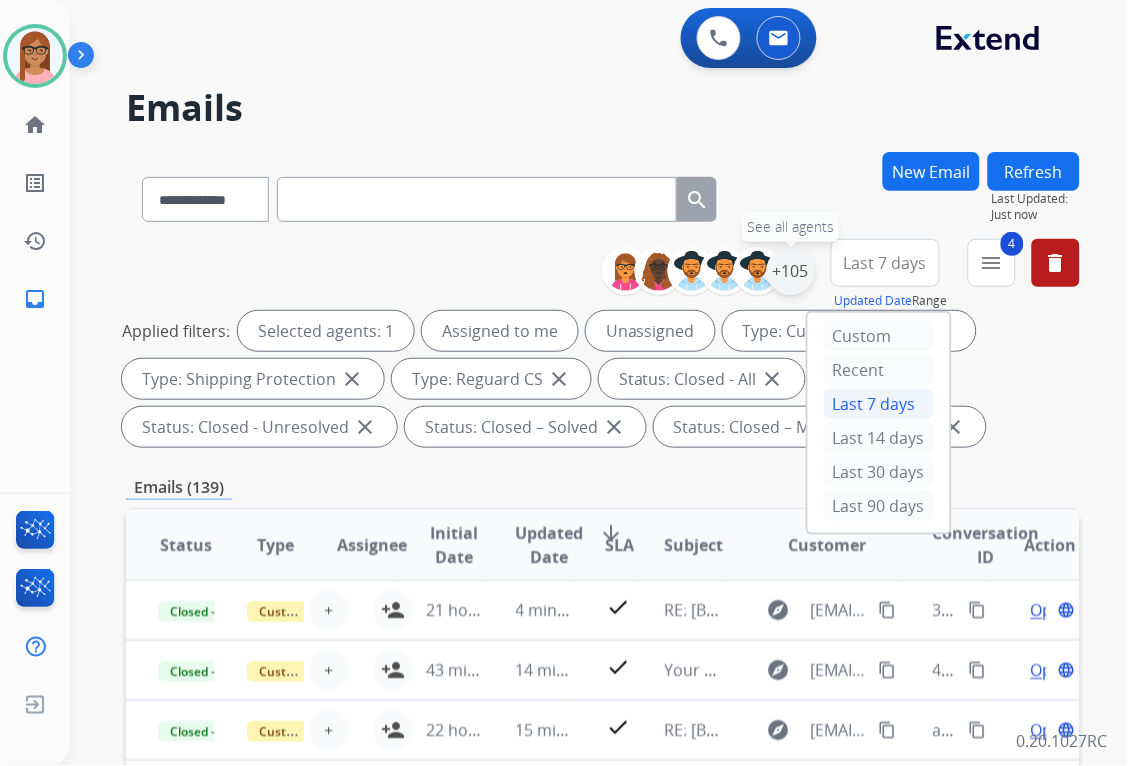 click on "+105" at bounding box center [791, 271] 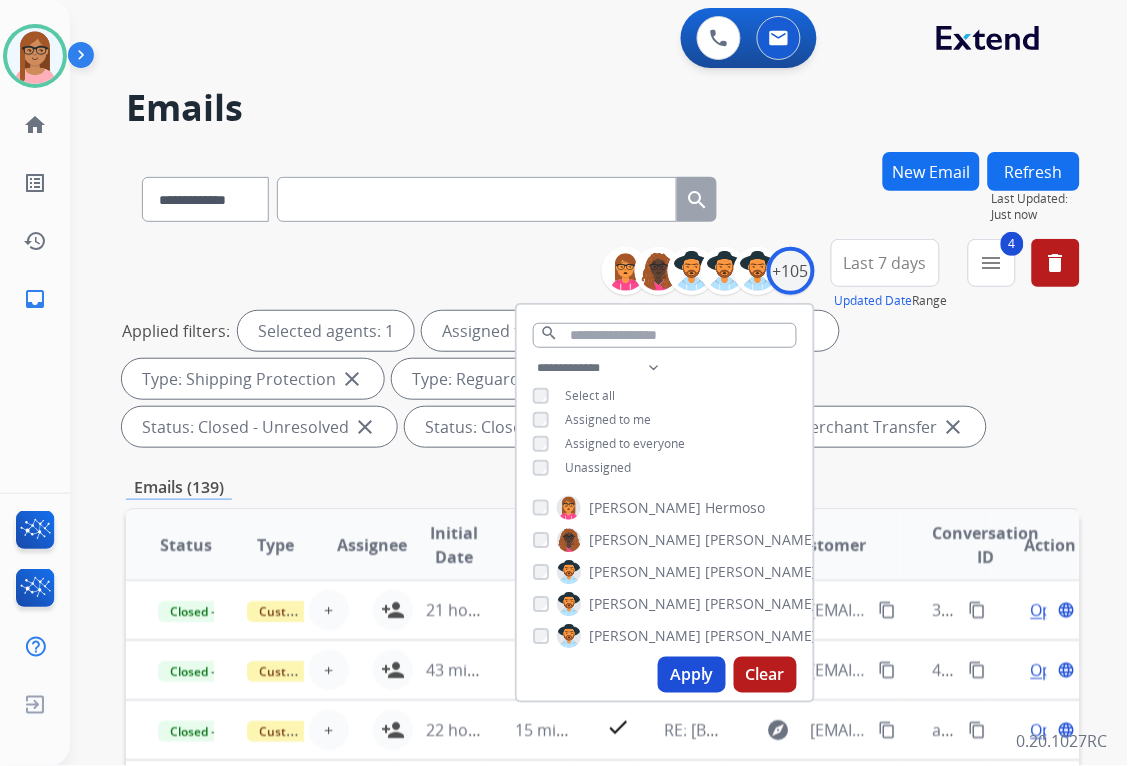 click on "Apply" at bounding box center (692, 675) 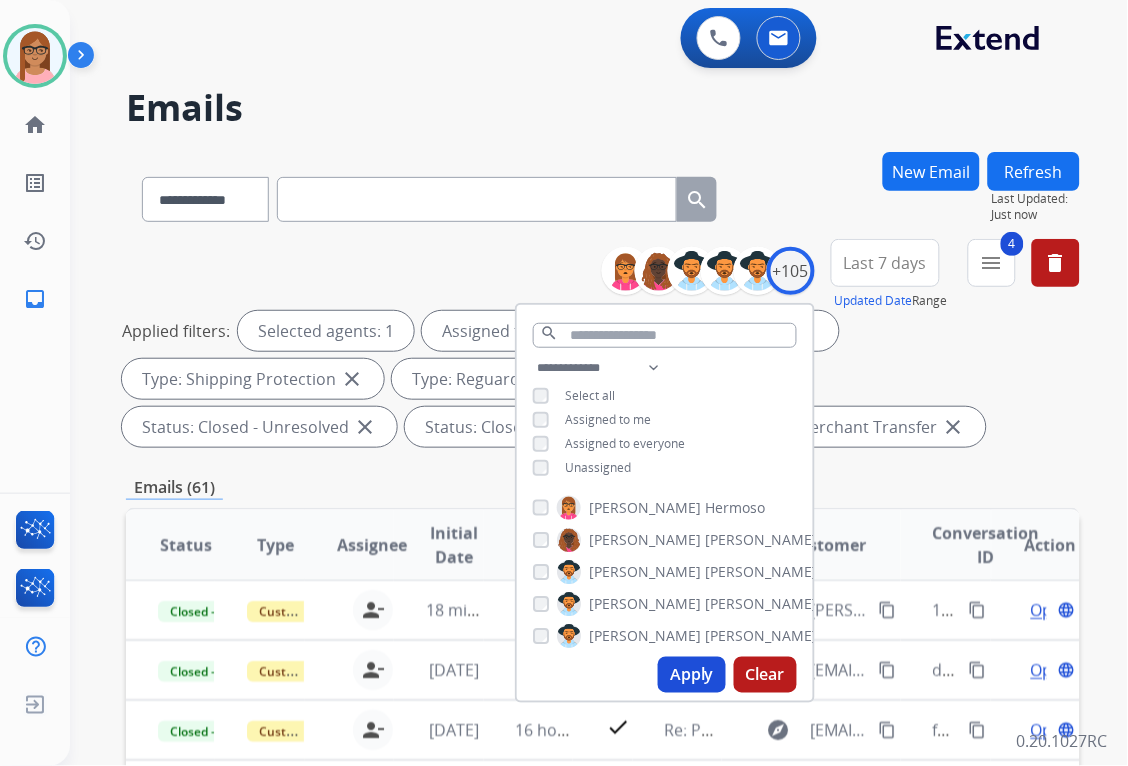 click on "**********" at bounding box center [603, 717] 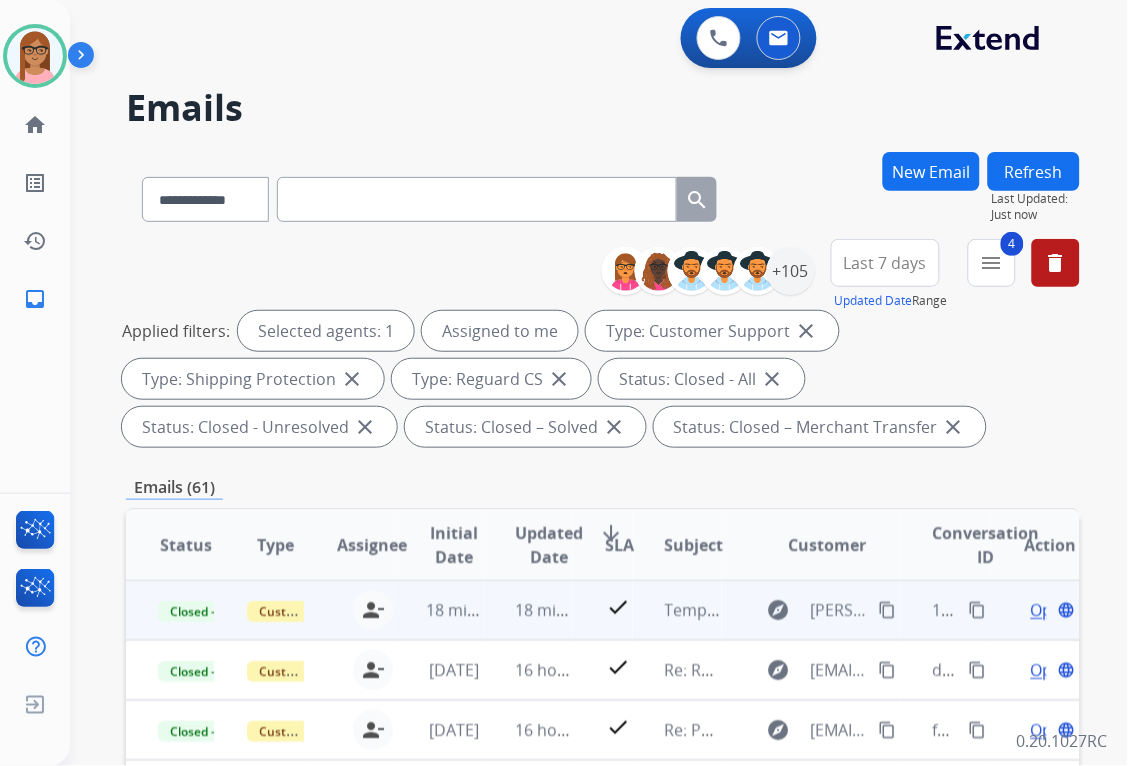 click on "Open" at bounding box center (1051, 610) 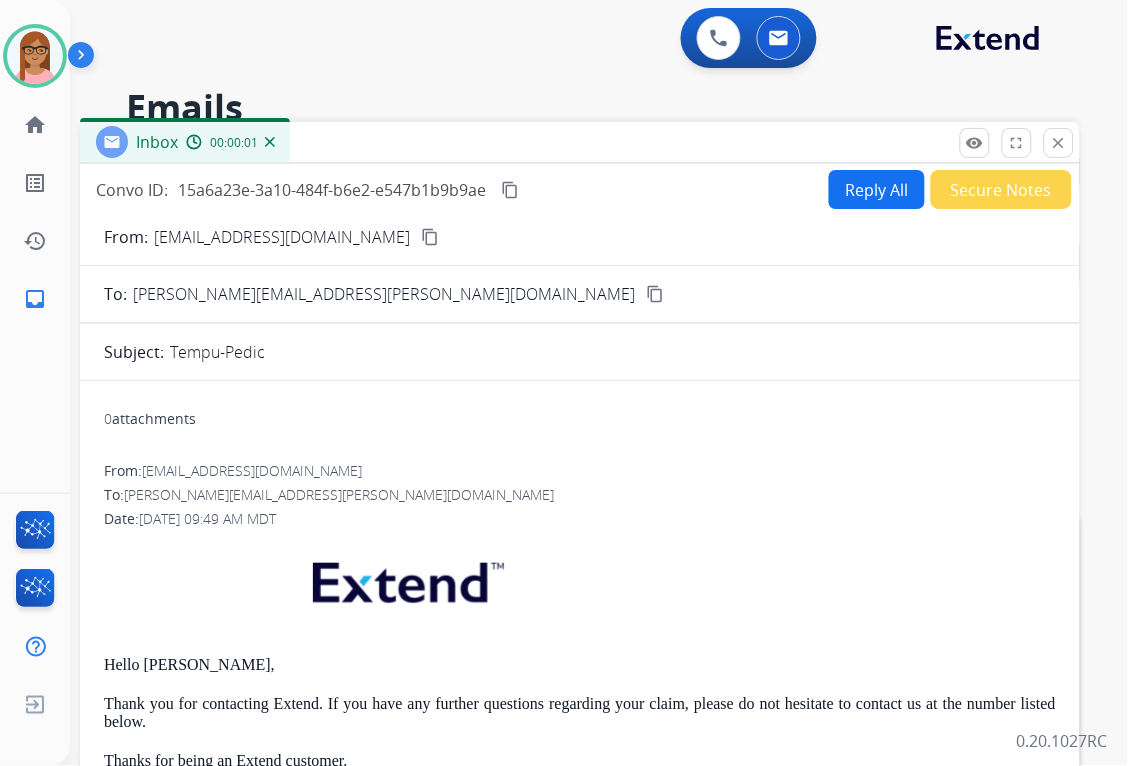 click on "Reply All" at bounding box center (877, 189) 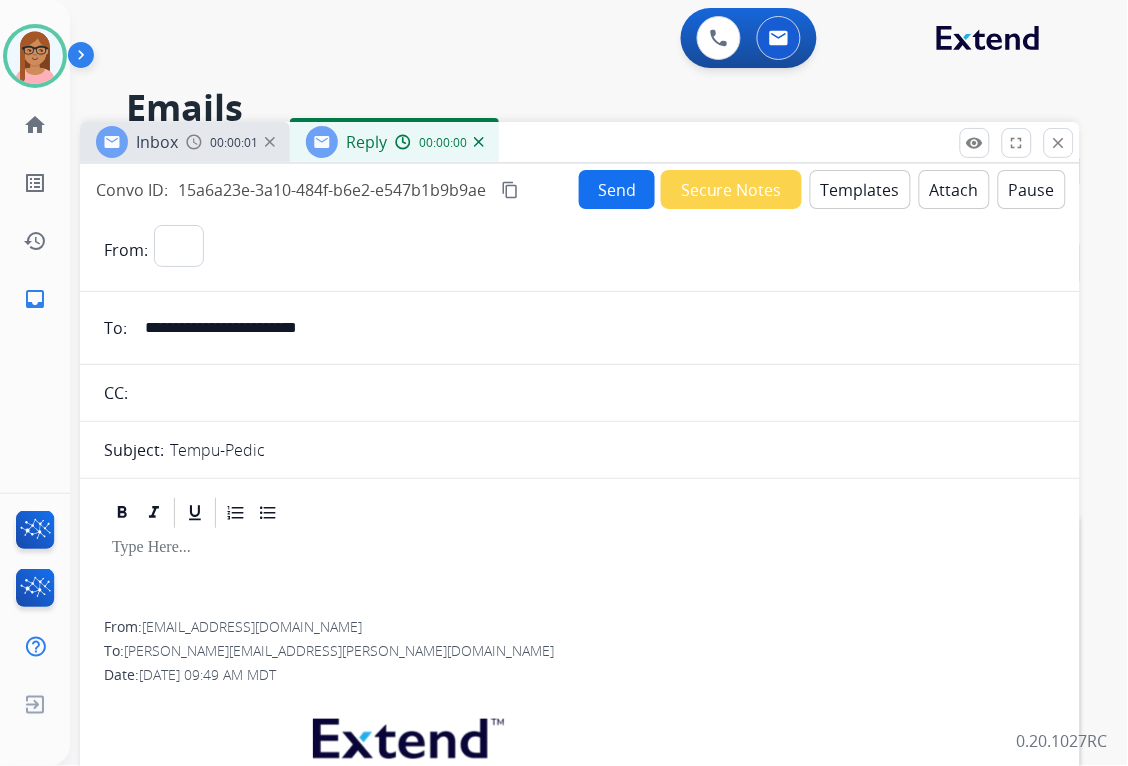 select on "**********" 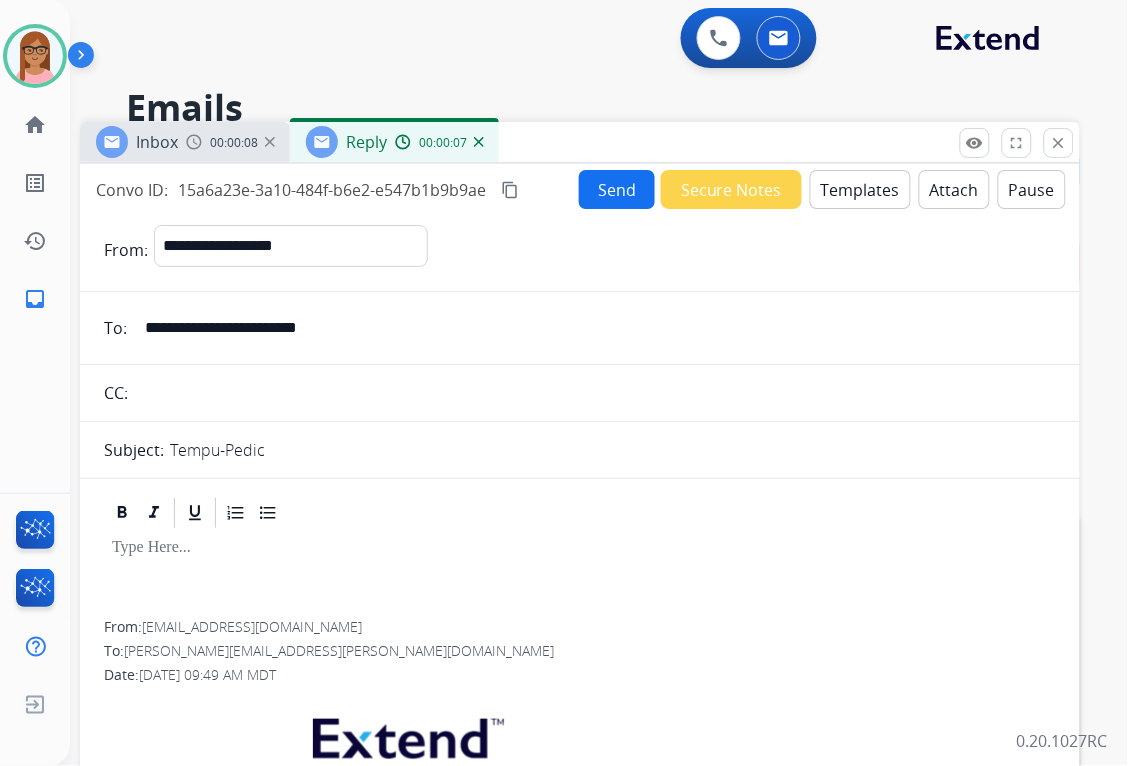 click on "Templates" at bounding box center [860, 189] 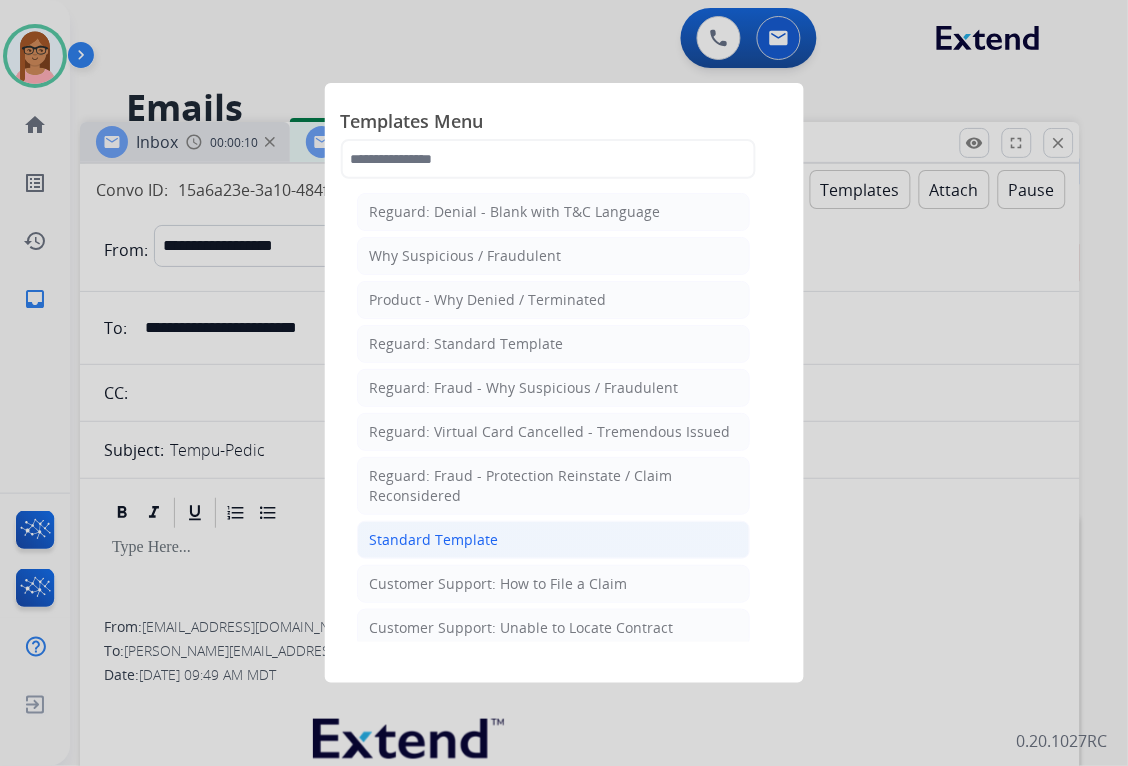 click on "Standard Template" 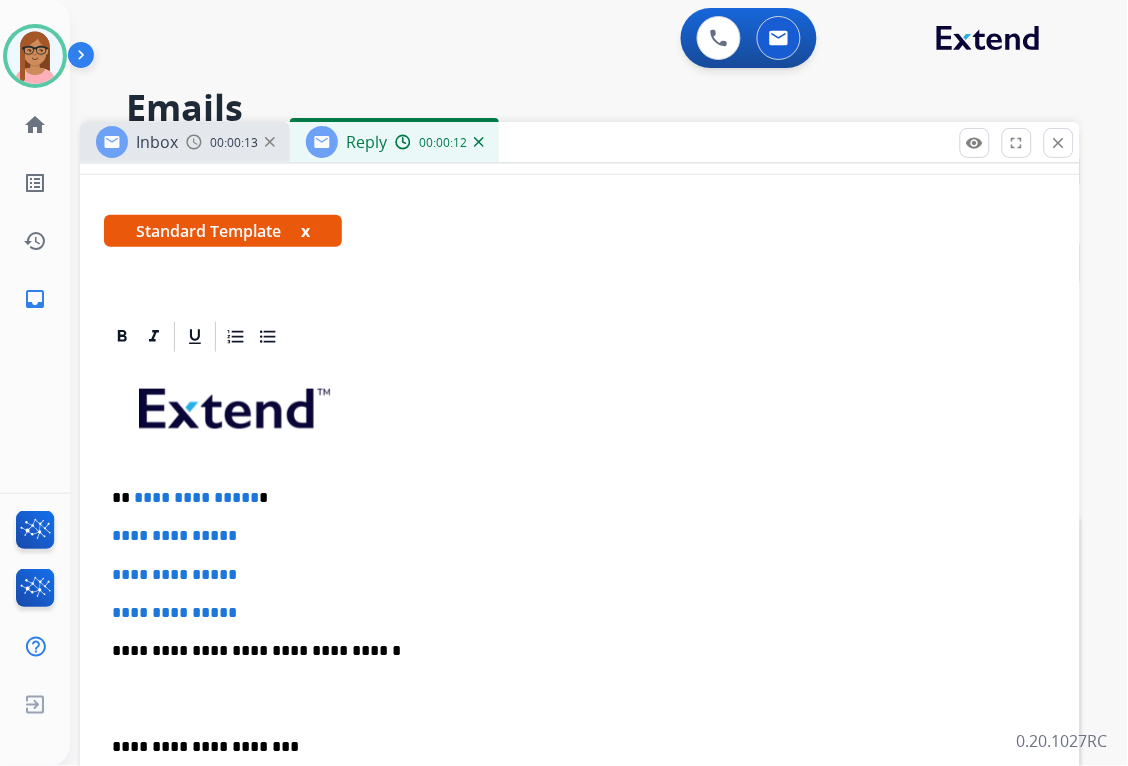 scroll, scrollTop: 333, scrollLeft: 0, axis: vertical 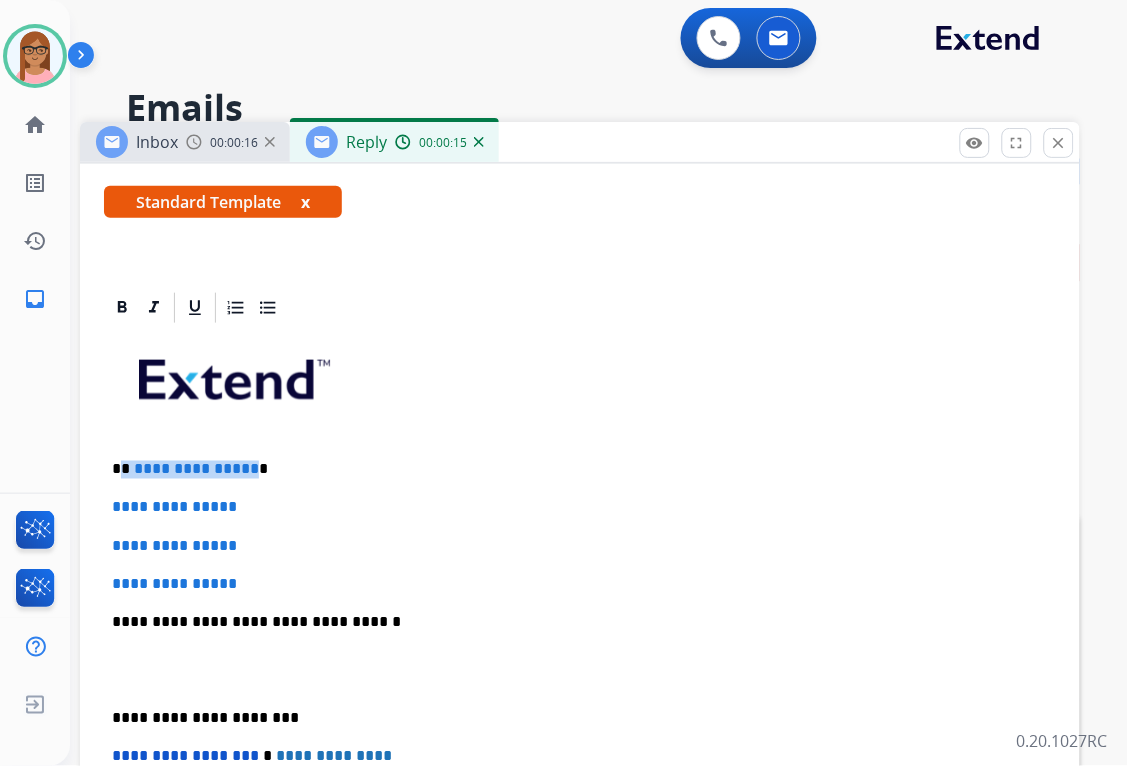 drag, startPoint x: 120, startPoint y: 465, endPoint x: 245, endPoint y: 466, distance: 125.004 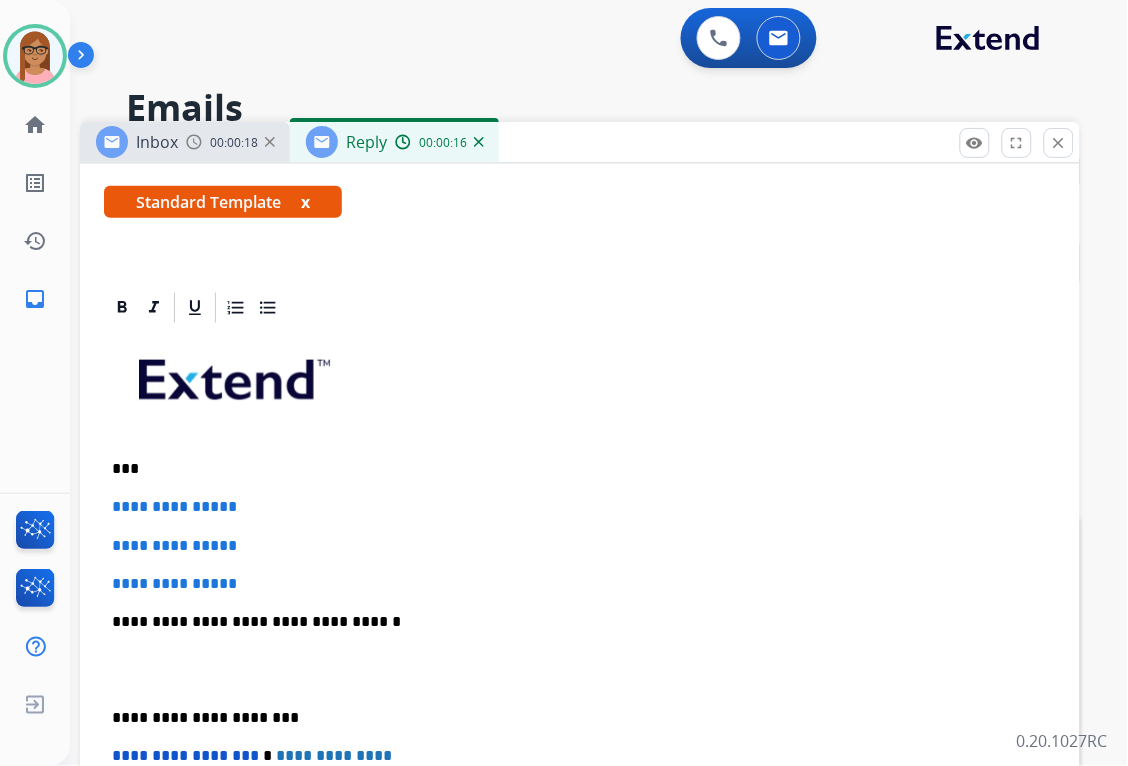 type 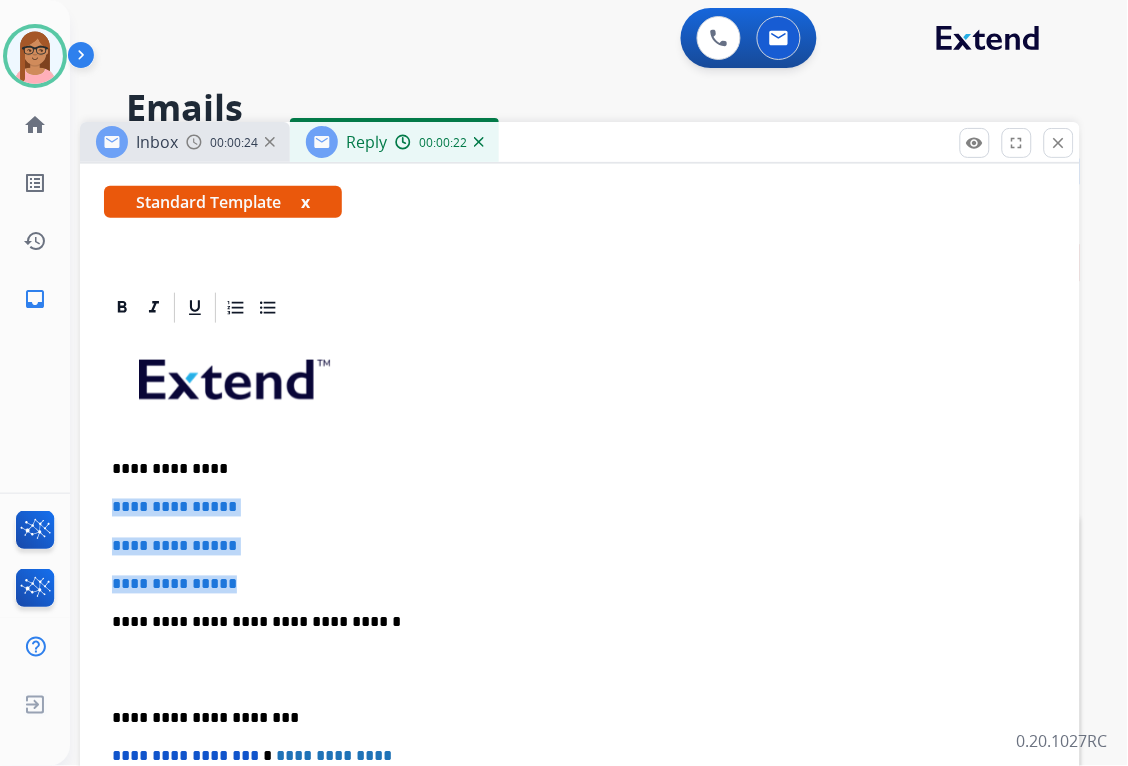 drag, startPoint x: 113, startPoint y: 510, endPoint x: 286, endPoint y: 585, distance: 188.55768 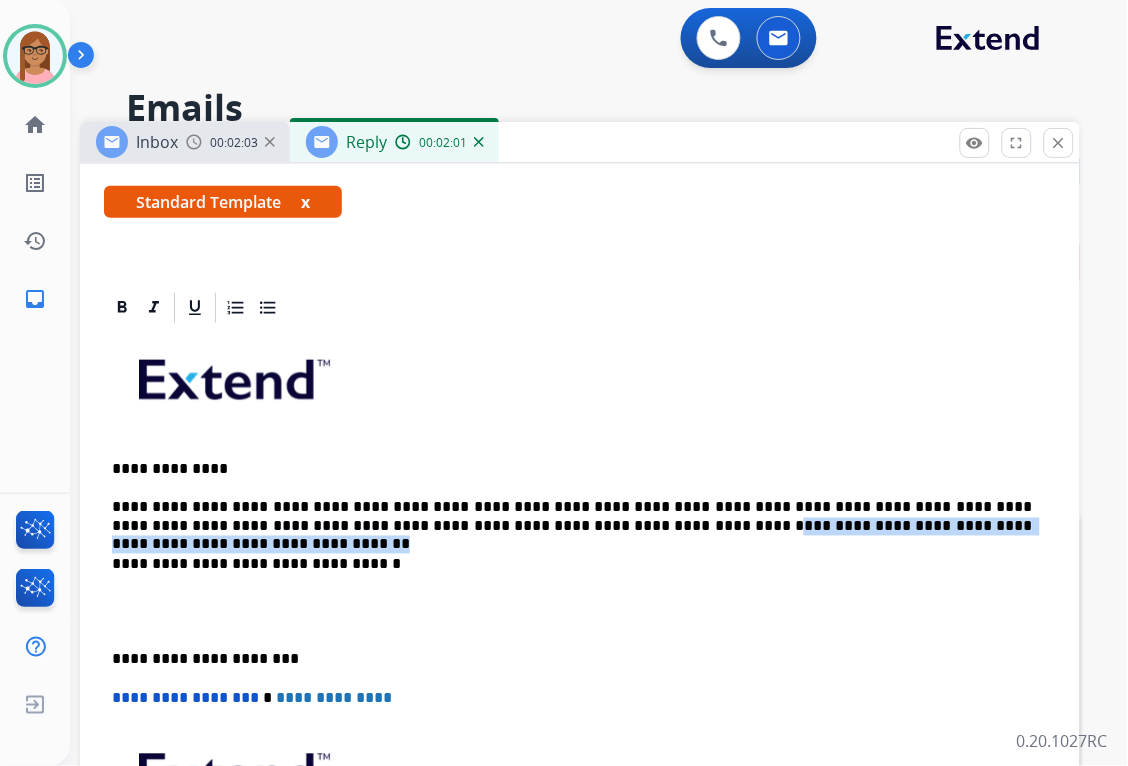 drag, startPoint x: 534, startPoint y: 531, endPoint x: 990, endPoint y: 528, distance: 456.00986 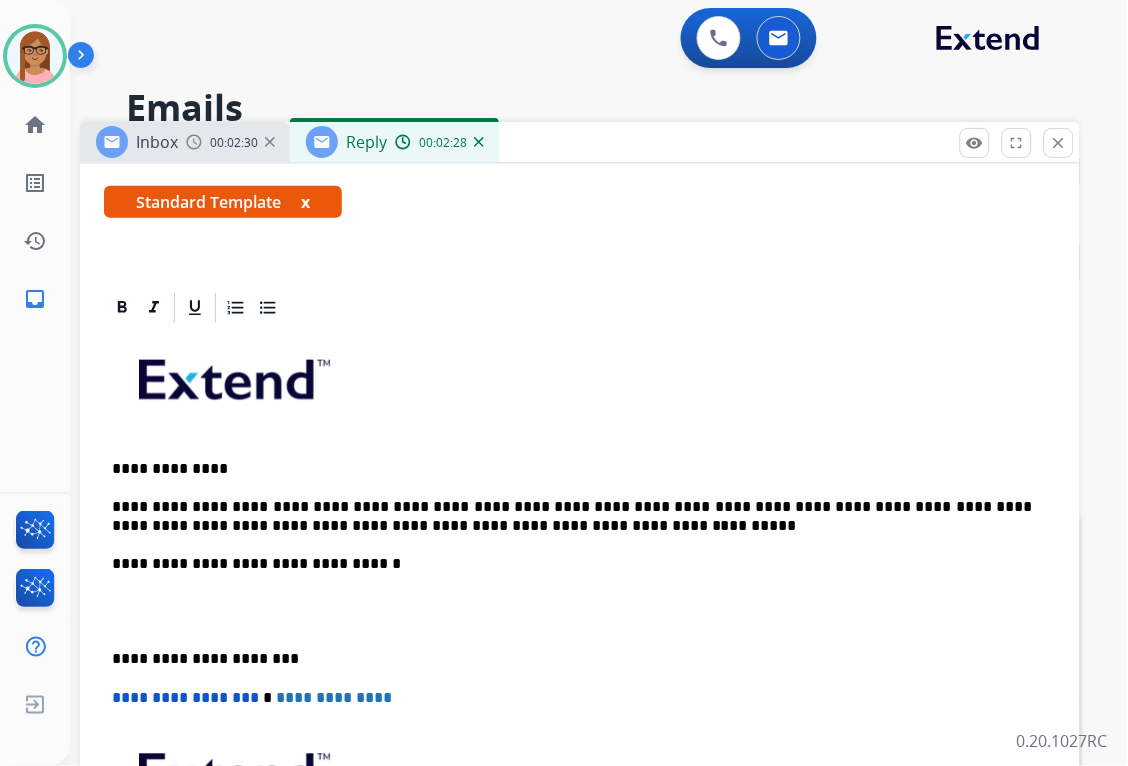 click on "**********" at bounding box center (572, 517) 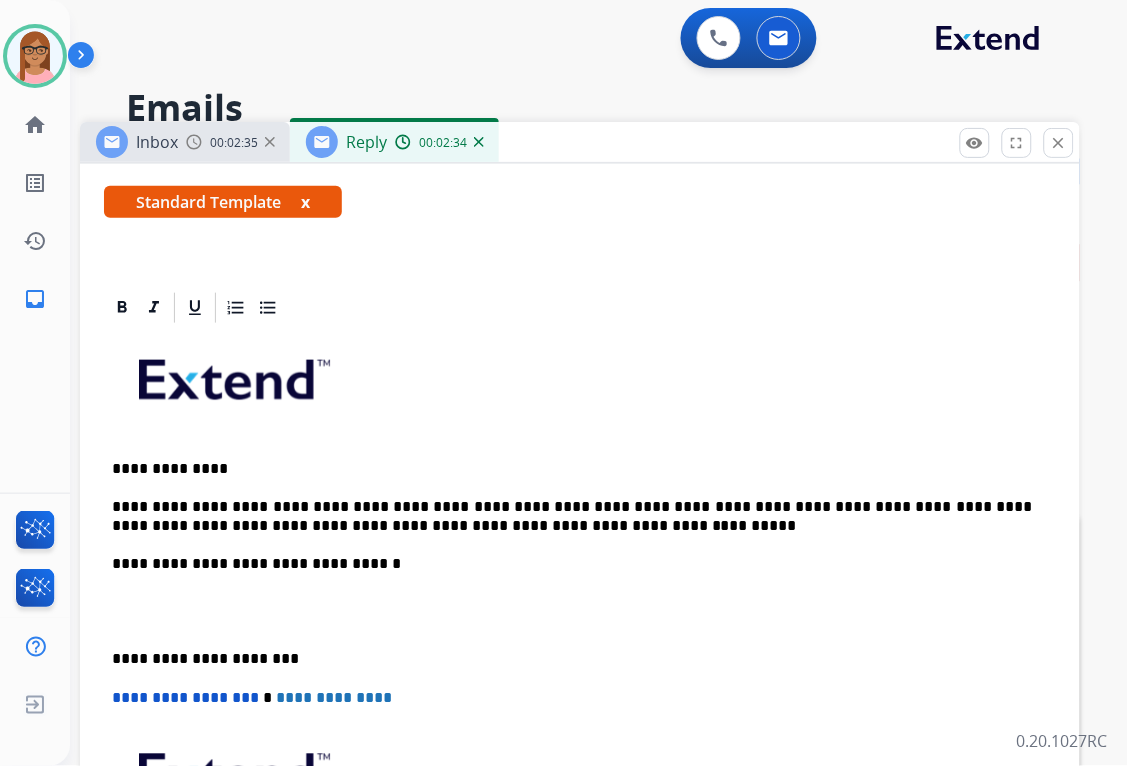 click on "**********" at bounding box center [572, 517] 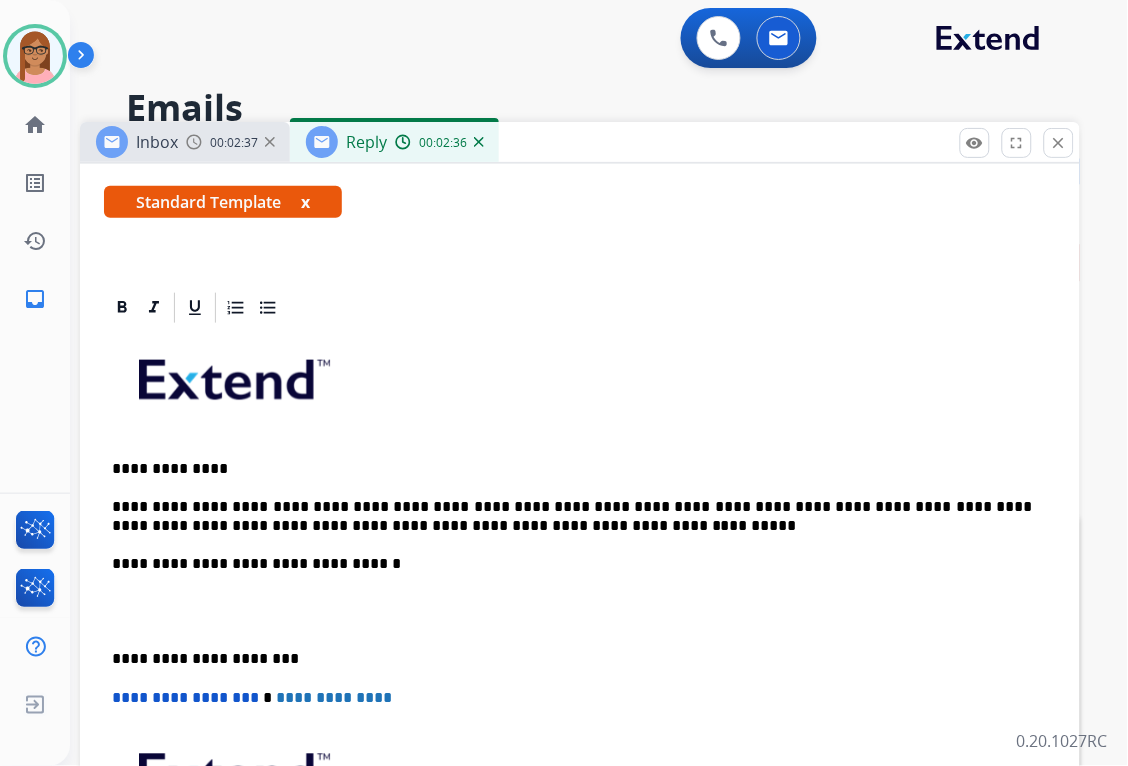 click on "**********" at bounding box center [572, 517] 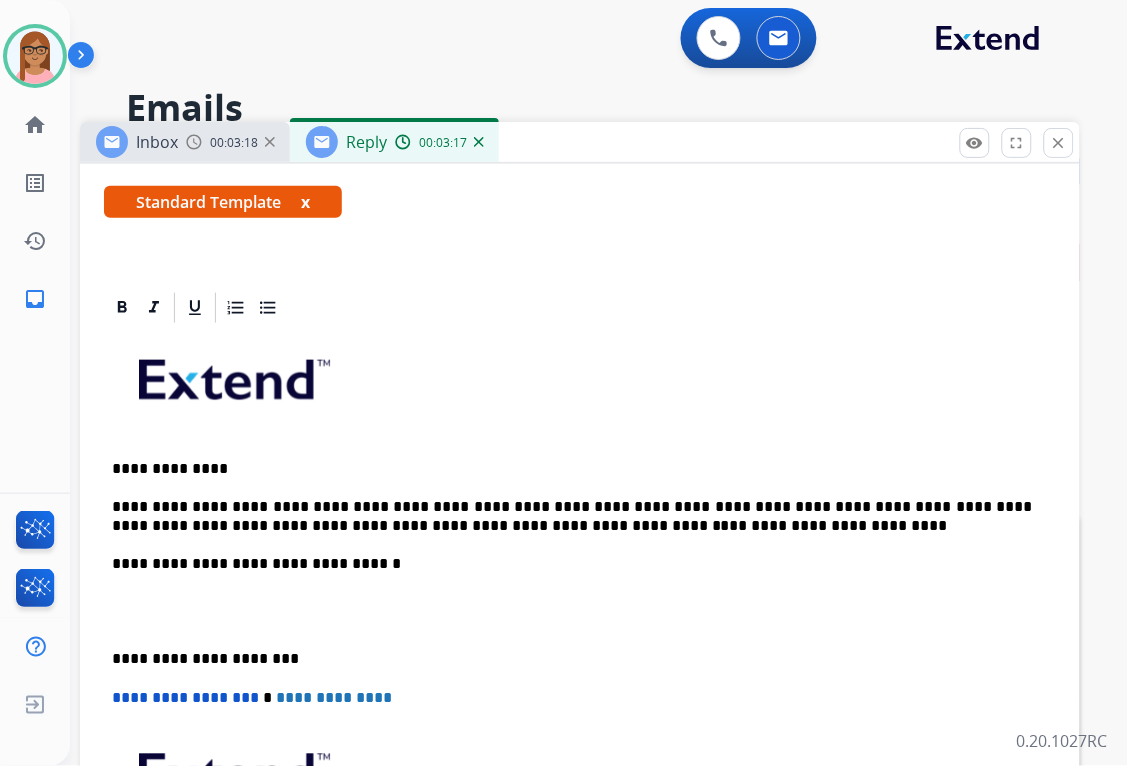click on "**********" at bounding box center [580, 641] 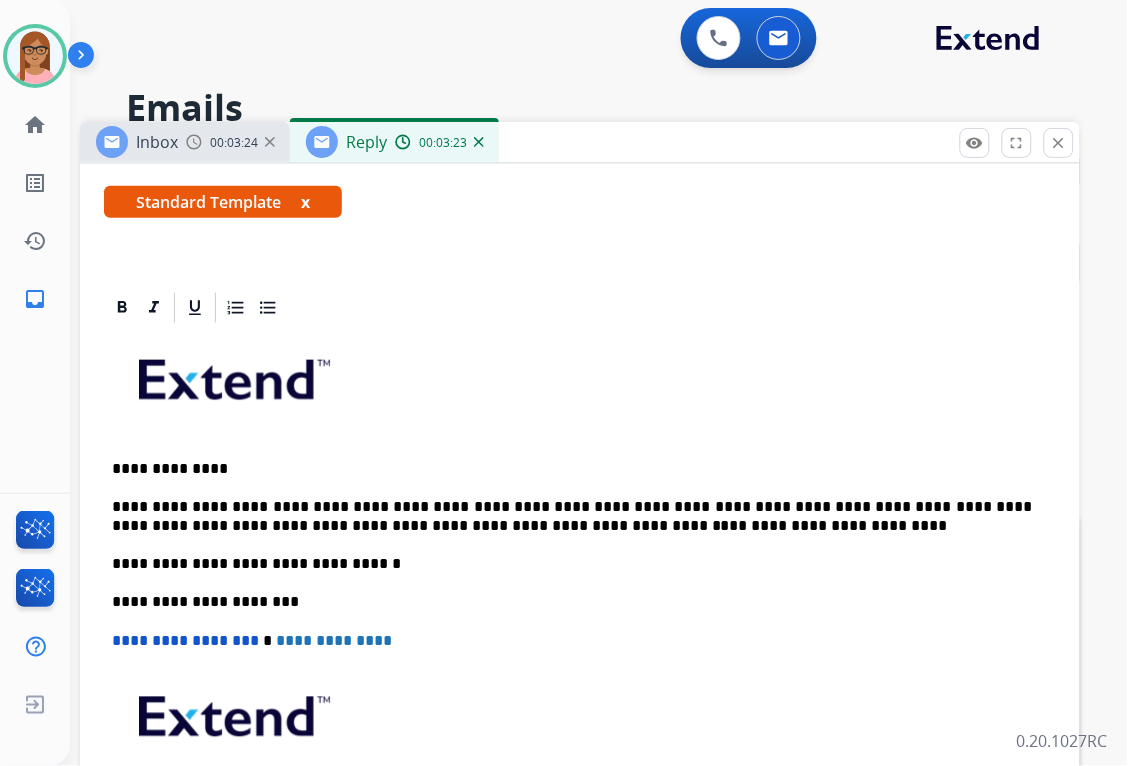 click on "**********" at bounding box center [572, 517] 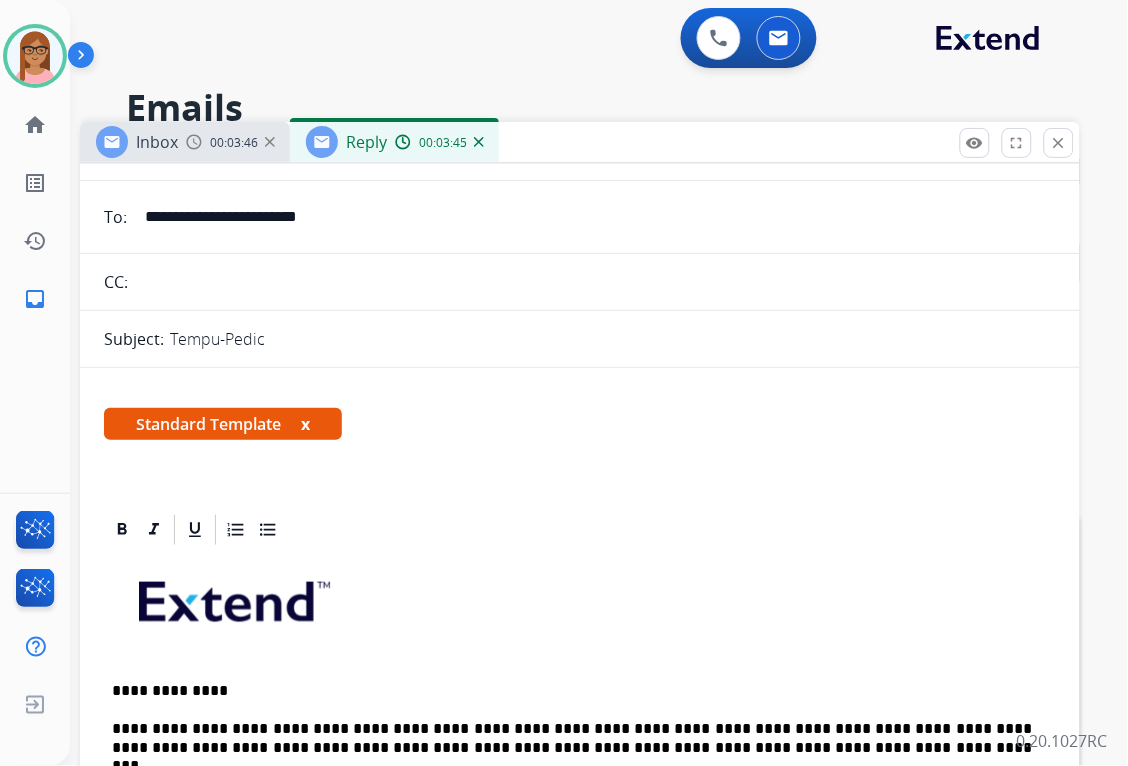 scroll, scrollTop: 0, scrollLeft: 0, axis: both 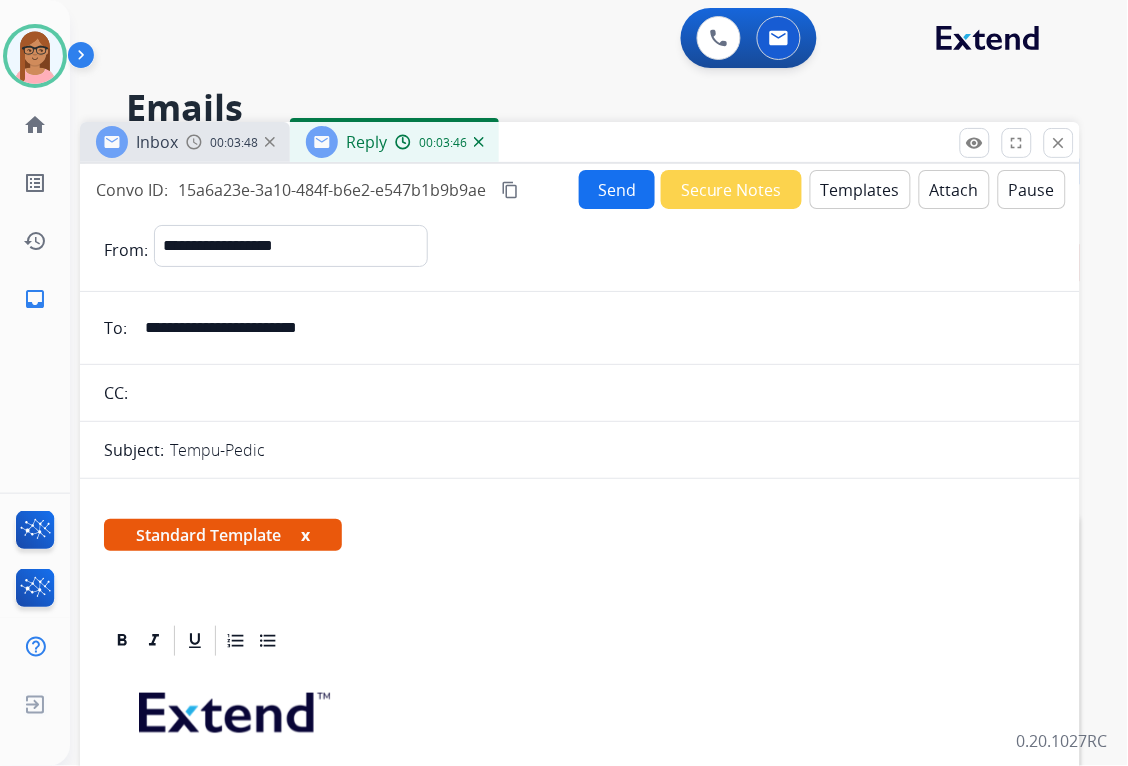 click on "Send" at bounding box center [617, 189] 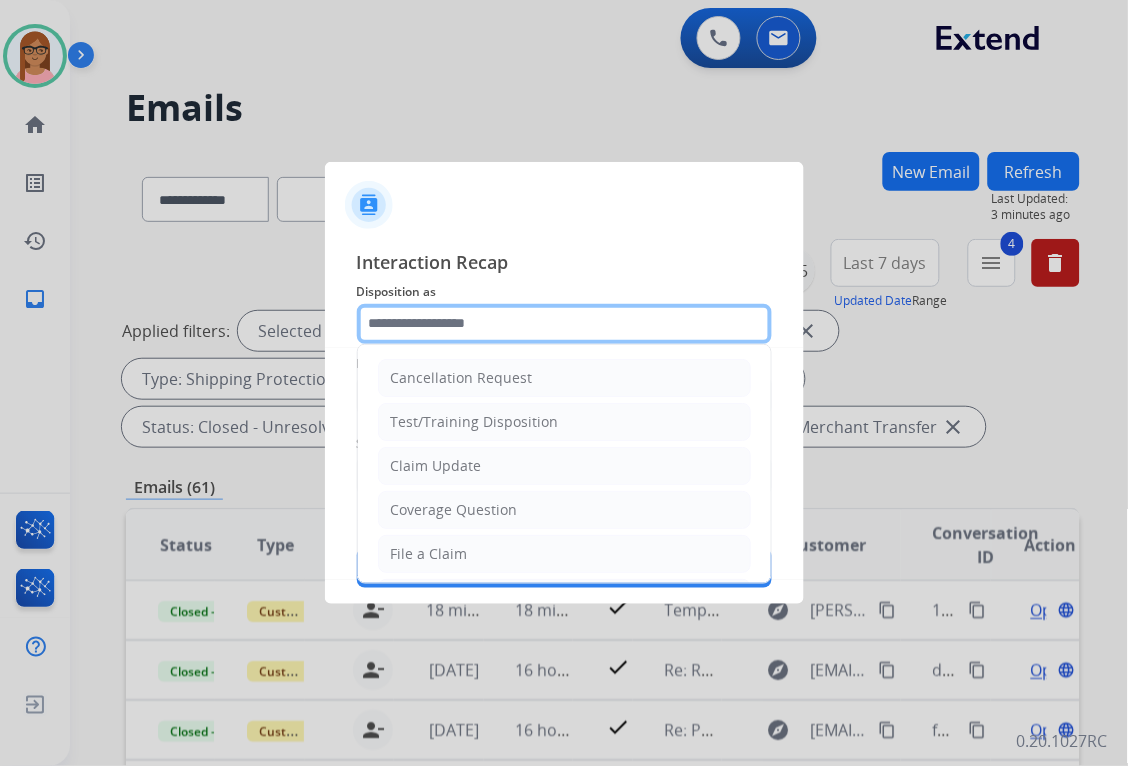 click 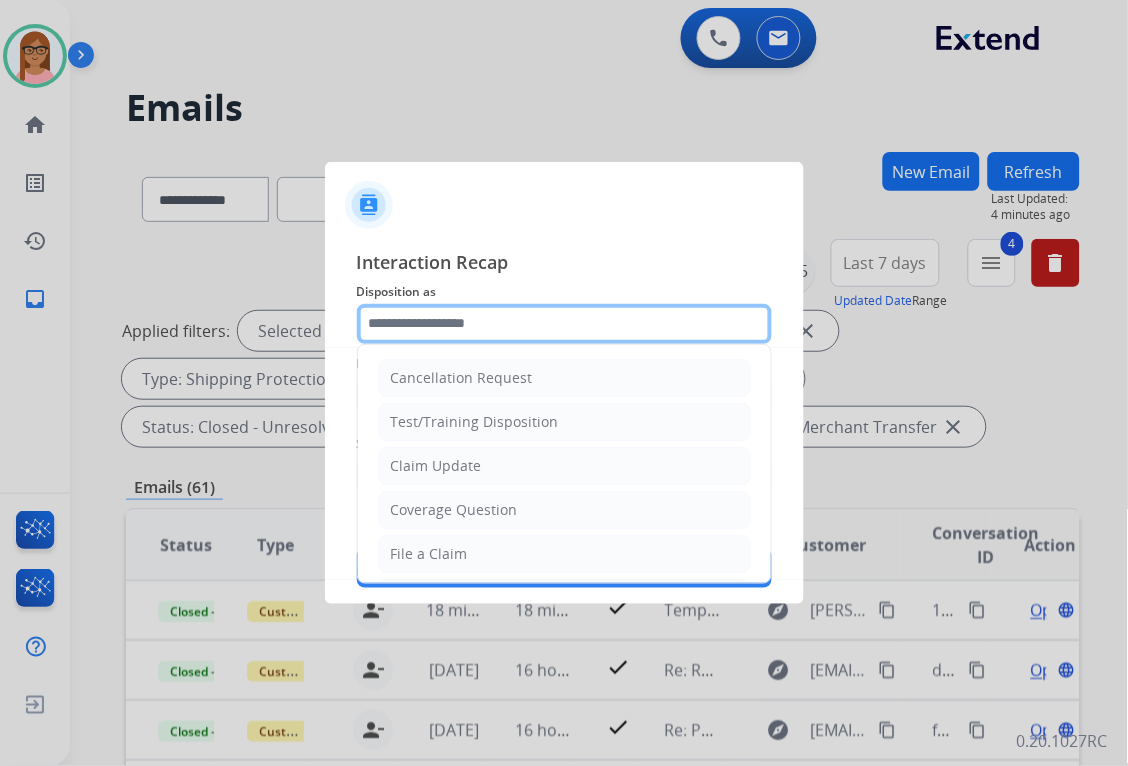 type on "**********" 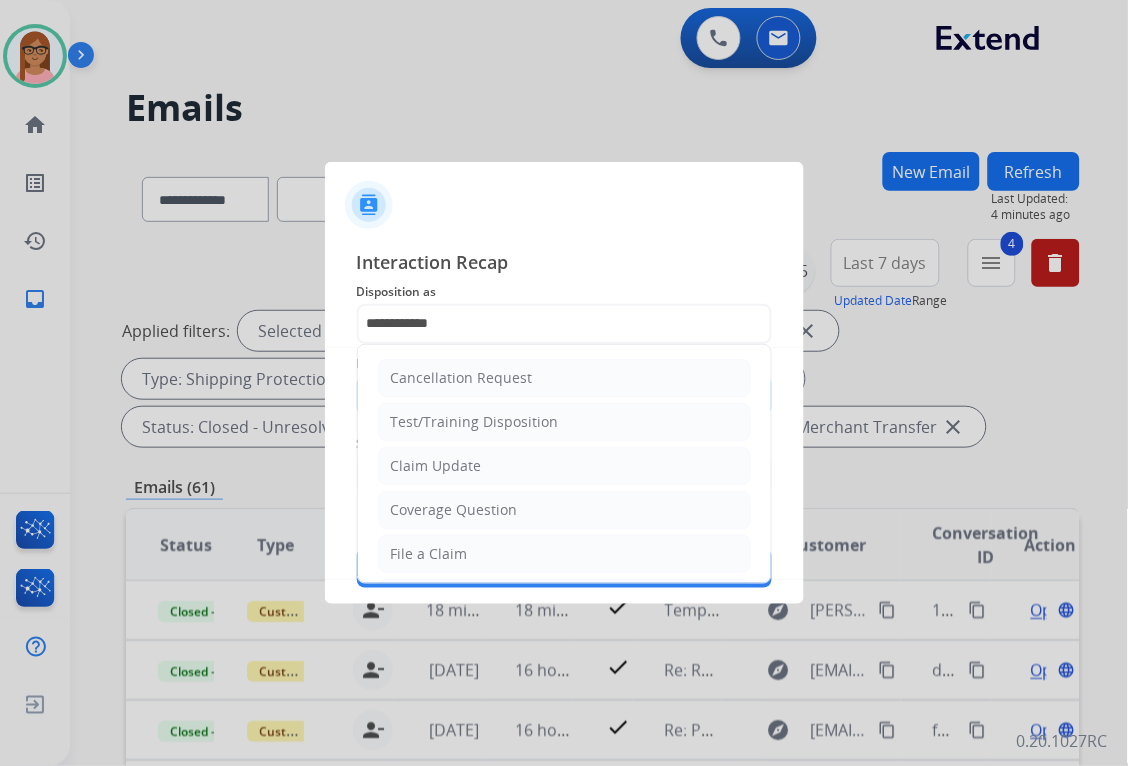 type on "**" 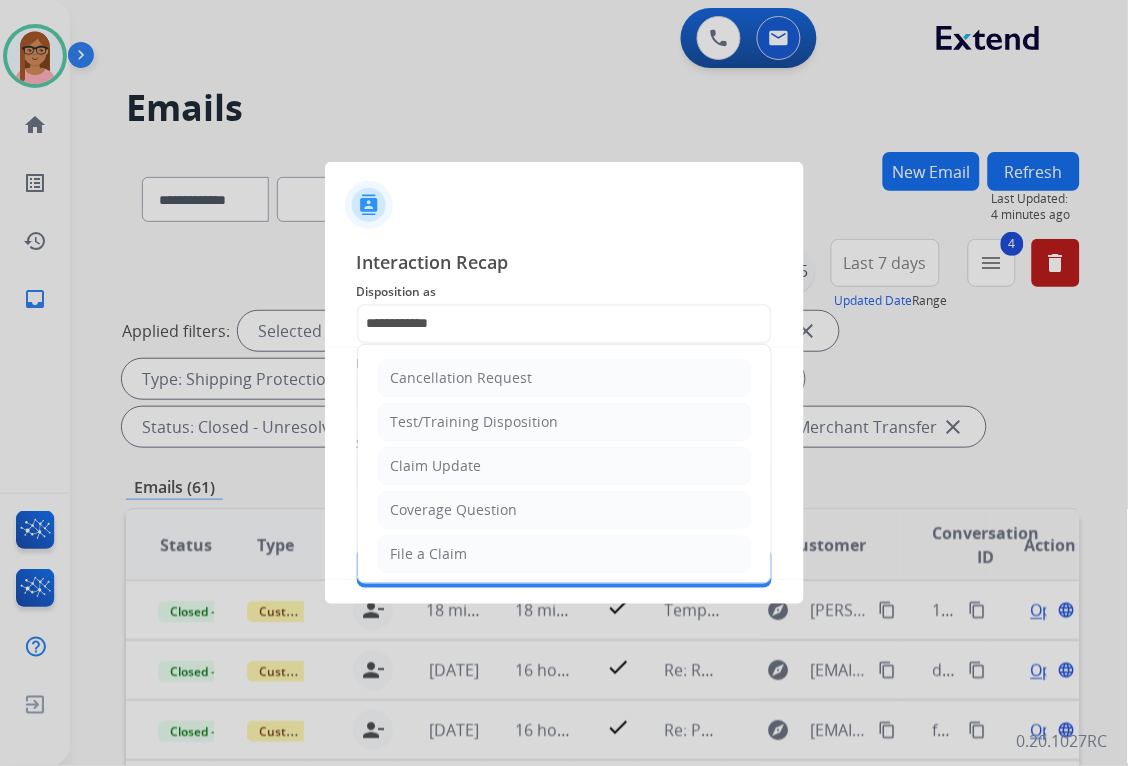 type on "**********" 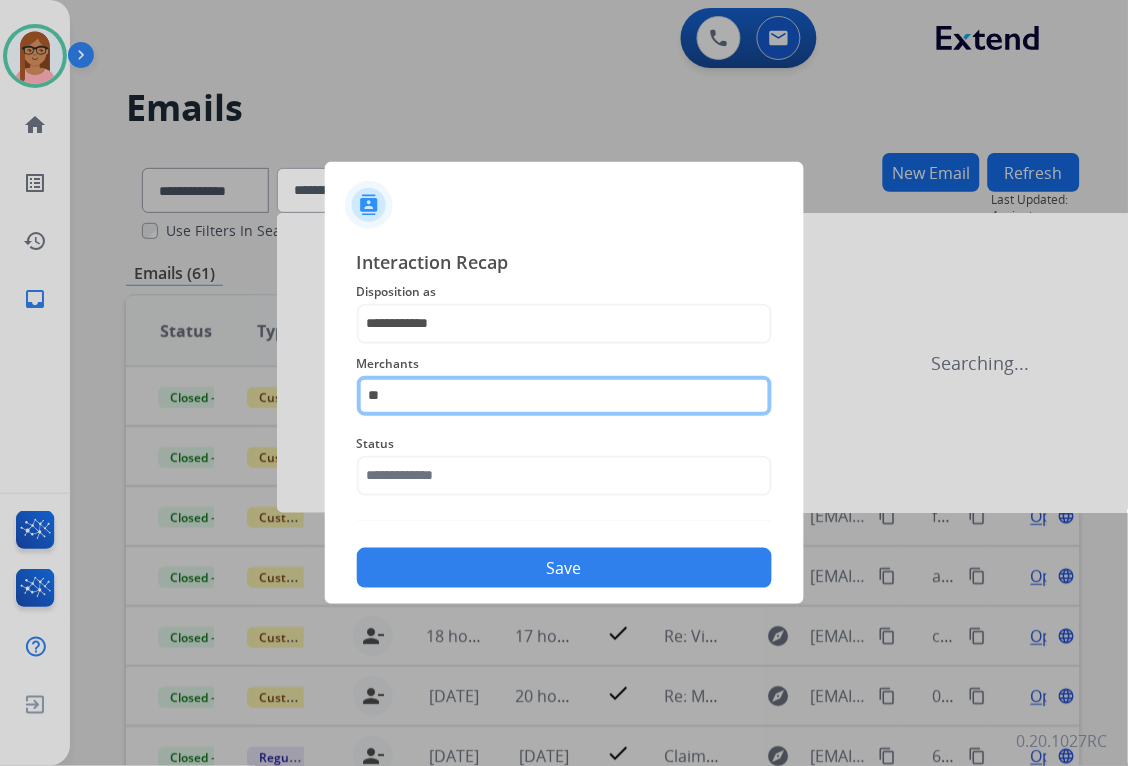 click on "**" 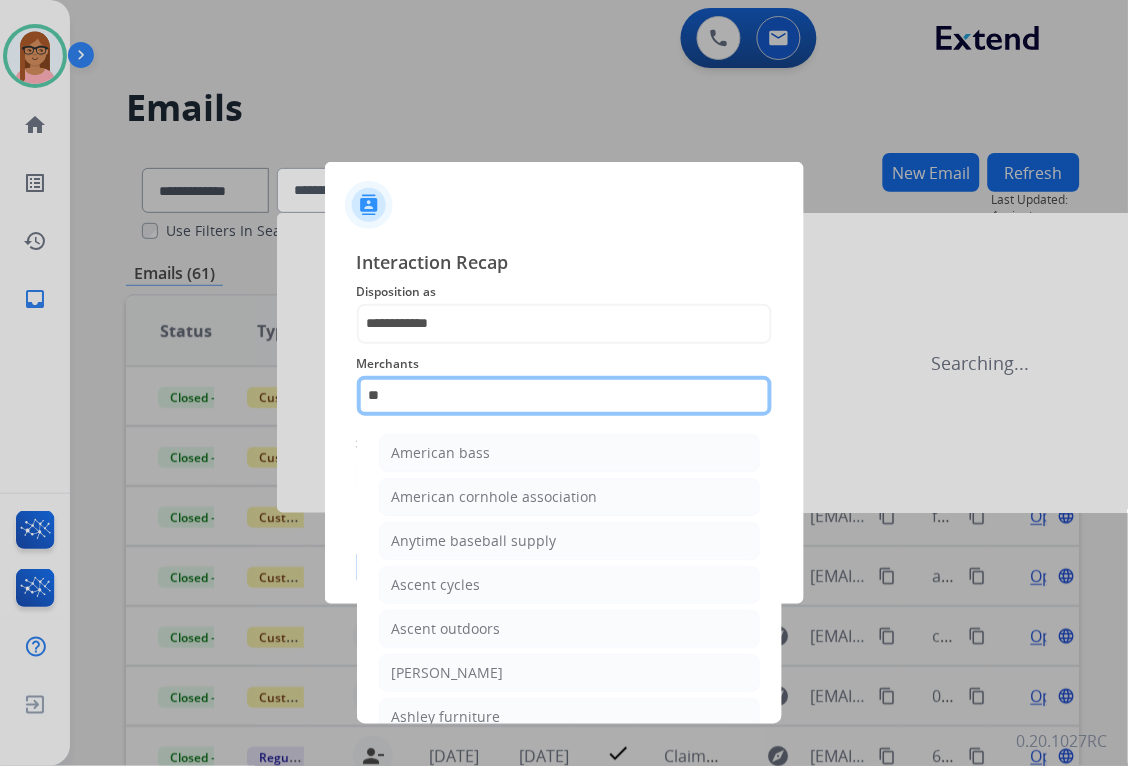 type on "*" 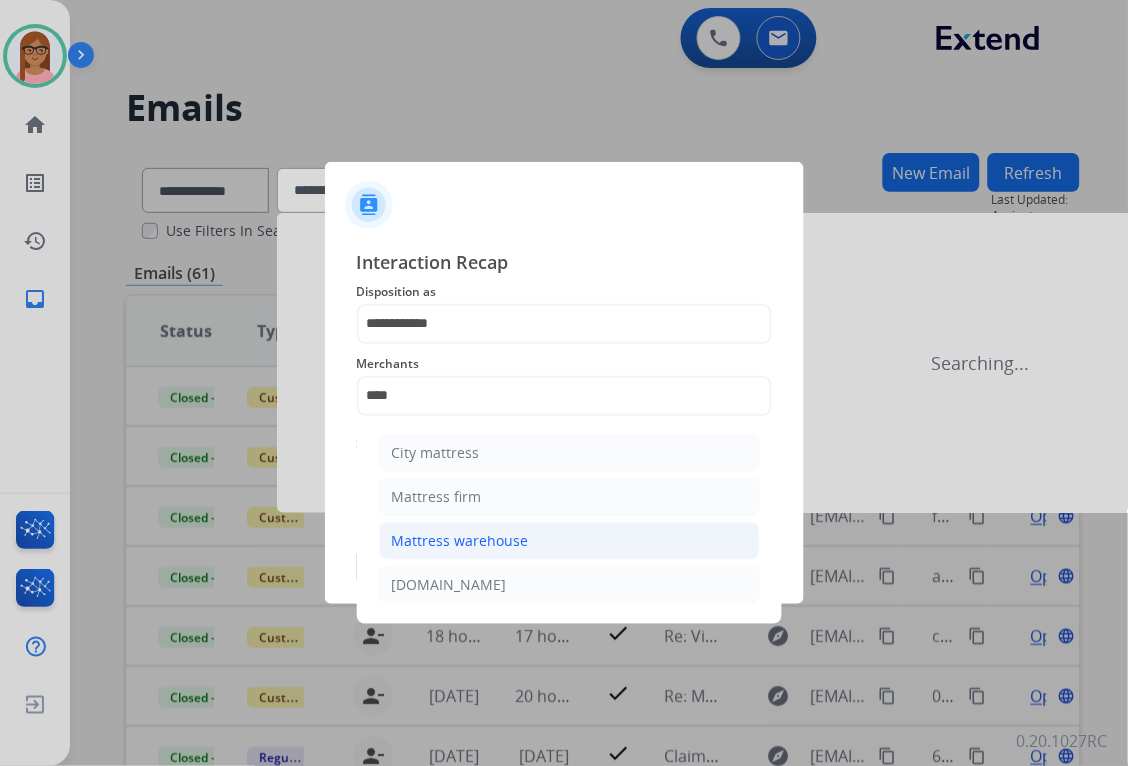 click on "Mattress warehouse" 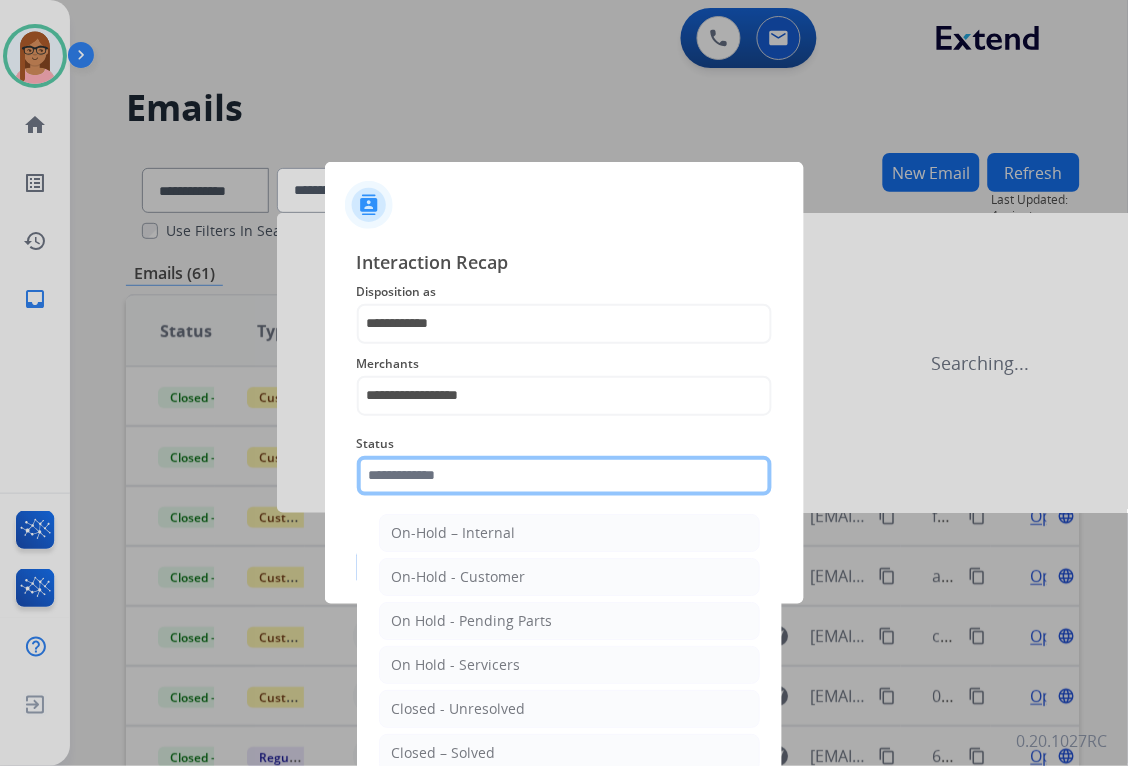 click 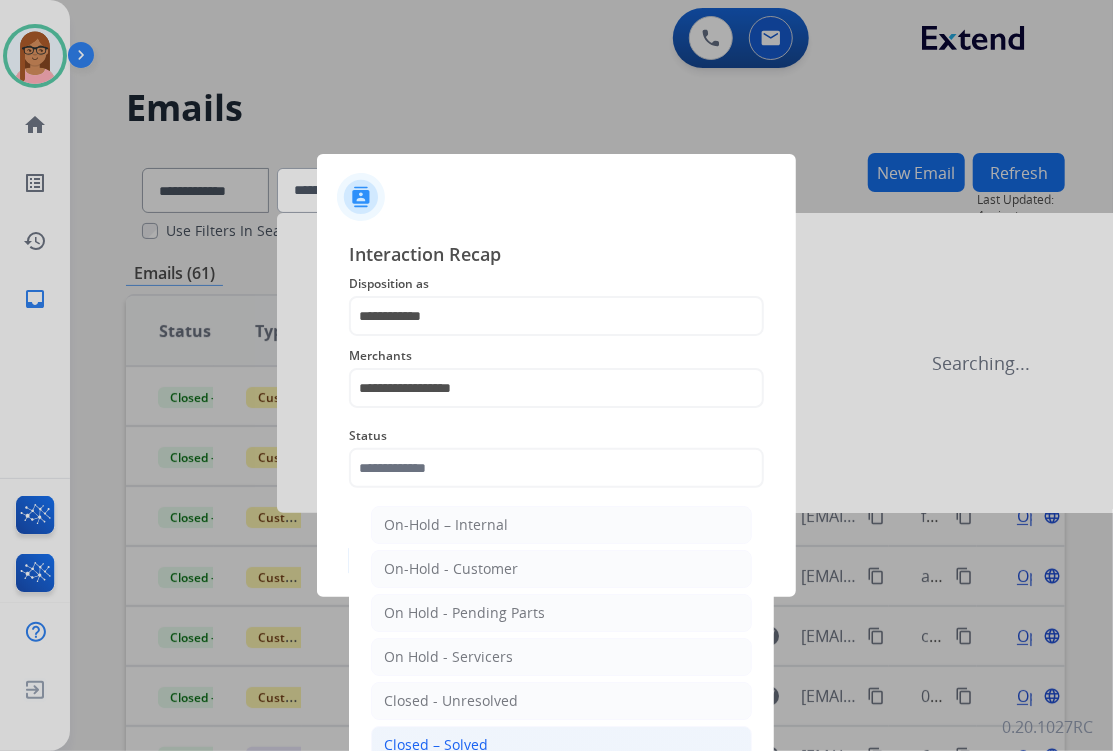 click on "Closed – Solved" 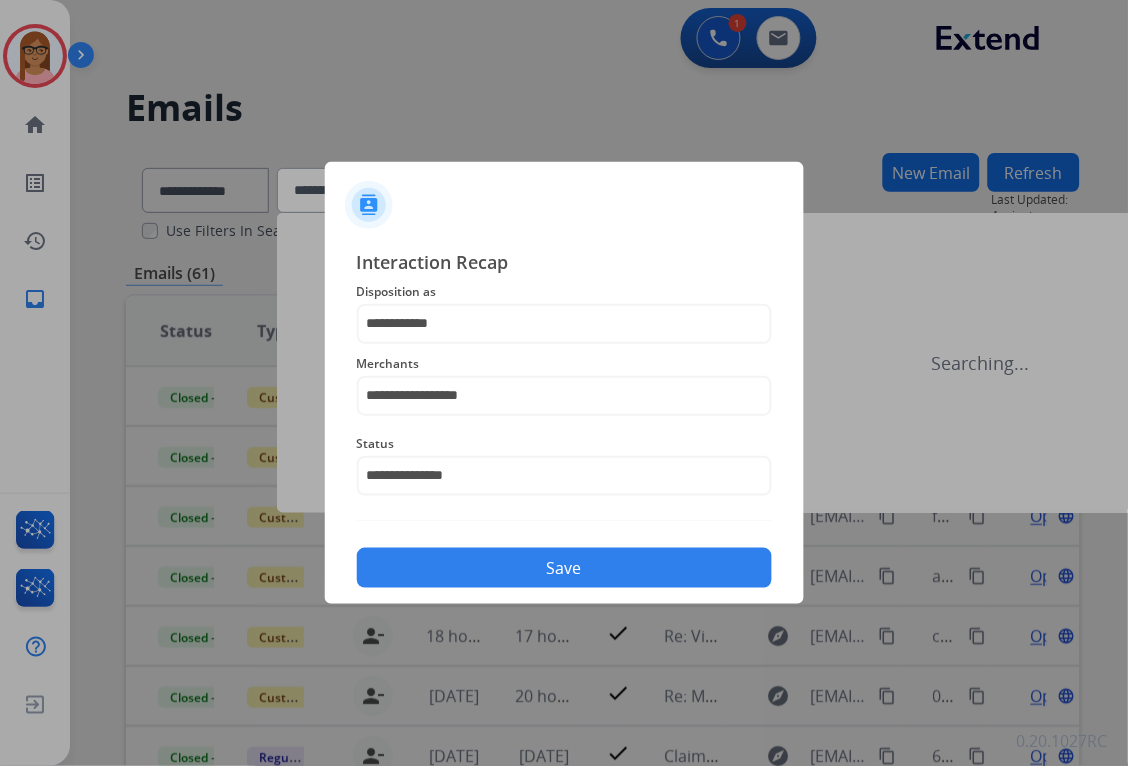 click on "Save" 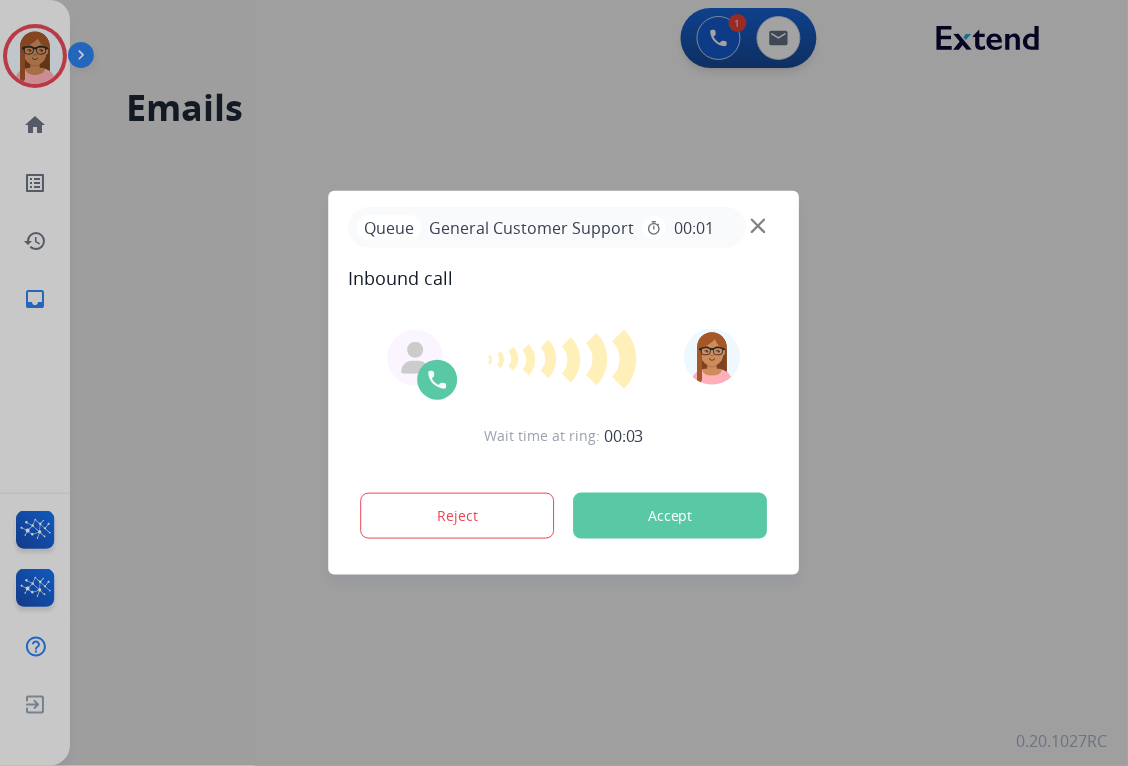 click at bounding box center [564, 383] 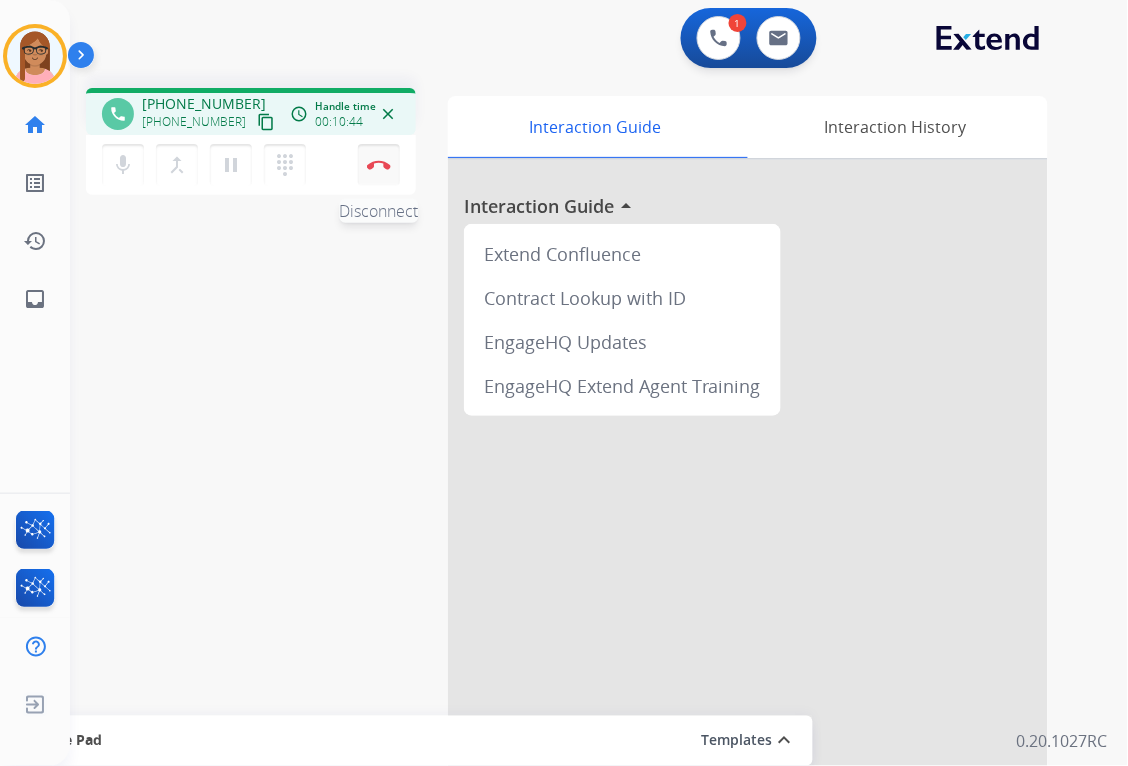 click on "Disconnect" at bounding box center (379, 165) 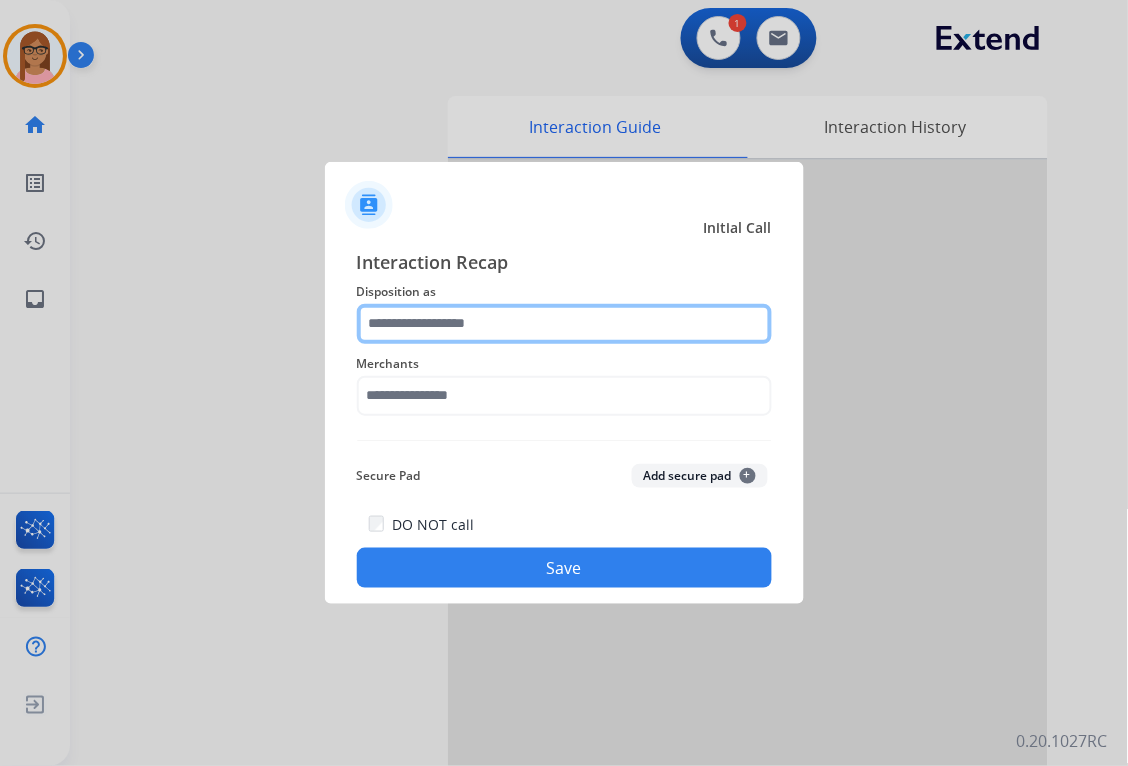 click 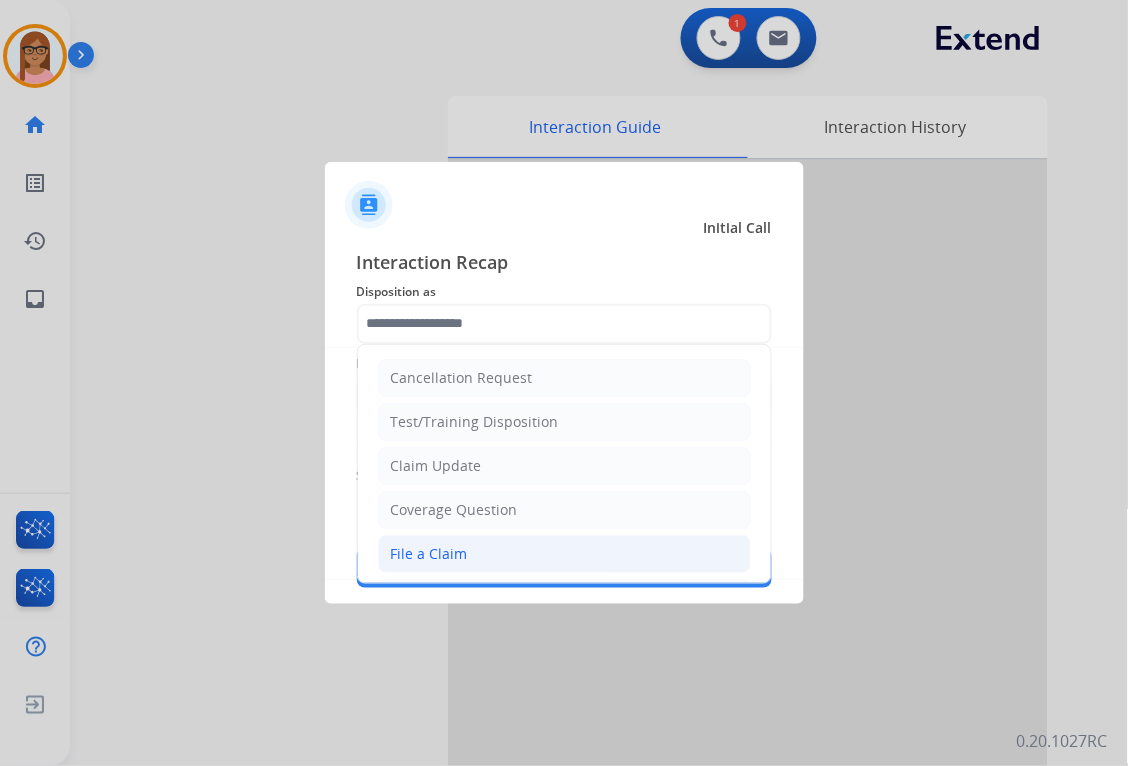 drag, startPoint x: 423, startPoint y: 550, endPoint x: 435, endPoint y: 422, distance: 128.56126 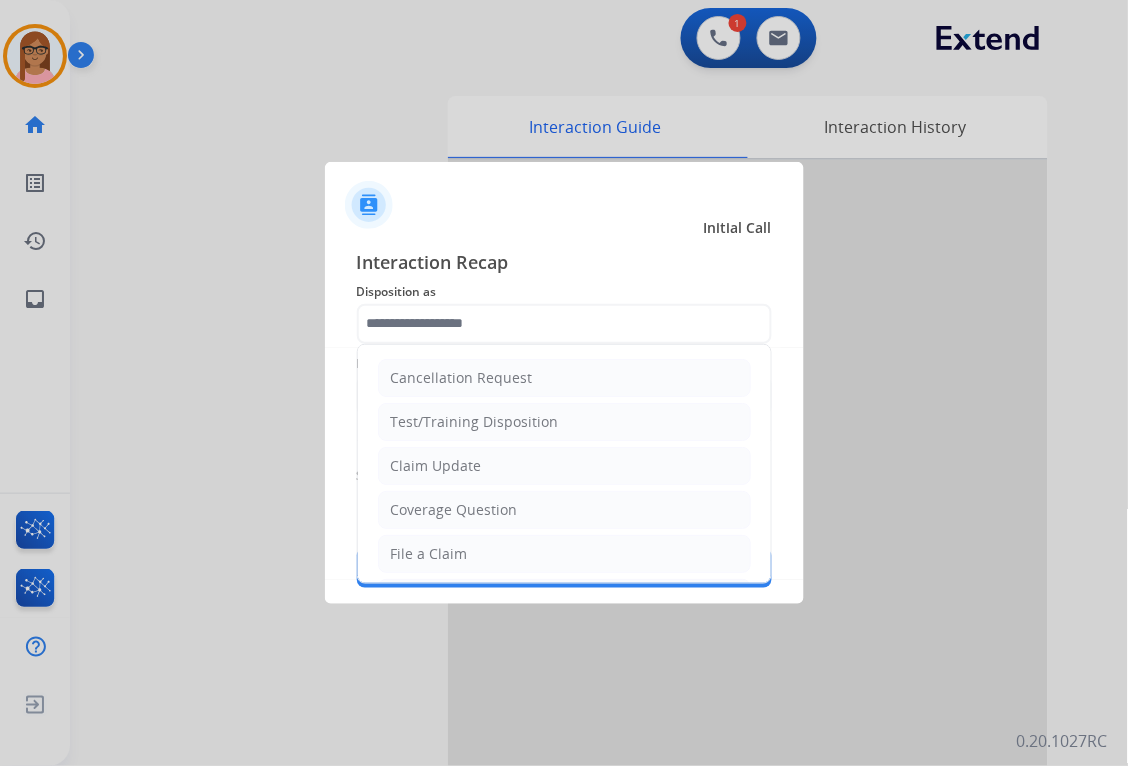 type on "**********" 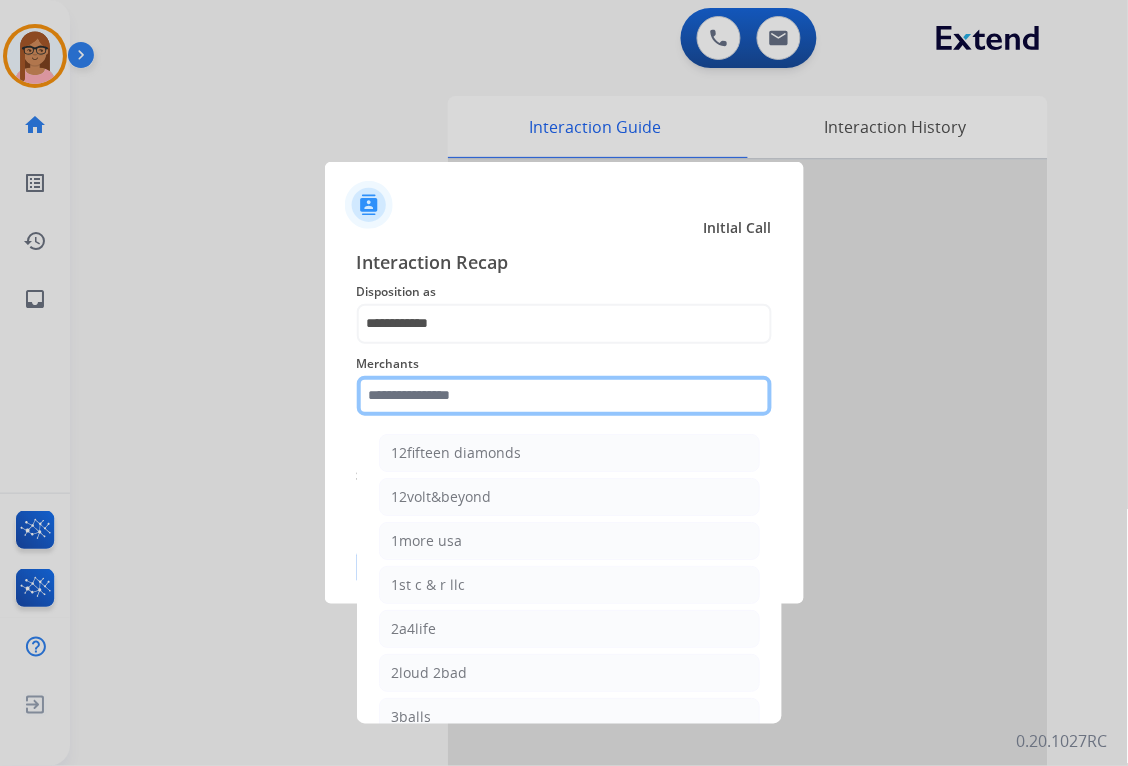 click 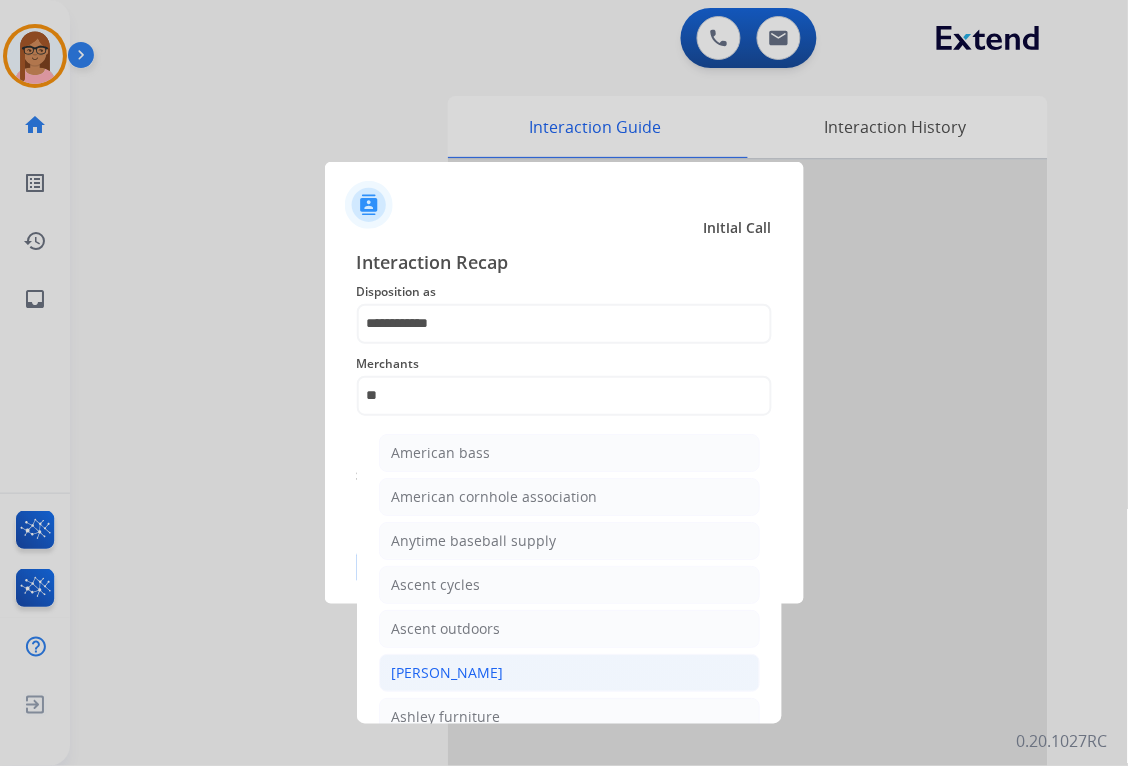 click on "[PERSON_NAME]" 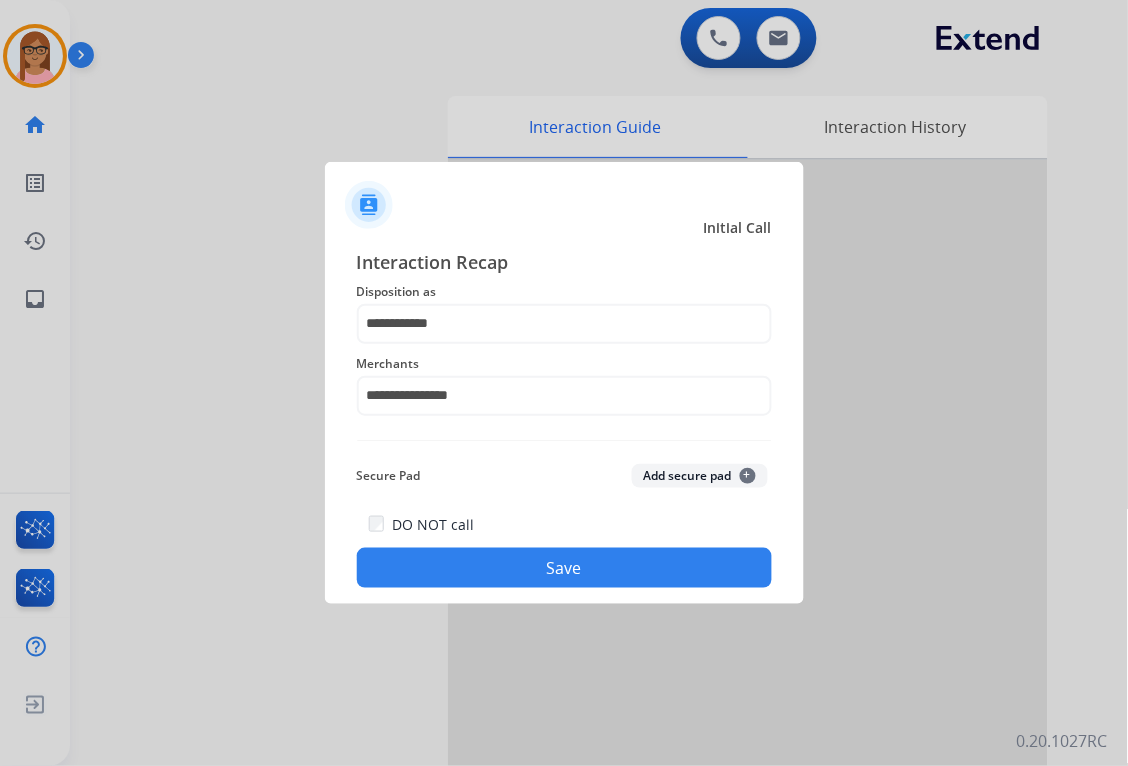 click on "Save" 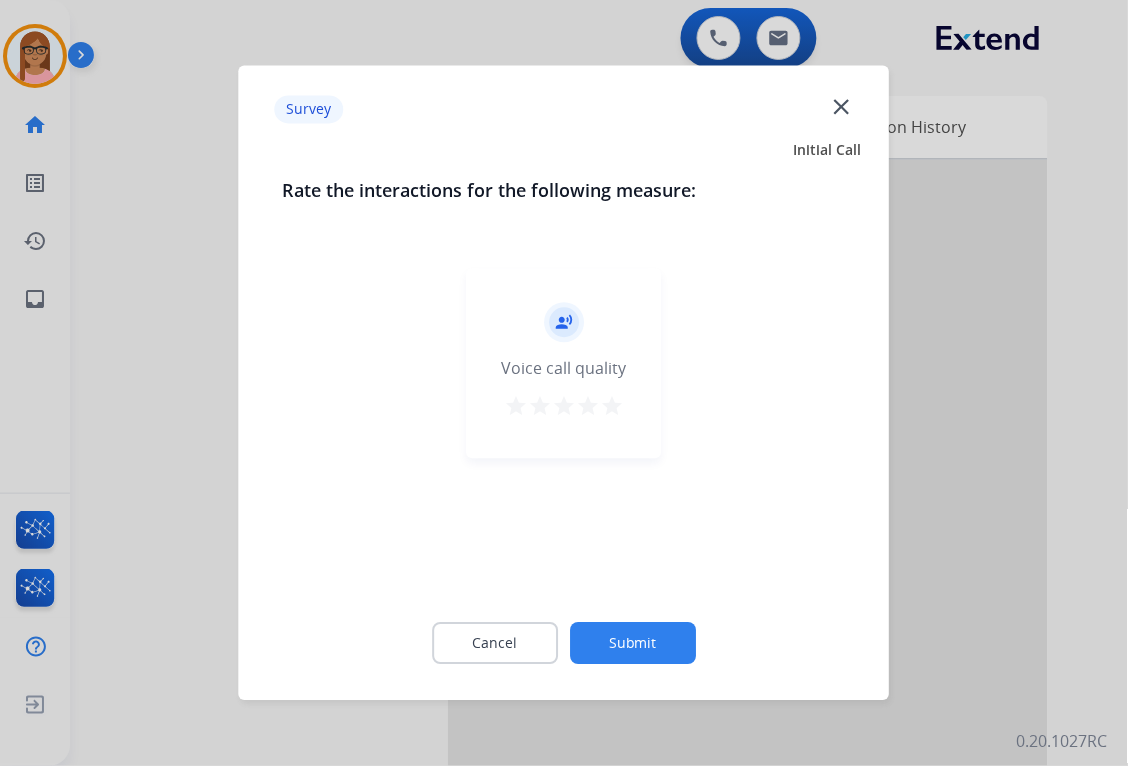 click on "star" at bounding box center (588, 407) 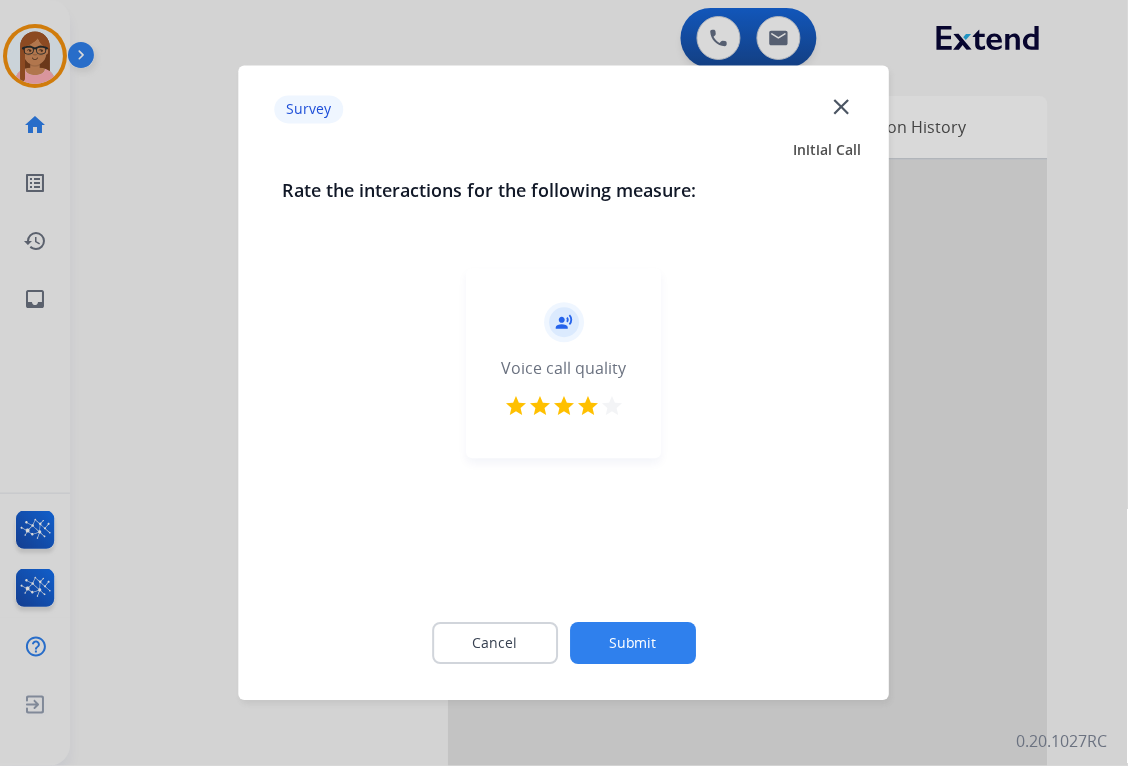 click on "Submit" 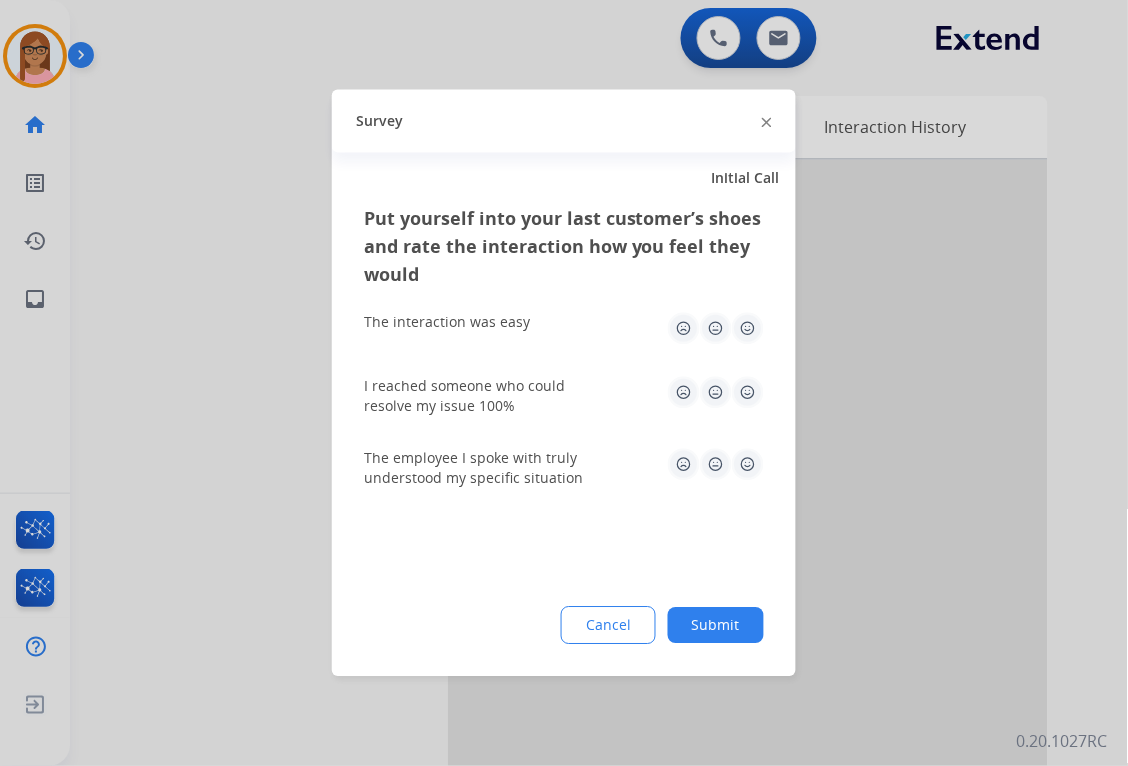 click 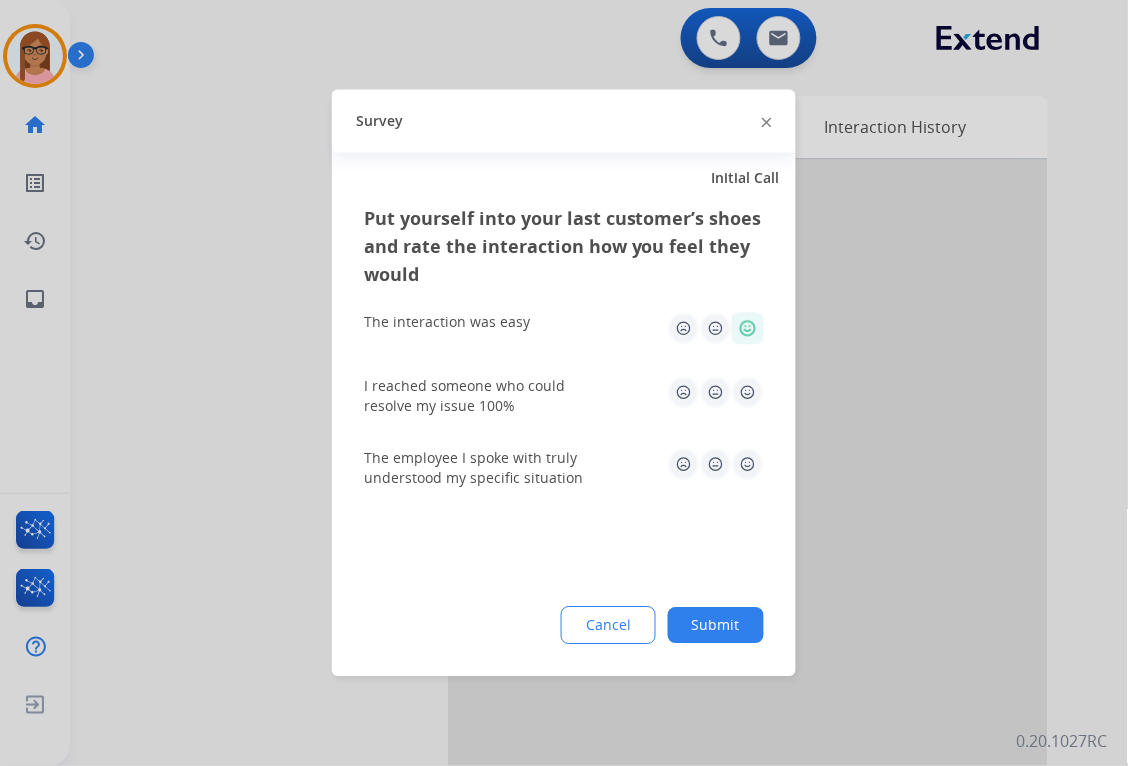 drag, startPoint x: 742, startPoint y: 375, endPoint x: 748, endPoint y: 427, distance: 52.34501 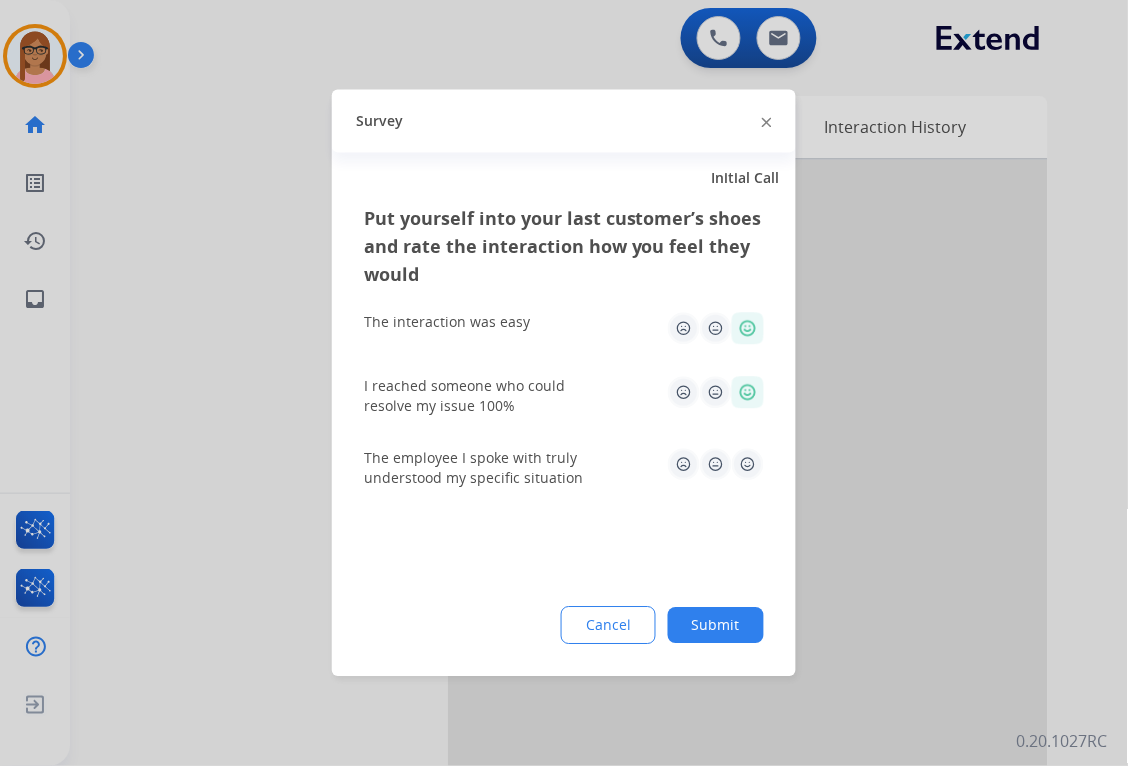 click 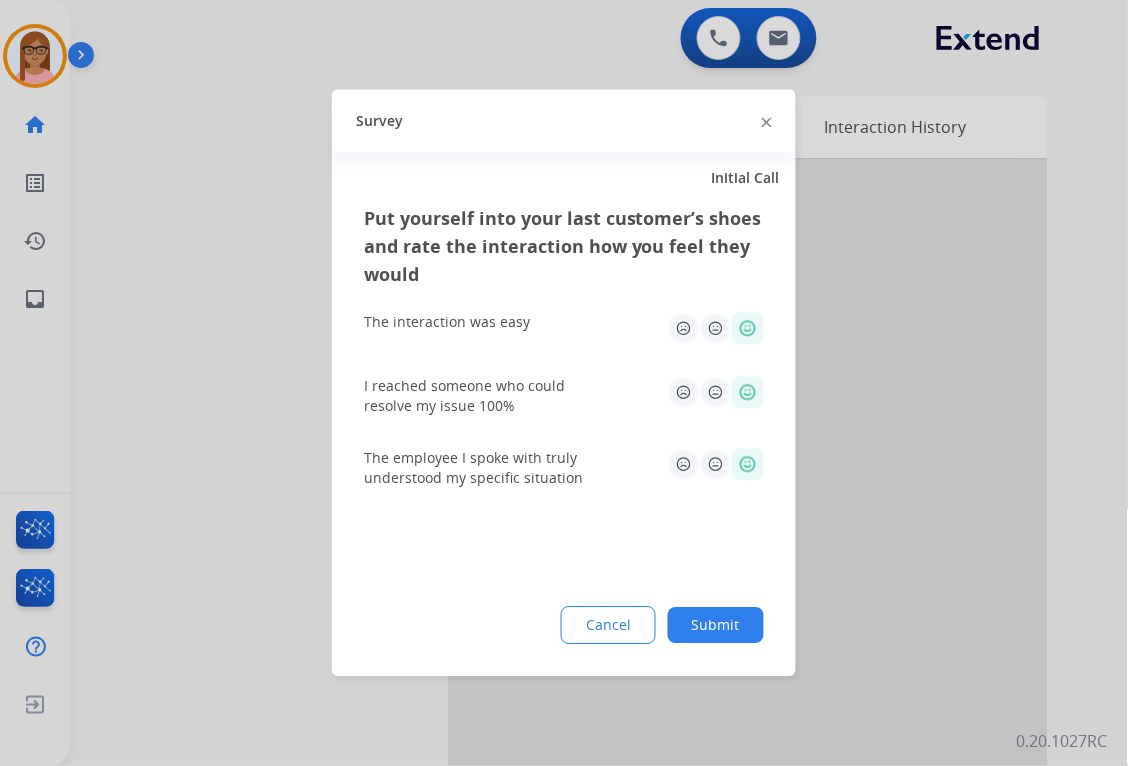 click on "Submit" 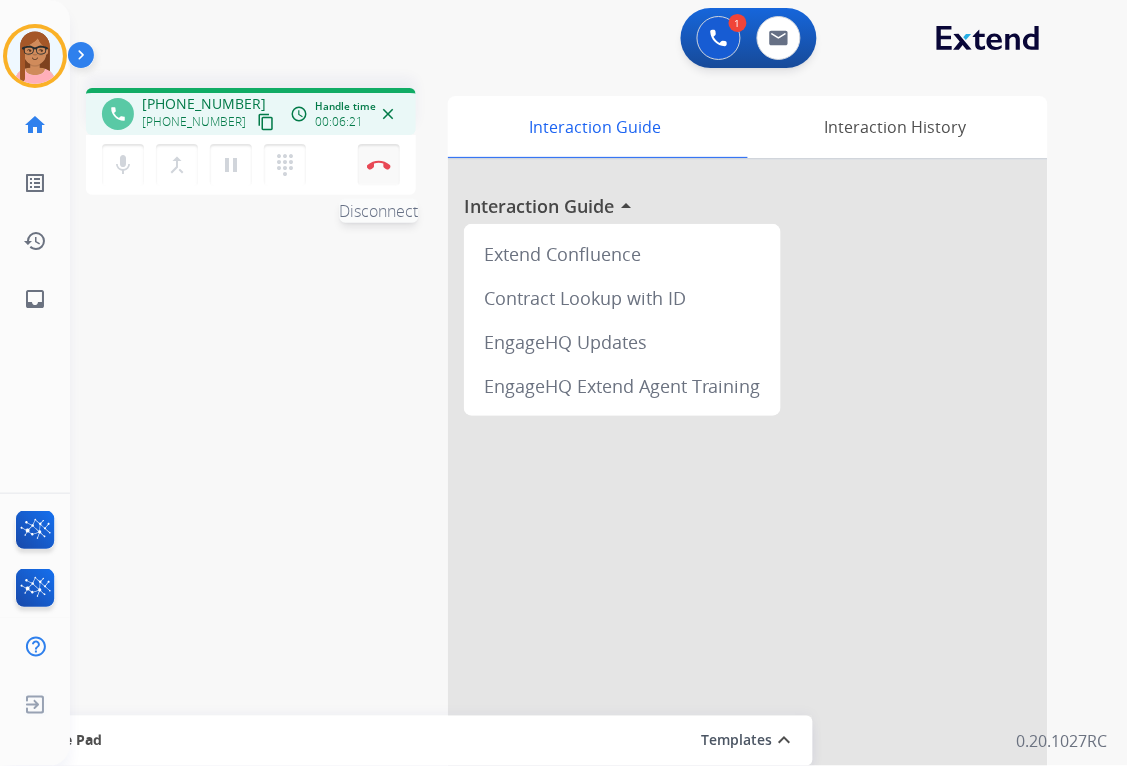 click at bounding box center [379, 165] 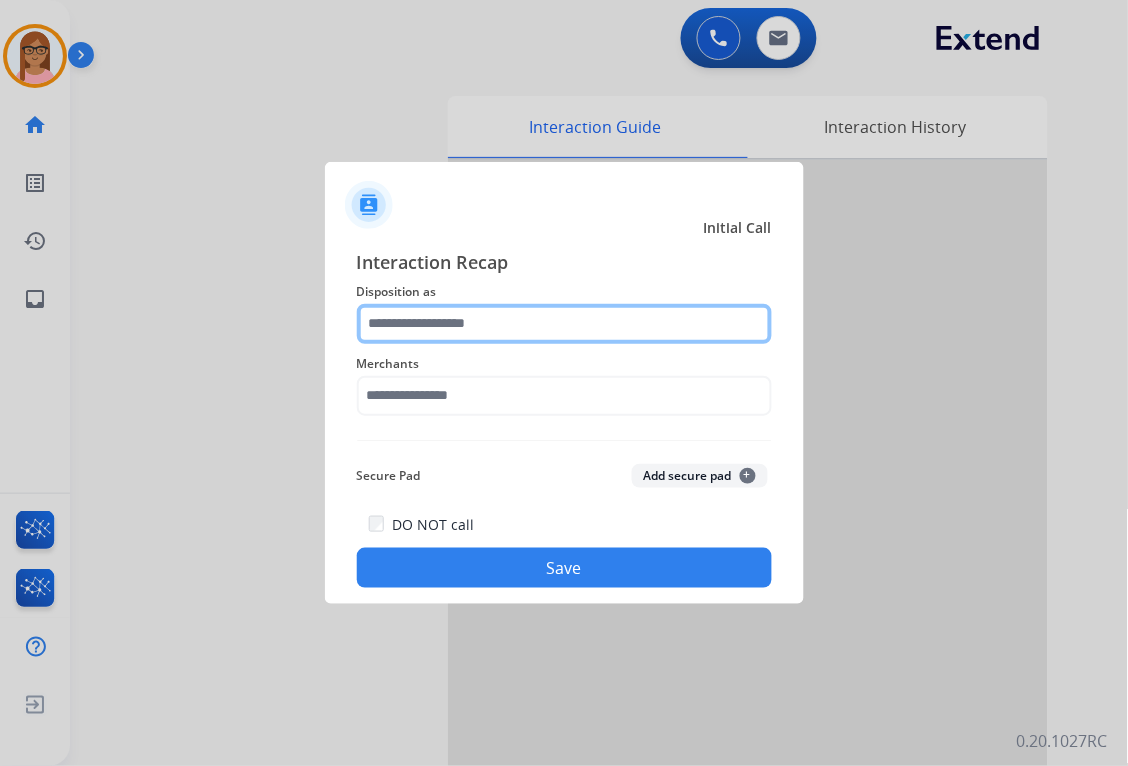 click 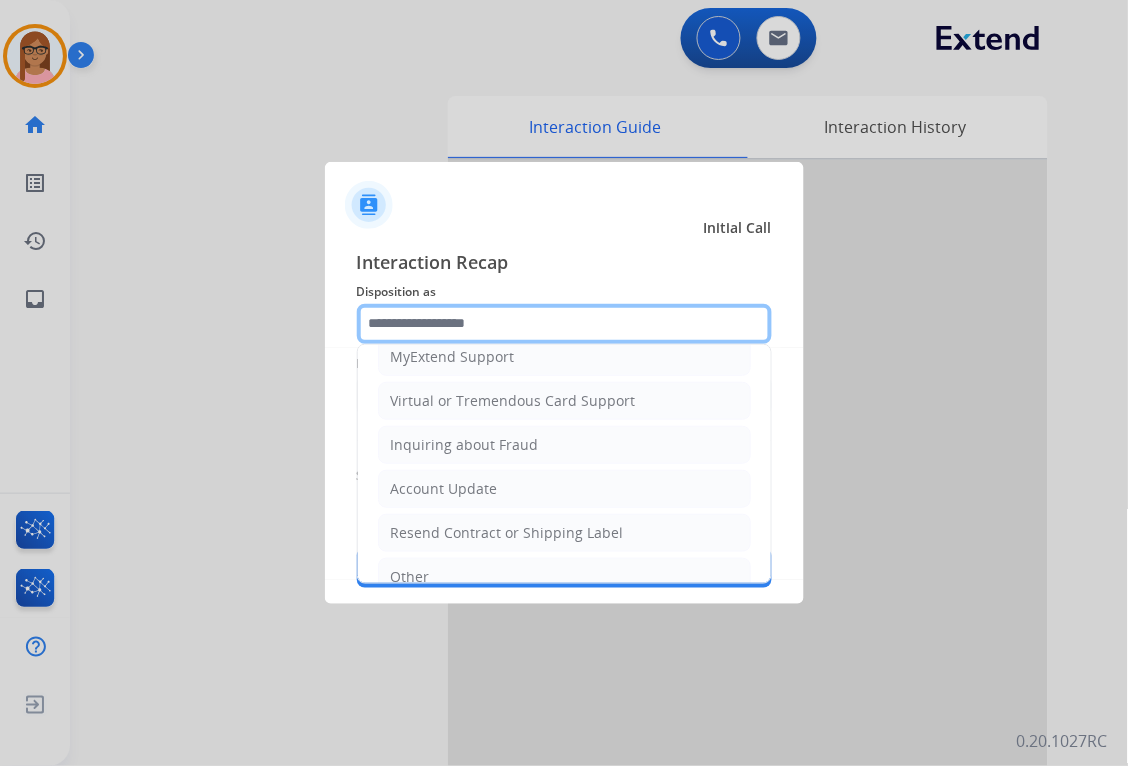 scroll, scrollTop: 202, scrollLeft: 0, axis: vertical 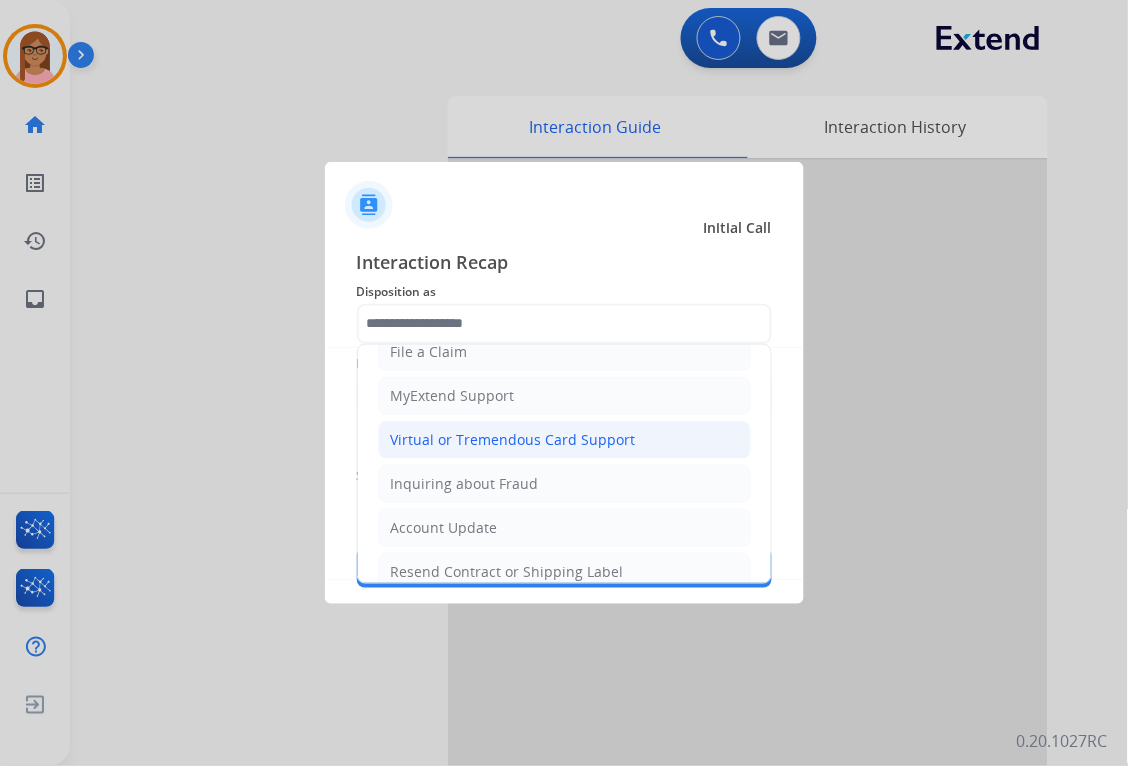 click on "Virtual or Tremendous Card Support" 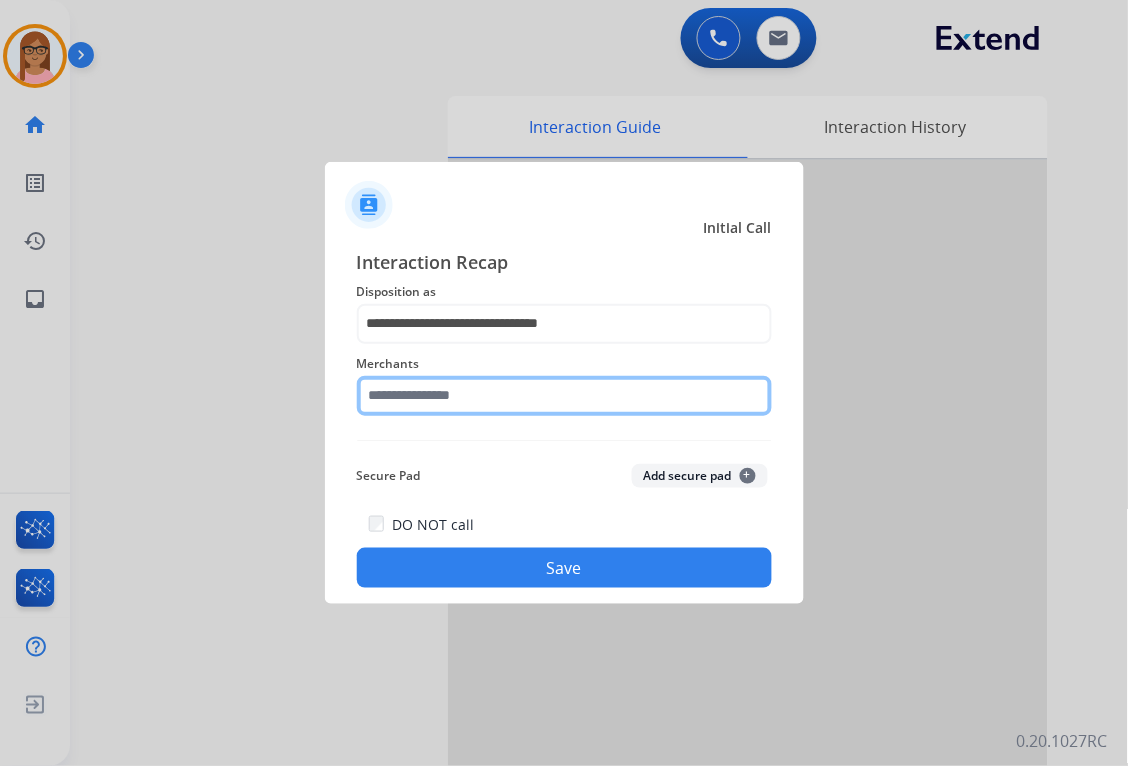 click 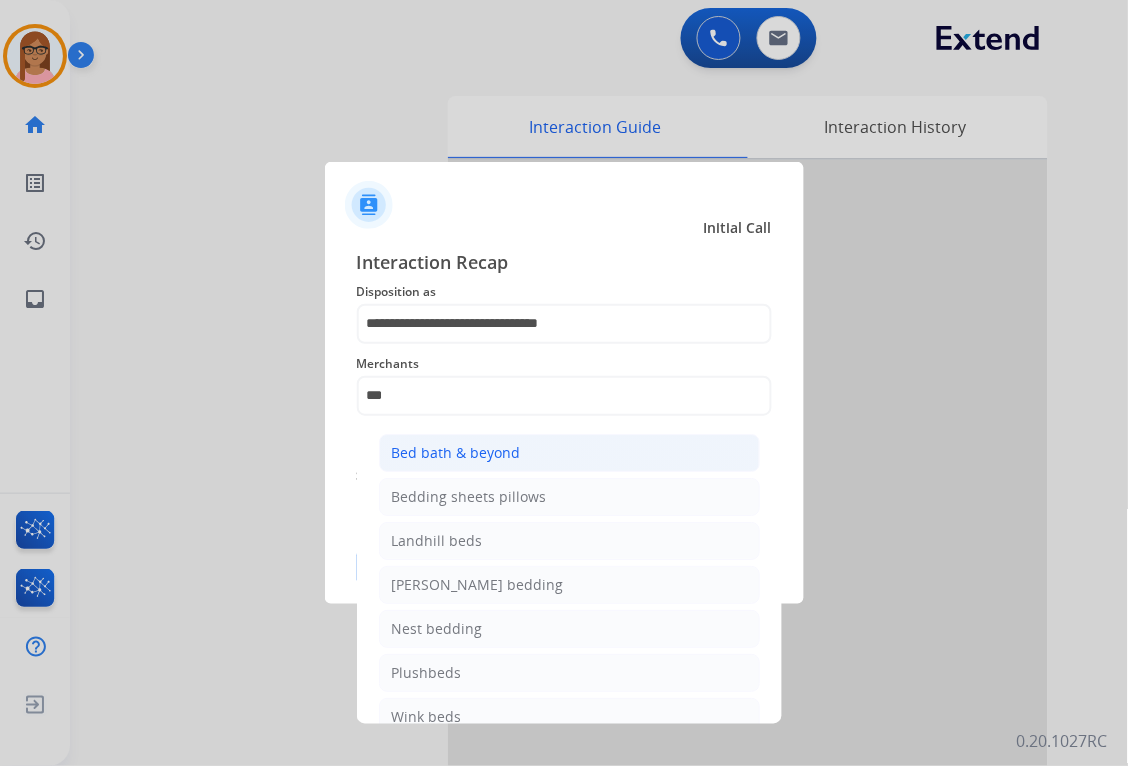click on "Bed bath & beyond" 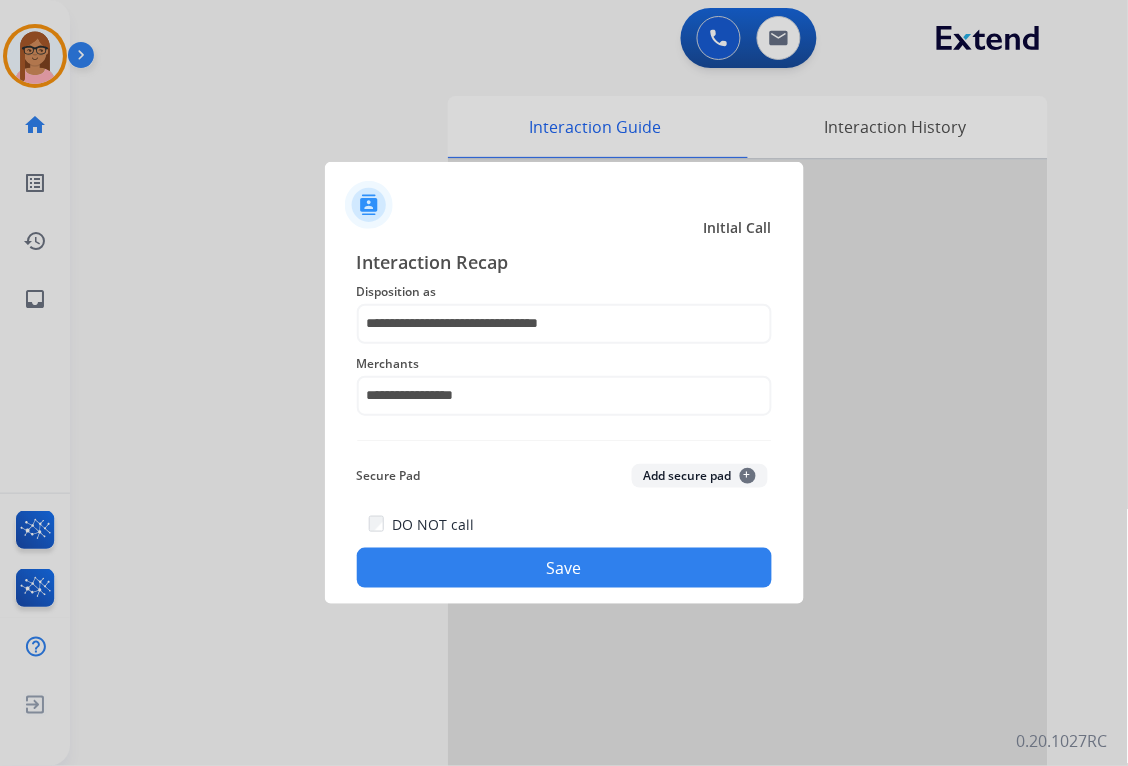 click on "Save" 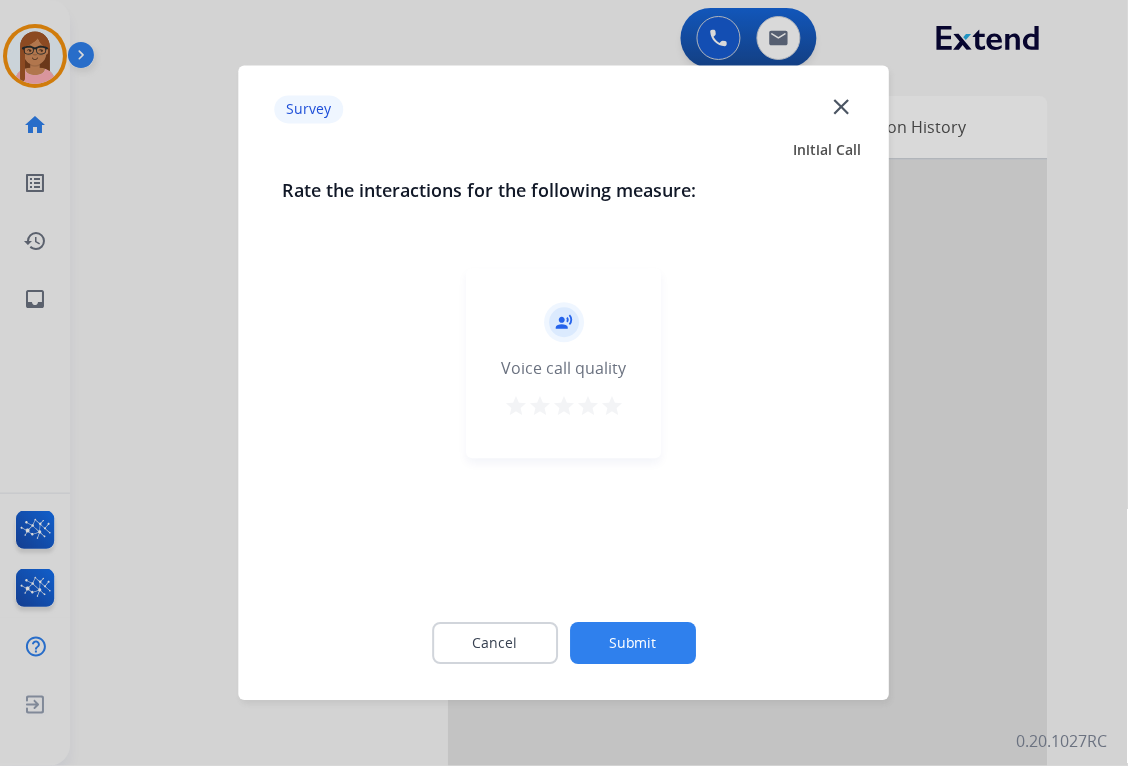 click on "star" at bounding box center [588, 407] 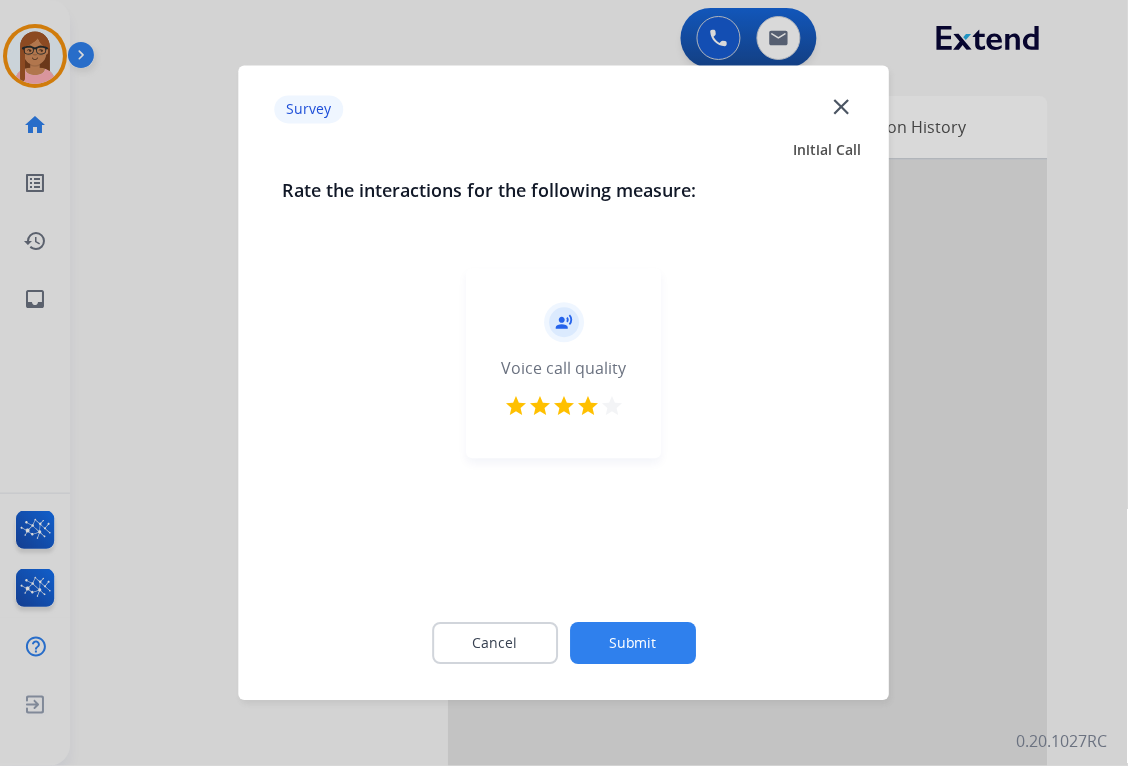 click on "Submit" 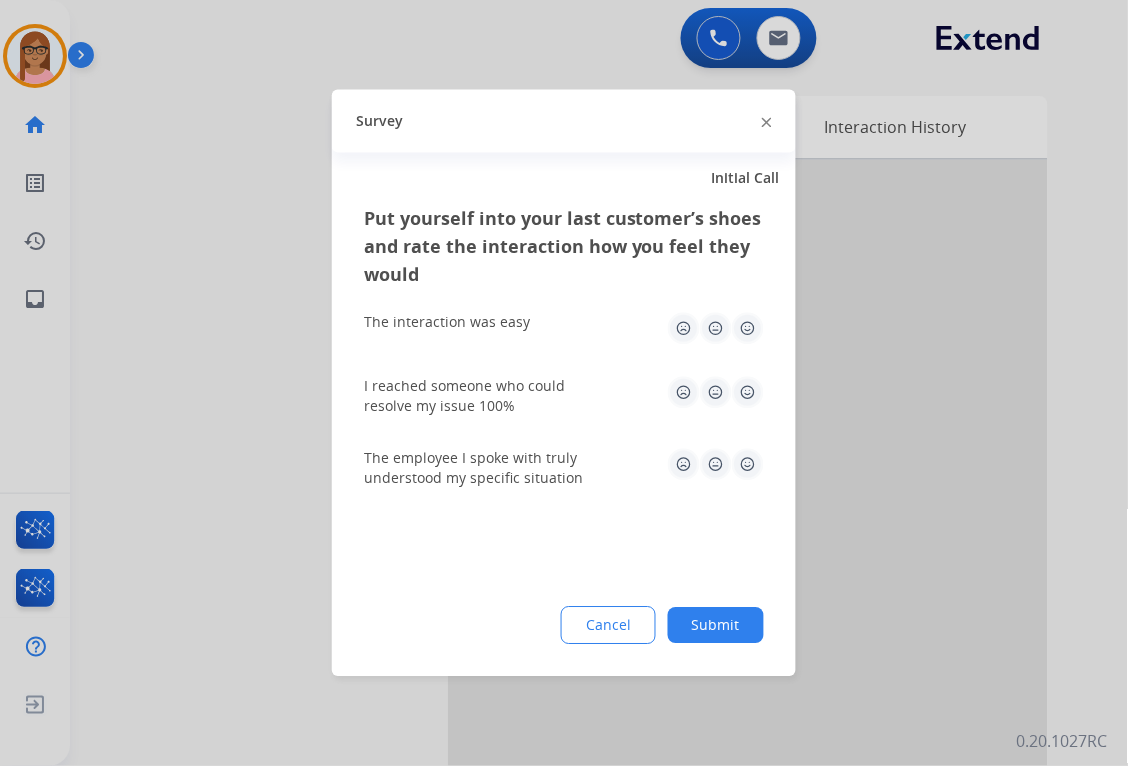 click 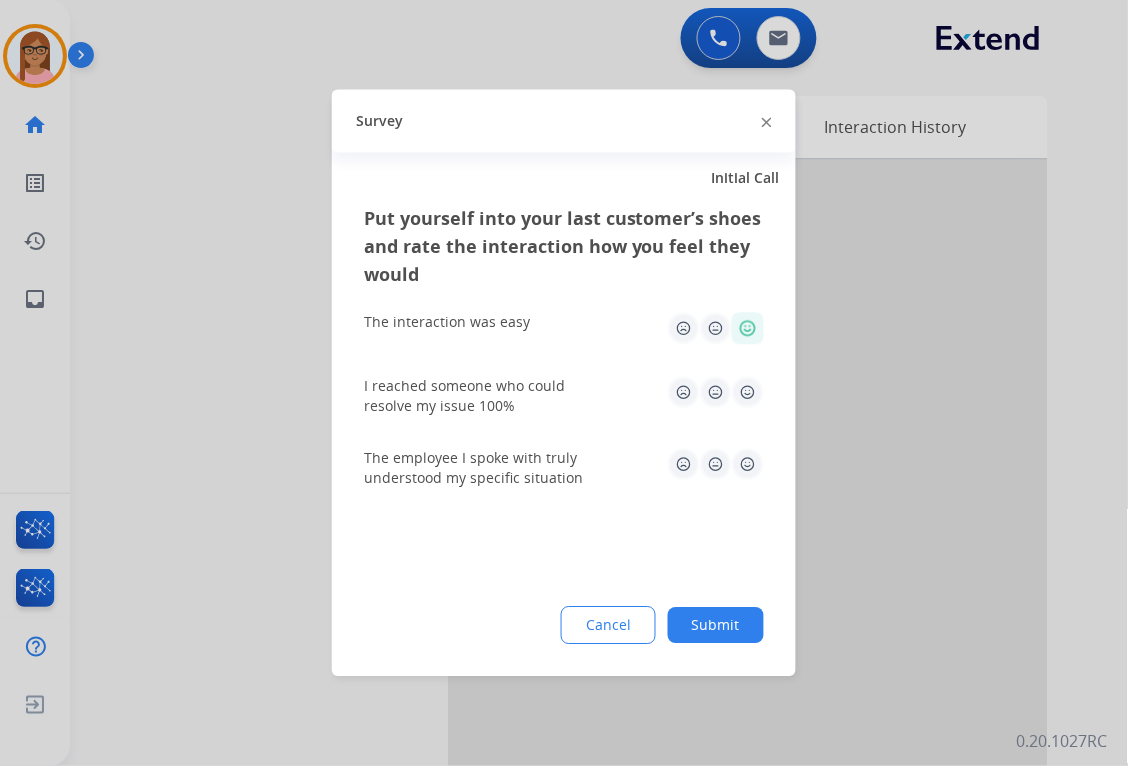 click 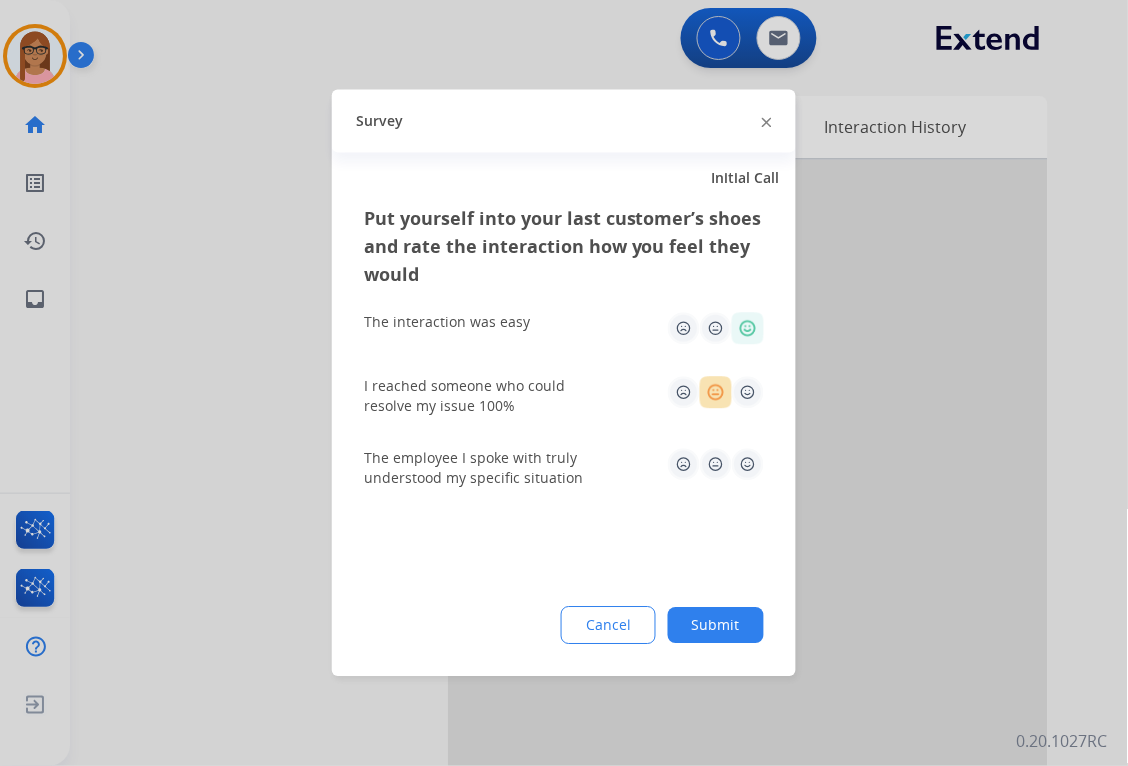 click 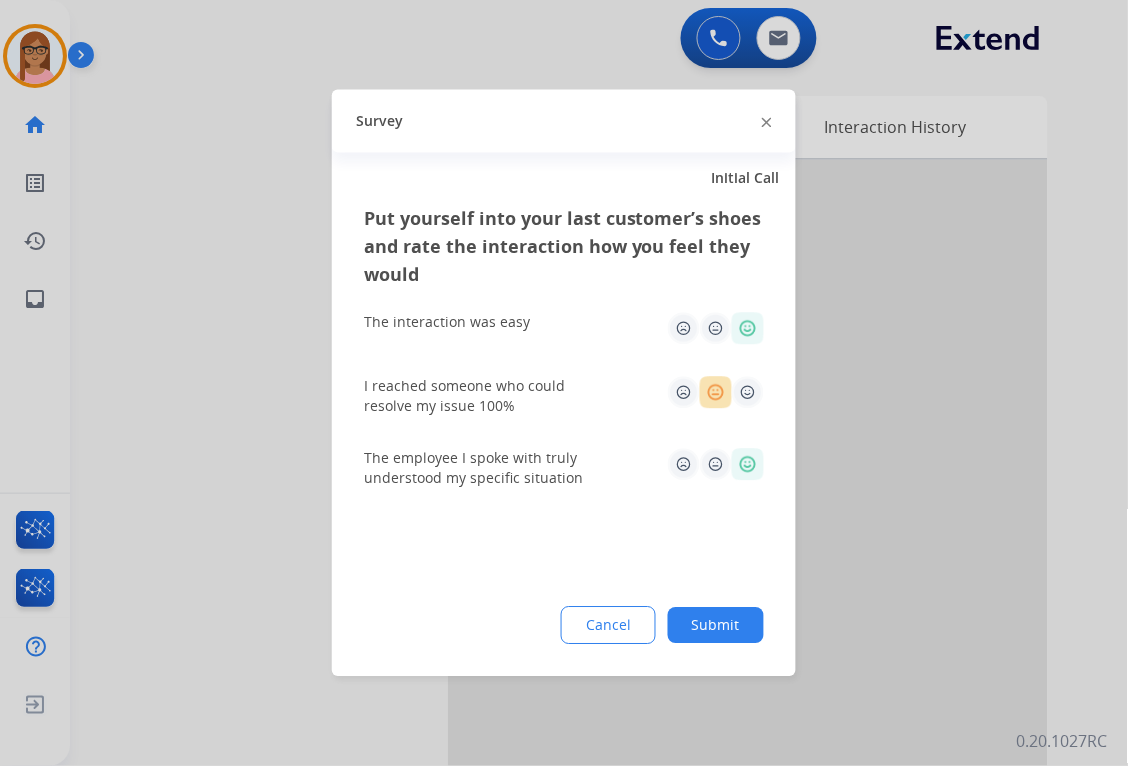 click on "Submit" 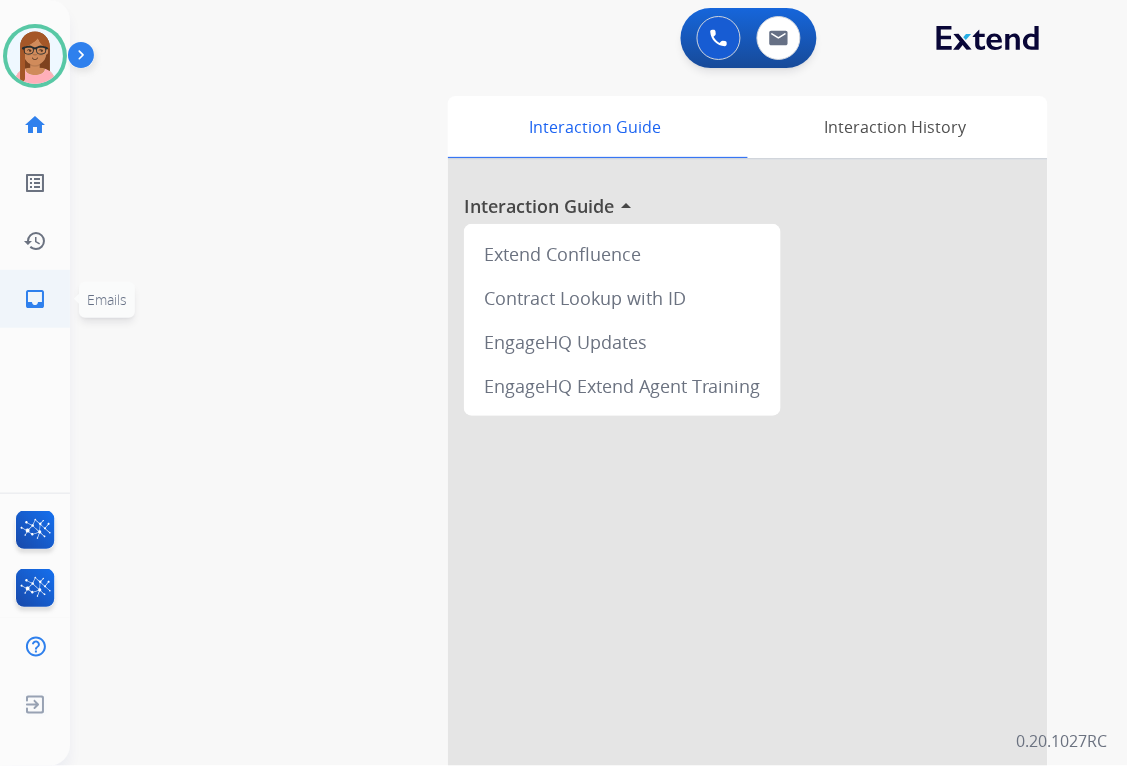 click on "inbox" 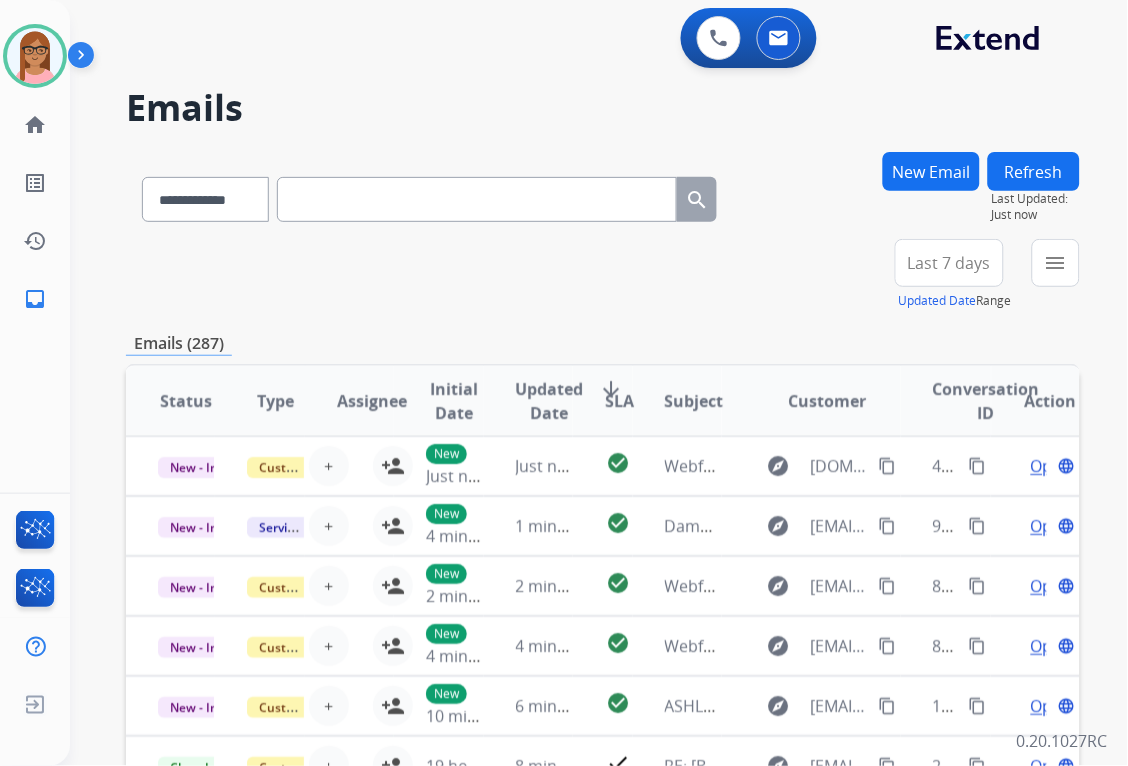 click on "menu" at bounding box center (1056, 263) 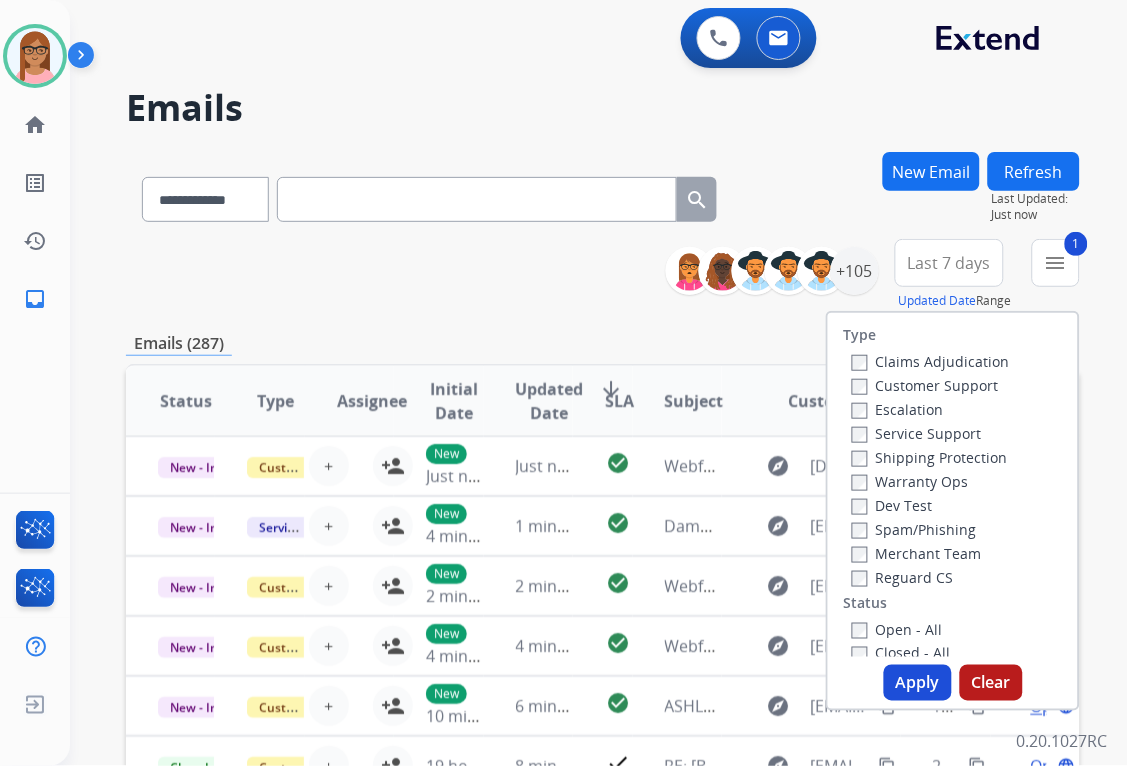 click on "Warranty Ops" at bounding box center (910, 481) 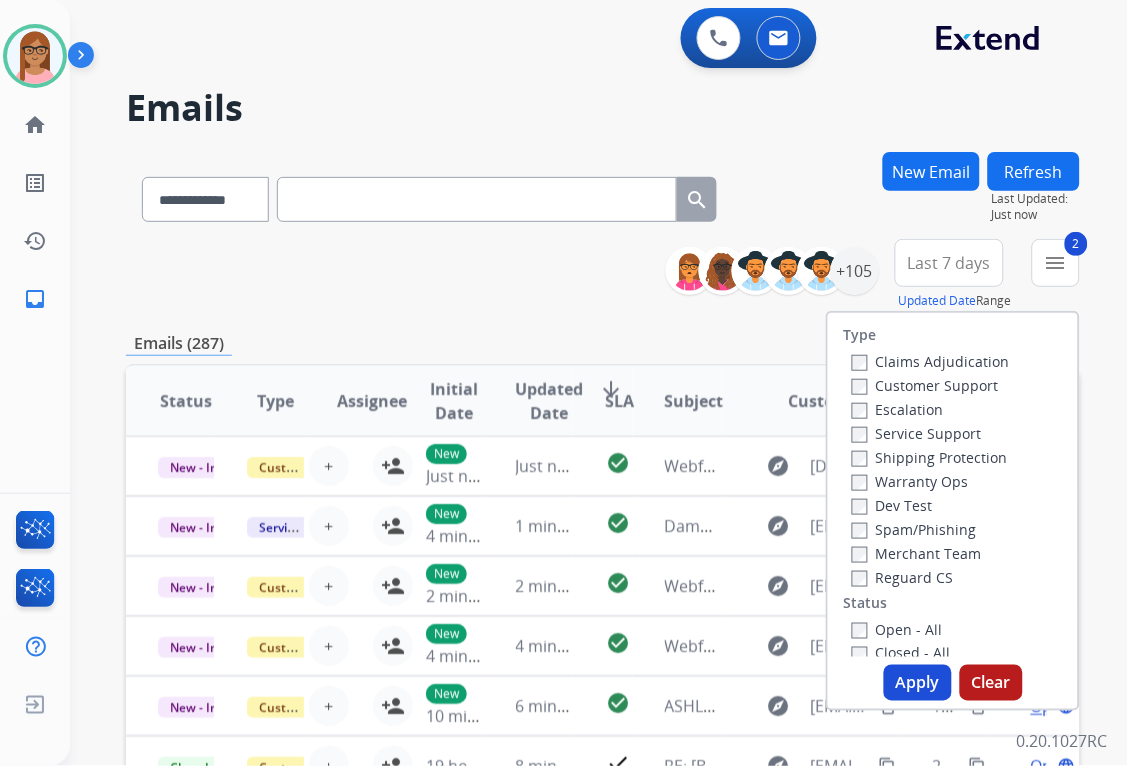 click on "Warranty Ops" at bounding box center (931, 481) 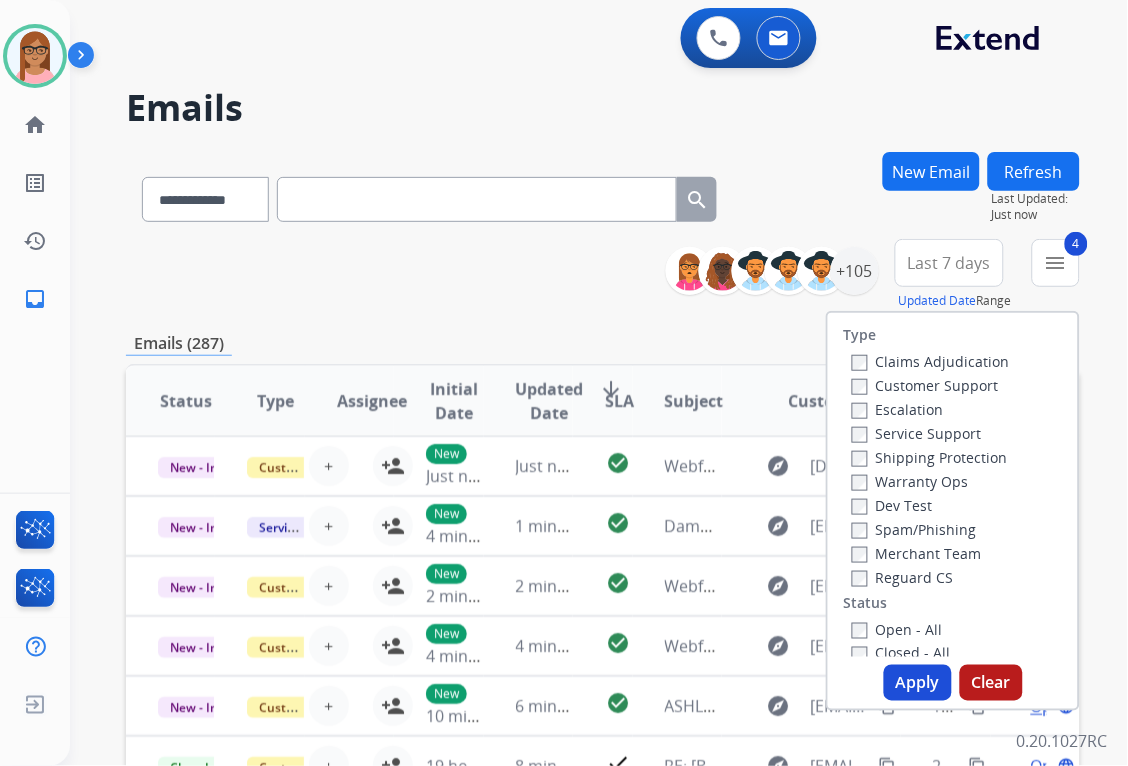 click on "Apply" at bounding box center [918, 683] 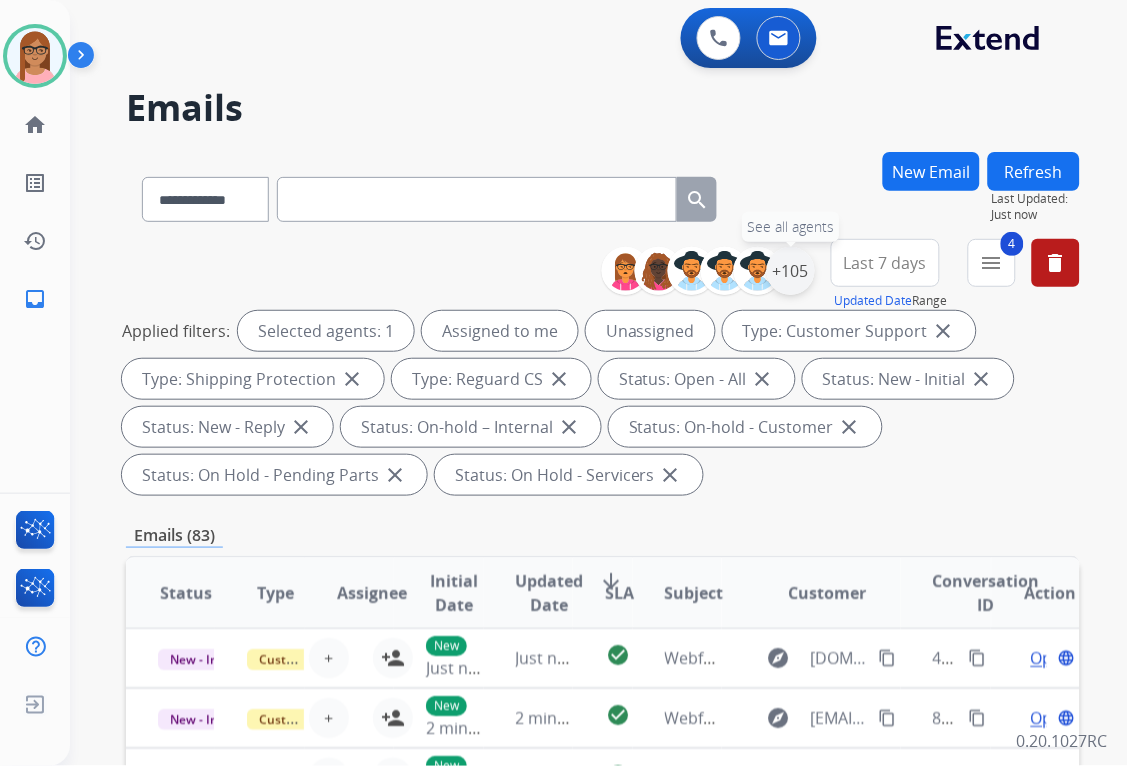 click on "+105" at bounding box center (791, 271) 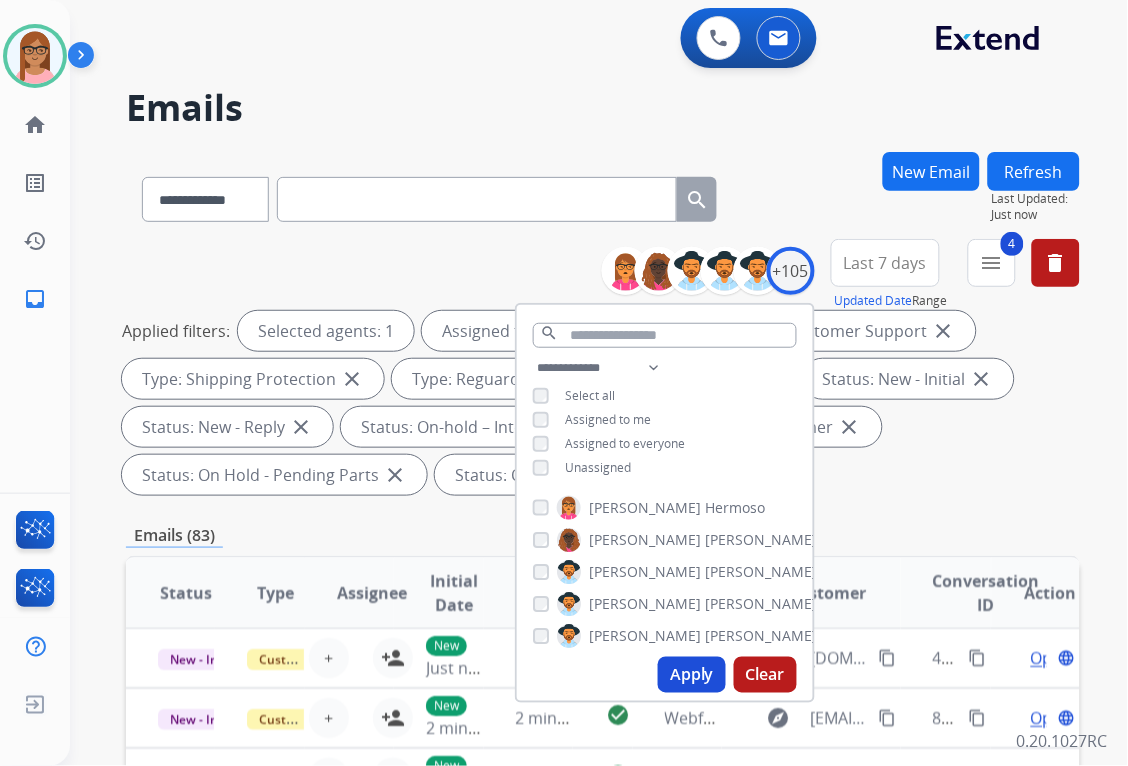 click on "Applied filters:  Selected agents: 1  Assigned to me Unassigned  Type: Customer Support  close  Type: Shipping Protection  close  Type: Reguard CS  close  Status: Open - All  close  Status: New - Initial  close  Status: New - Reply  close  Status: On-hold – Internal  close  Status: On-hold - Customer  close  Status: On Hold - Pending Parts  close  Status: On Hold - Servicers  close" at bounding box center (599, 403) 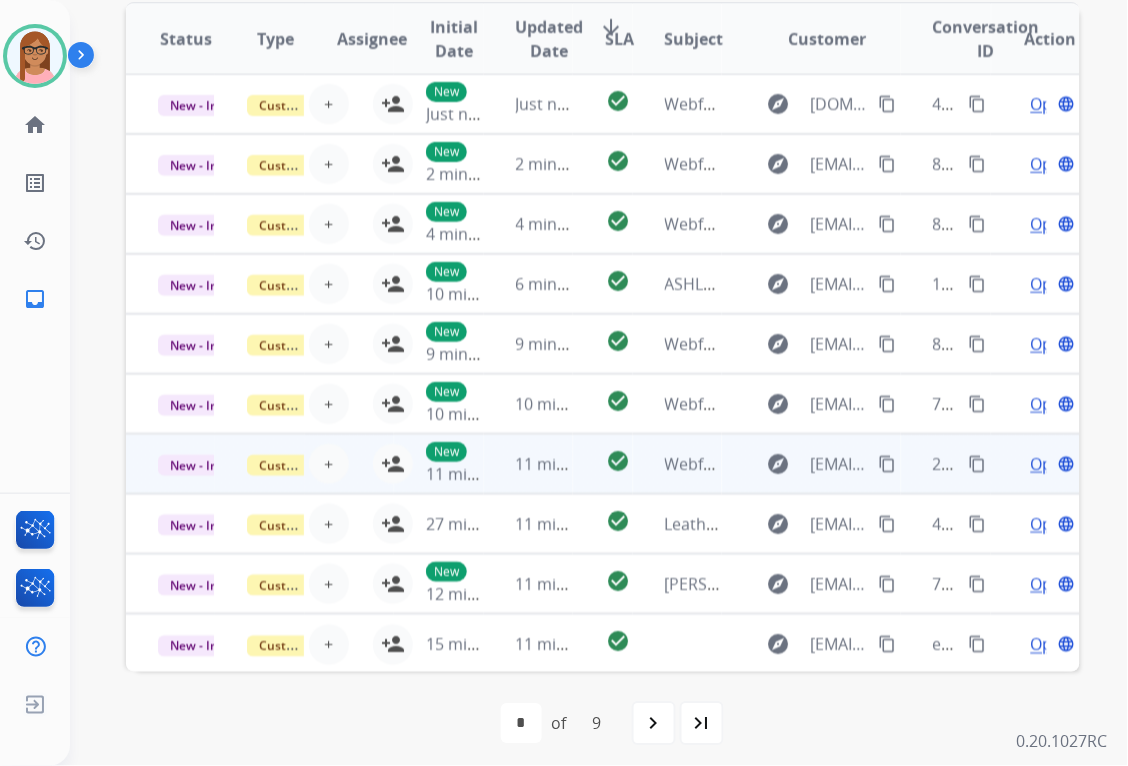 scroll, scrollTop: 563, scrollLeft: 0, axis: vertical 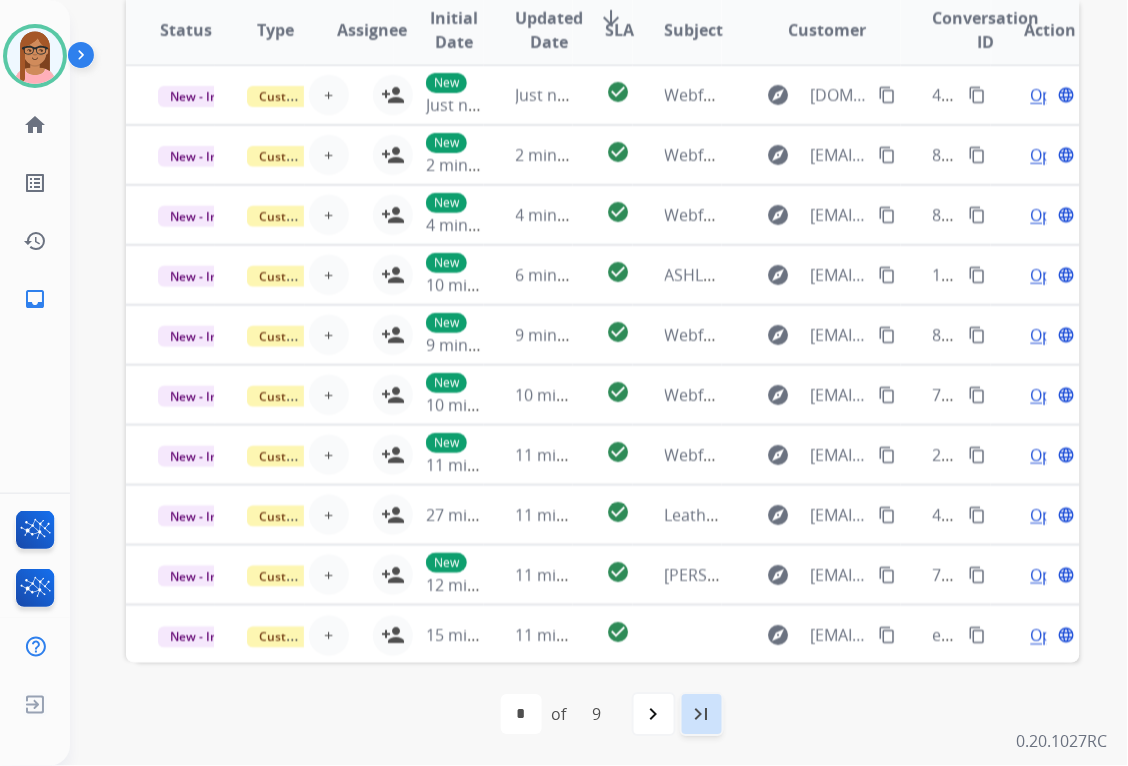 click on "last_page" at bounding box center (702, 715) 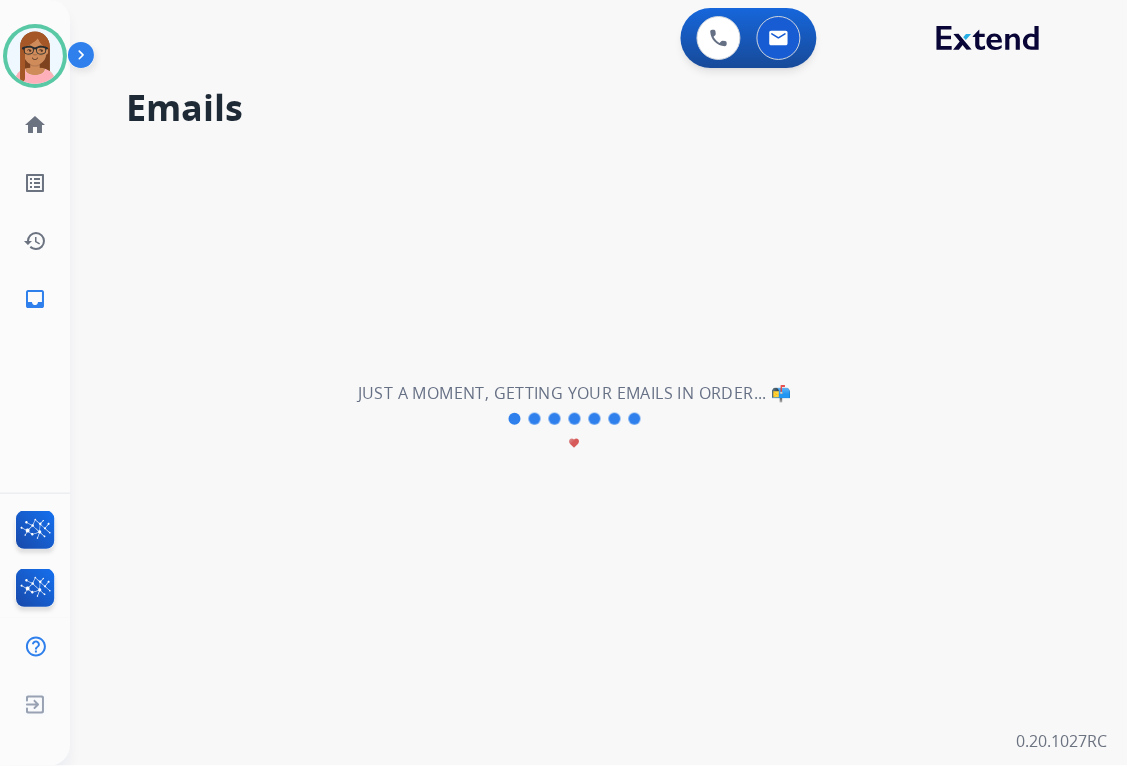 select on "*" 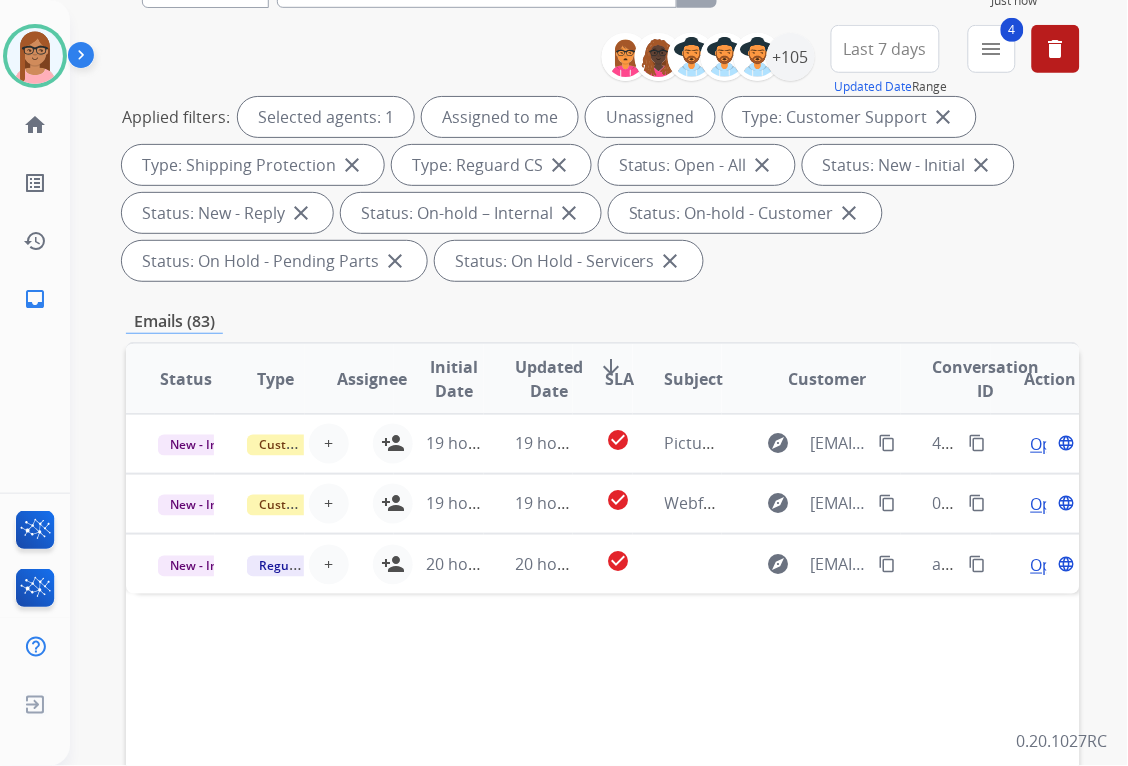 scroll, scrollTop: 444, scrollLeft: 0, axis: vertical 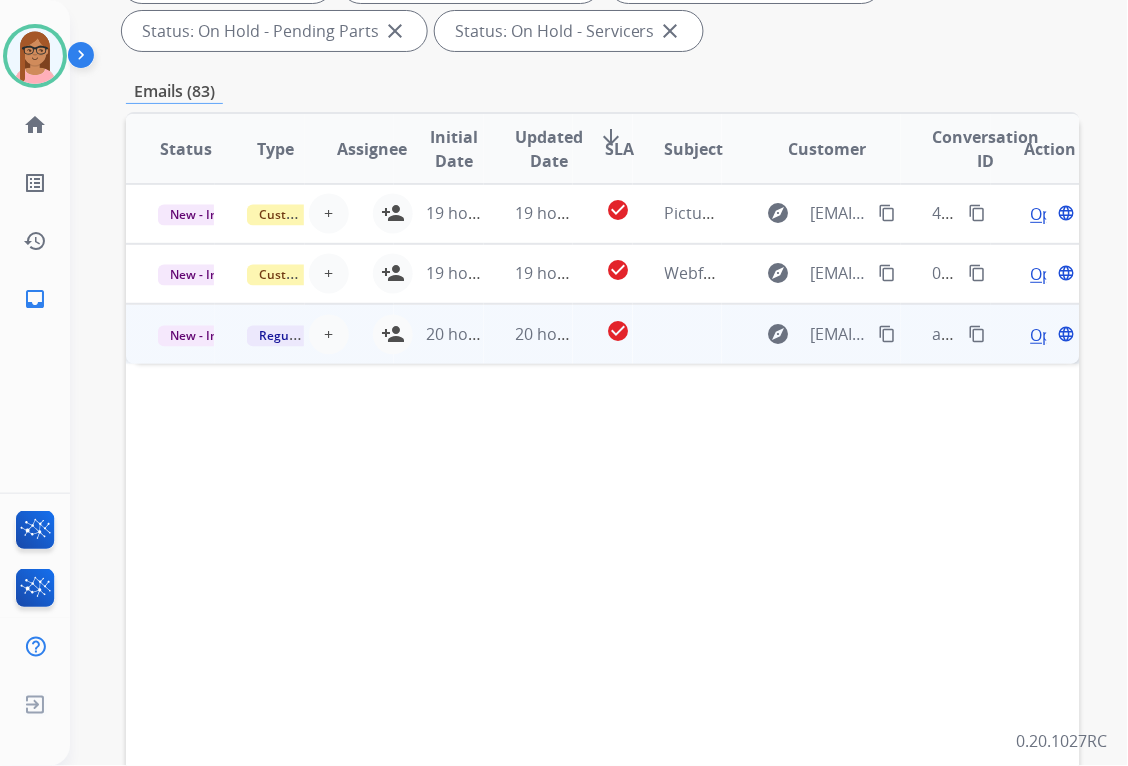 click on "Open language" at bounding box center [1051, 335] 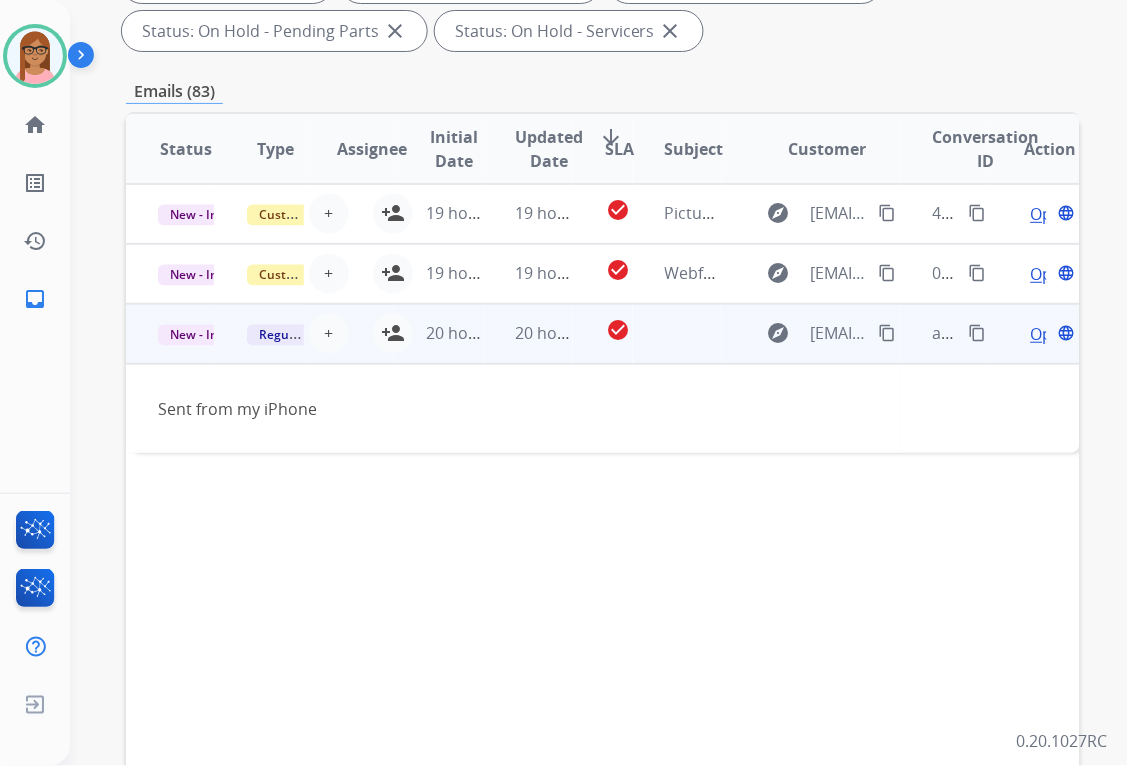 click on "Open" at bounding box center (1051, 334) 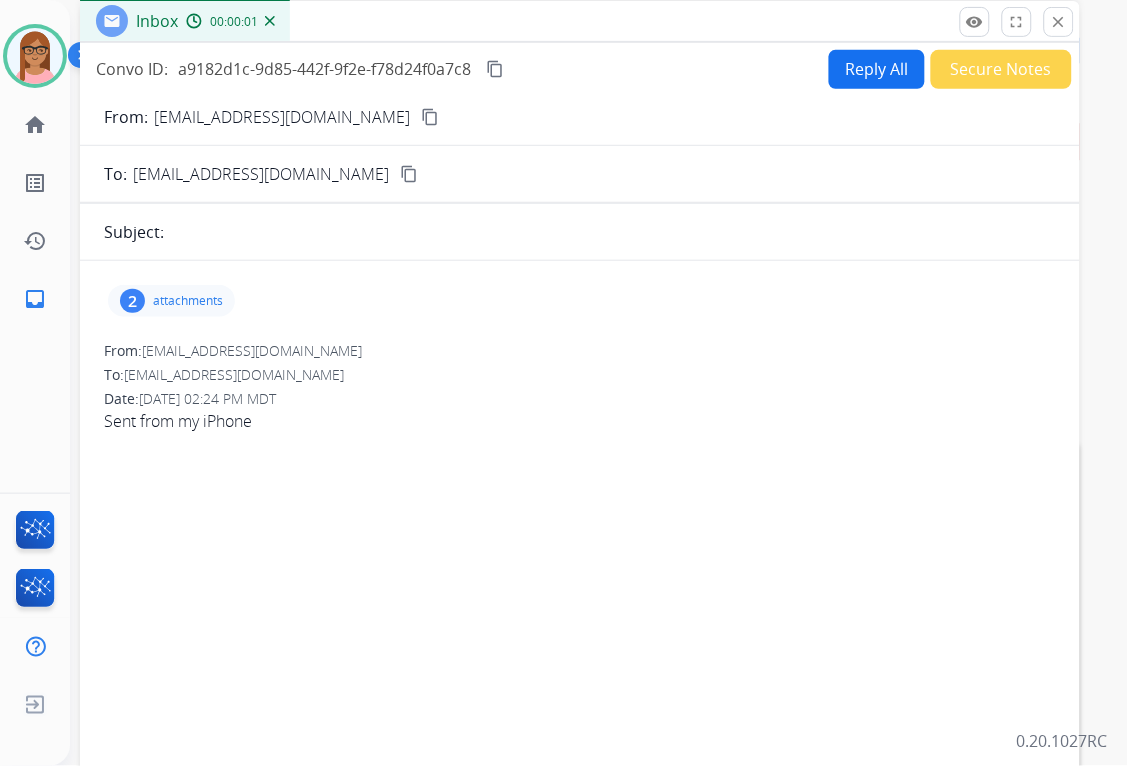 scroll, scrollTop: 111, scrollLeft: 0, axis: vertical 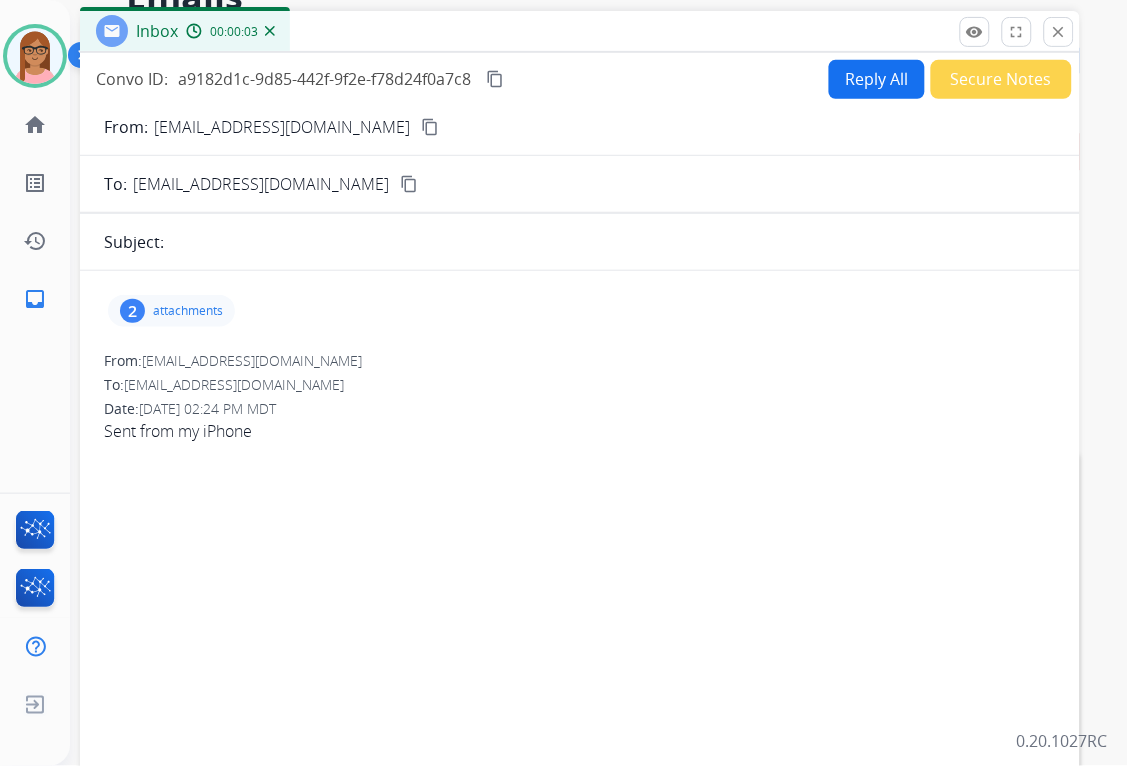click on "content_copy" at bounding box center [430, 127] 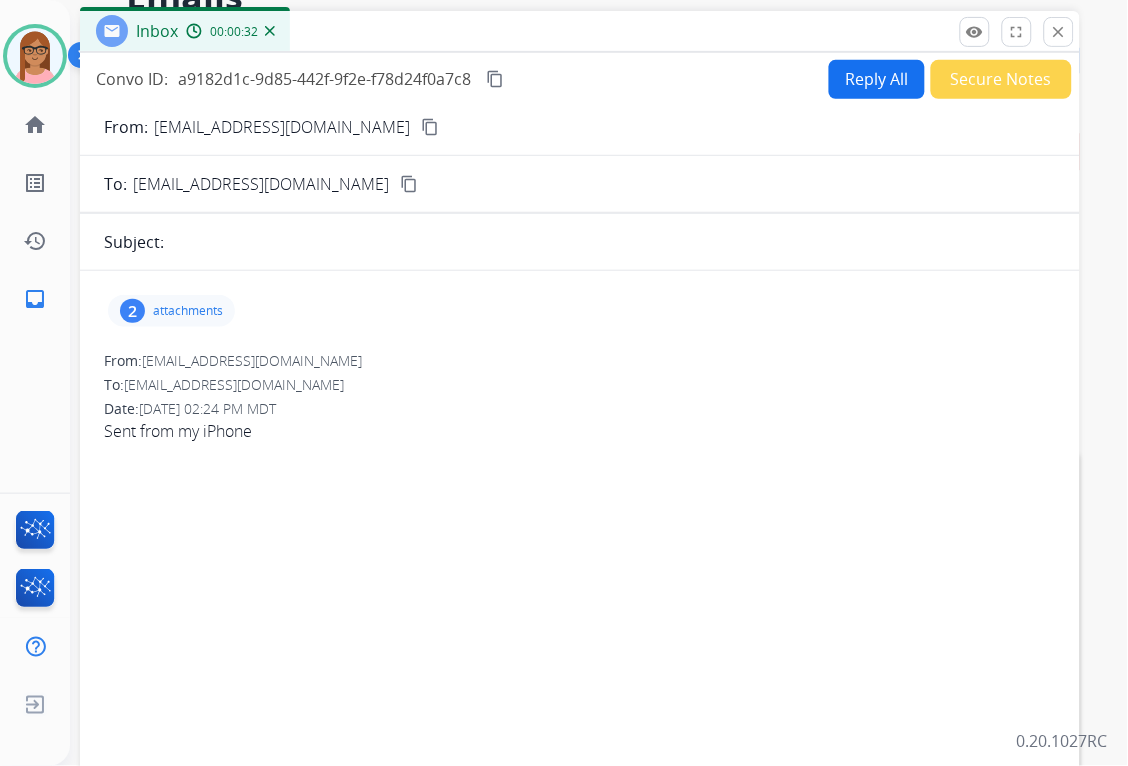 click on "attachments" at bounding box center [188, 311] 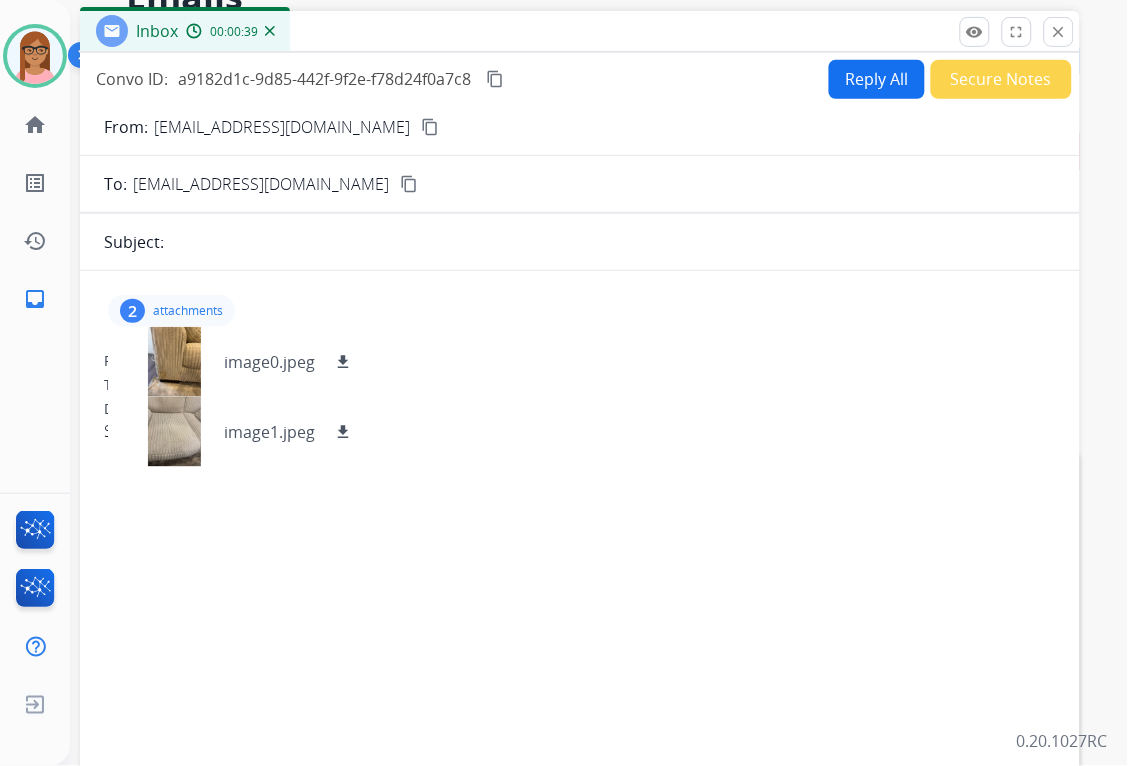 click on "Reply All" at bounding box center [877, 79] 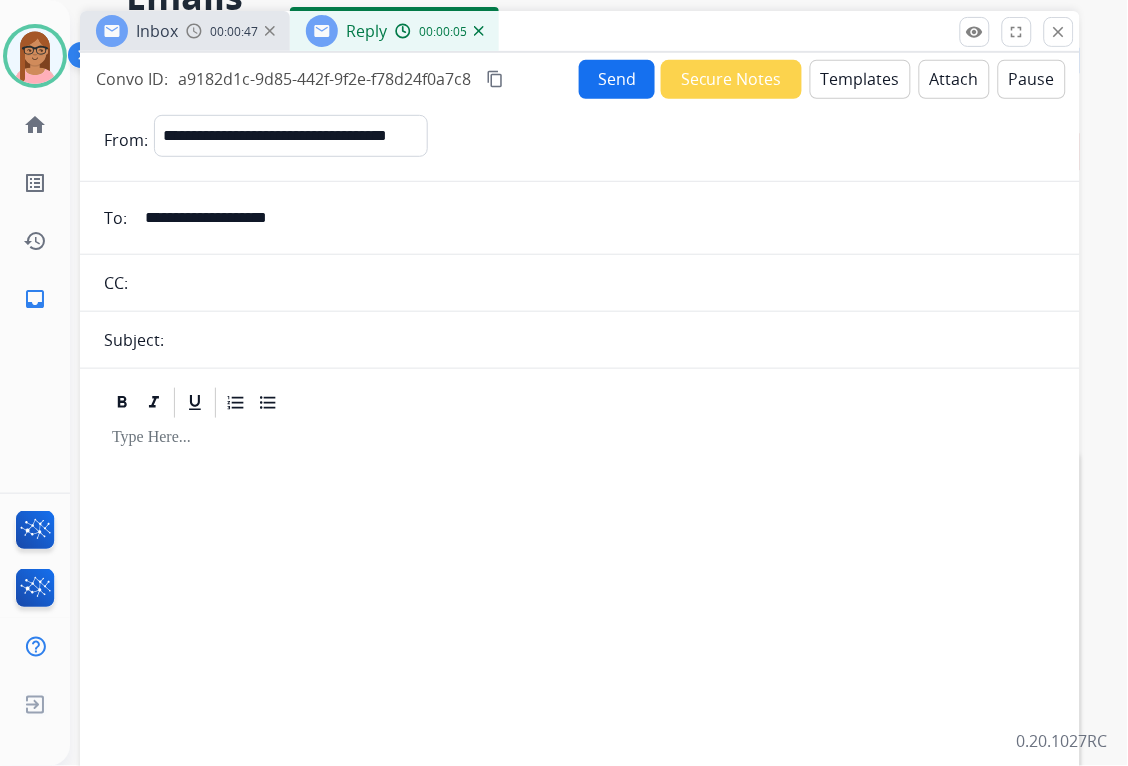 click on "Templates" at bounding box center (860, 79) 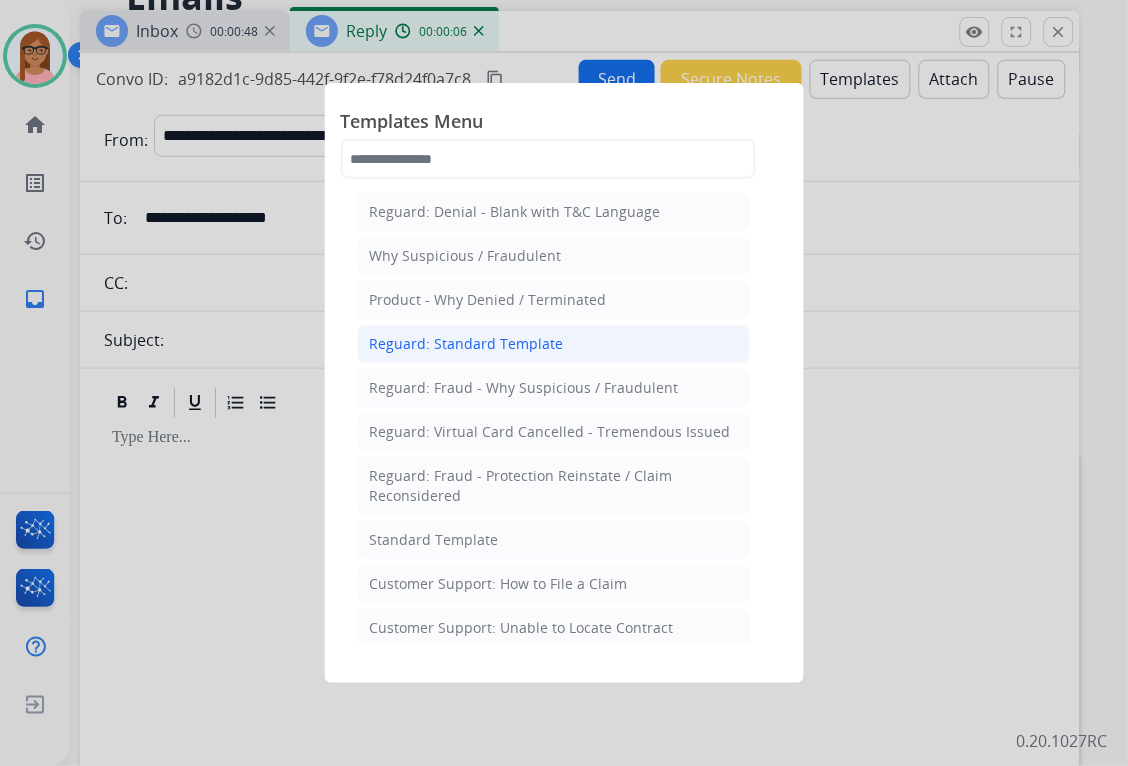 click on "Reguard: Standard Template" 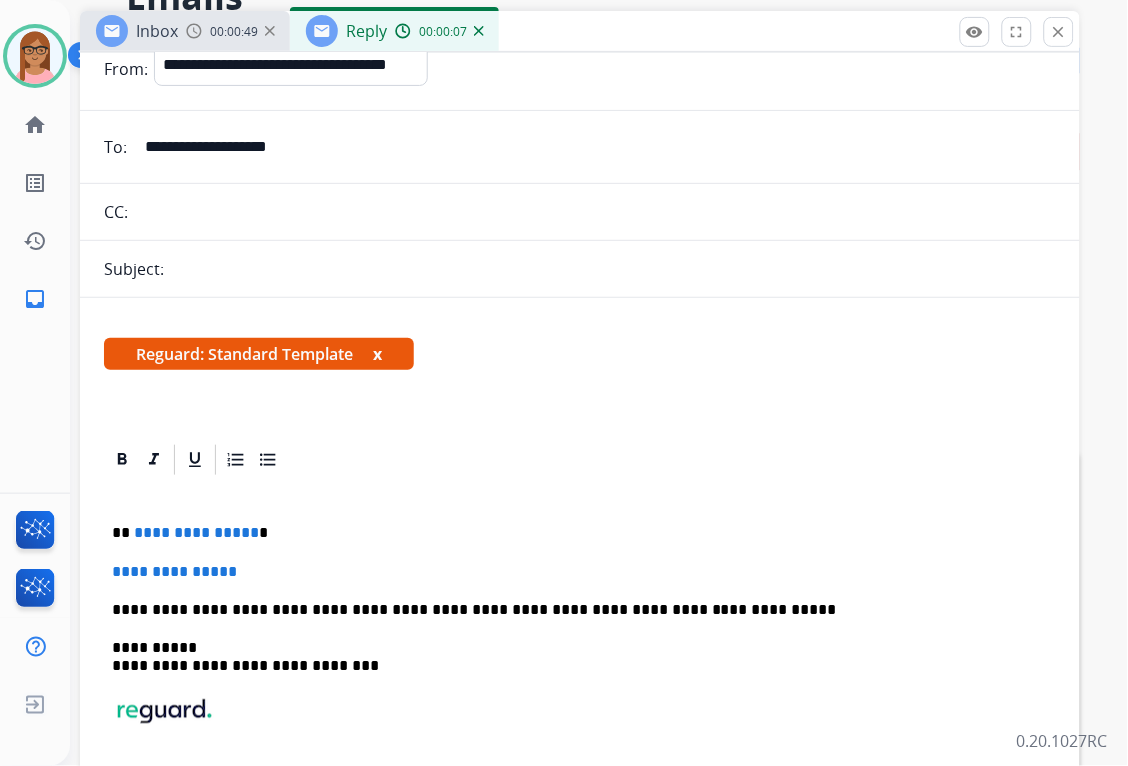scroll, scrollTop: 107, scrollLeft: 0, axis: vertical 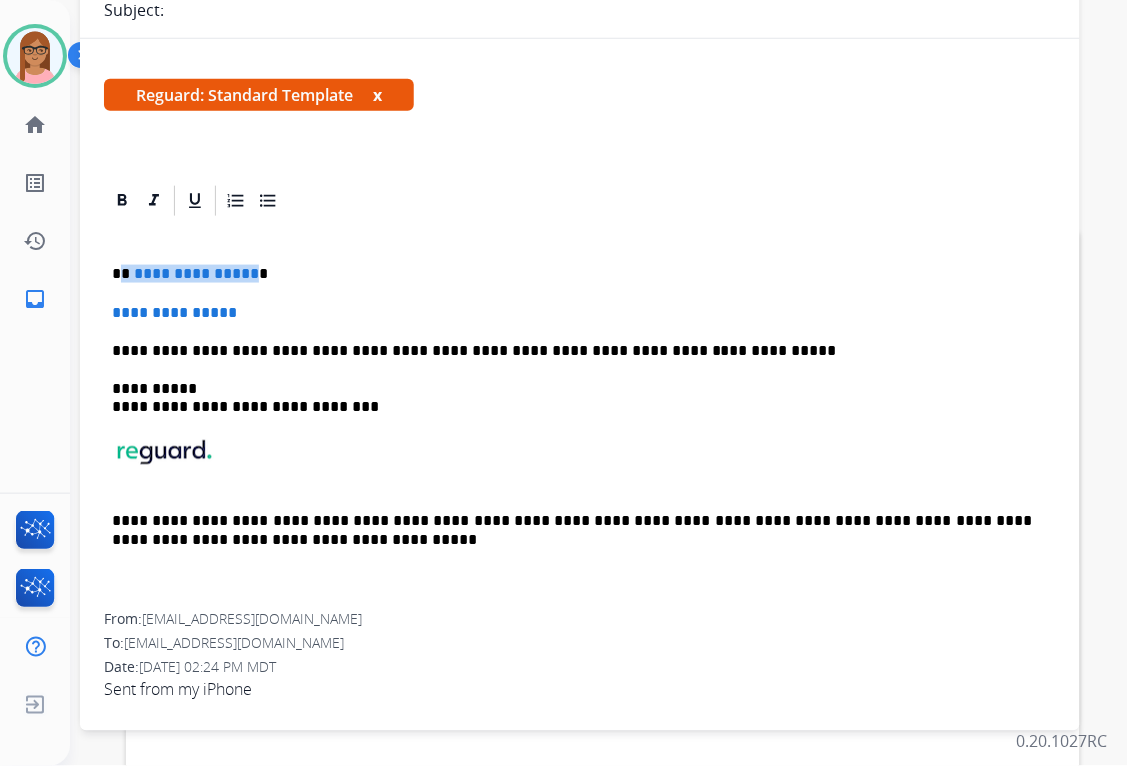 drag, startPoint x: 131, startPoint y: 275, endPoint x: 245, endPoint y: 277, distance: 114.01754 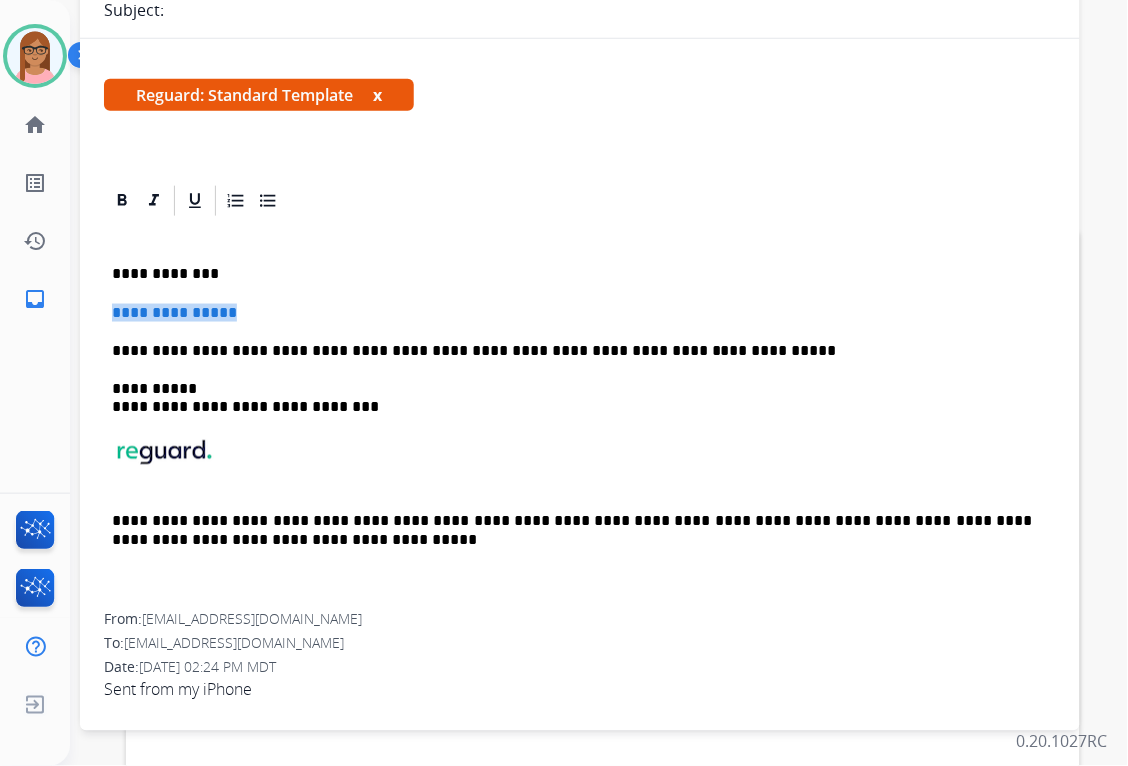 drag, startPoint x: 110, startPoint y: 312, endPoint x: 245, endPoint y: 305, distance: 135.18137 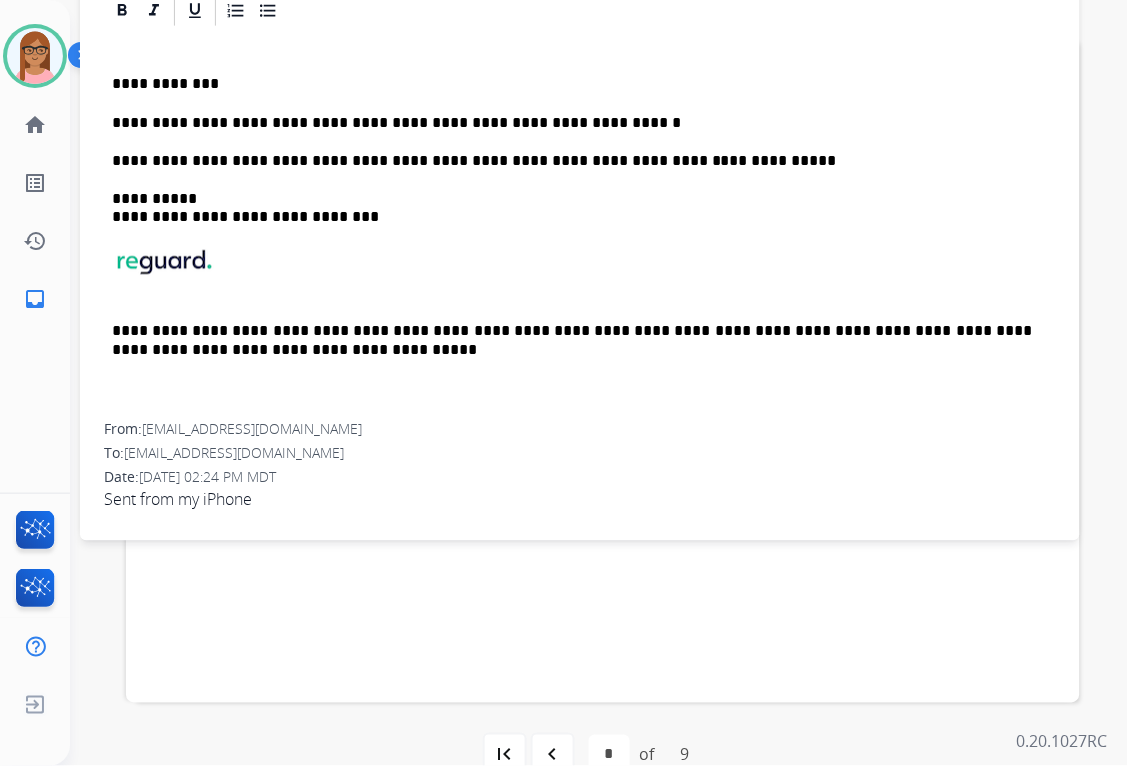 scroll, scrollTop: 563, scrollLeft: 0, axis: vertical 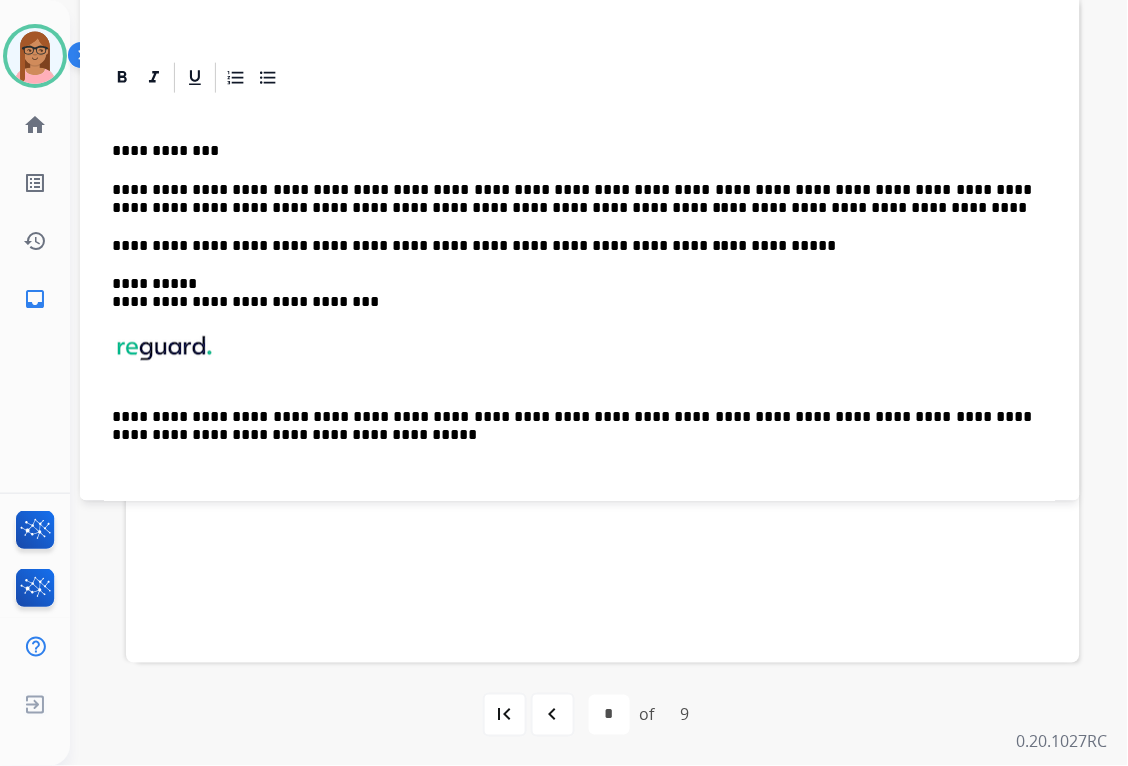 click on "**********" at bounding box center [572, 199] 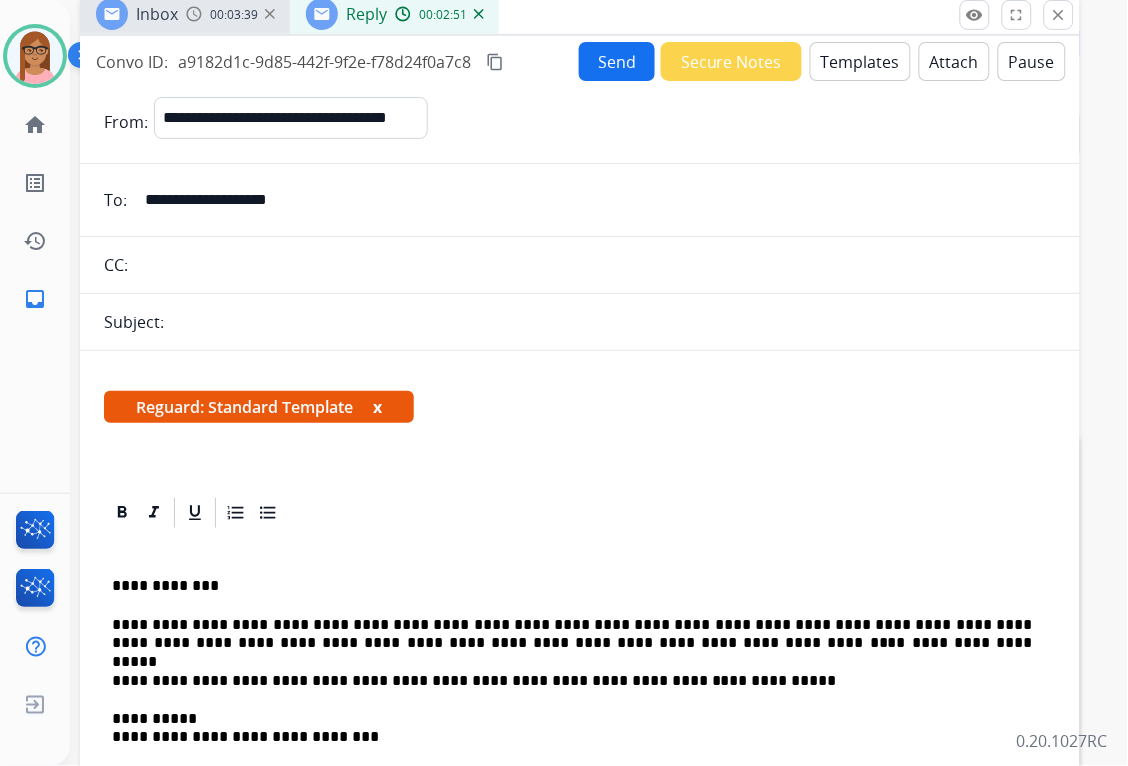 scroll, scrollTop: 7, scrollLeft: 0, axis: vertical 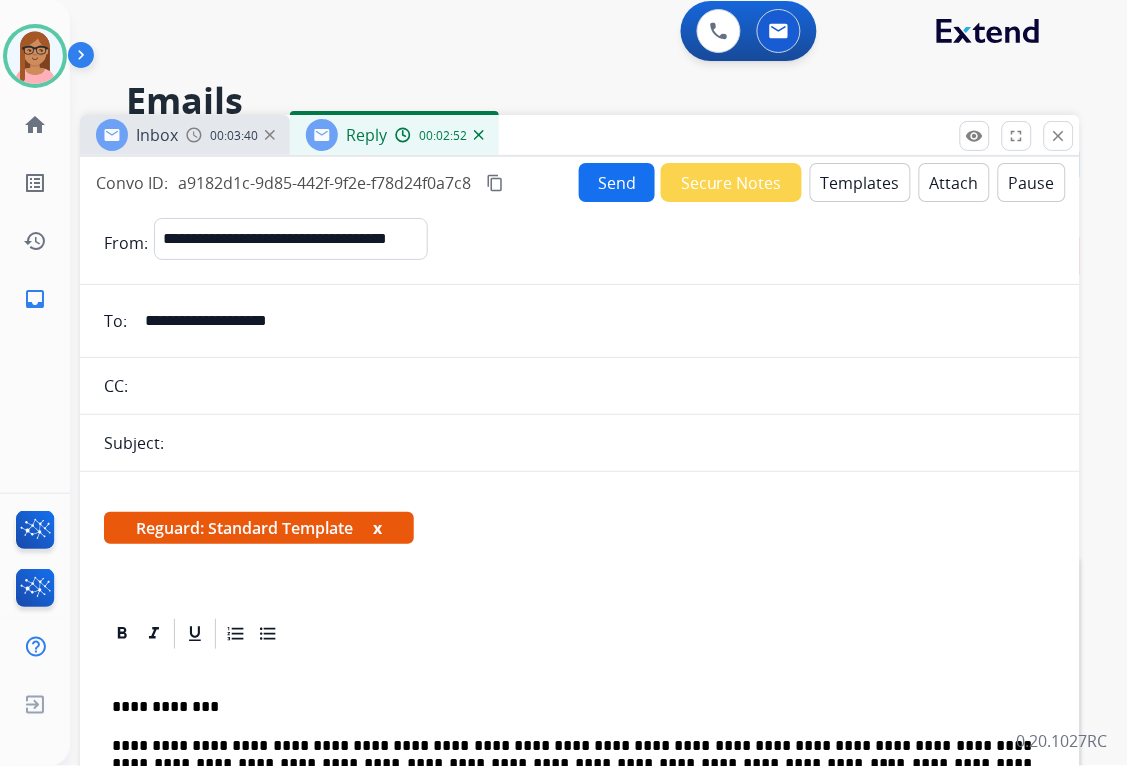 click on "content_copy" at bounding box center [495, 183] 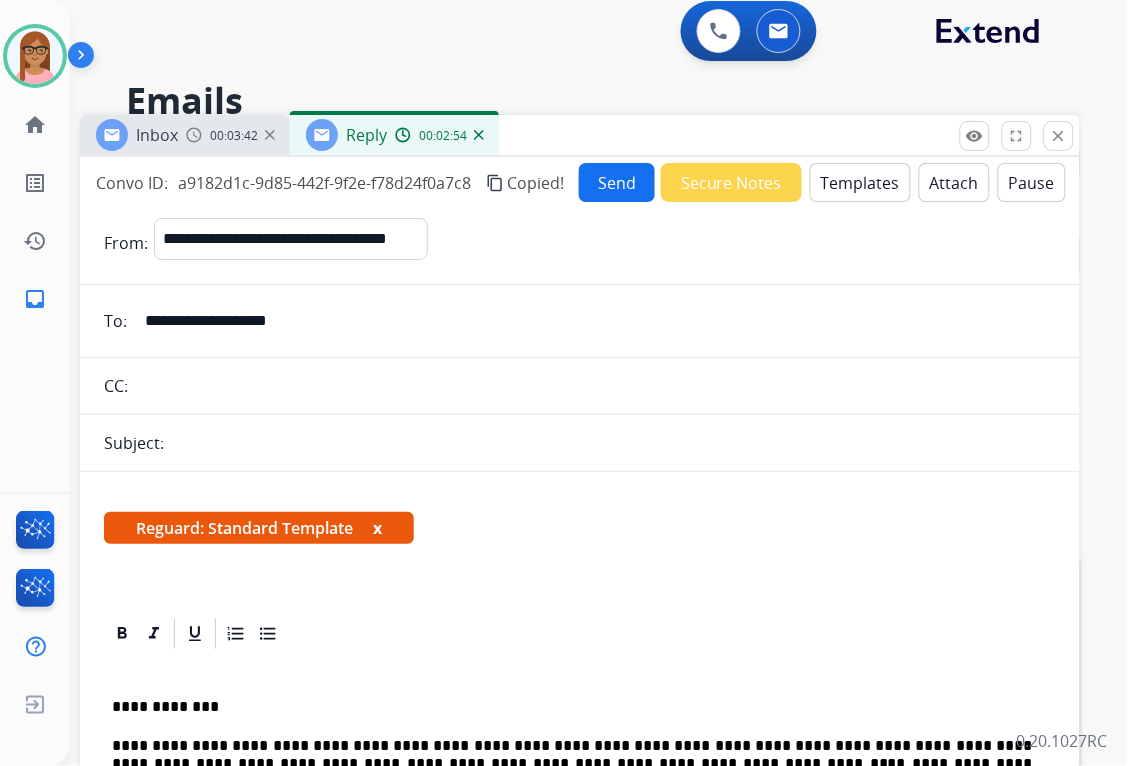 click on "Send" at bounding box center [617, 182] 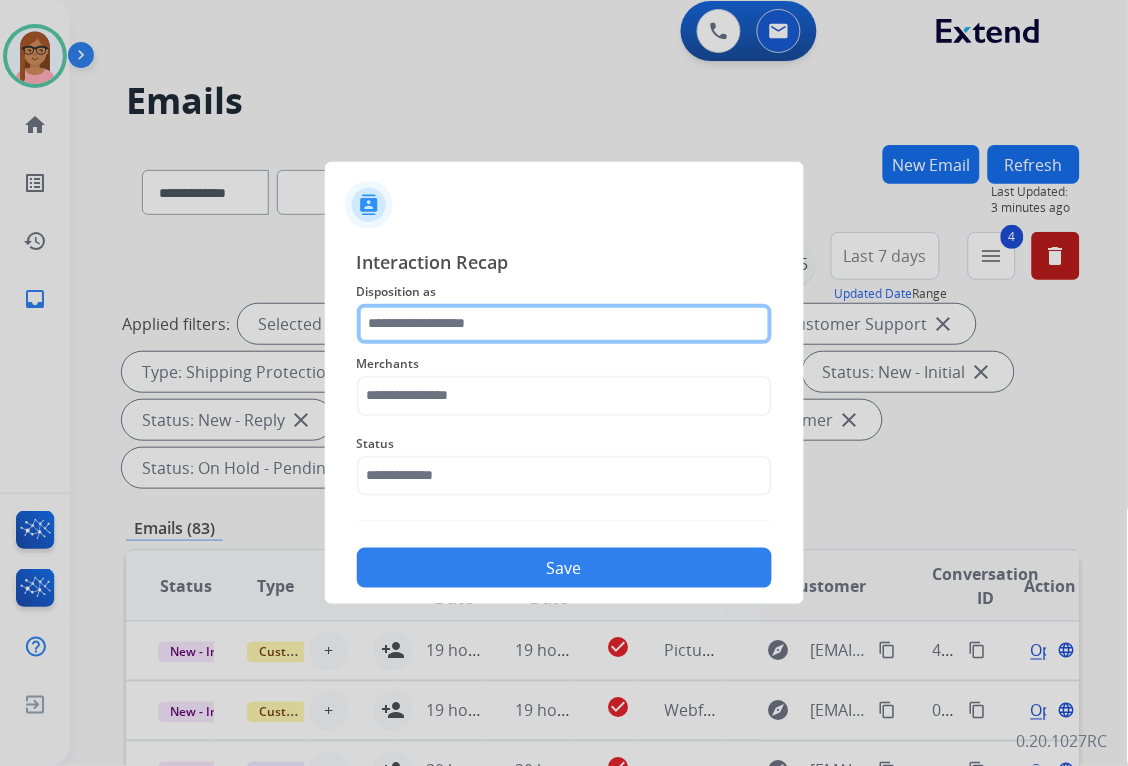 click 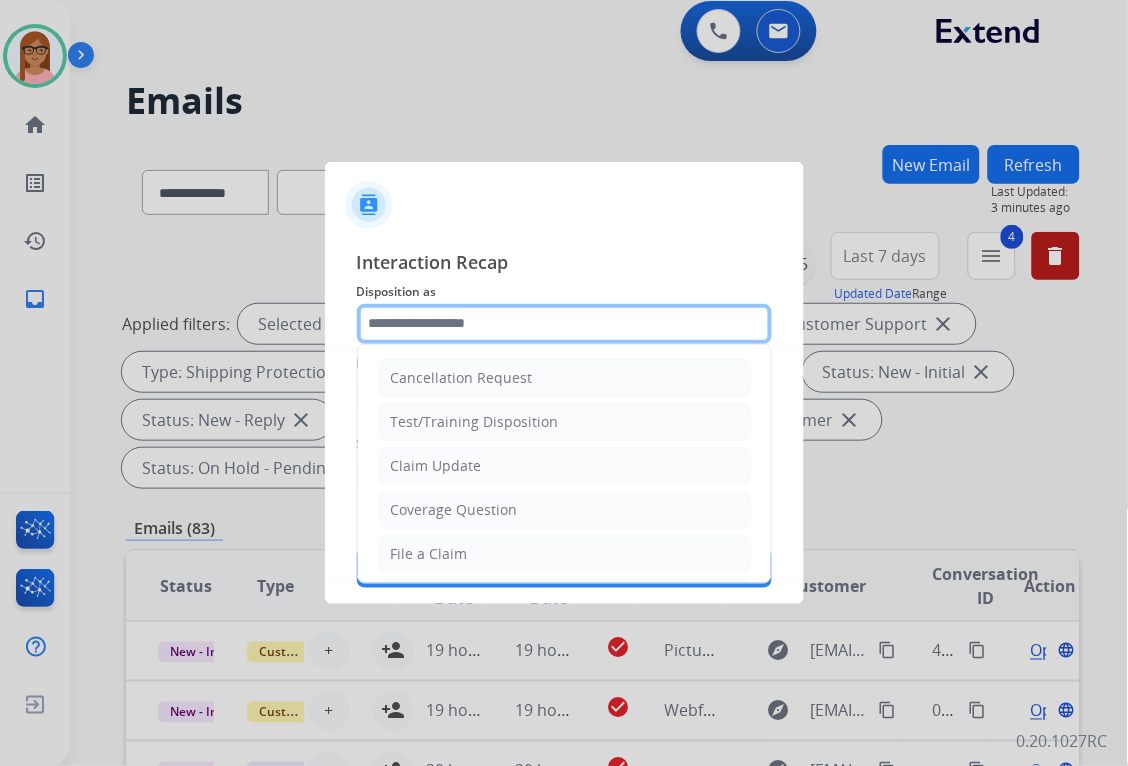 type on "**********" 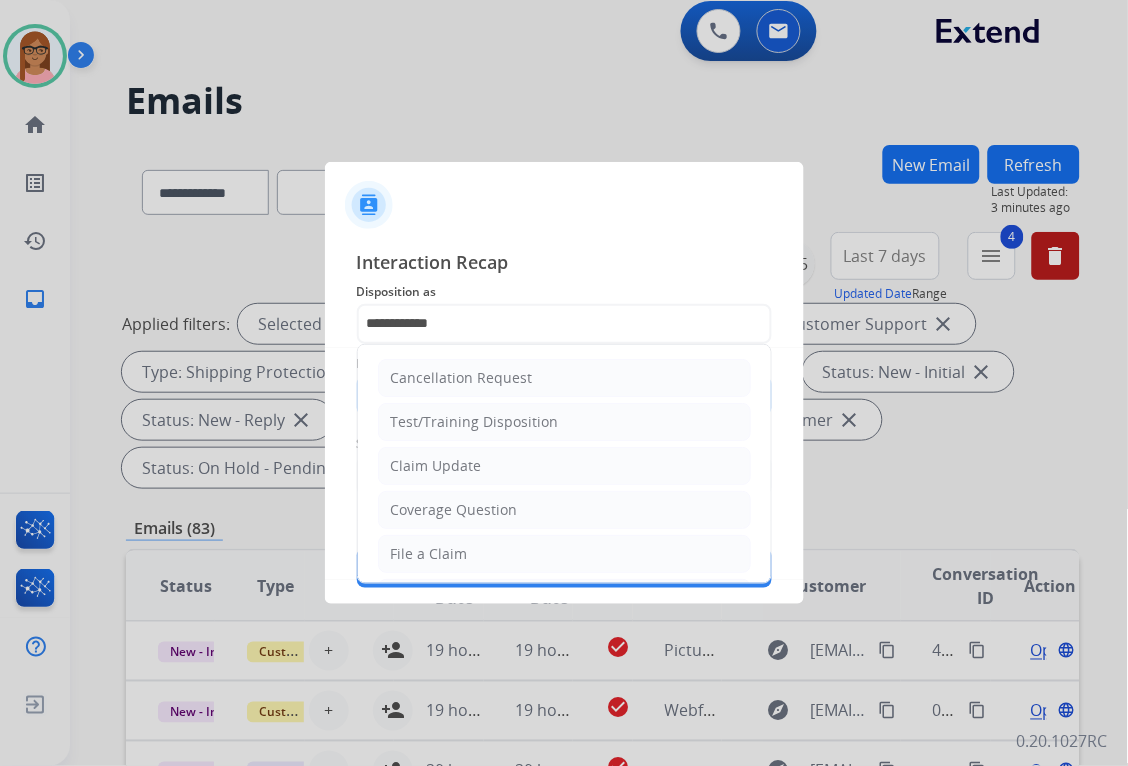 type on "**" 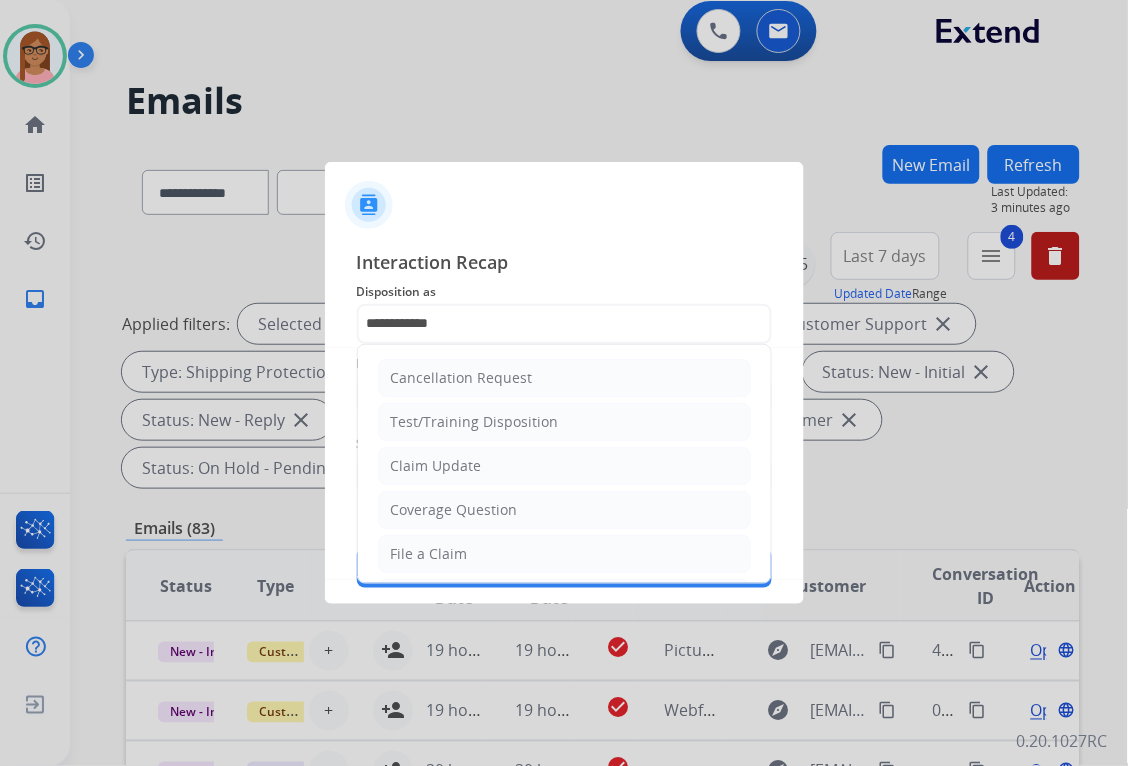 type on "**********" 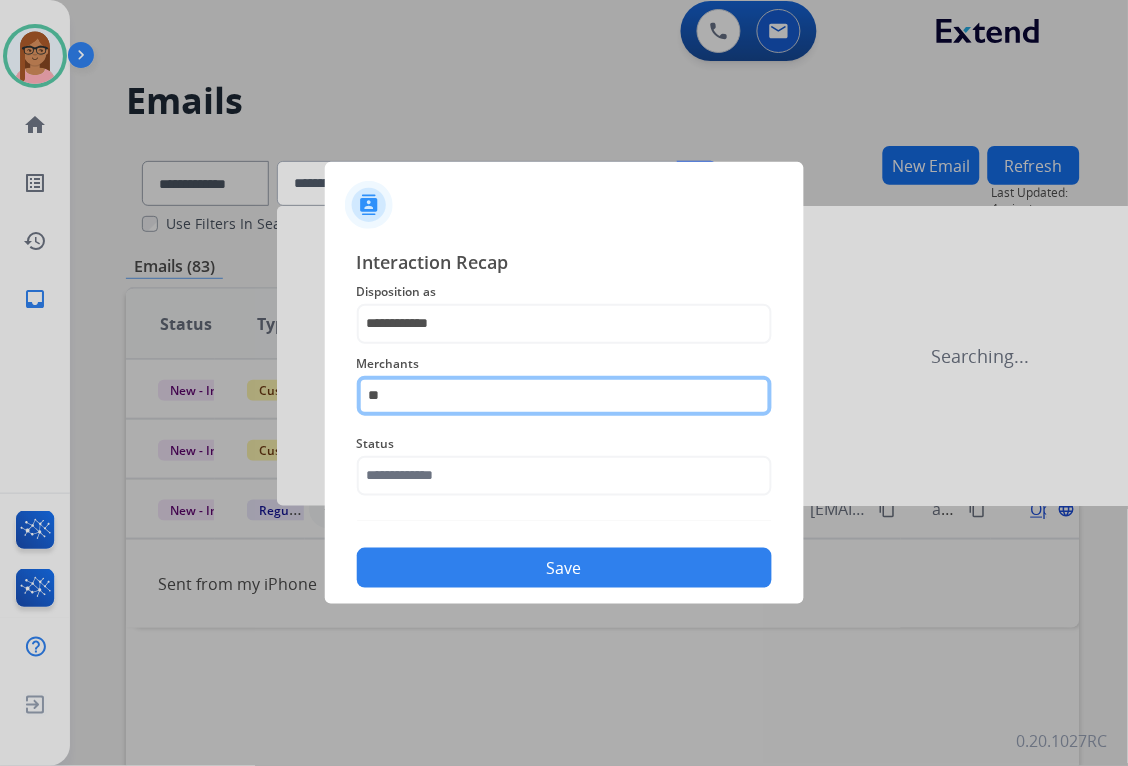 click on "**" 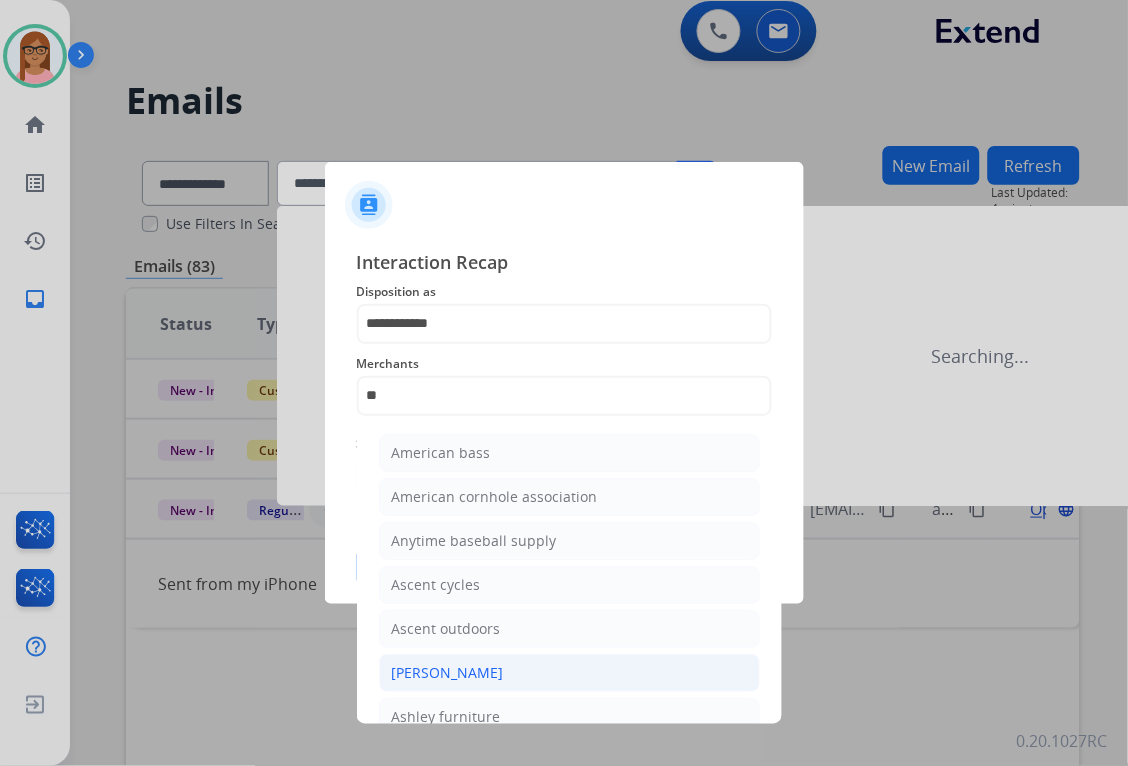 drag, startPoint x: 486, startPoint y: 682, endPoint x: 483, endPoint y: 665, distance: 17.262676 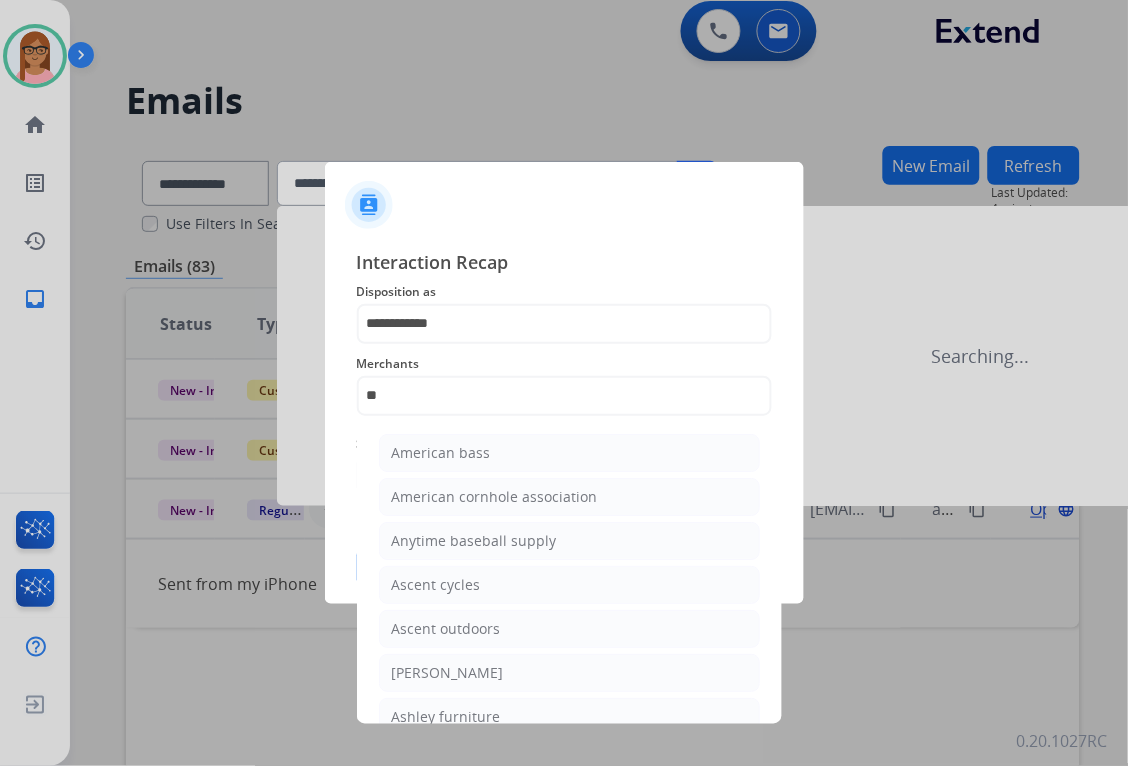 click on "[PERSON_NAME]" 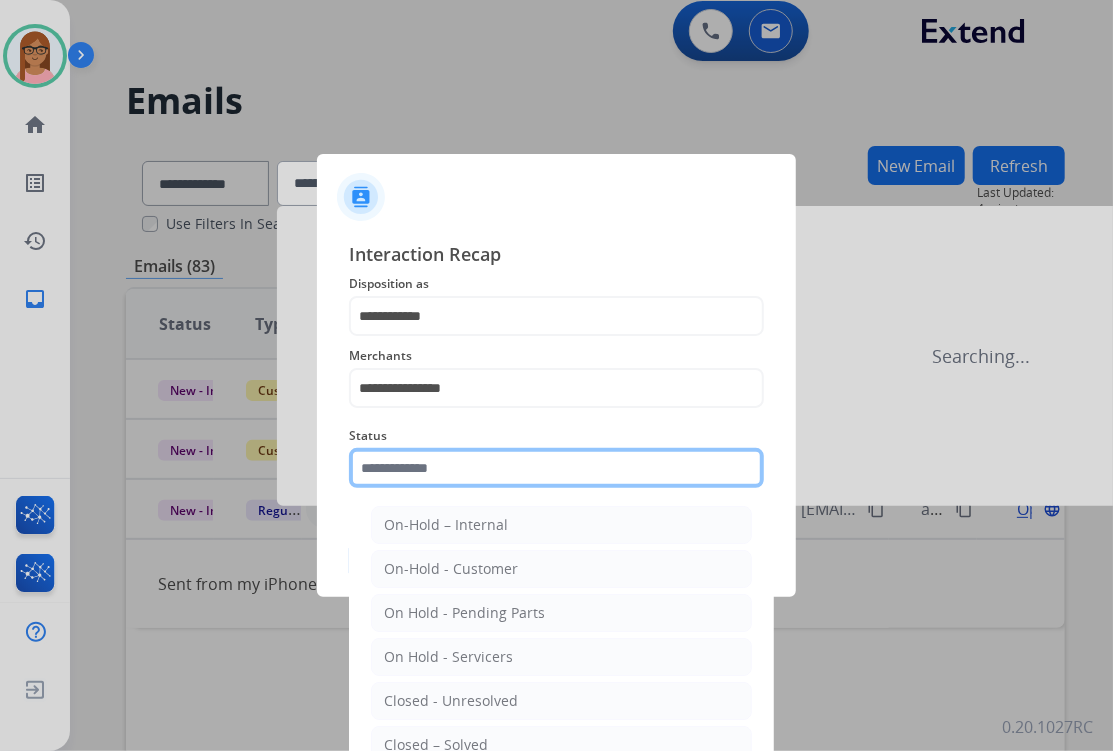 click 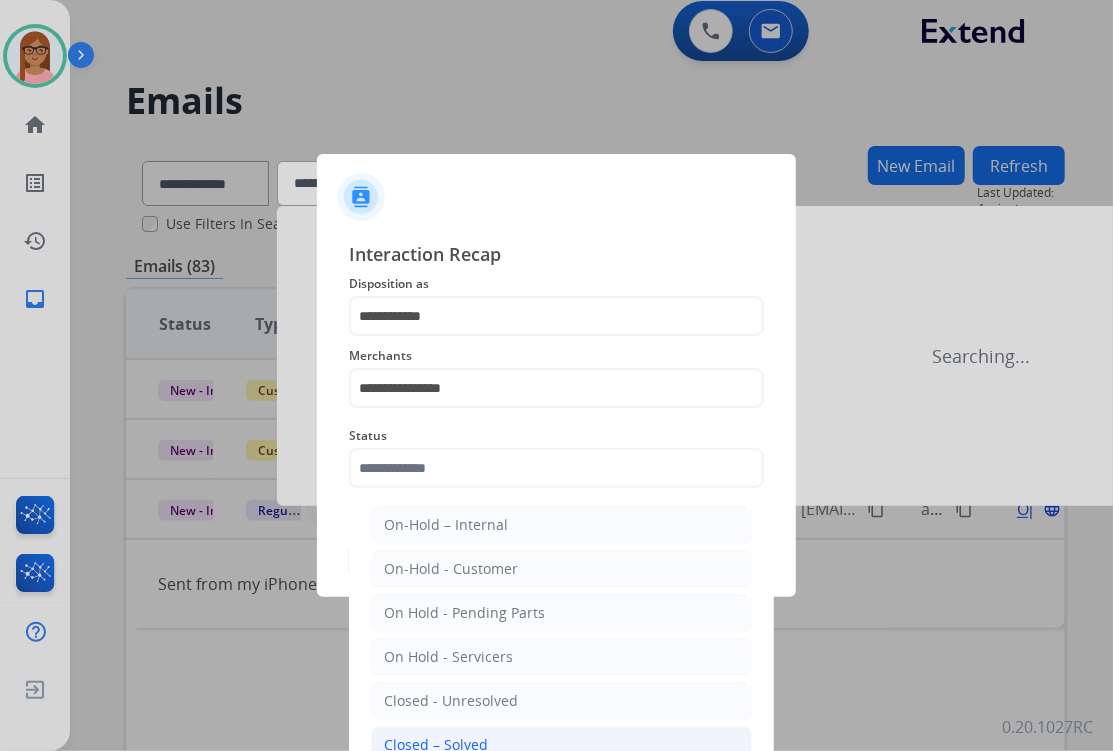 click on "Closed – Solved" 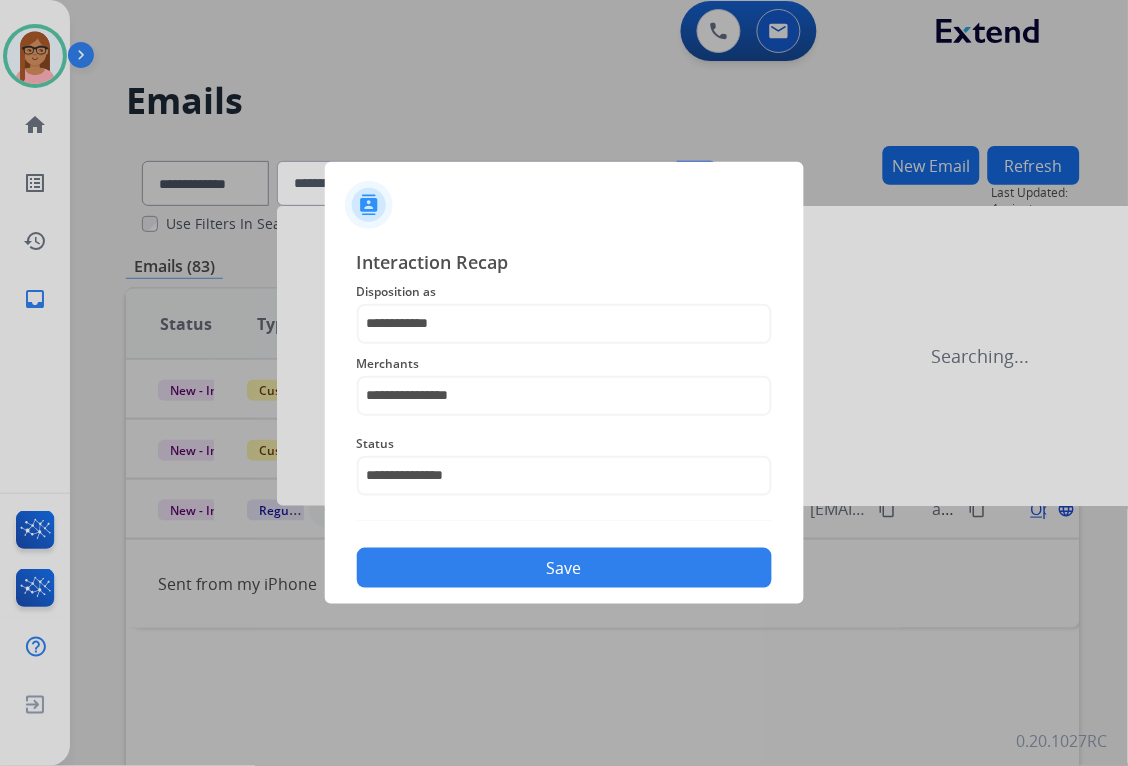 click on "Save" 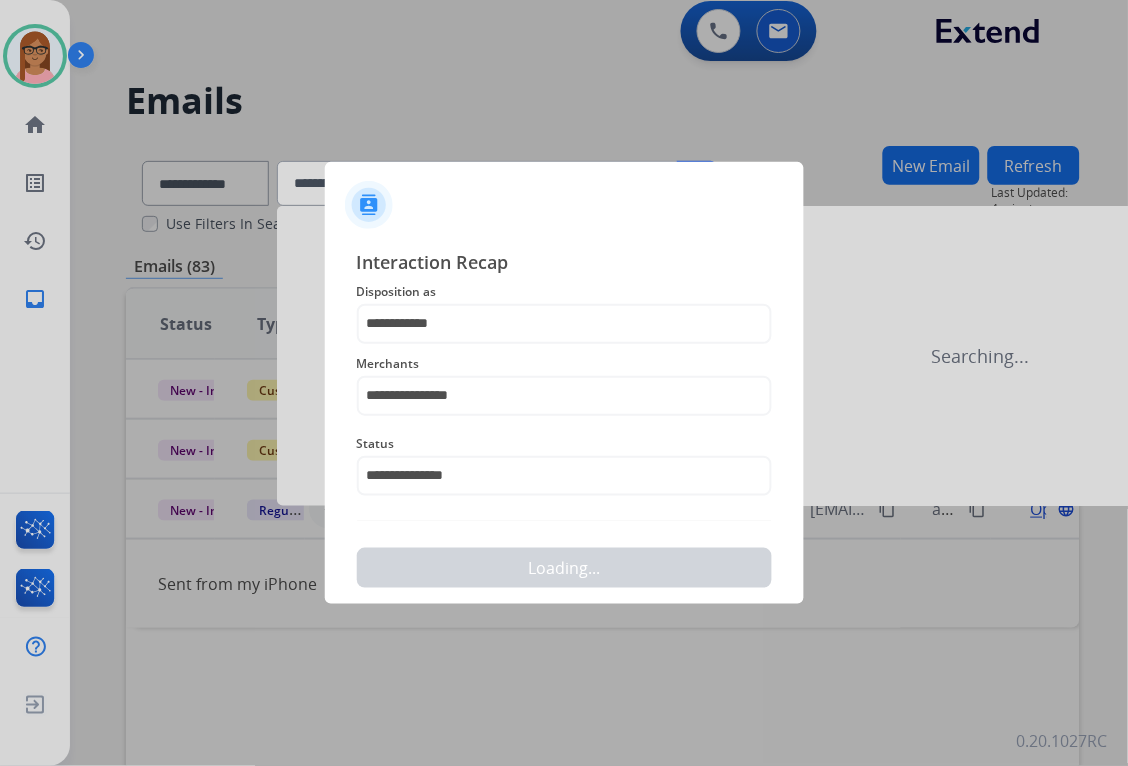scroll, scrollTop: 0, scrollLeft: 0, axis: both 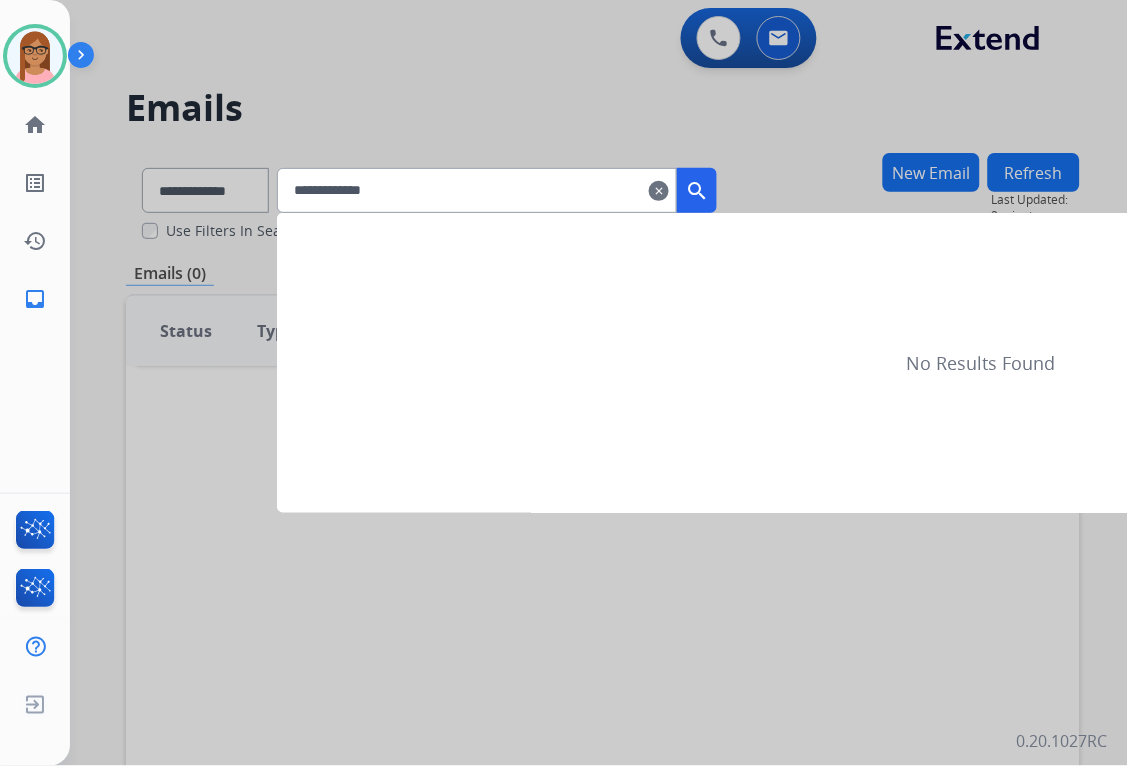 click 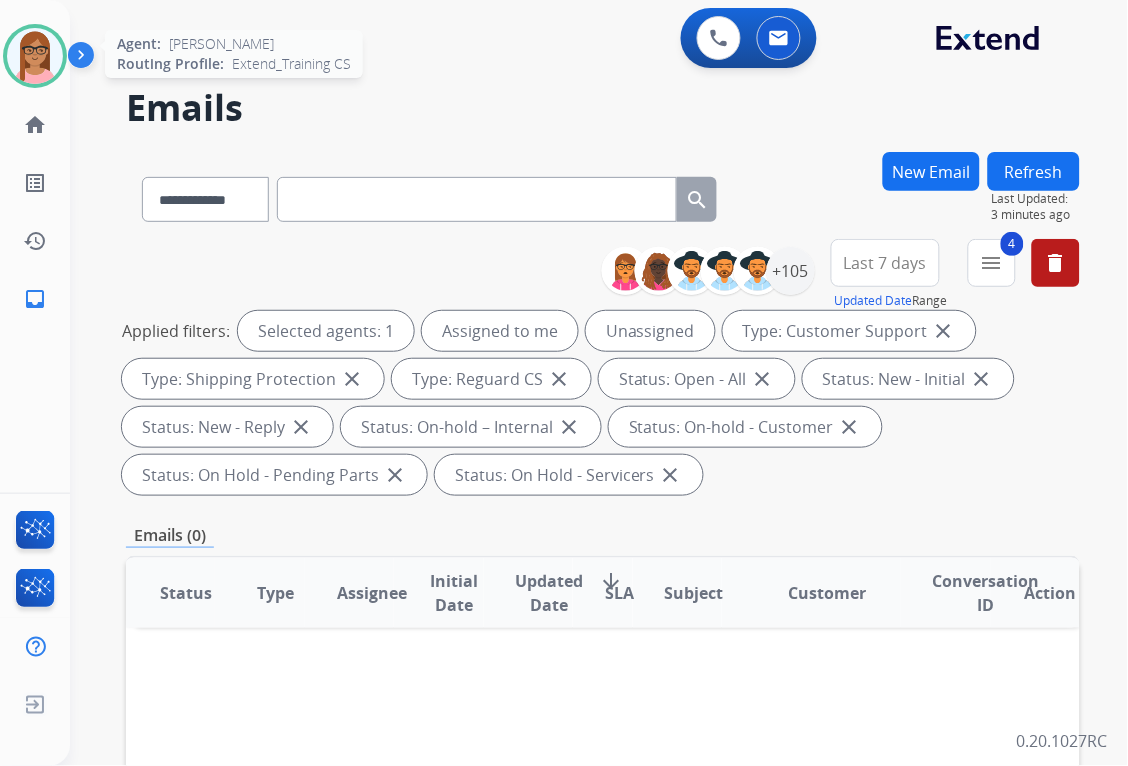 click at bounding box center [35, 56] 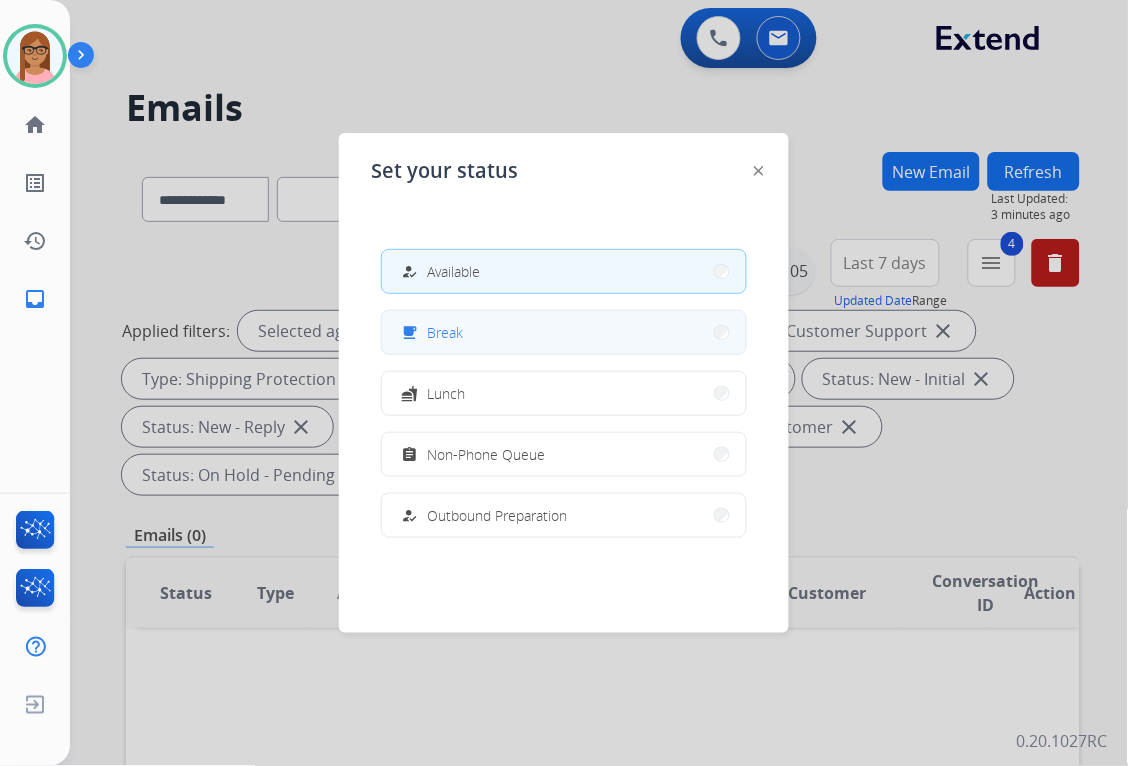 click on "free_breakfast Break" at bounding box center [564, 332] 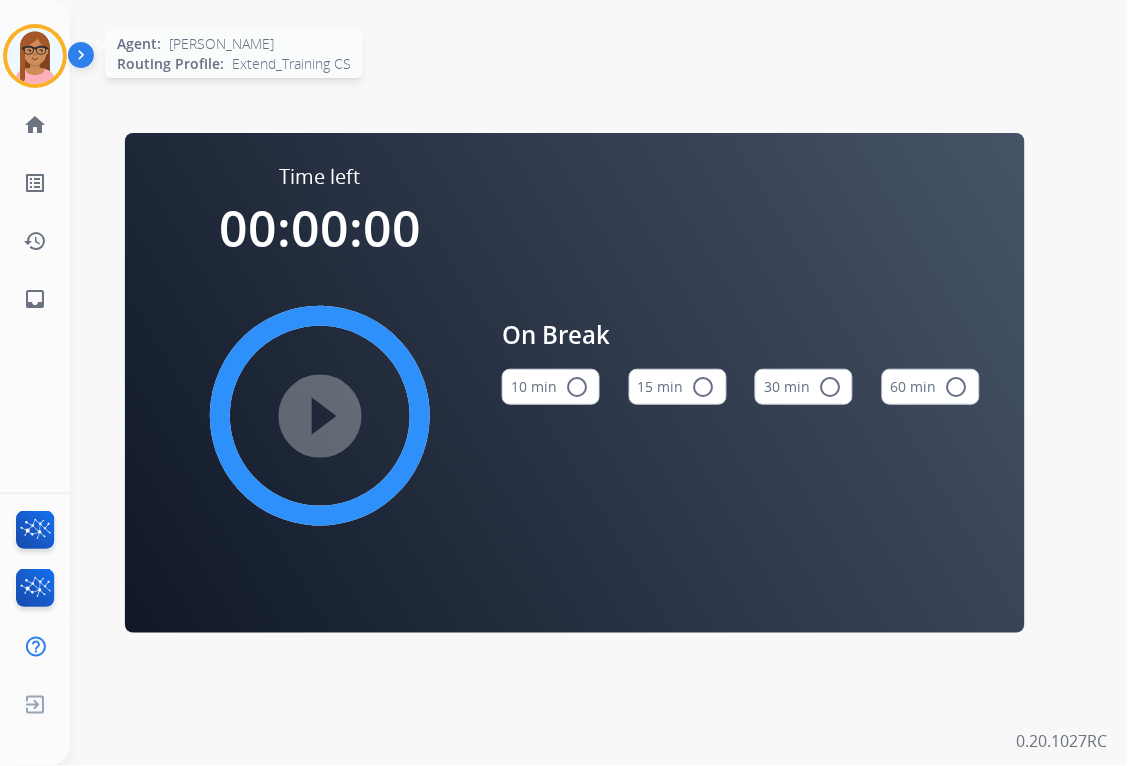 click at bounding box center (35, 56) 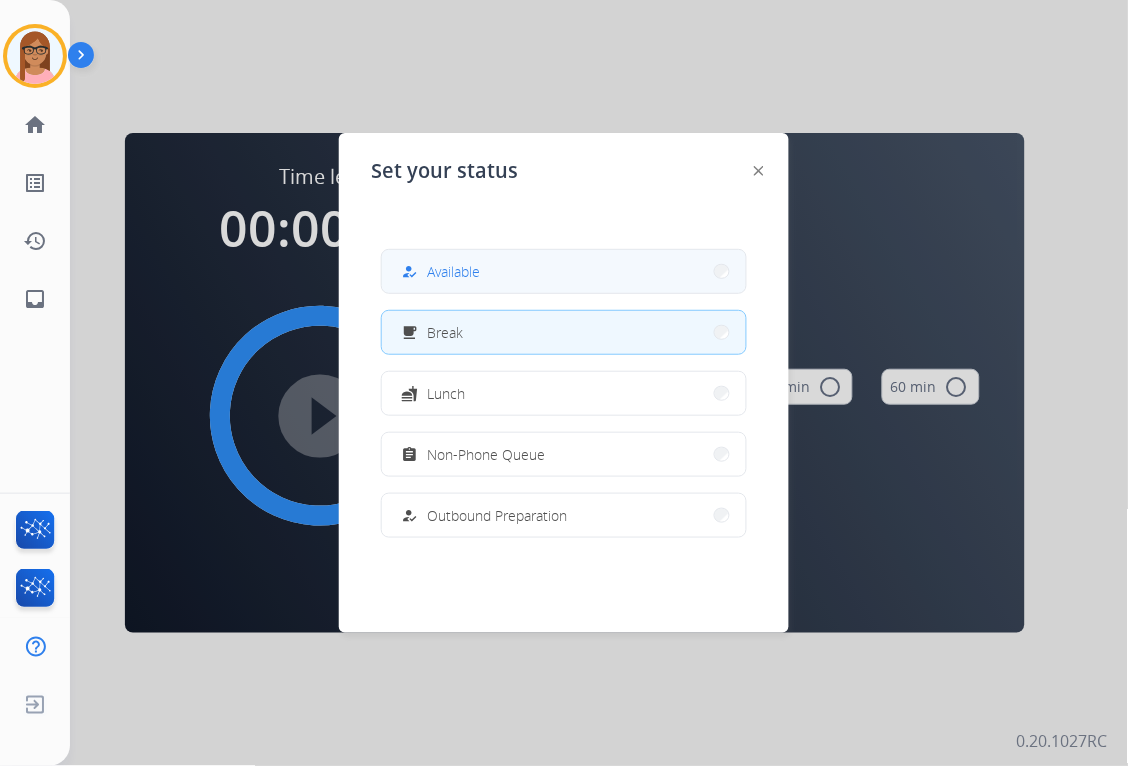 click on "Available" at bounding box center (453, 271) 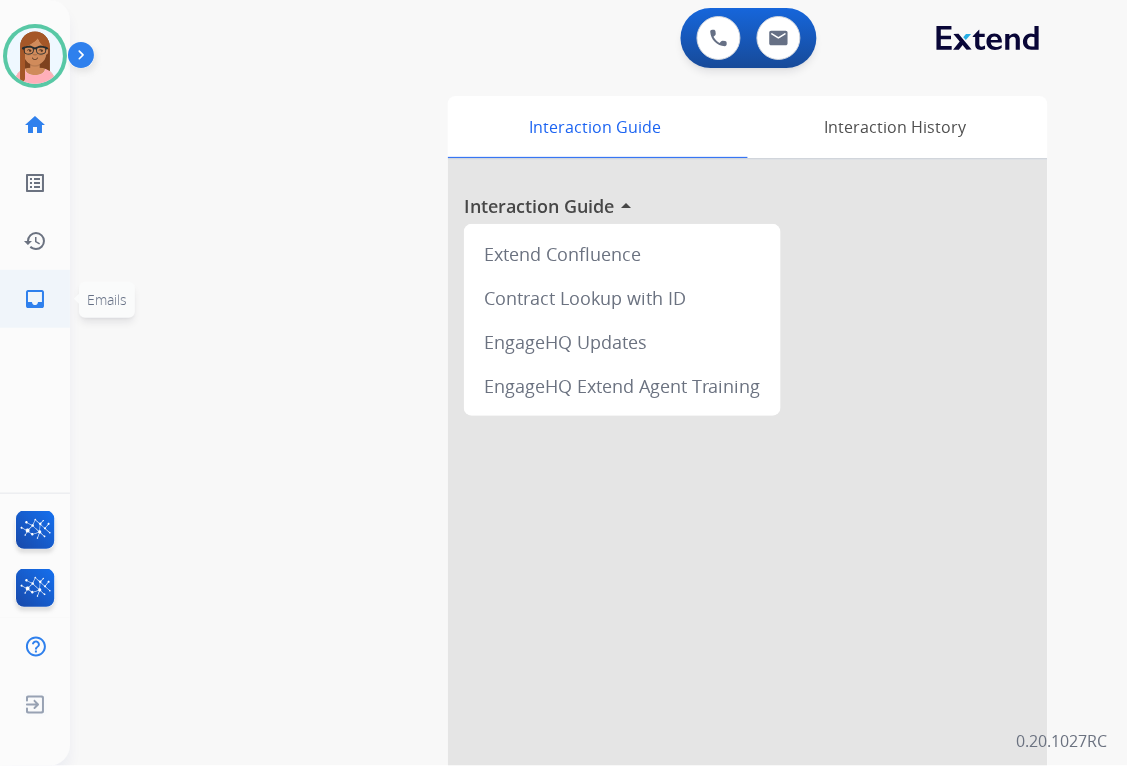 click on "inbox  Emails" 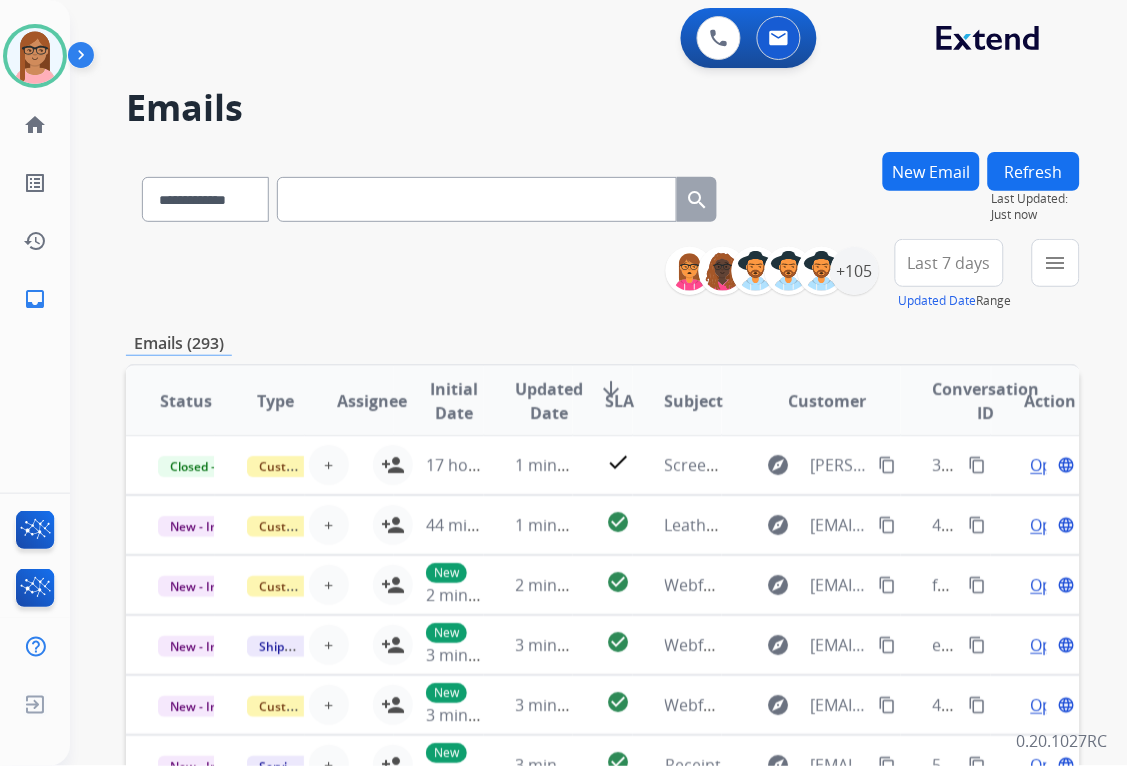 scroll, scrollTop: 1, scrollLeft: 0, axis: vertical 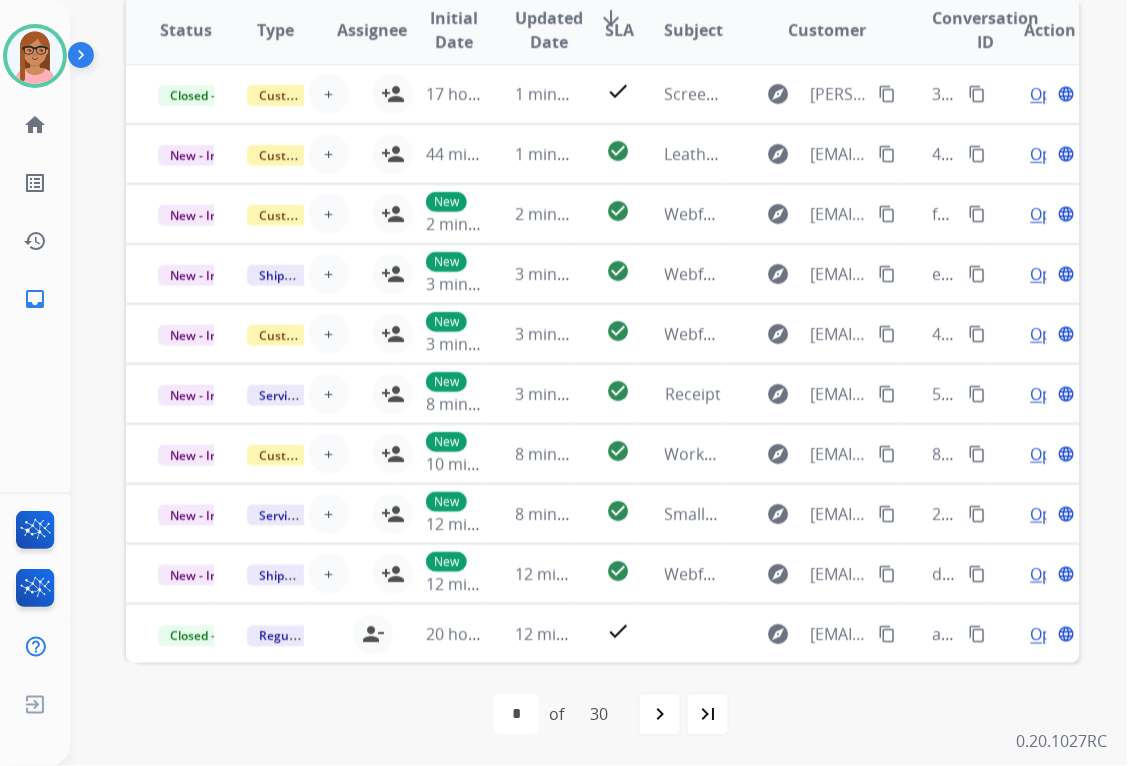 click on "last_page" at bounding box center [708, 715] 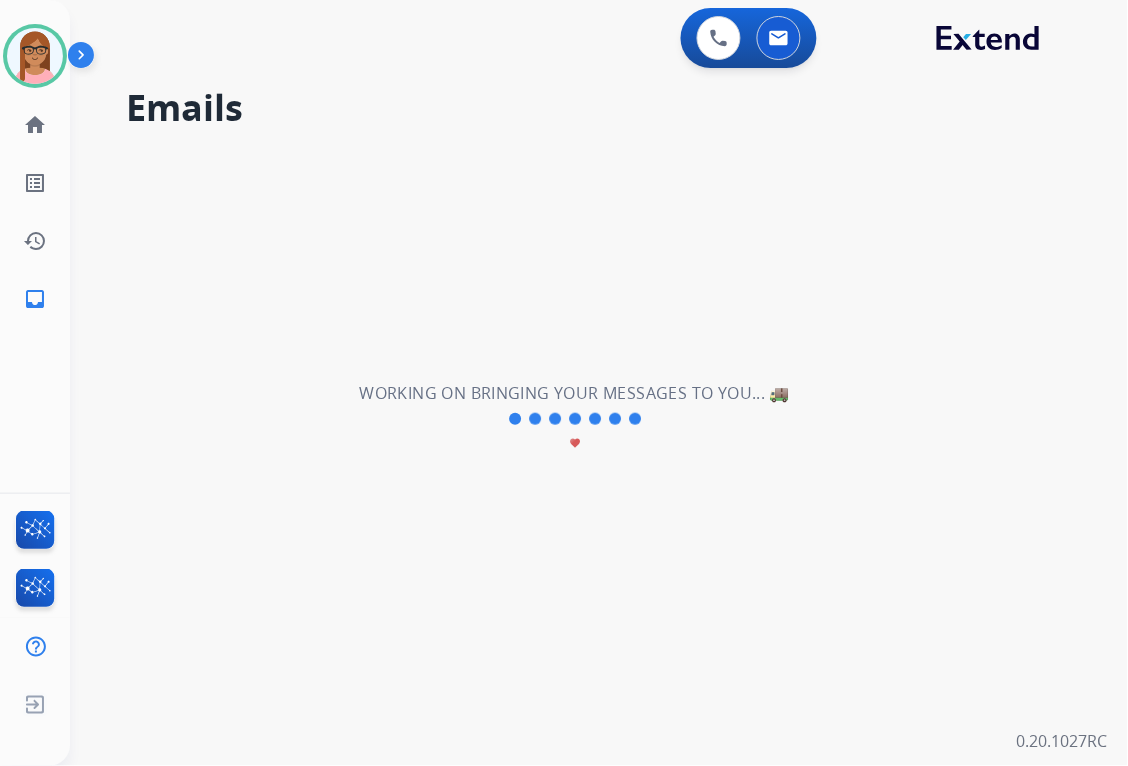 scroll, scrollTop: 0, scrollLeft: 0, axis: both 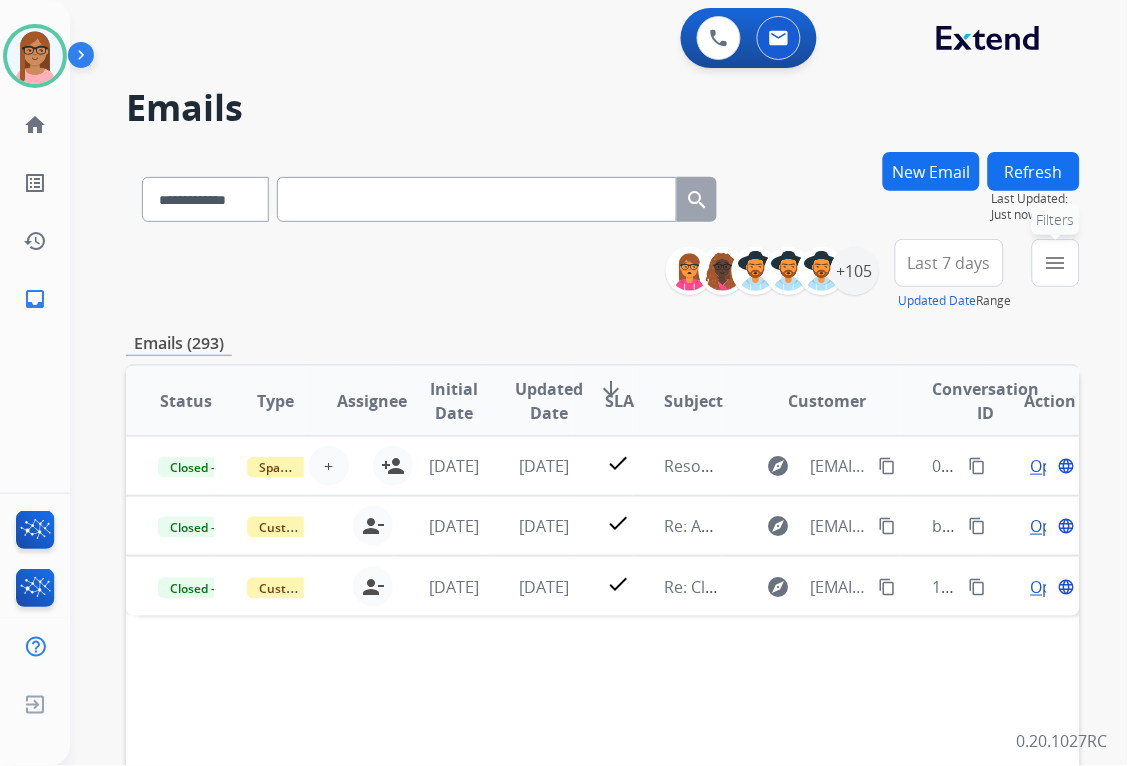click on "menu" at bounding box center [1056, 263] 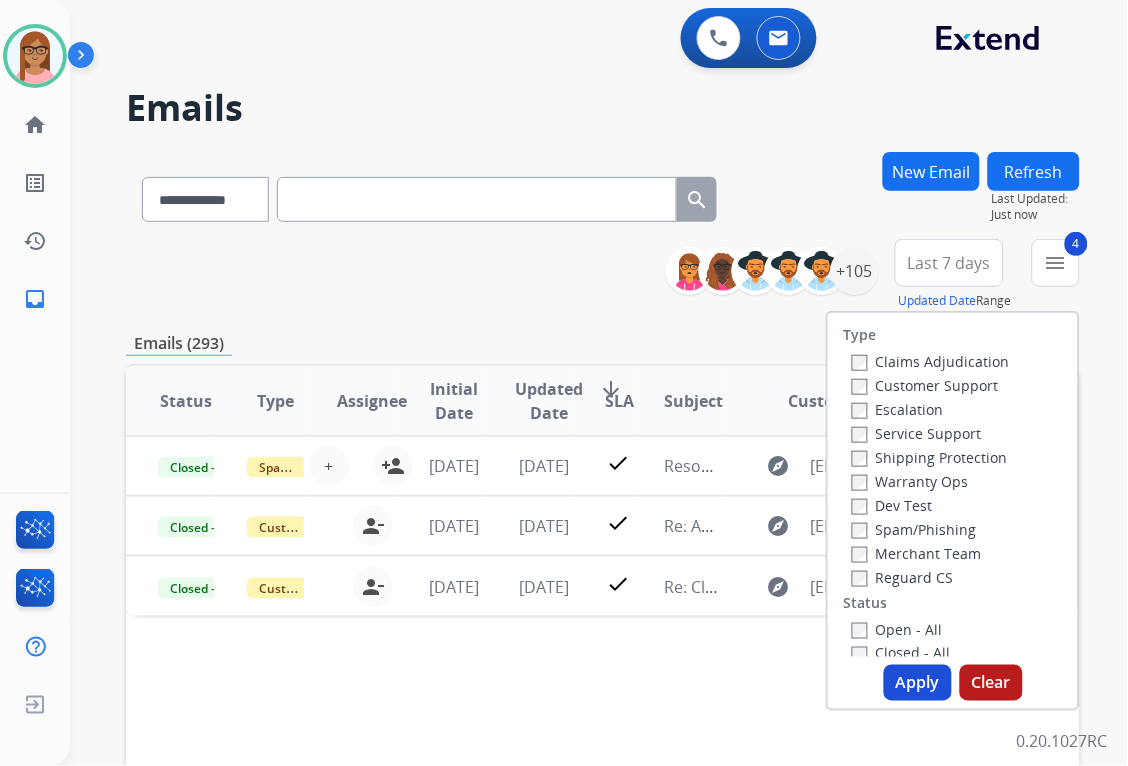 click on "Apply" at bounding box center (918, 683) 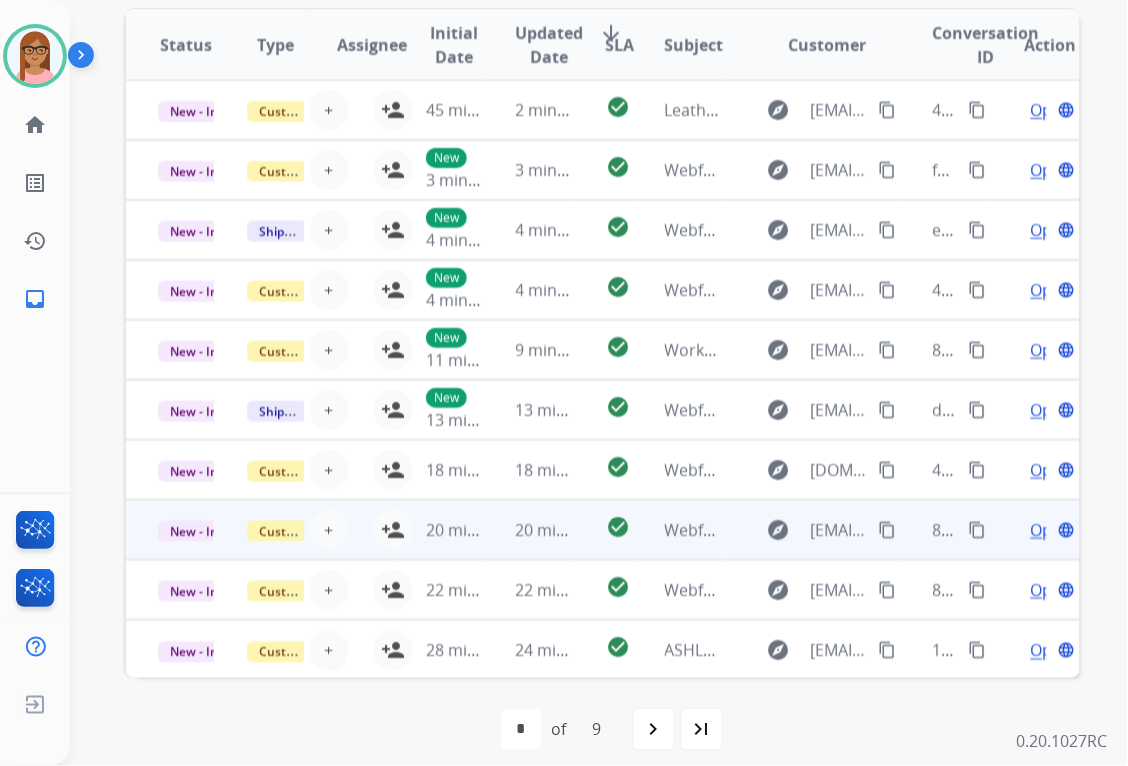 scroll, scrollTop: 563, scrollLeft: 0, axis: vertical 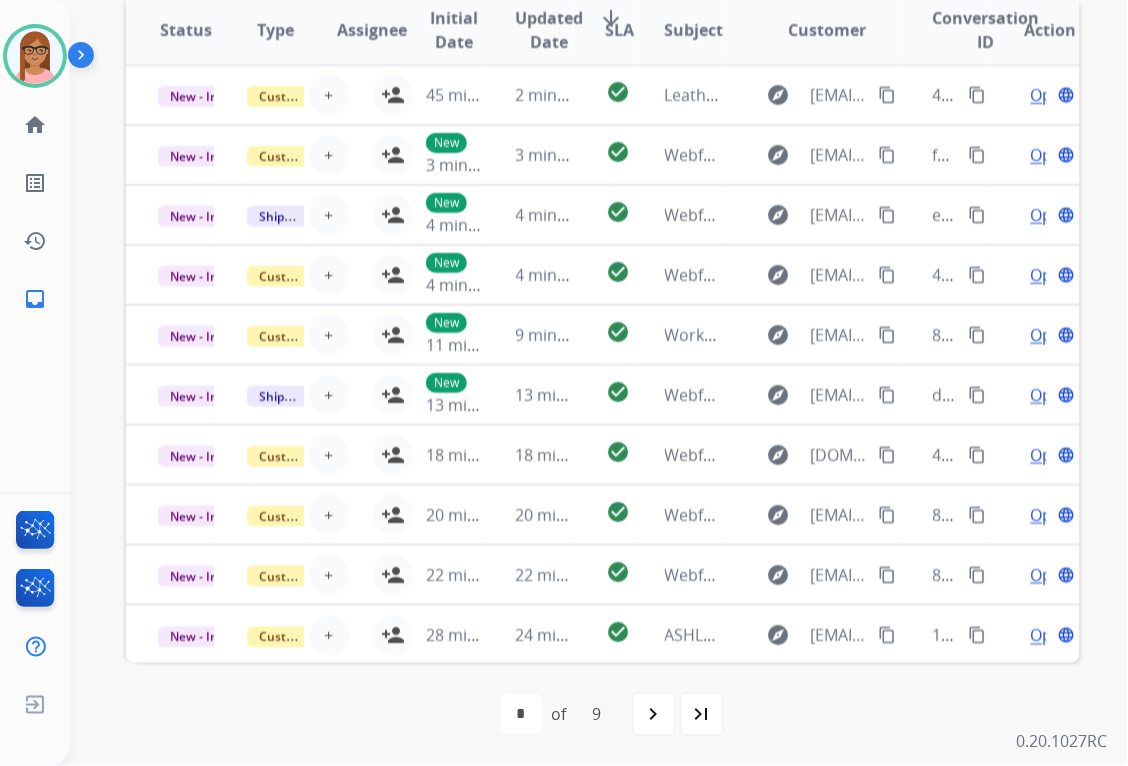 click on "last_page" at bounding box center (702, 715) 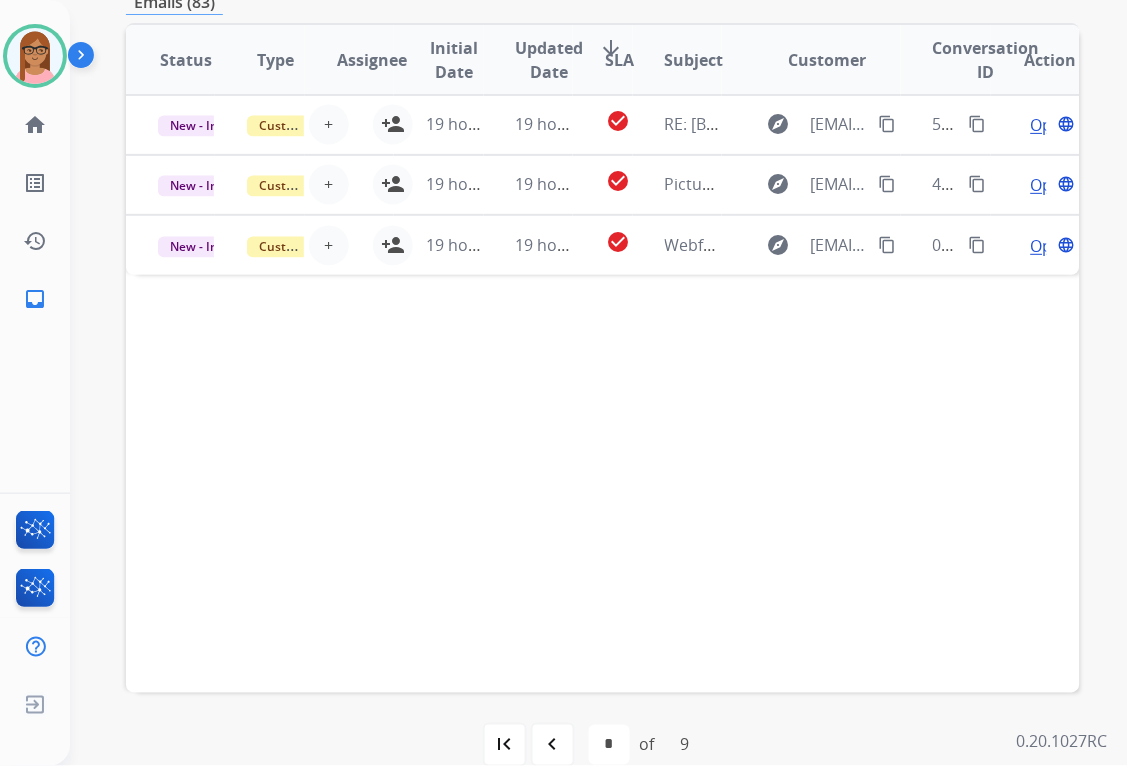scroll, scrollTop: 555, scrollLeft: 0, axis: vertical 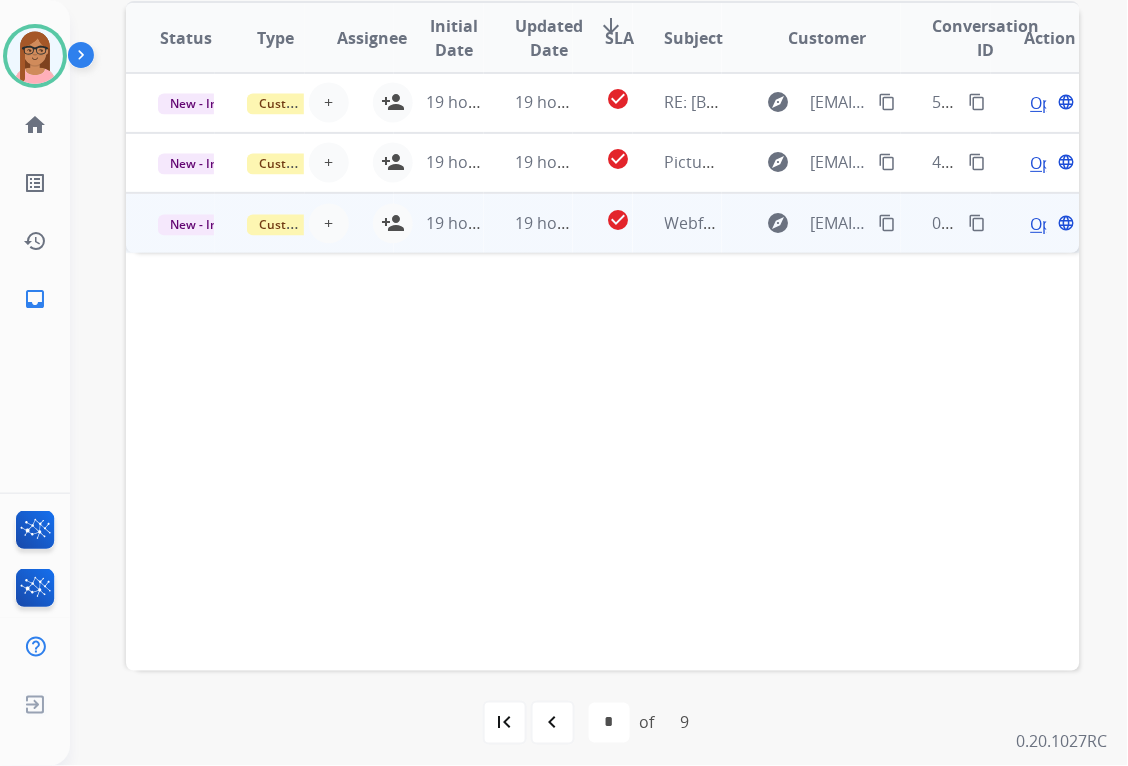 click on "Open" at bounding box center [1051, 224] 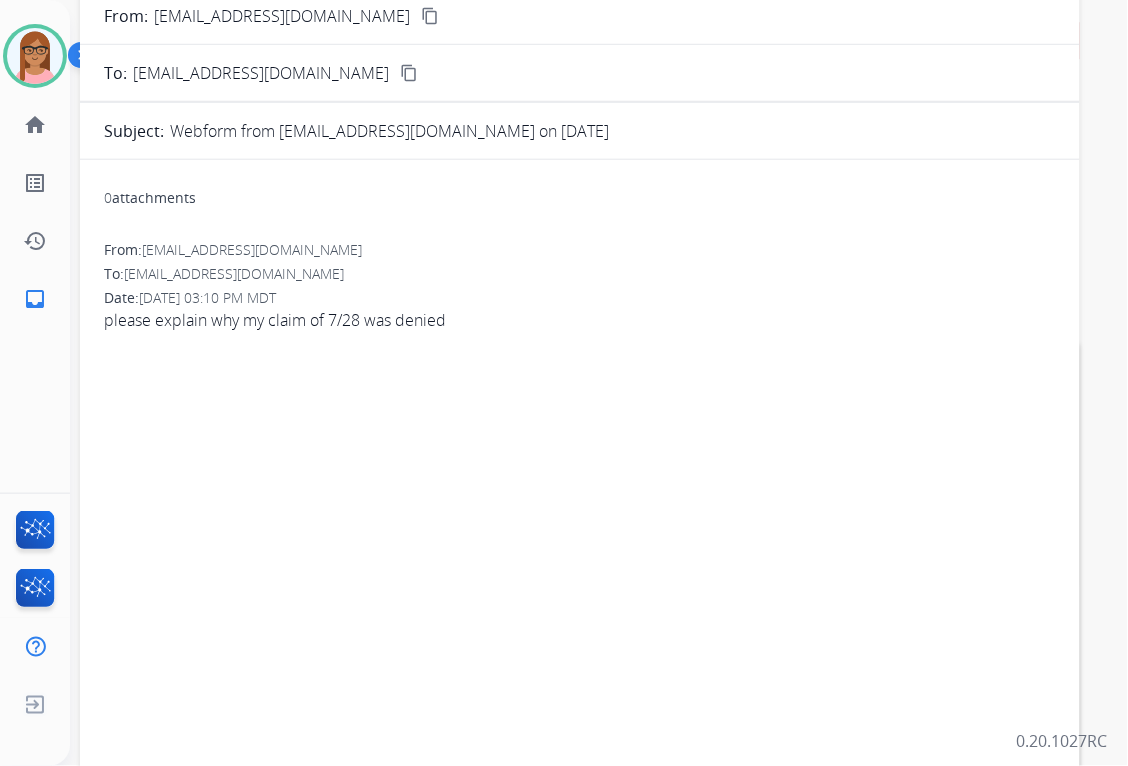 scroll, scrollTop: 111, scrollLeft: 0, axis: vertical 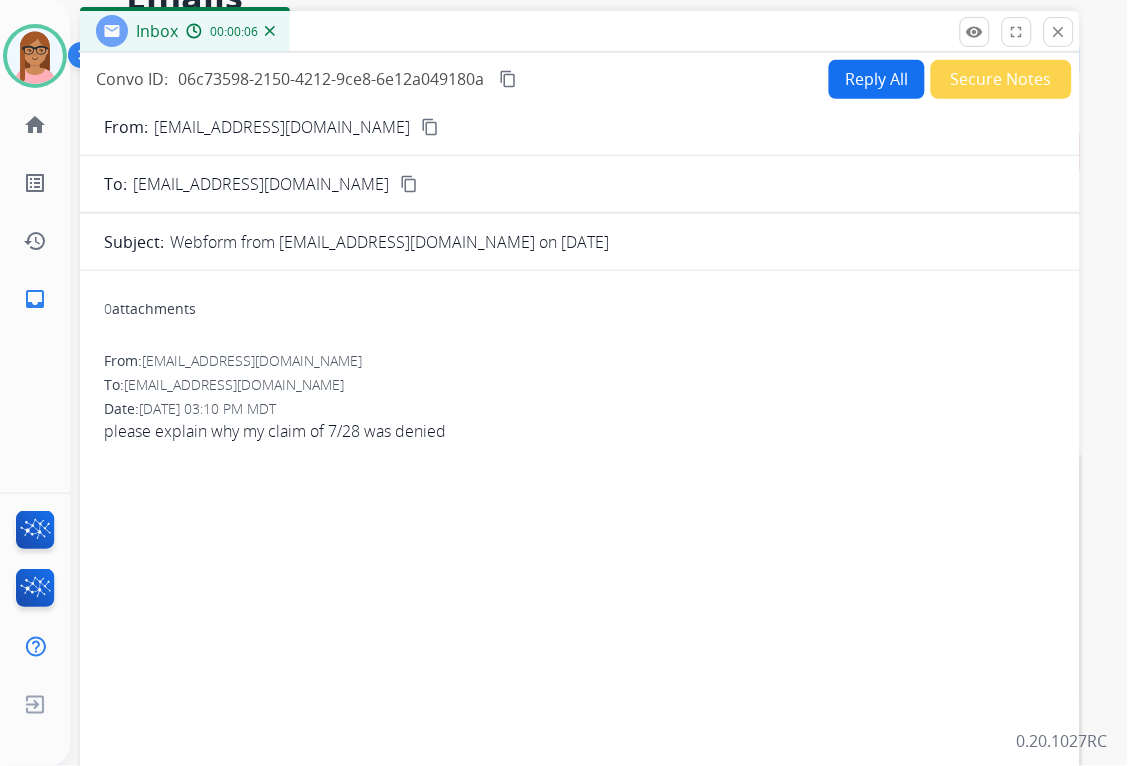 click on "content_copy" at bounding box center [430, 127] 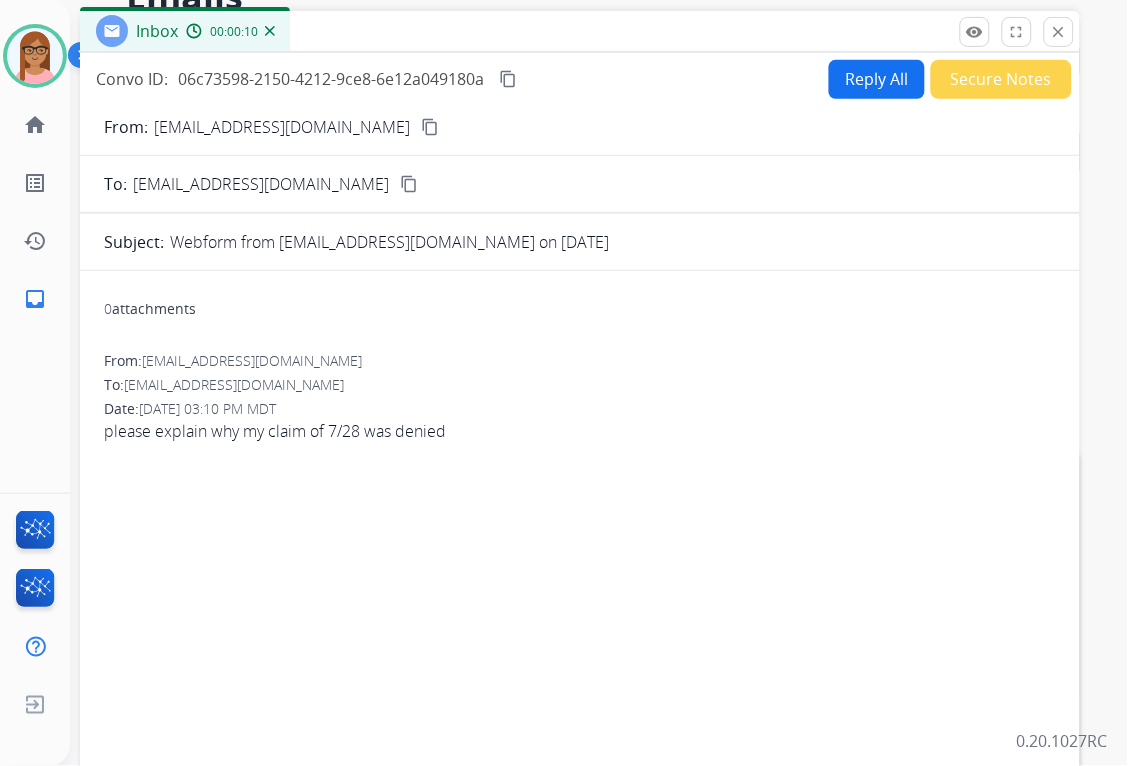 click on "content_copy" at bounding box center [430, 127] 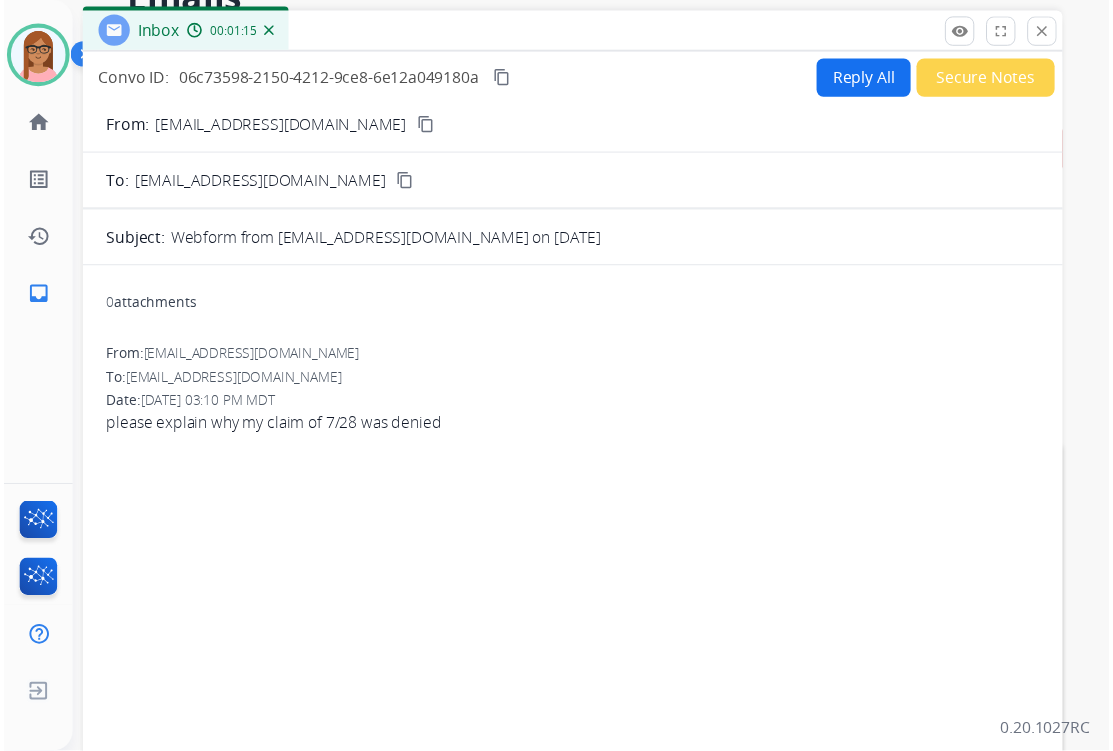 scroll, scrollTop: 0, scrollLeft: 0, axis: both 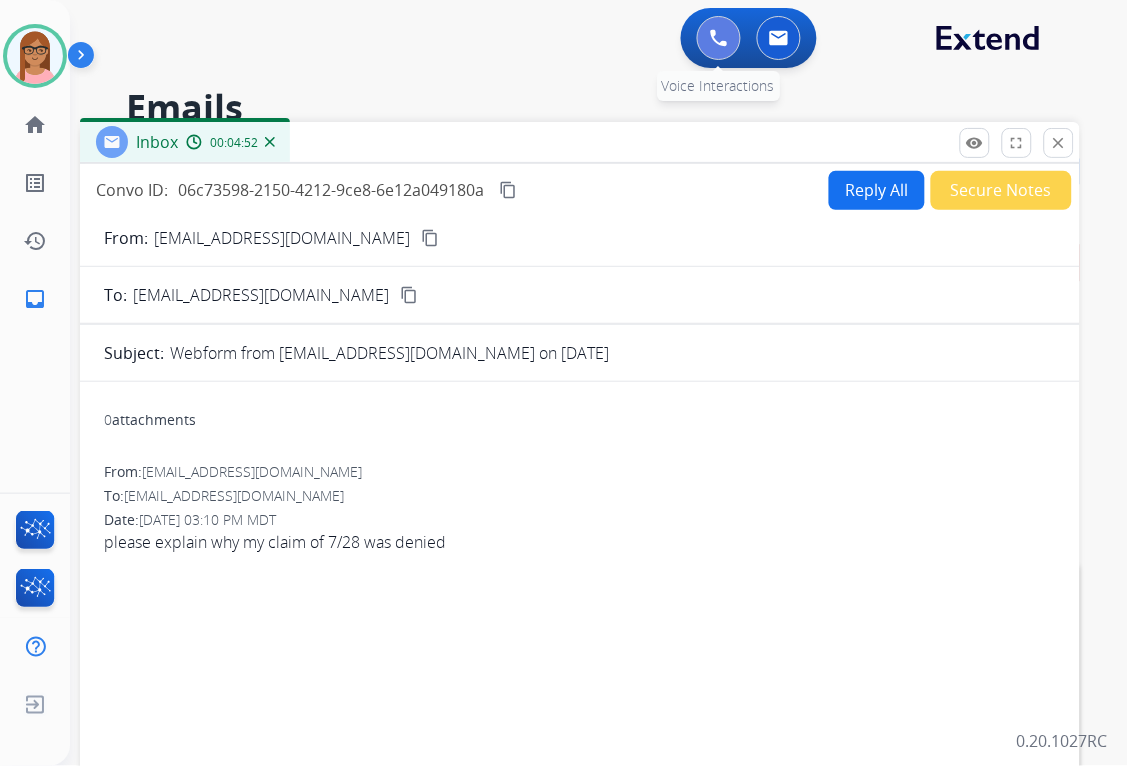 click at bounding box center [719, 38] 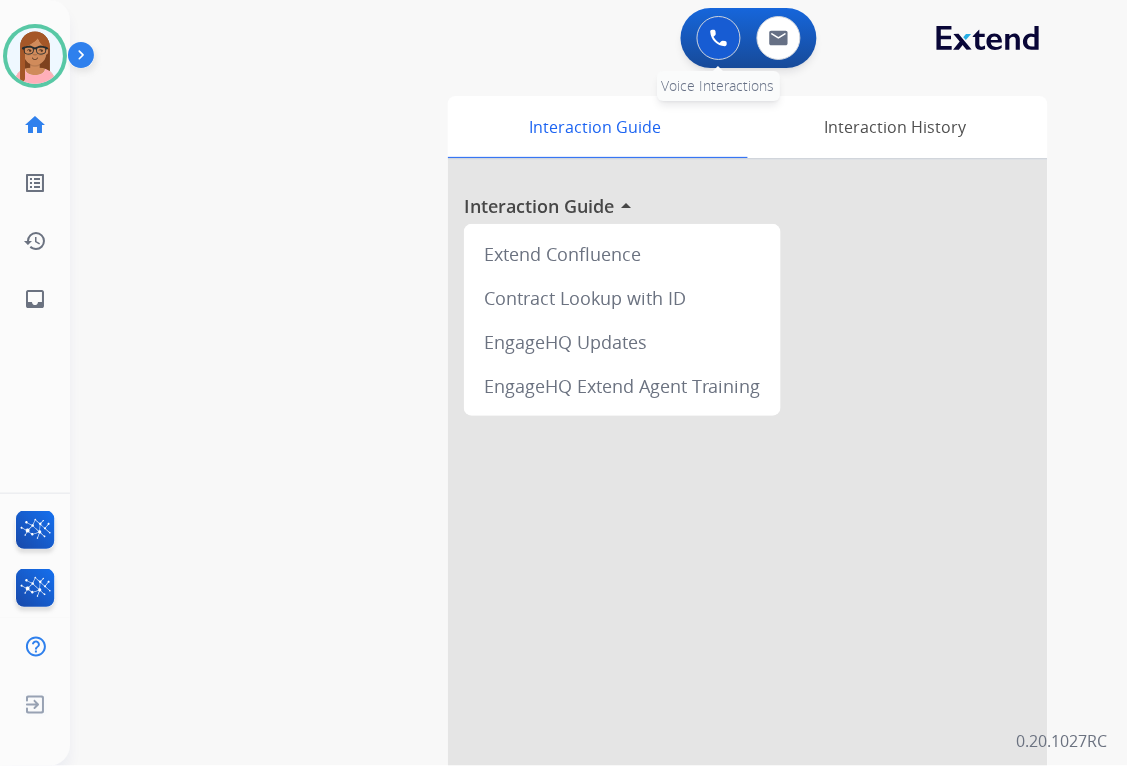 click at bounding box center (719, 38) 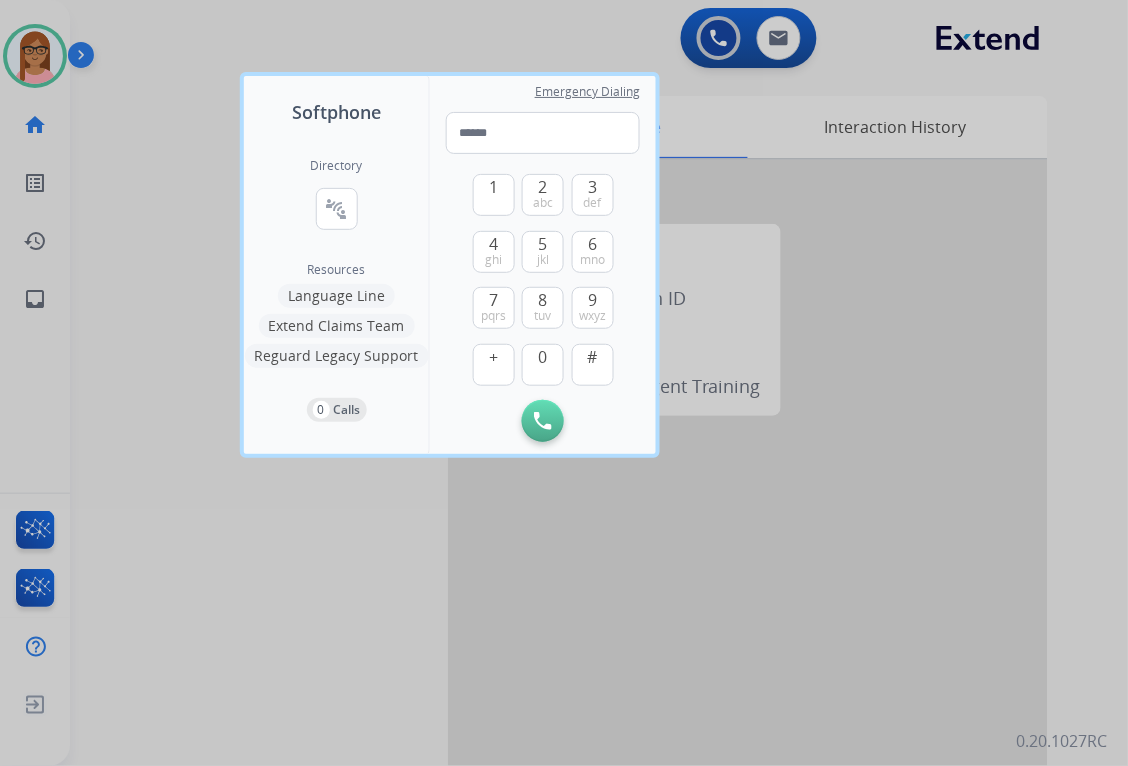 click at bounding box center (564, 383) 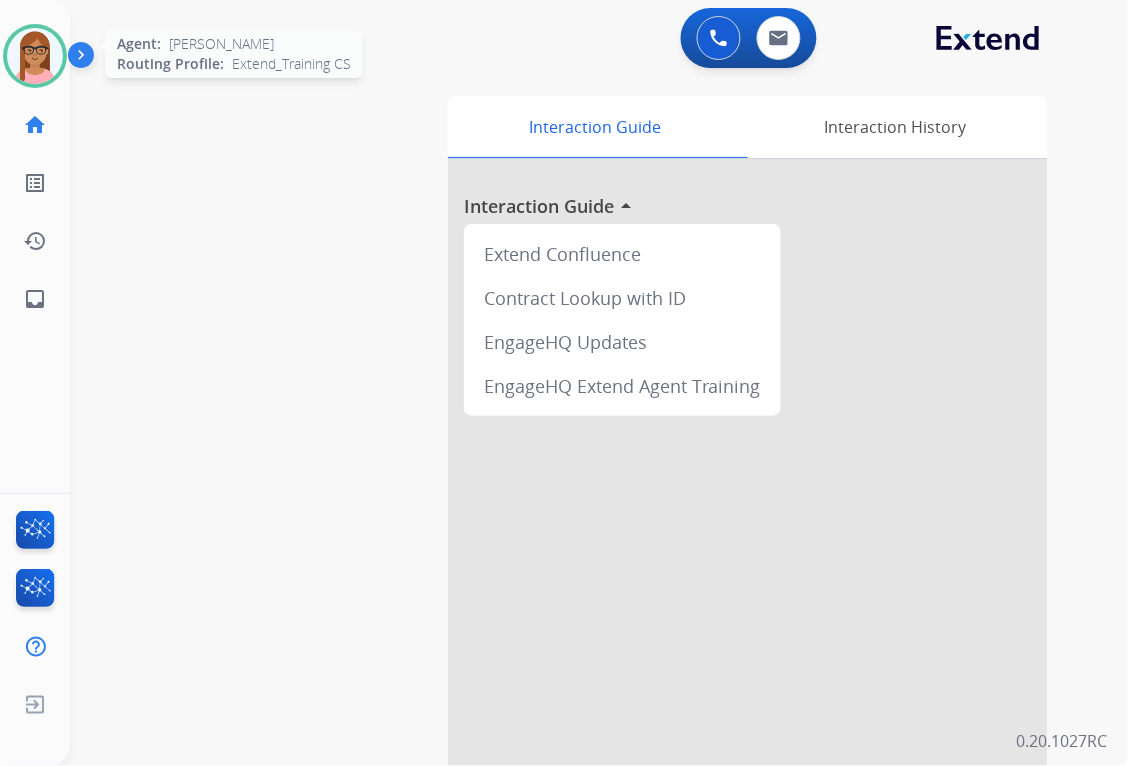 click at bounding box center [35, 56] 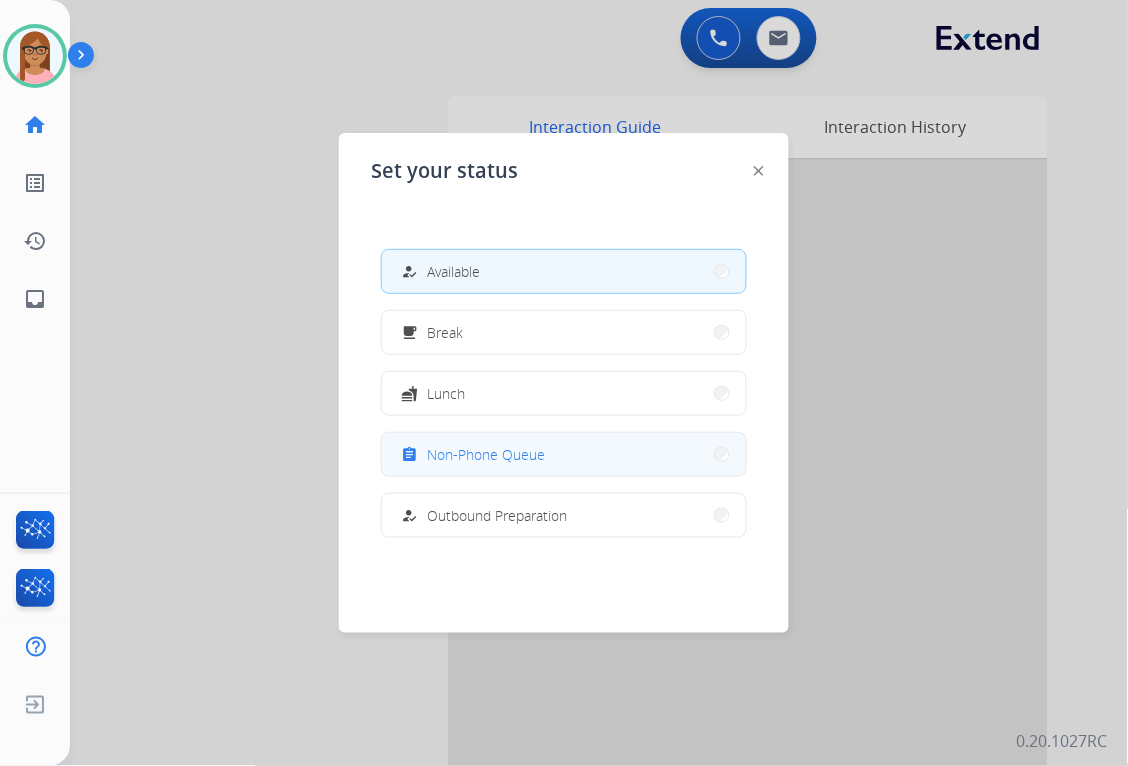 click on "assignment Non-Phone Queue" at bounding box center [564, 454] 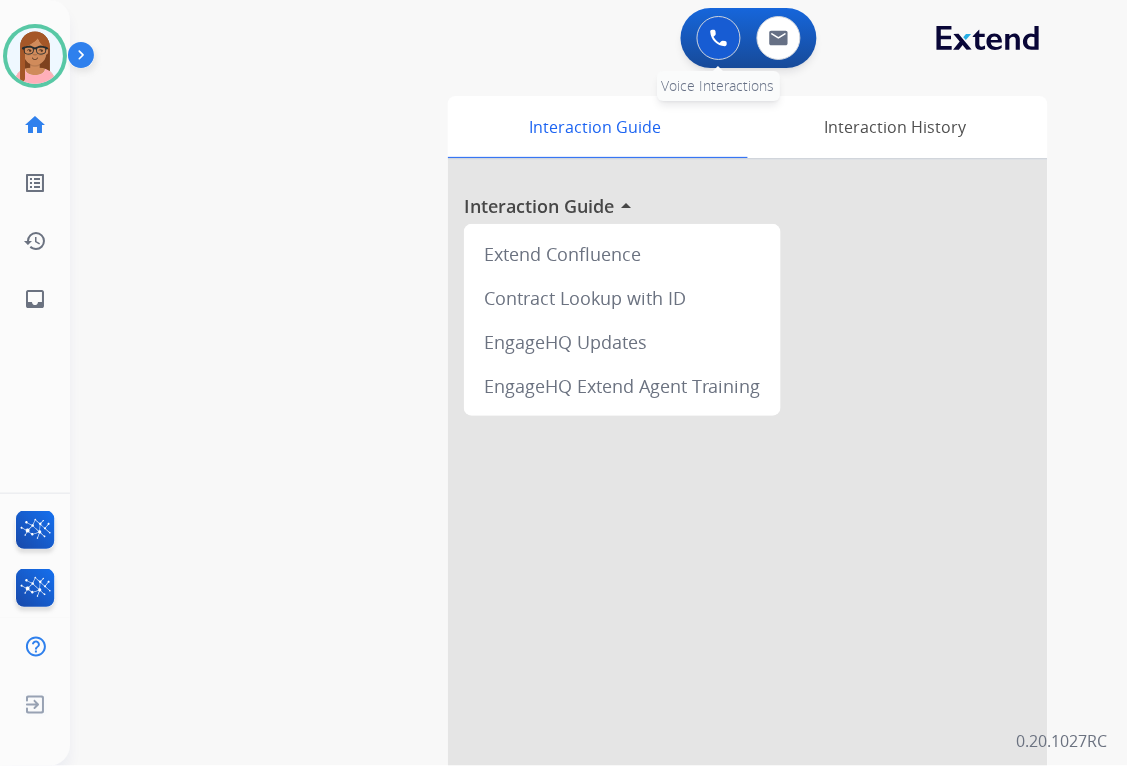 click at bounding box center [719, 38] 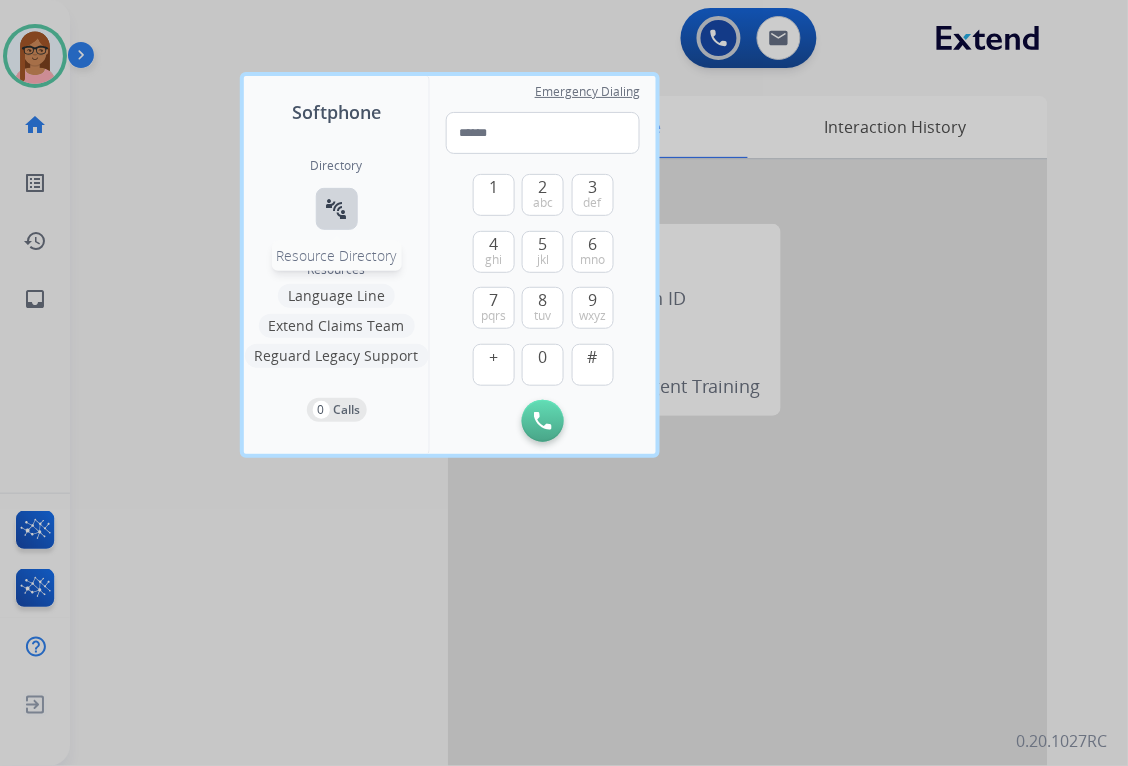 click on "connect_without_contact" at bounding box center [337, 209] 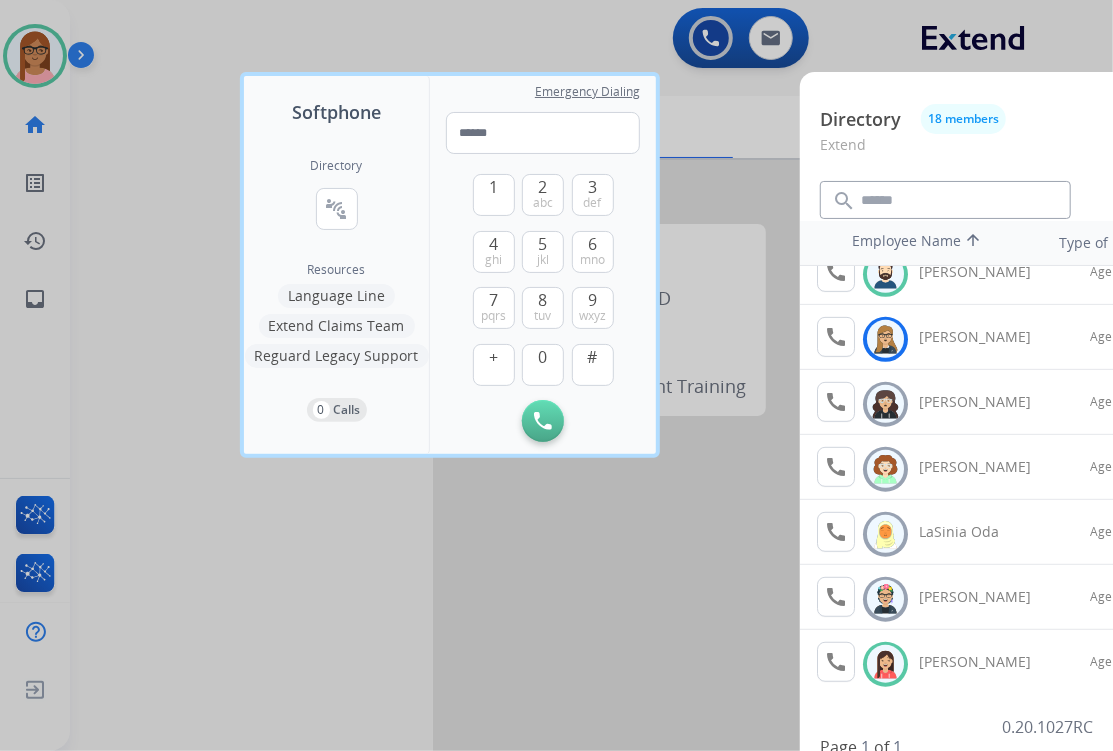 scroll, scrollTop: 444, scrollLeft: 0, axis: vertical 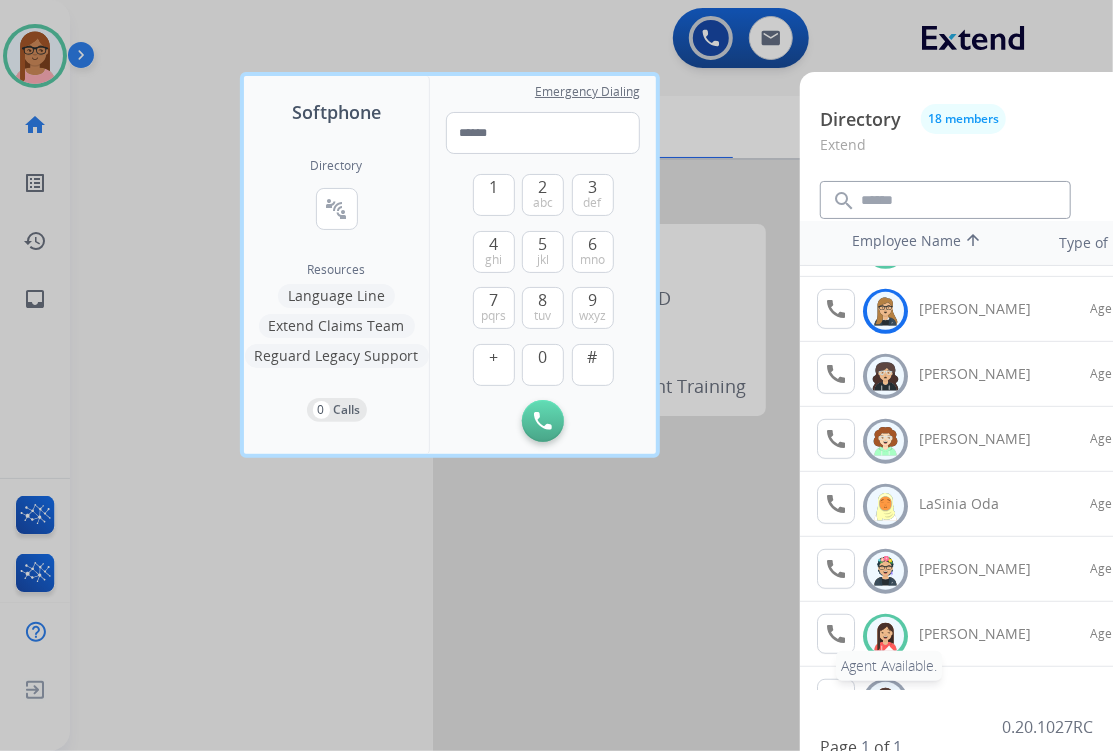 click on "call" at bounding box center [836, 634] 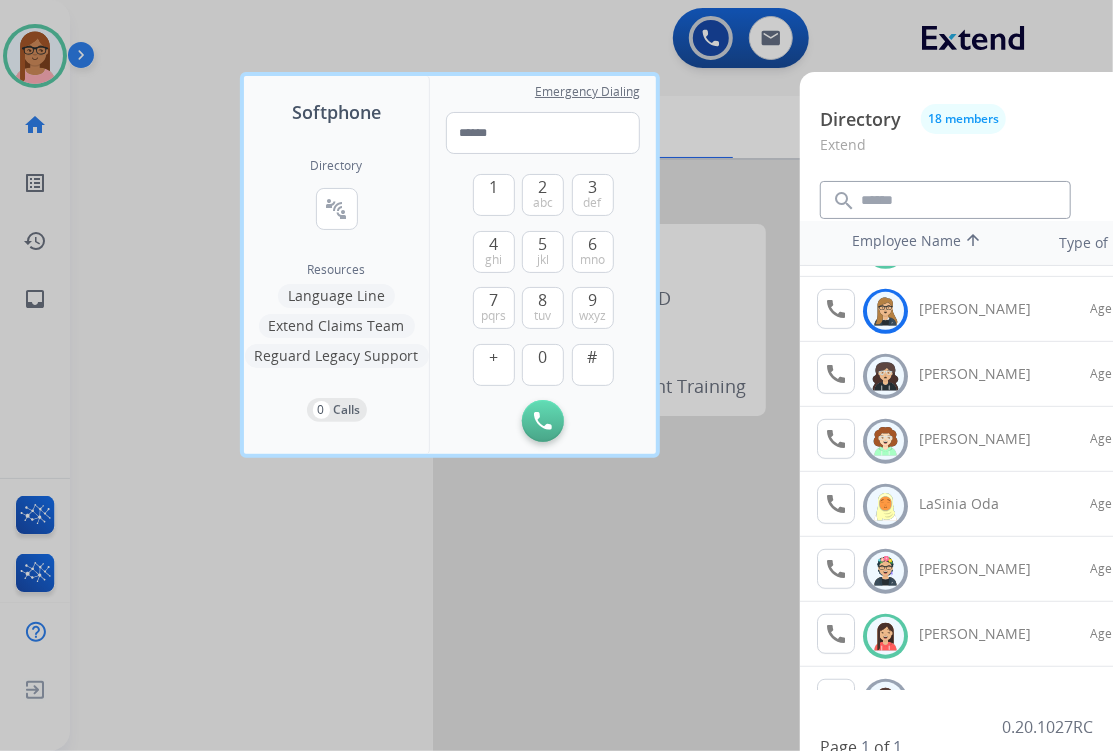 scroll, scrollTop: 0, scrollLeft: 0, axis: both 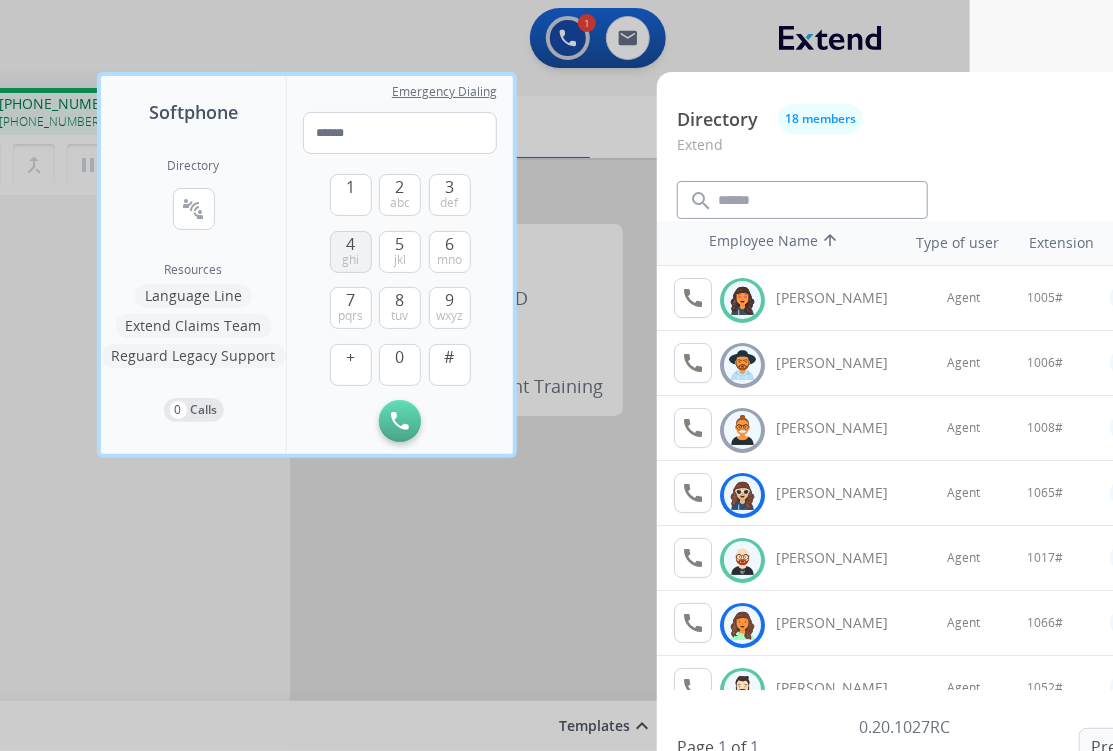 drag, startPoint x: 353, startPoint y: 182, endPoint x: 353, endPoint y: 263, distance: 81 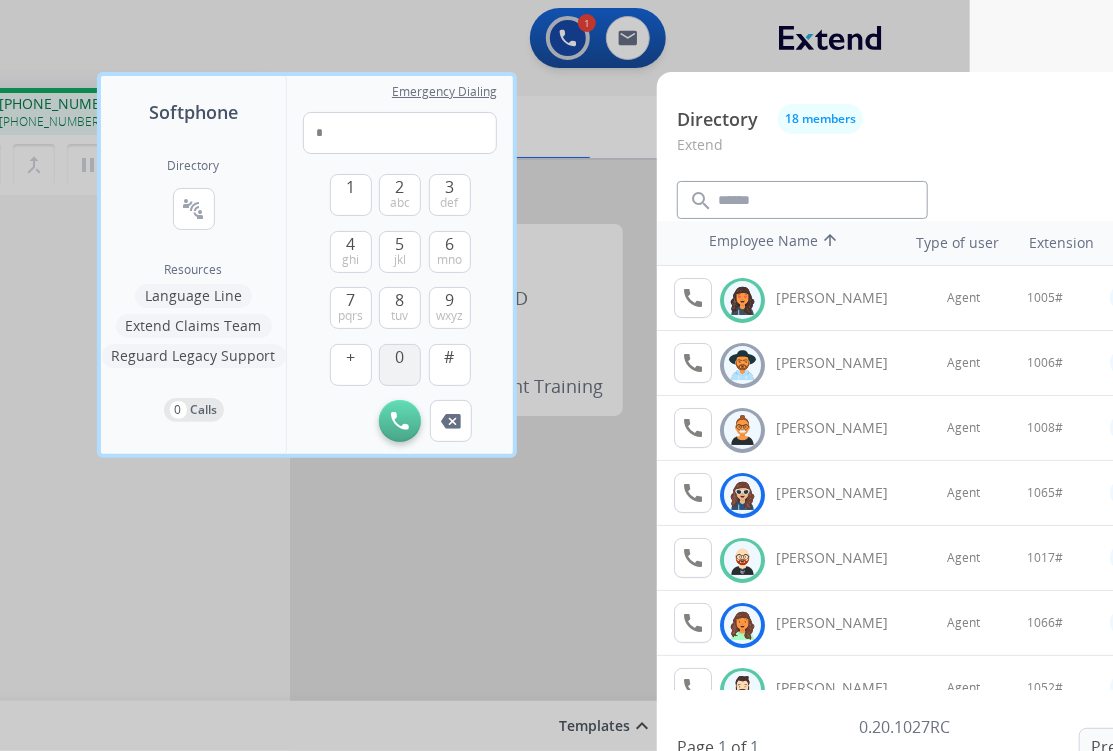 click on "0" at bounding box center [400, 365] 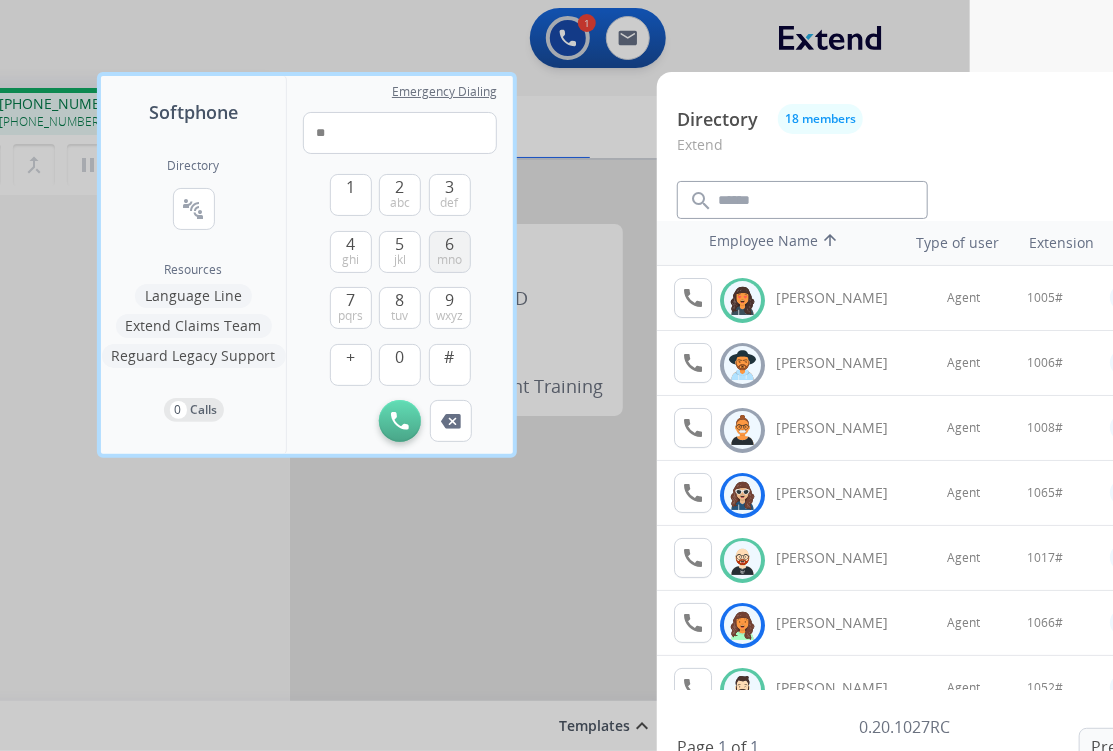 click on "mno" at bounding box center (449, 260) 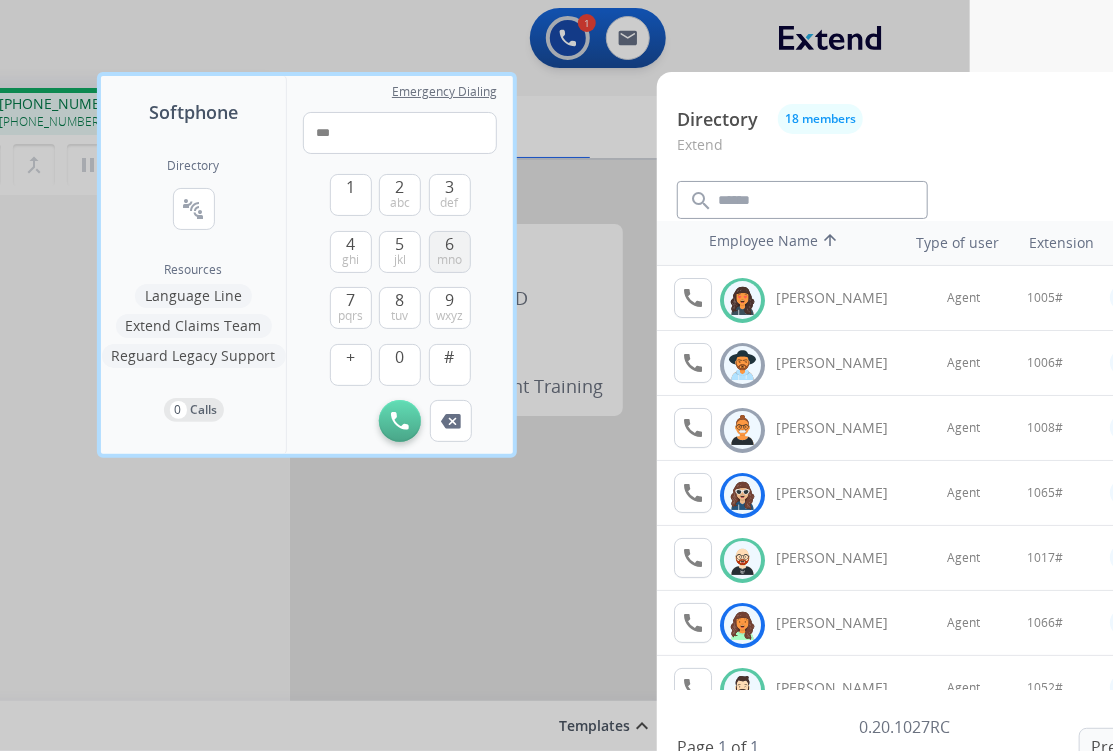 click on "mno" at bounding box center (449, 260) 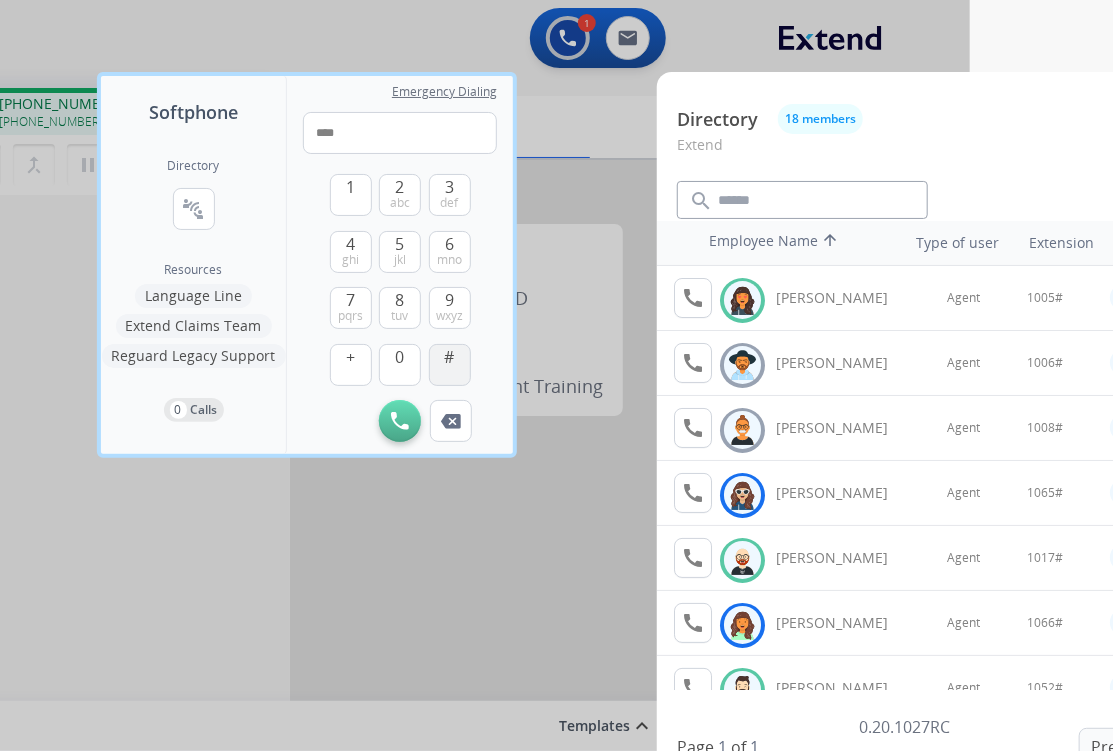 click on "#" at bounding box center [450, 365] 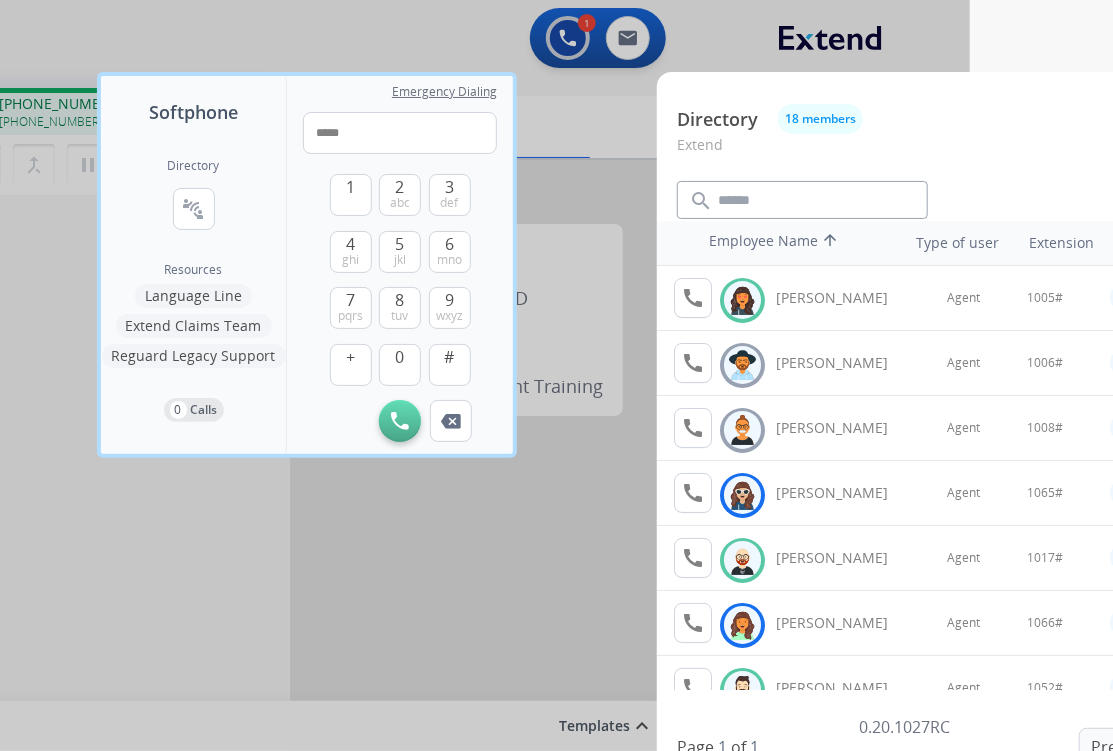 click at bounding box center (413, 375) 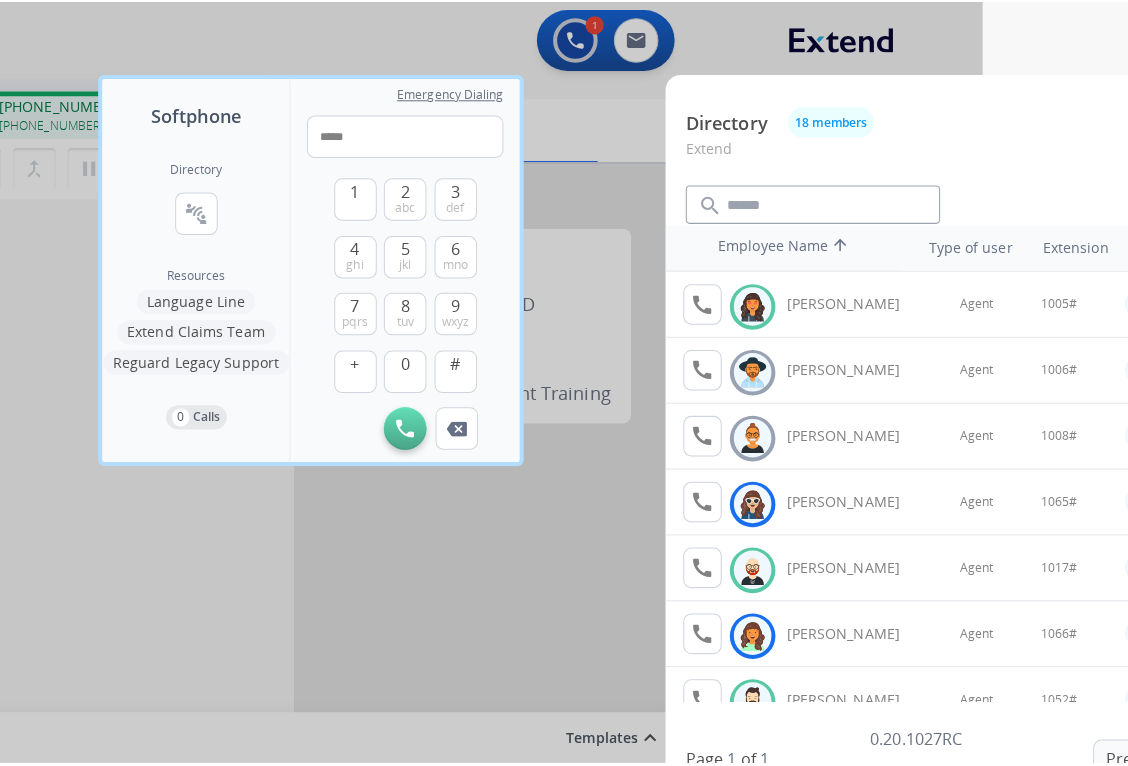 scroll, scrollTop: 0, scrollLeft: 0, axis: both 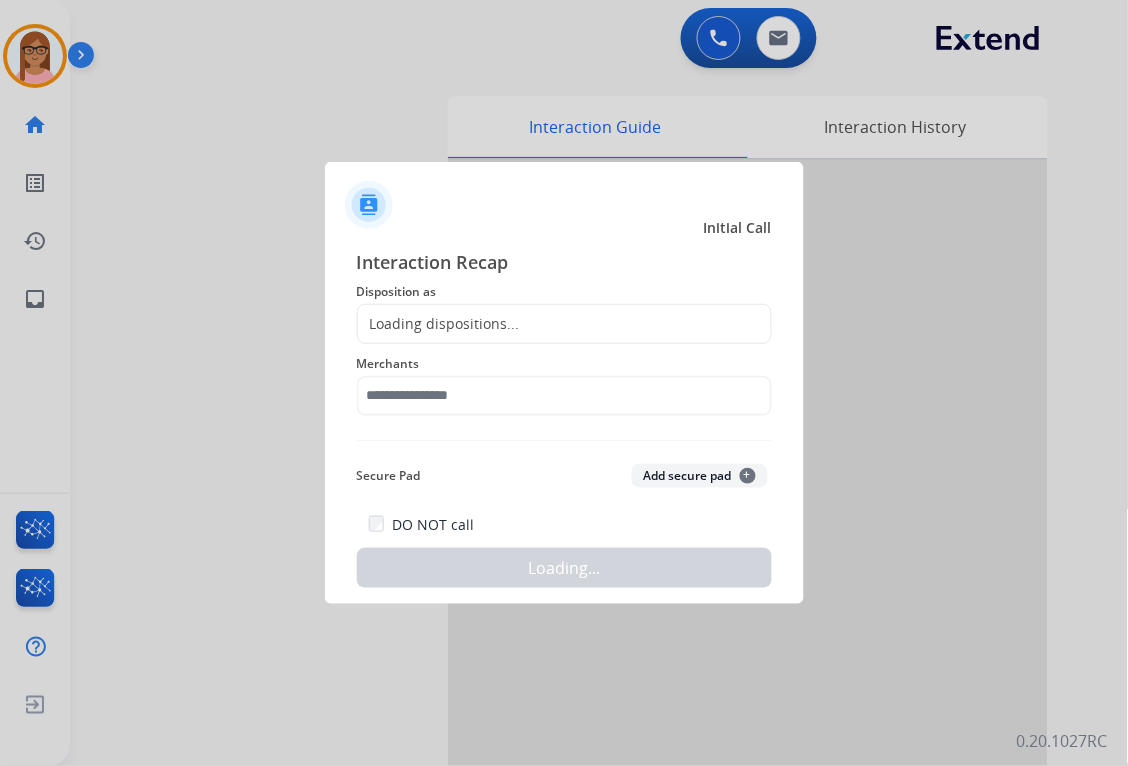 click 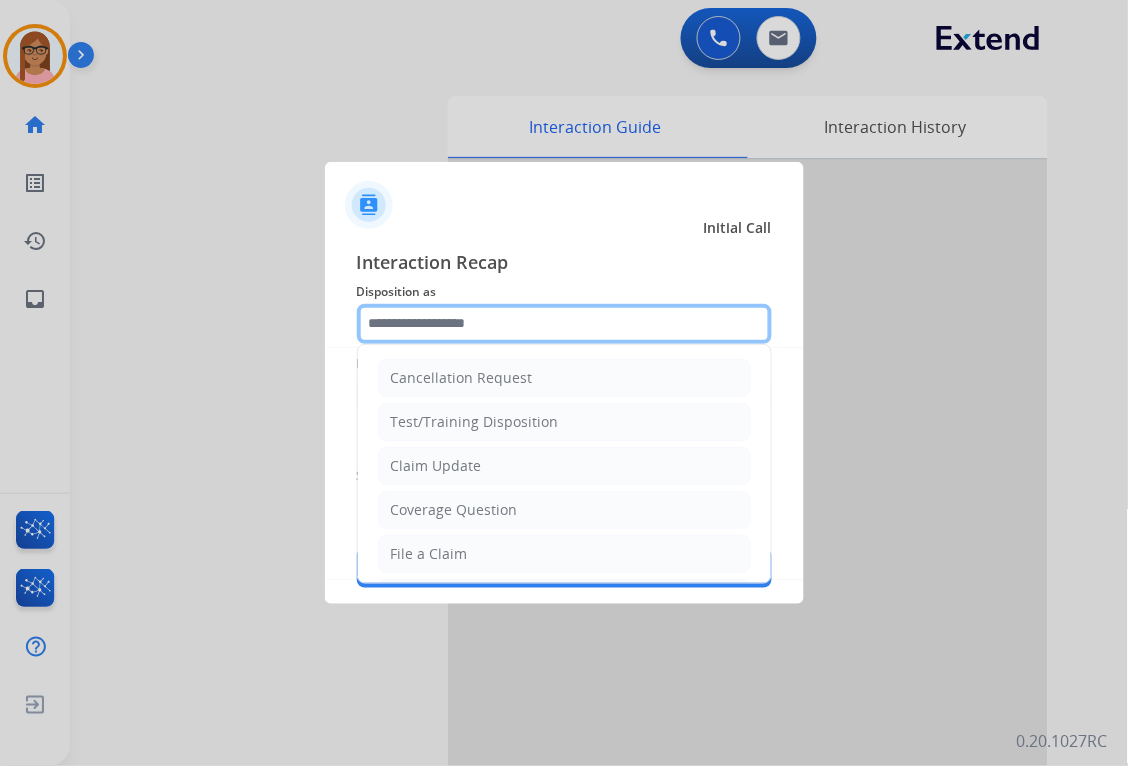 click 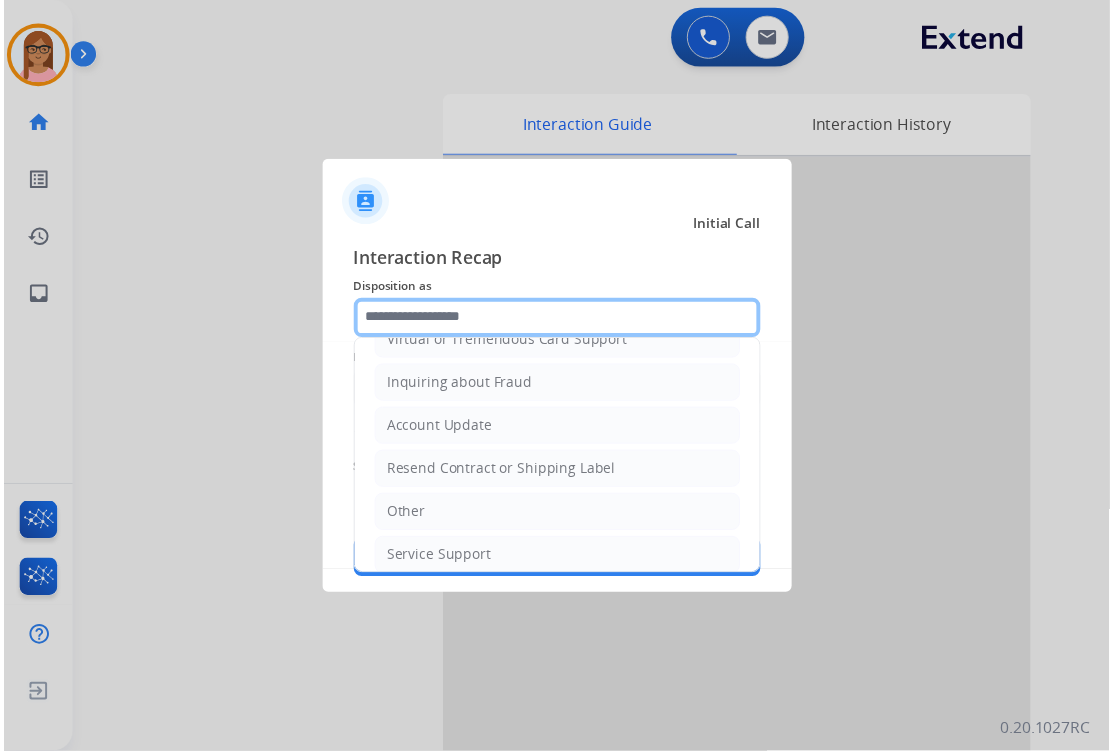 scroll, scrollTop: 333, scrollLeft: 0, axis: vertical 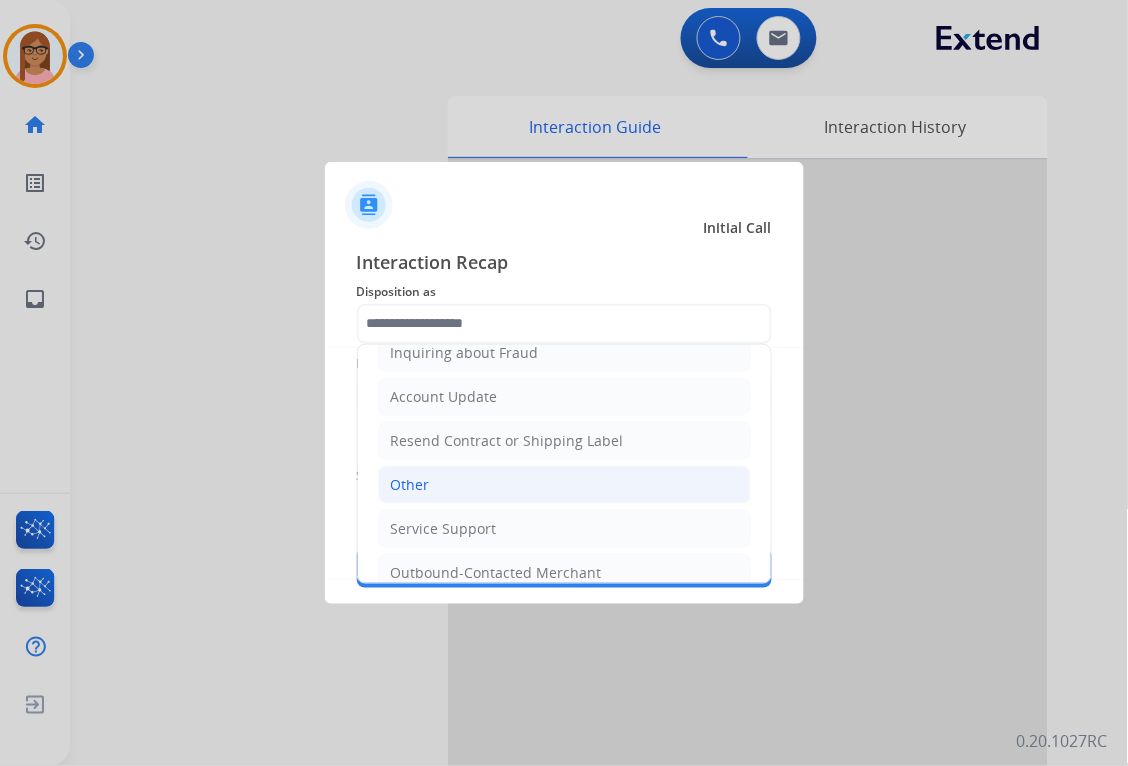 click on "Other" 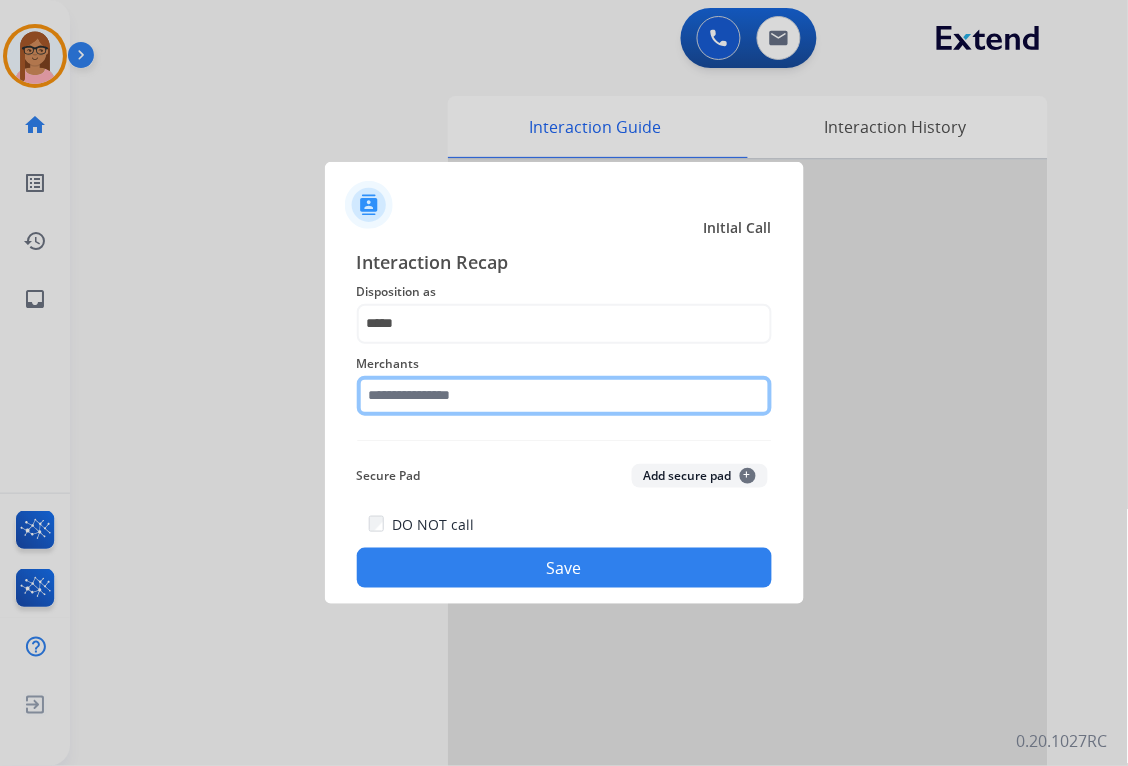 click 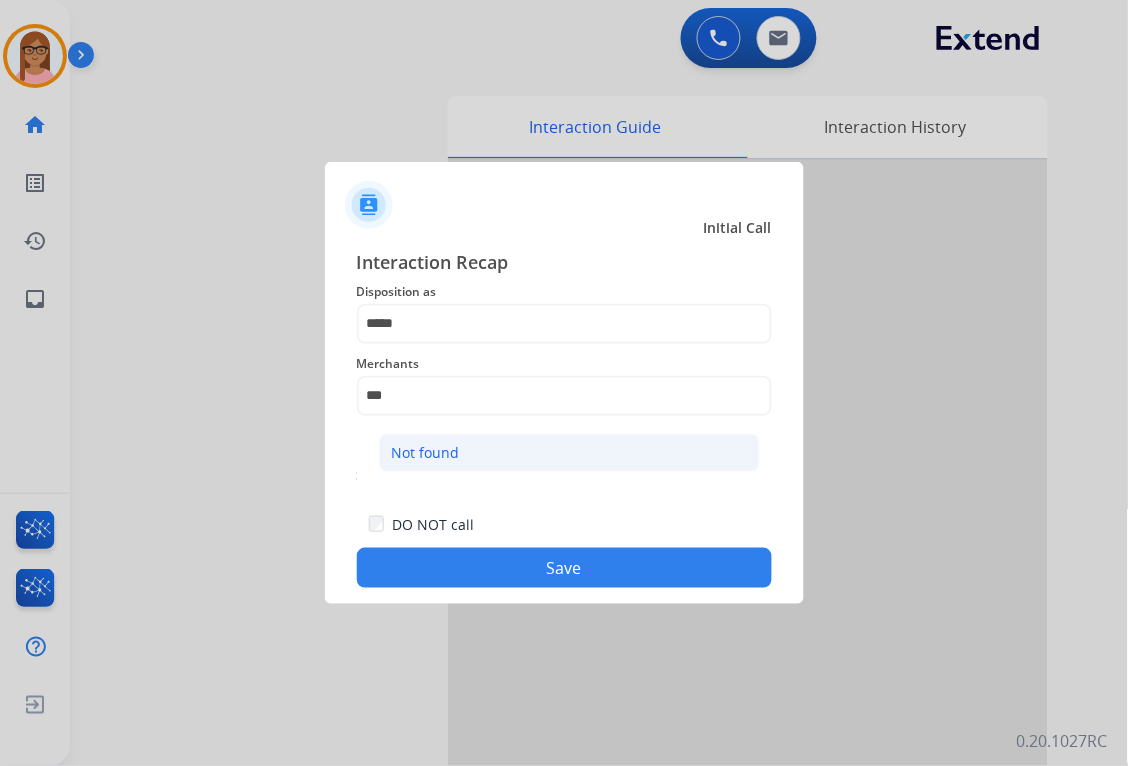 click on "Not found" 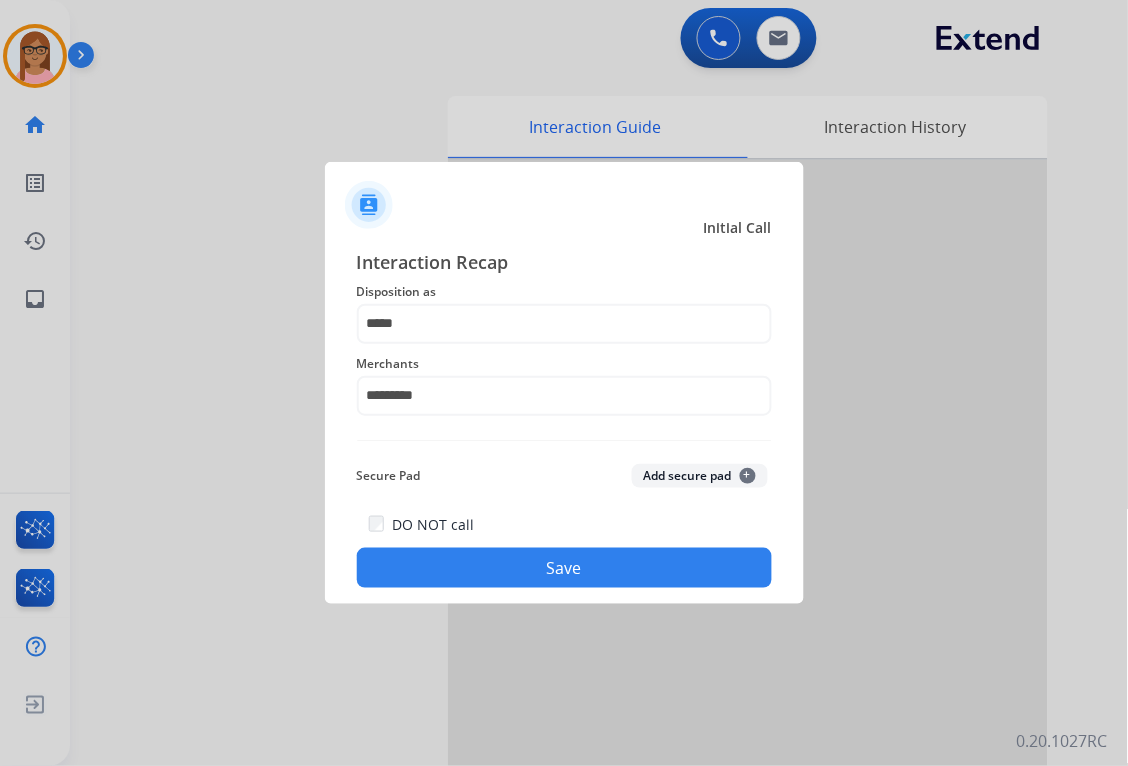 click on "Save" 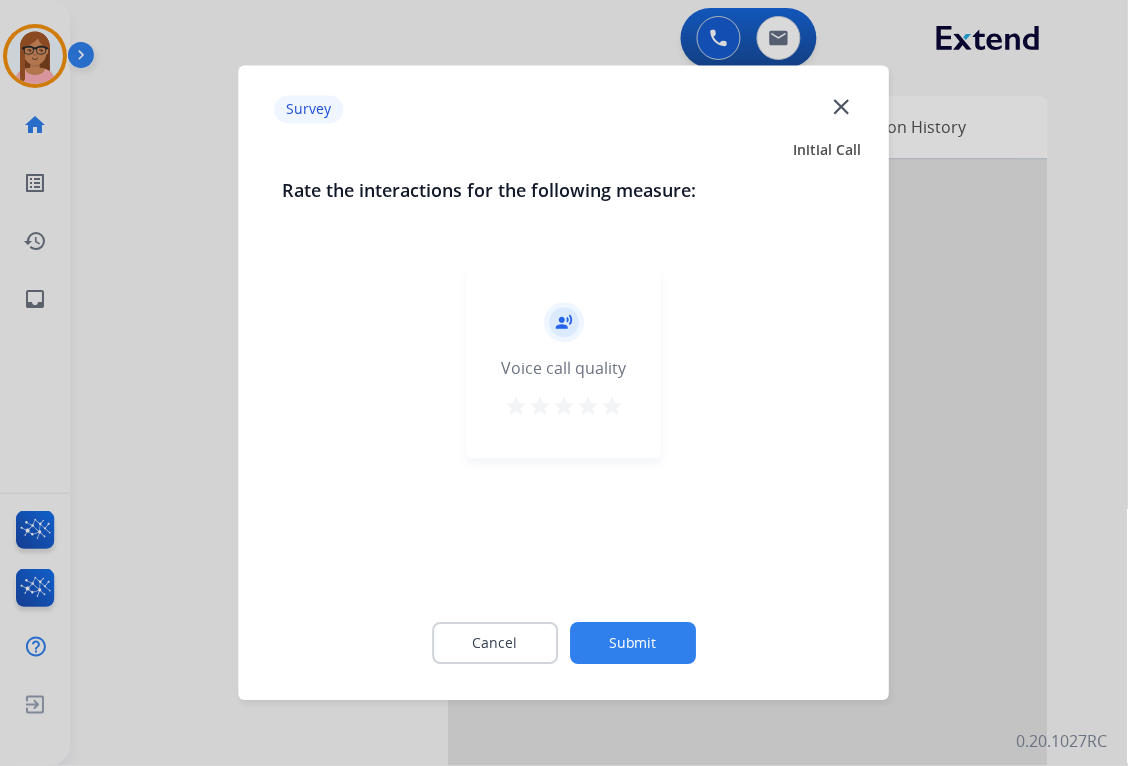 click on "star" at bounding box center (612, 407) 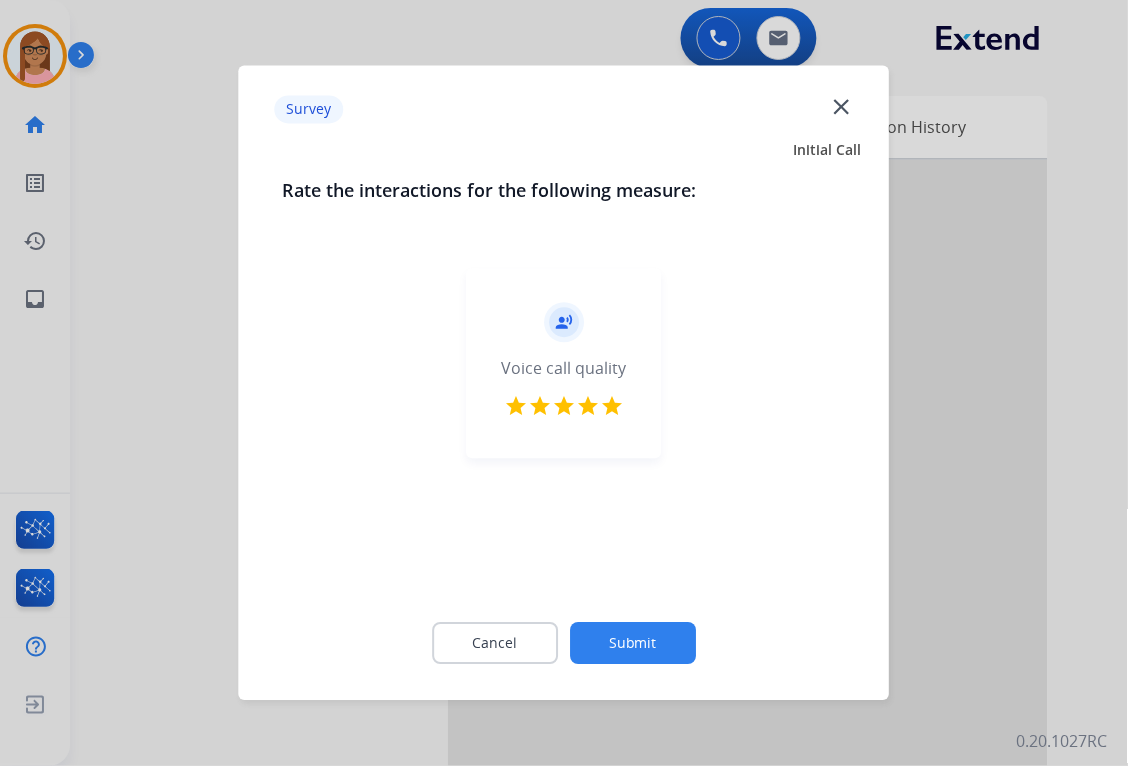 click on "Submit" 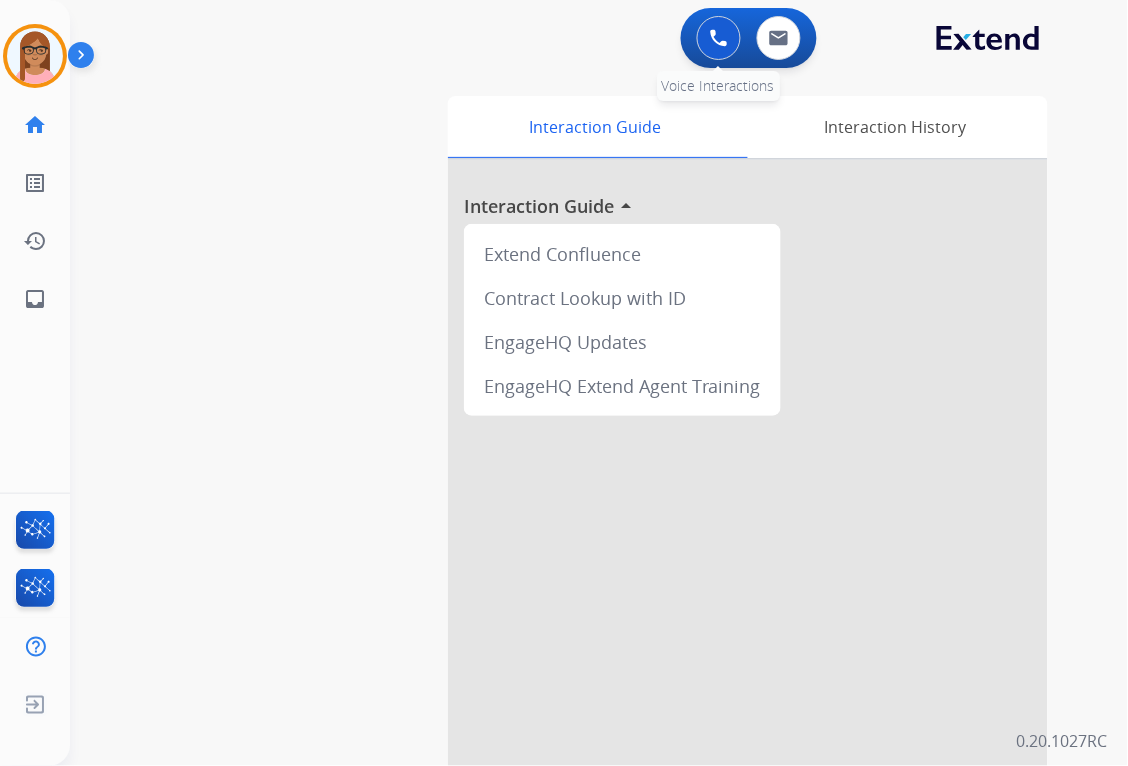 click at bounding box center (719, 38) 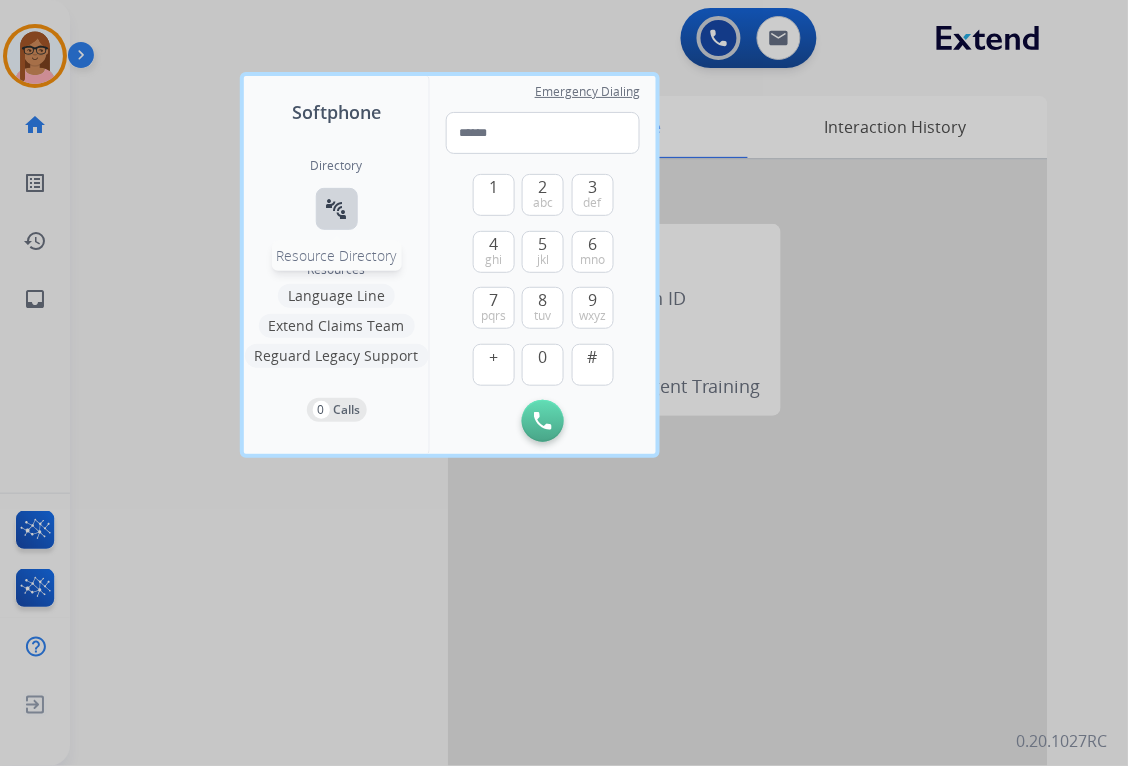 click on "connect_without_contact Resource Directory" at bounding box center (337, 209) 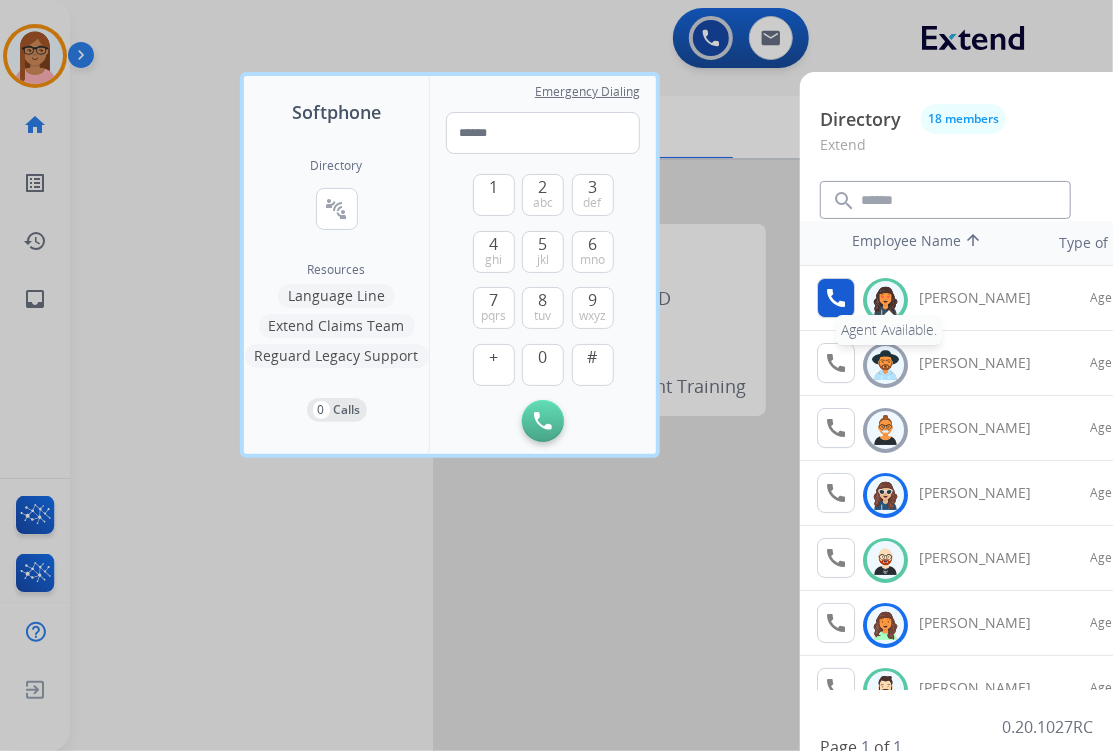 click on "call" at bounding box center (836, 298) 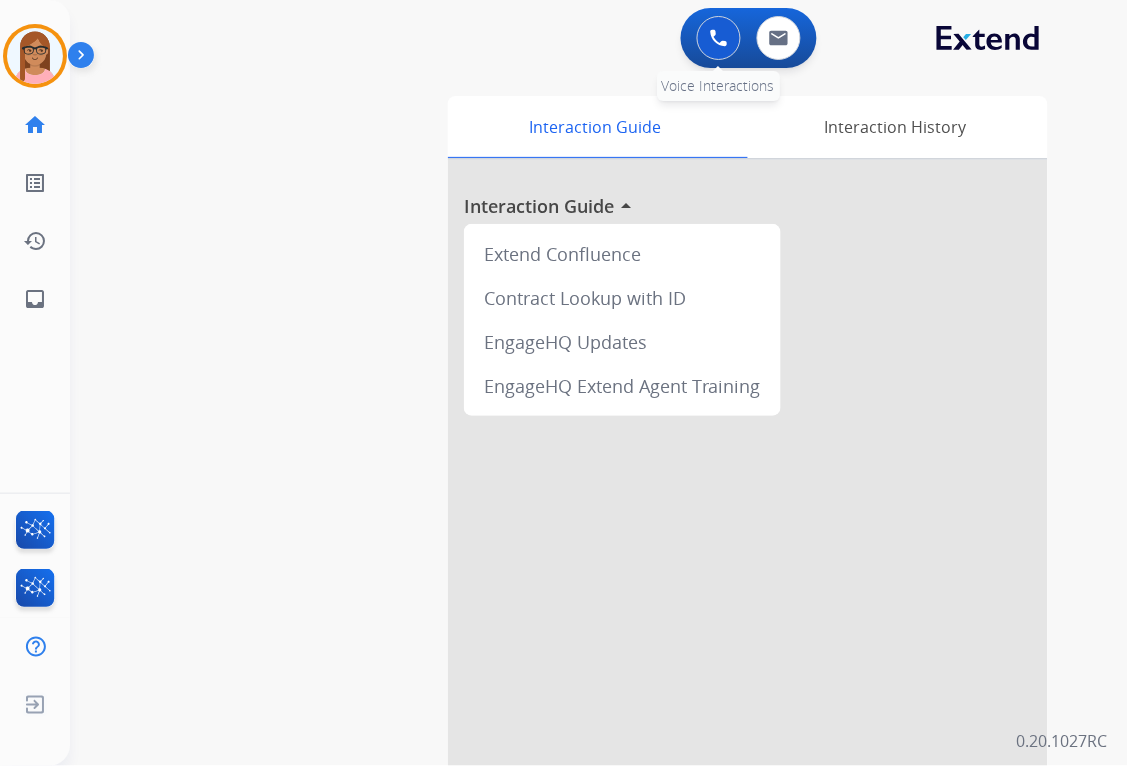 click at bounding box center [719, 38] 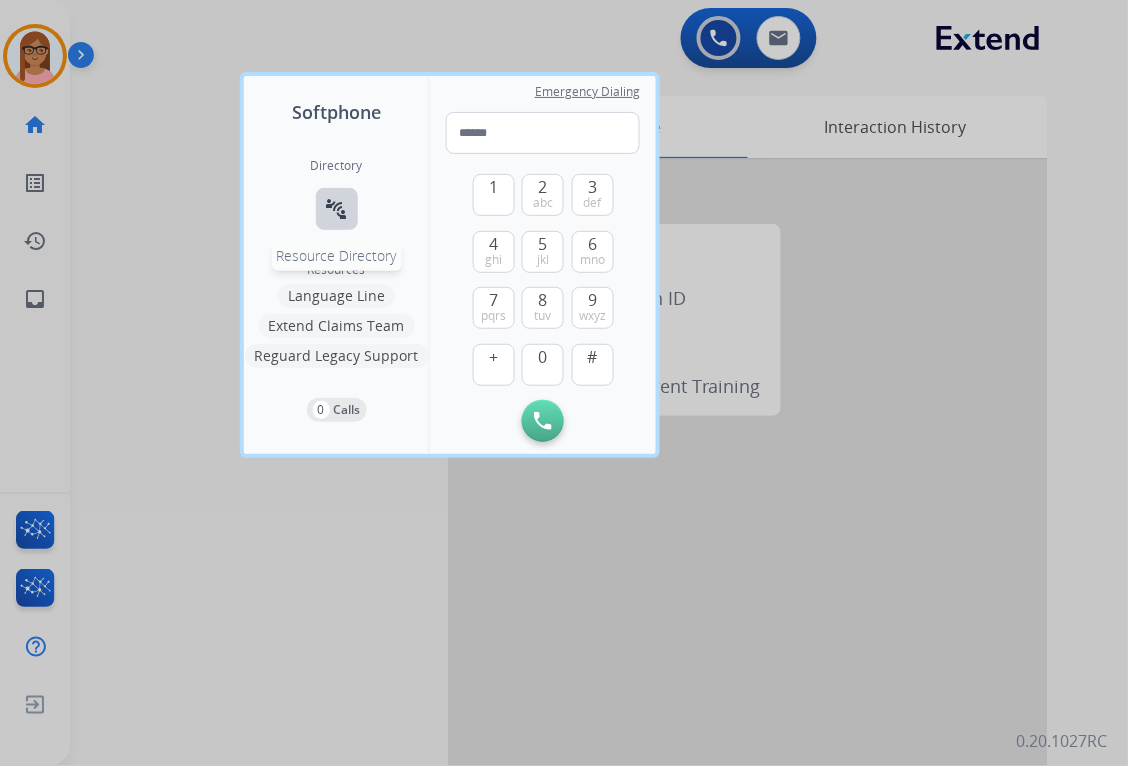 click on "connect_without_contact Resource Directory" at bounding box center [337, 209] 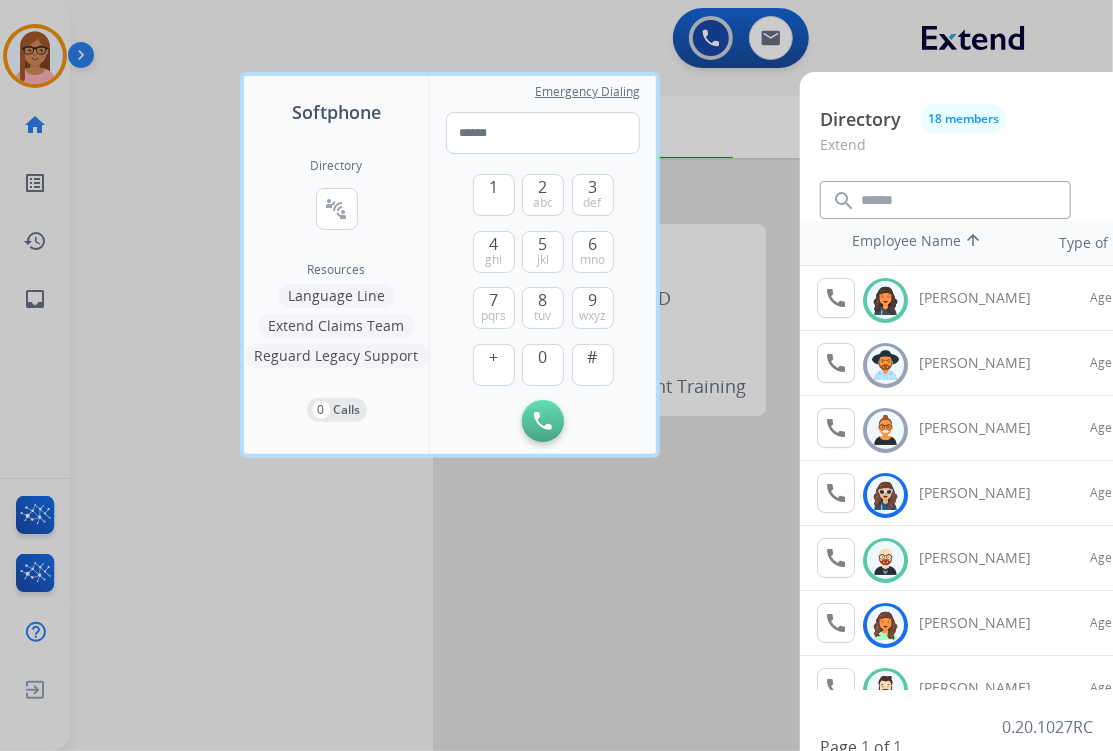 click at bounding box center [885, 300] 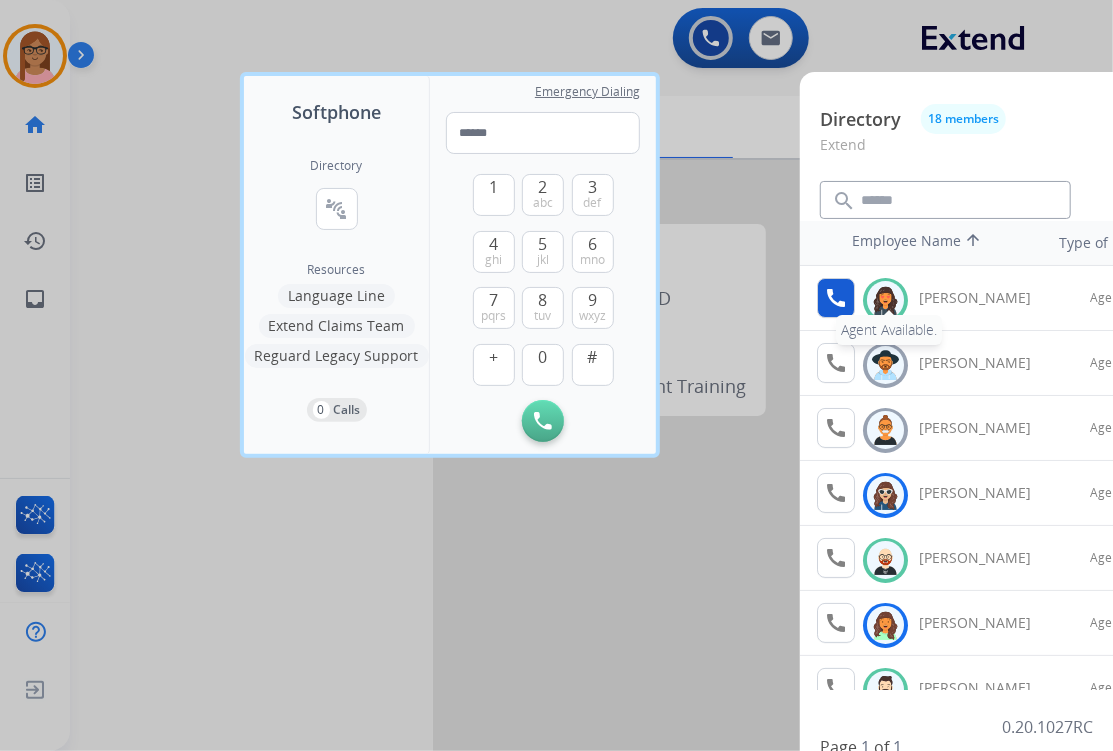 click on "call" at bounding box center (836, 298) 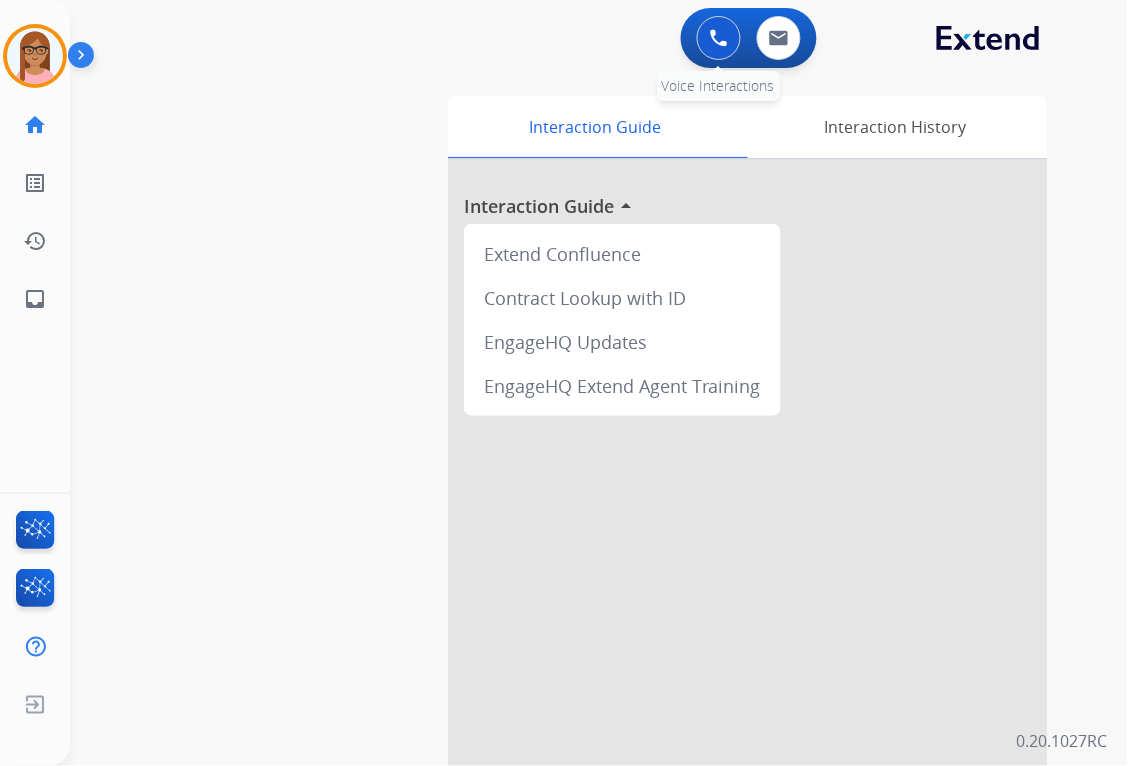 click at bounding box center (719, 38) 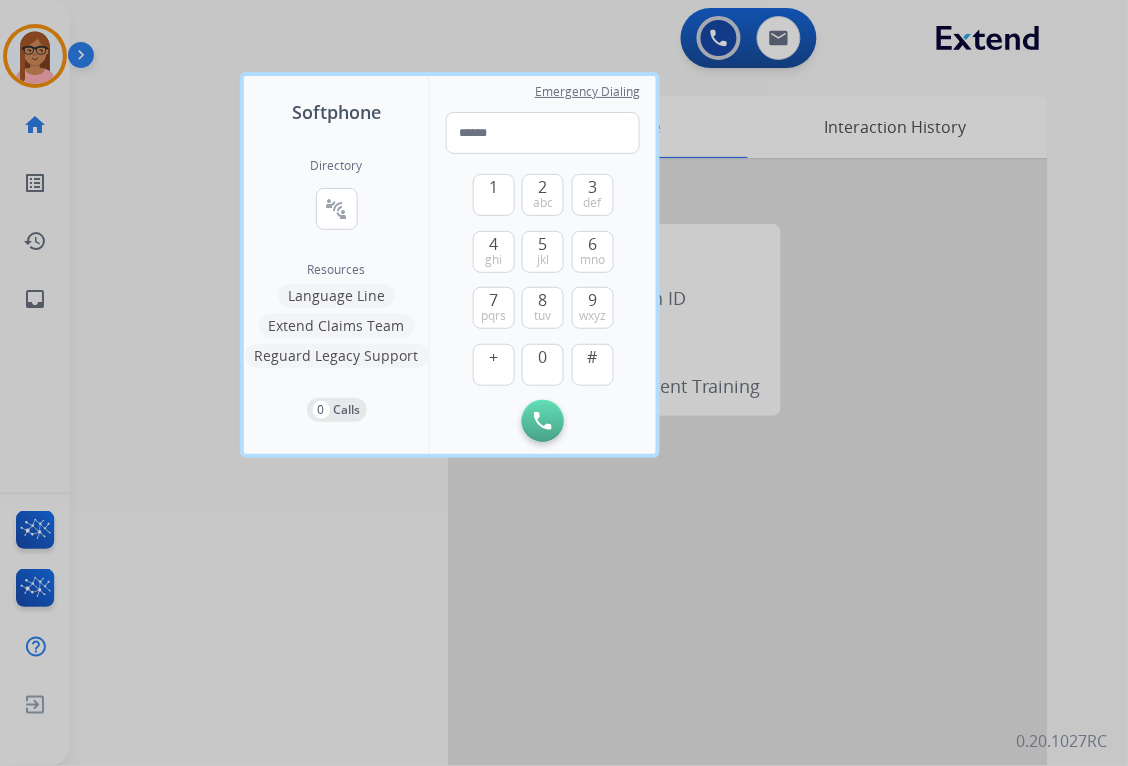 click at bounding box center [564, 383] 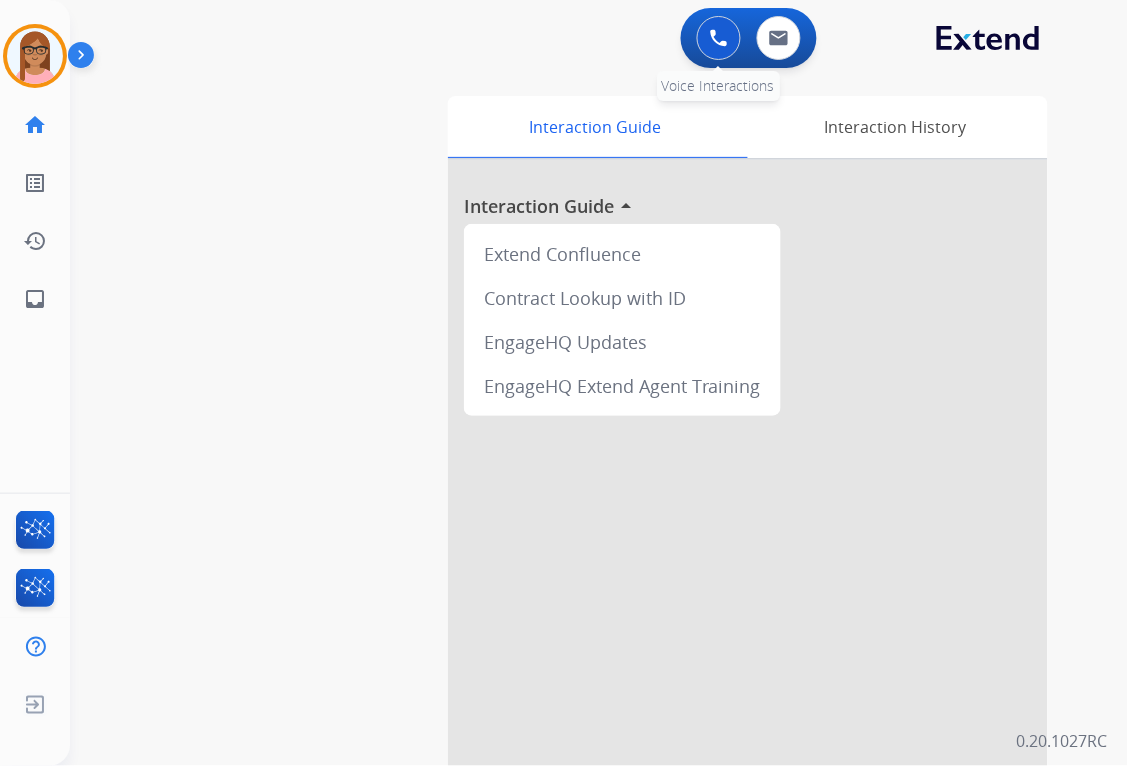 click at bounding box center (719, 38) 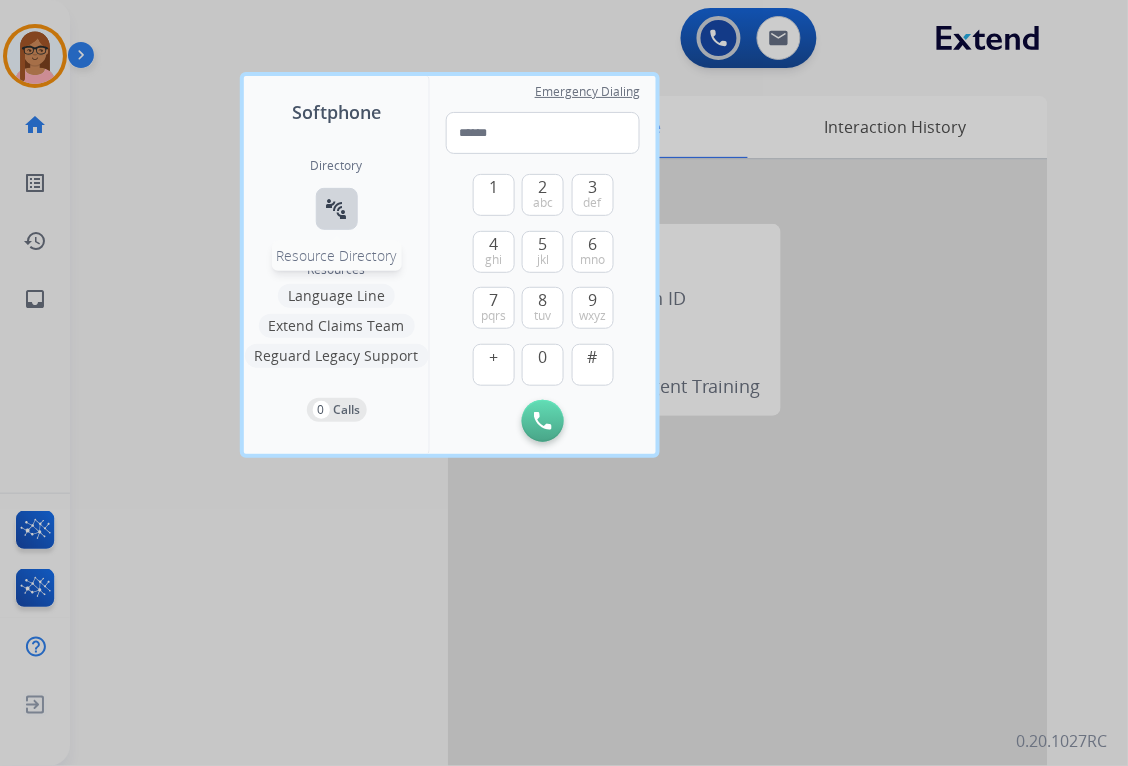 click on "connect_without_contact" at bounding box center [337, 209] 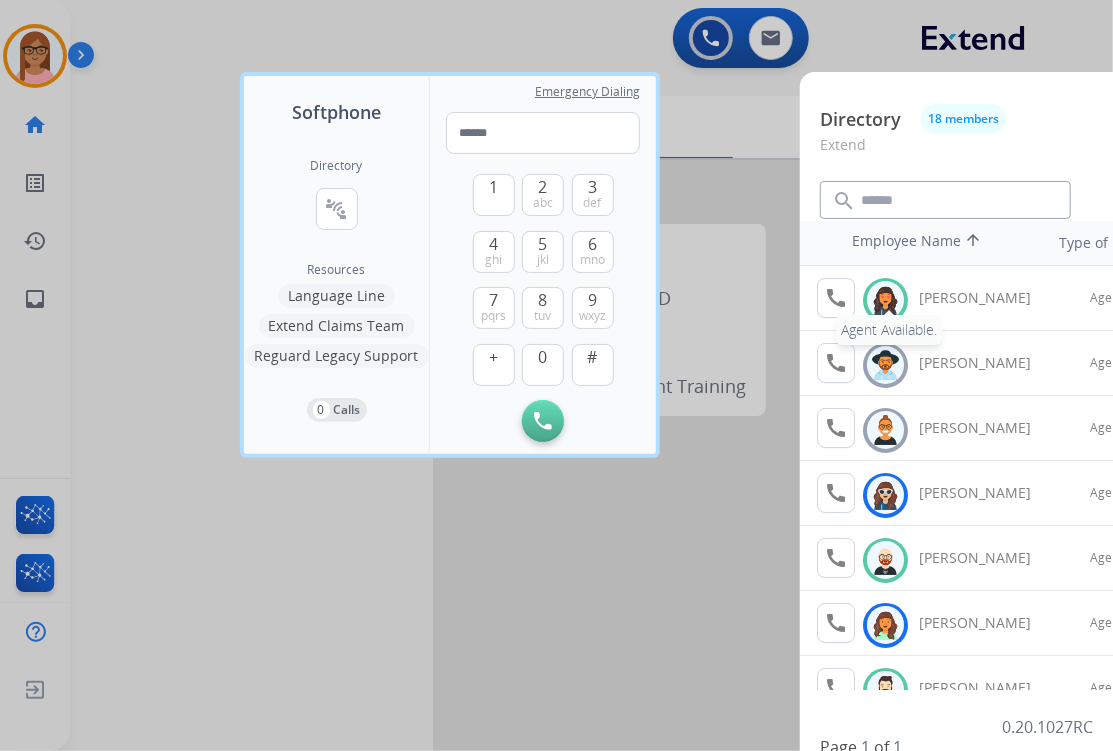 click on "call" at bounding box center [836, 298] 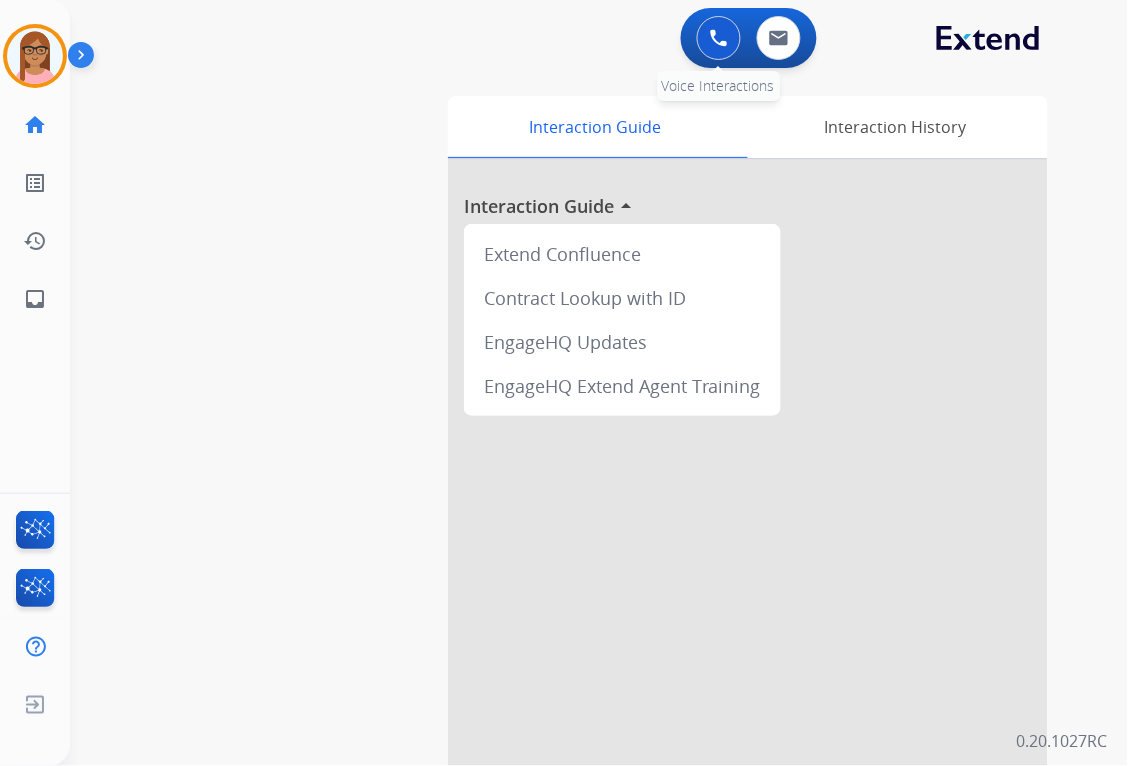 click at bounding box center (719, 38) 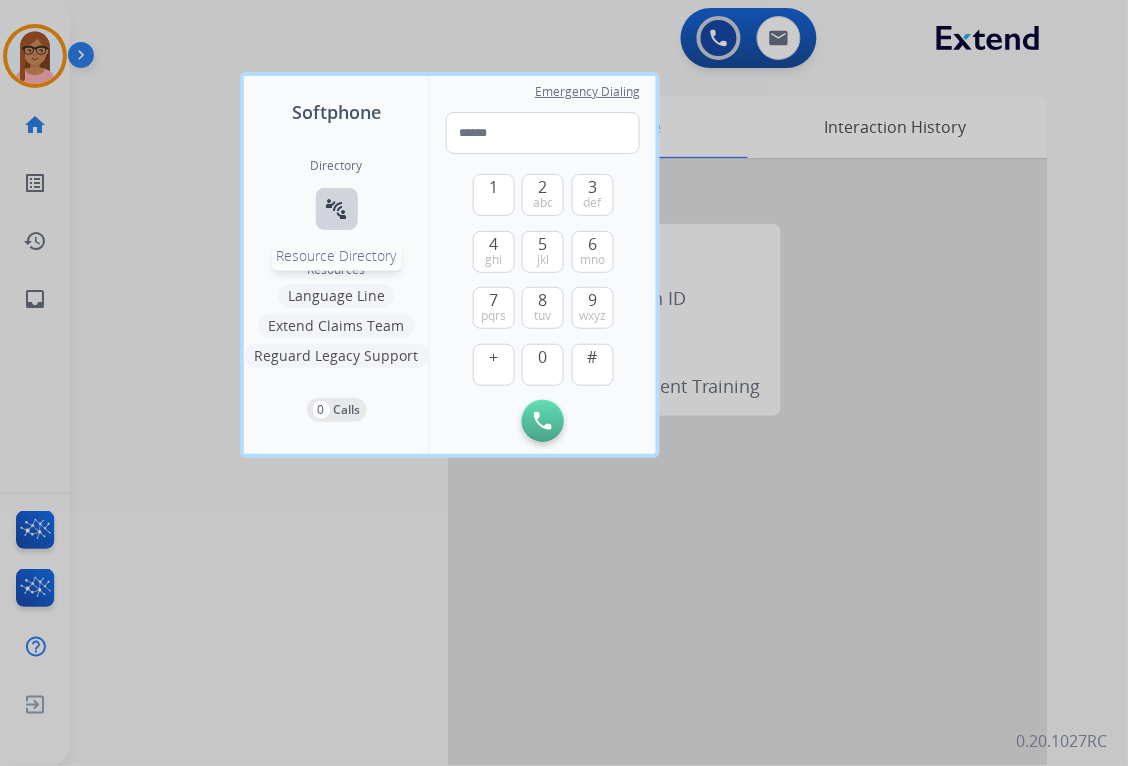 click on "connect_without_contact" at bounding box center (337, 209) 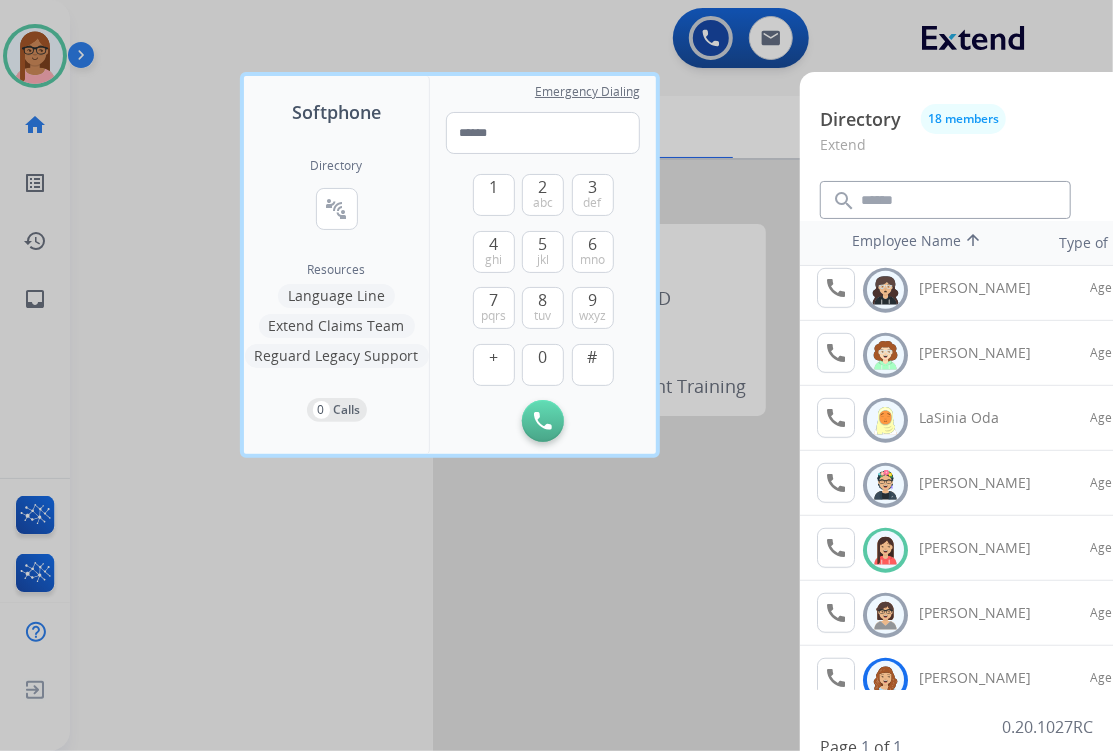 scroll, scrollTop: 555, scrollLeft: 0, axis: vertical 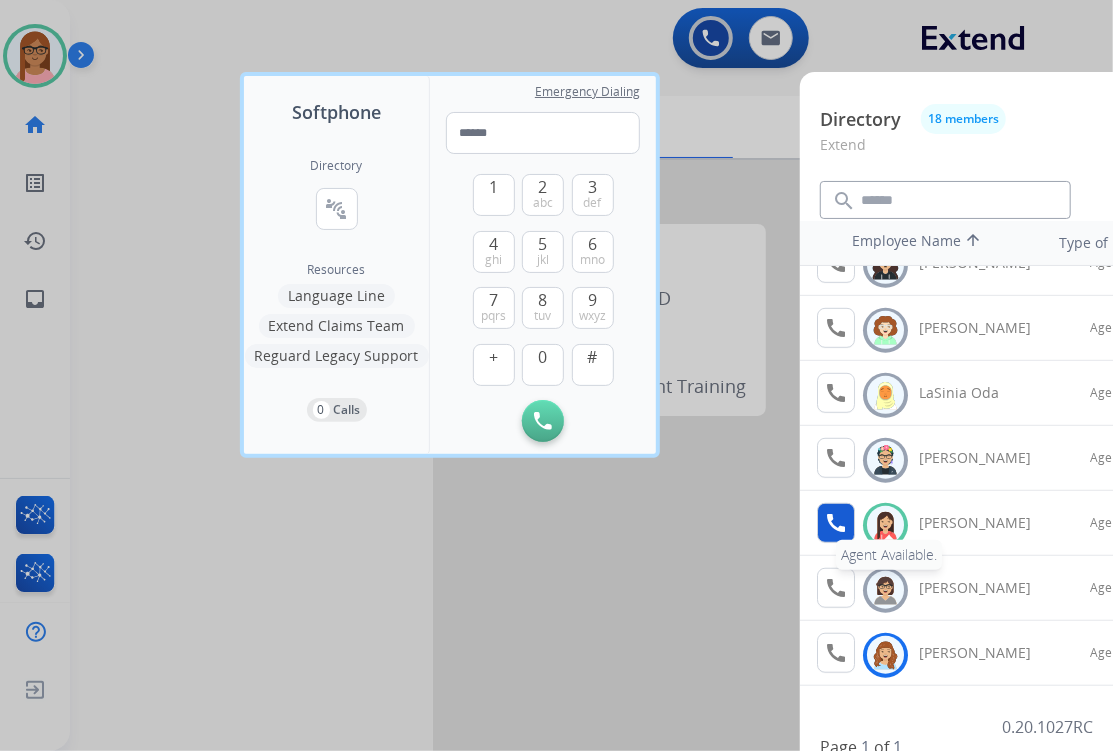 click on "call" at bounding box center [836, 523] 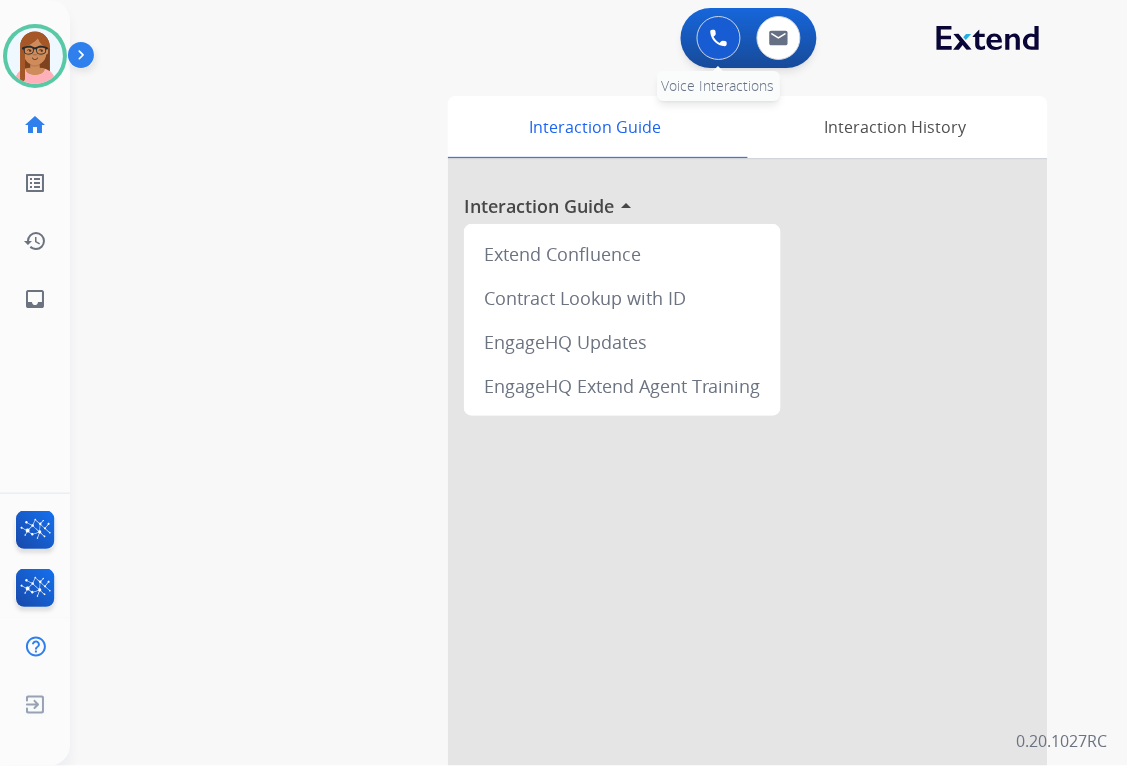 click at bounding box center (719, 38) 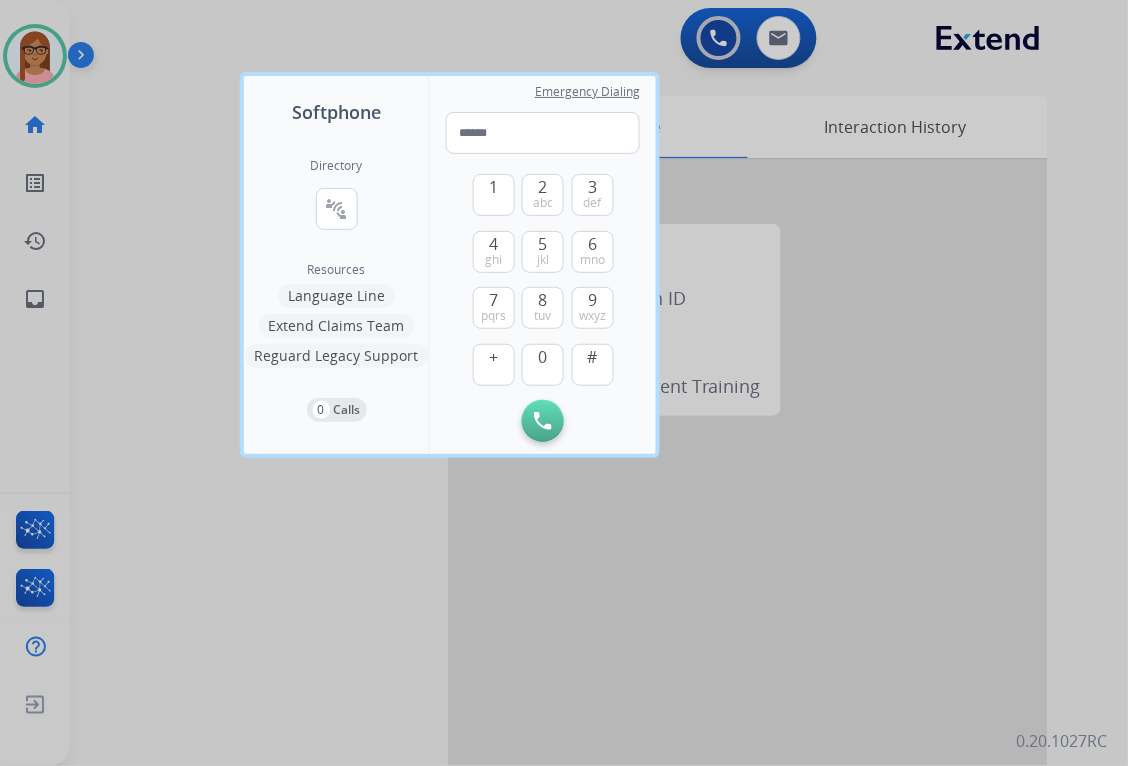click at bounding box center [564, 383] 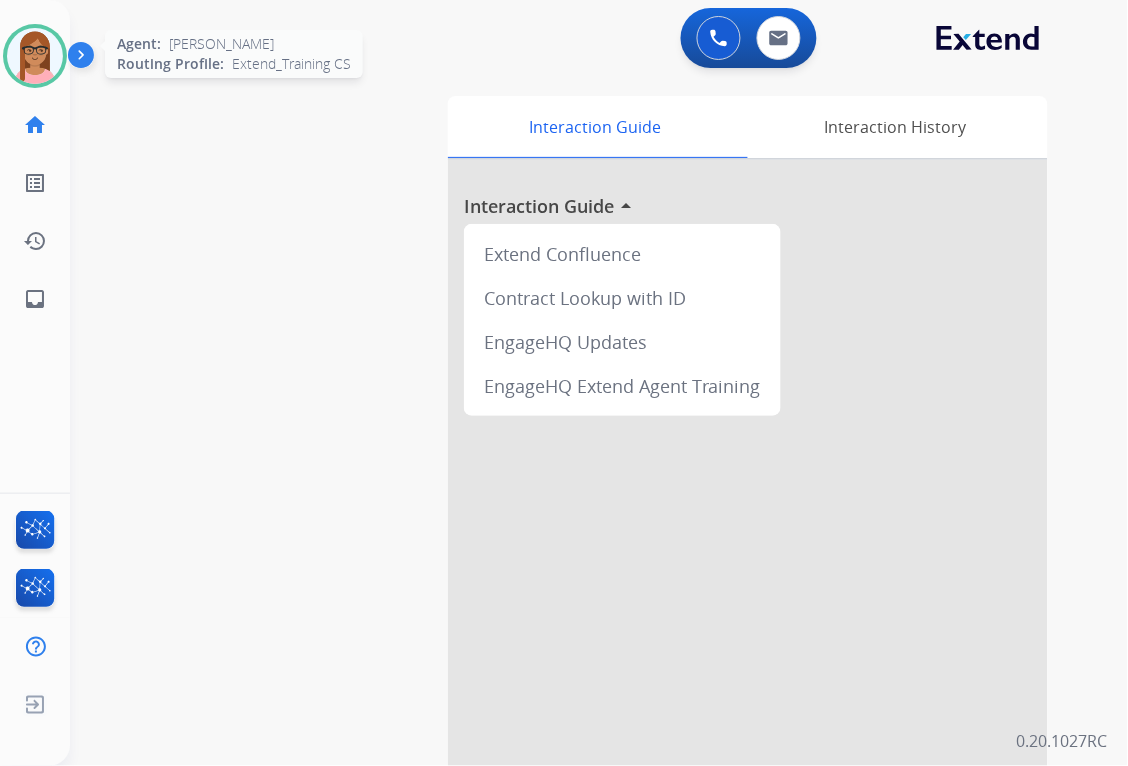click at bounding box center (35, 56) 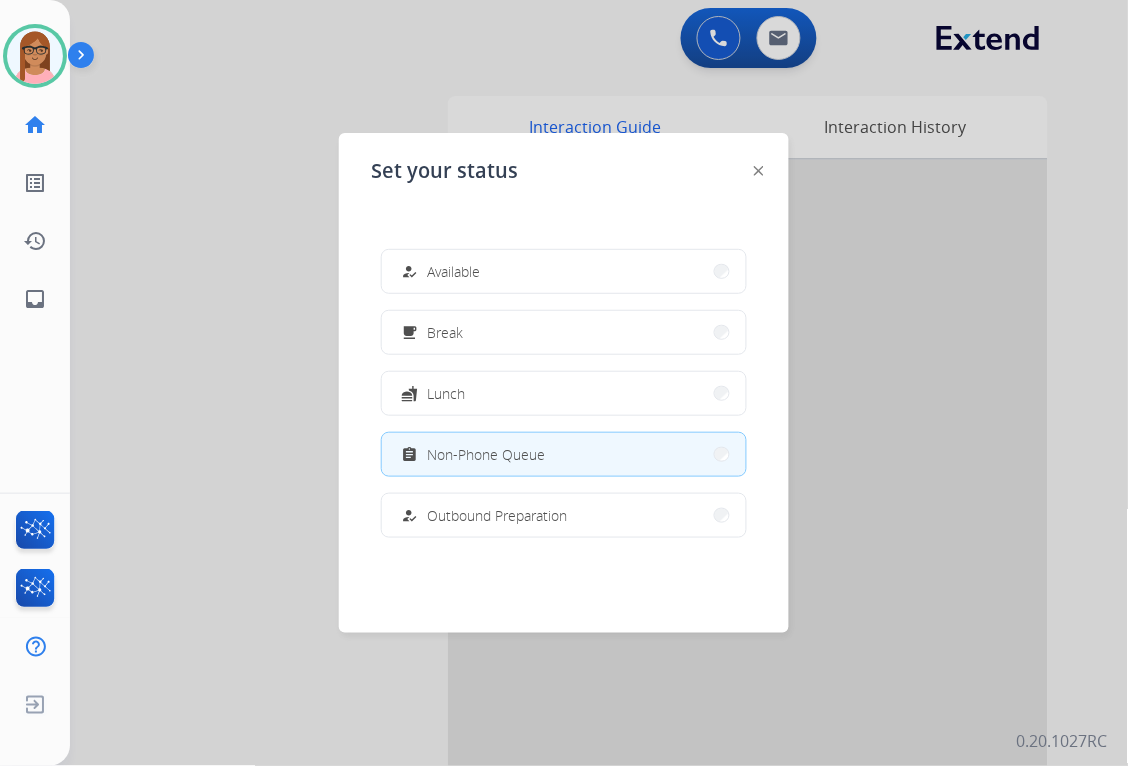 click at bounding box center [564, 383] 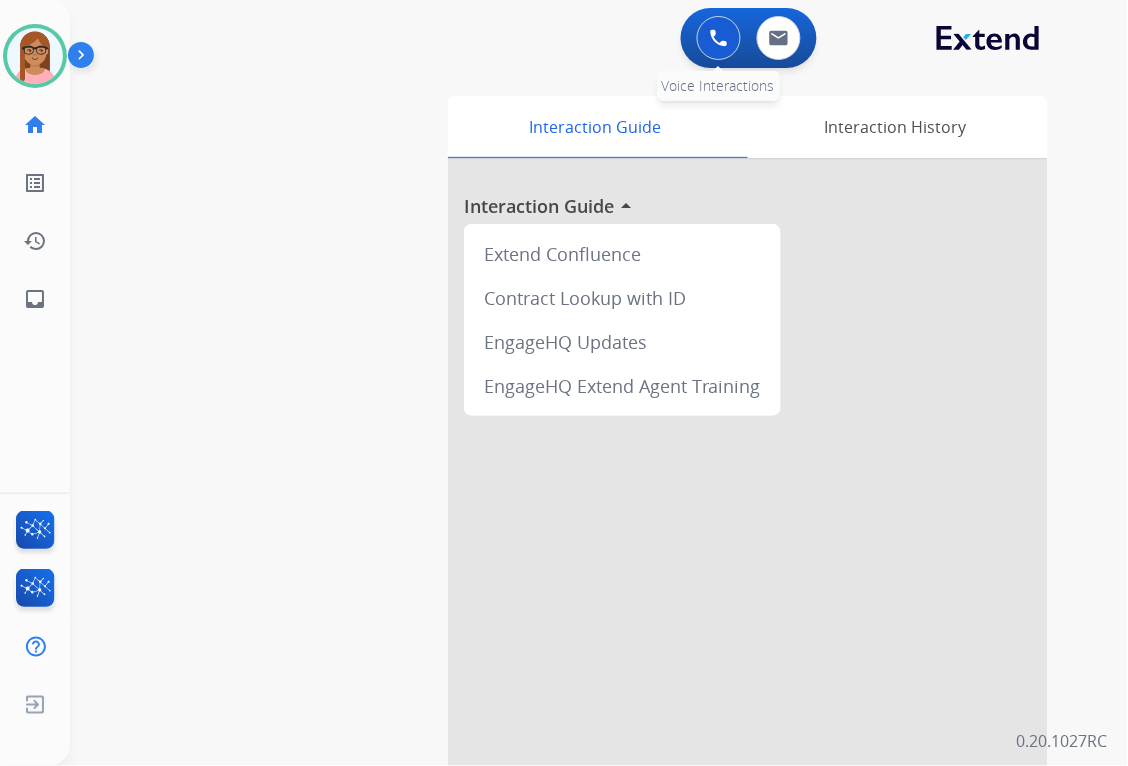 click at bounding box center (719, 38) 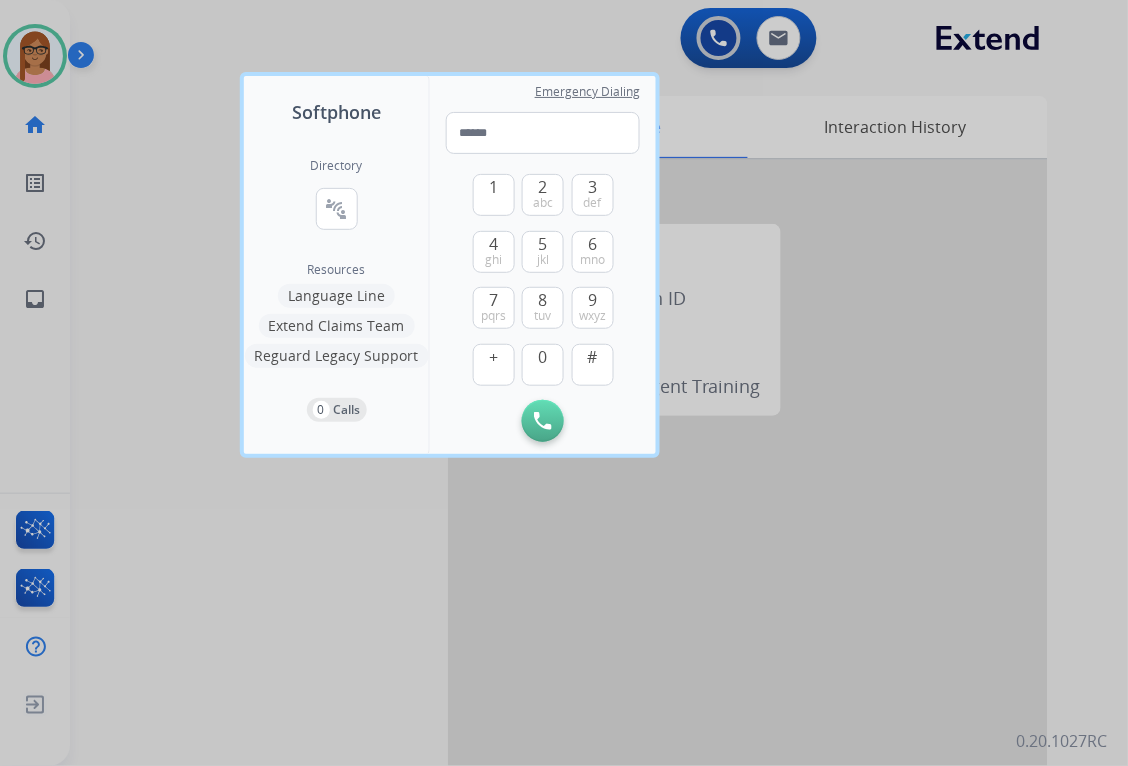 click at bounding box center (564, 383) 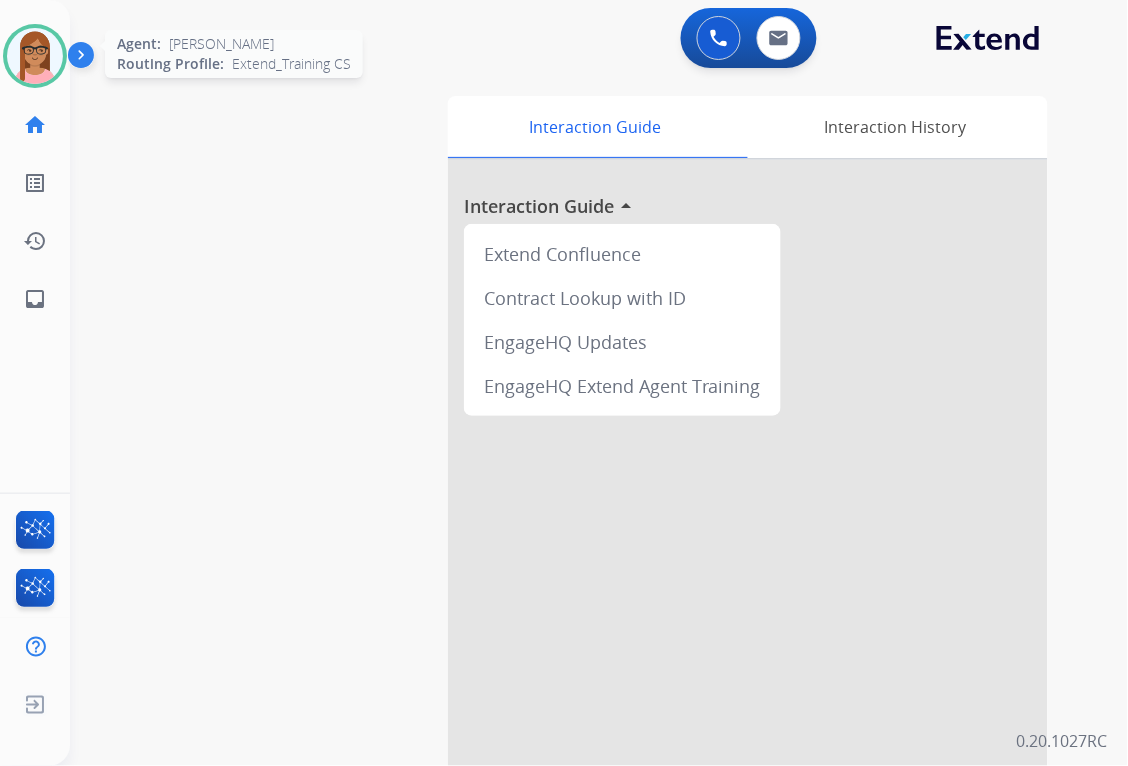 click at bounding box center (35, 56) 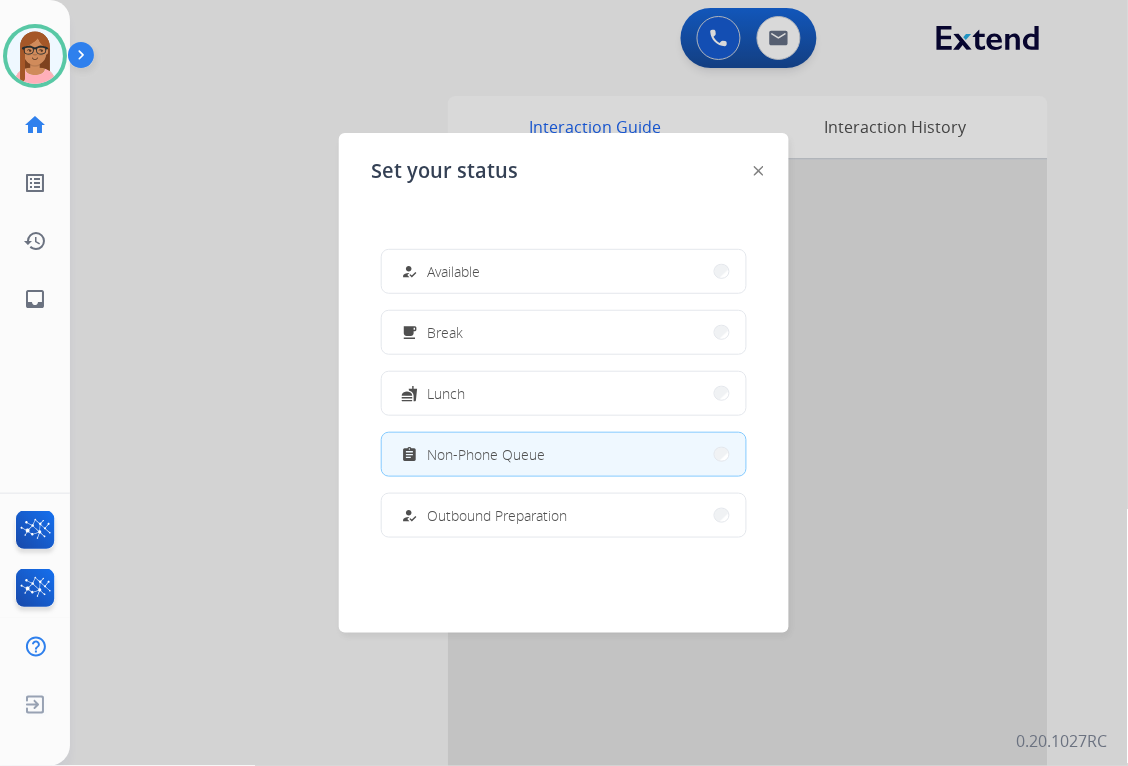 click at bounding box center (564, 383) 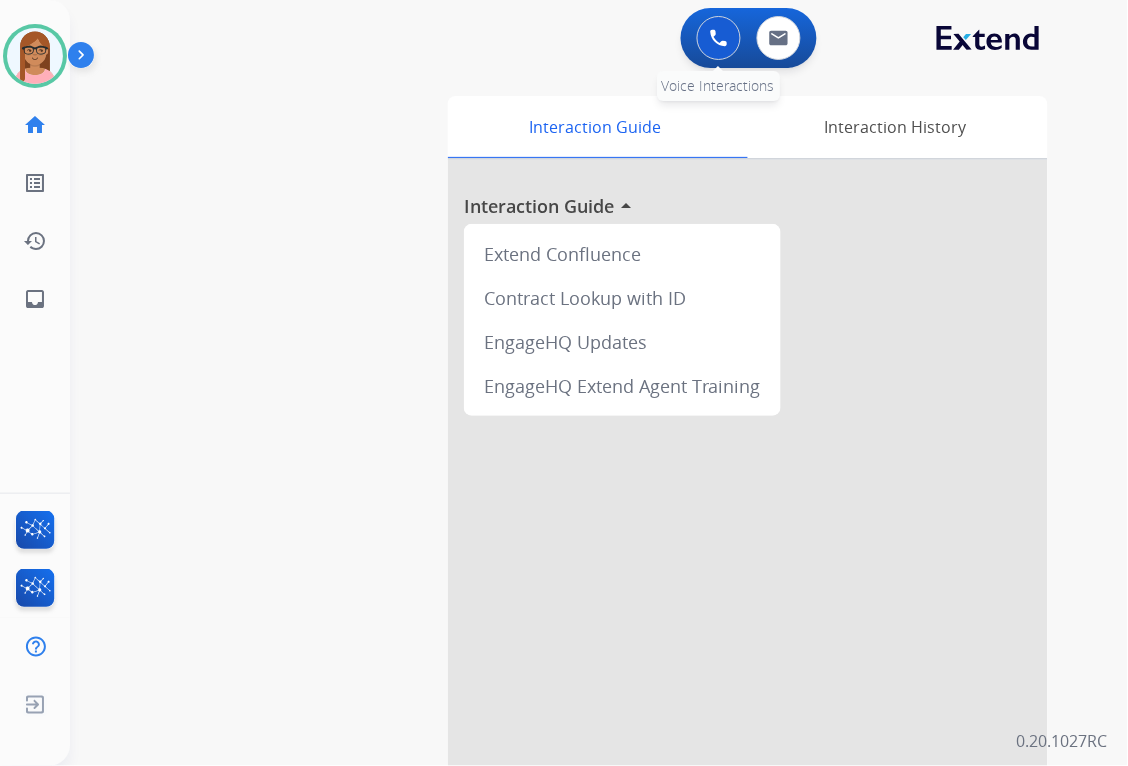 click at bounding box center [719, 38] 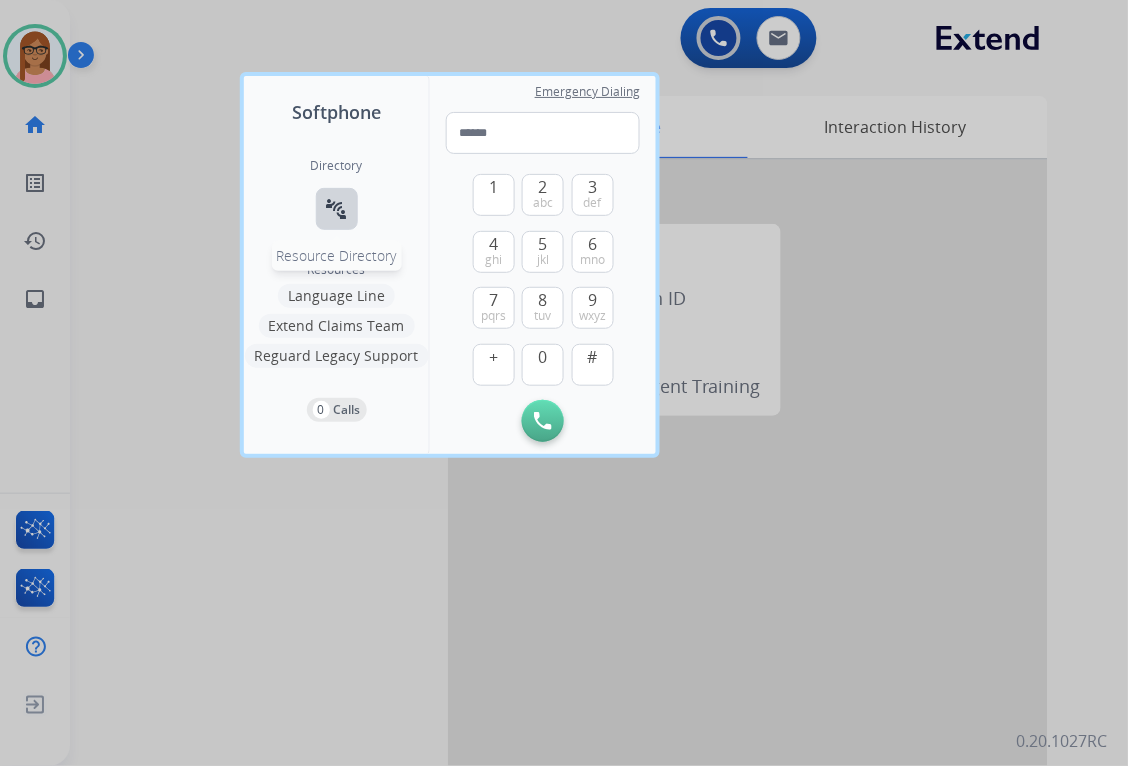 click on "connect_without_contact" at bounding box center [337, 209] 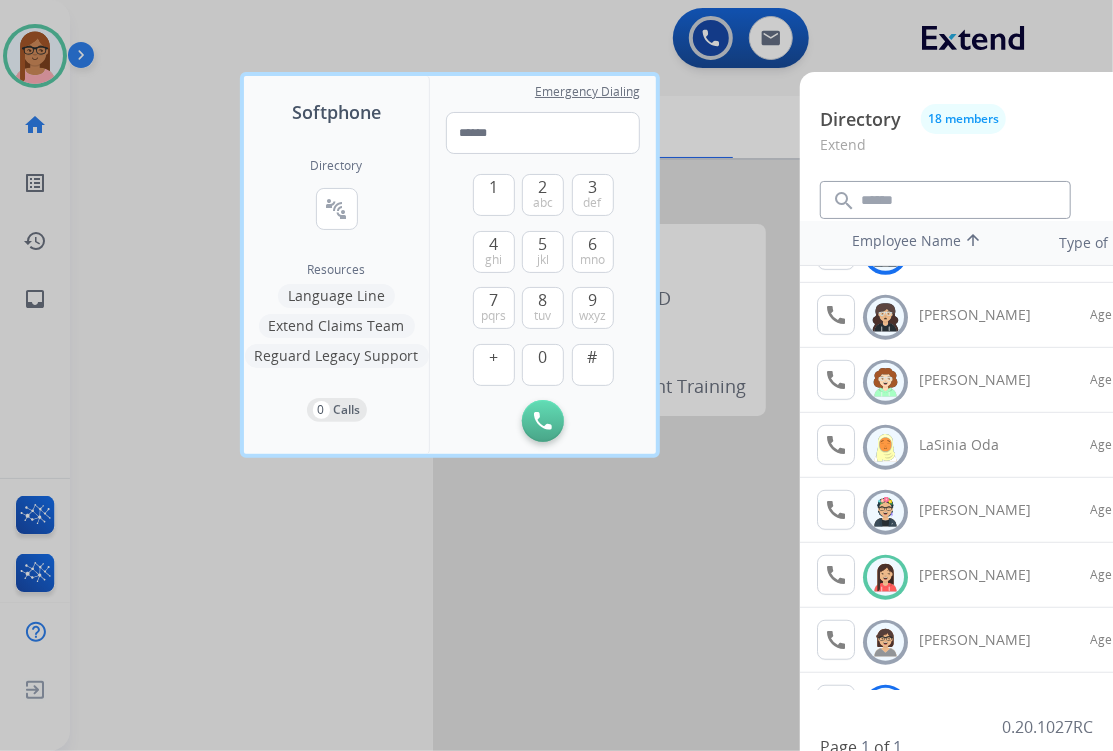 scroll, scrollTop: 555, scrollLeft: 0, axis: vertical 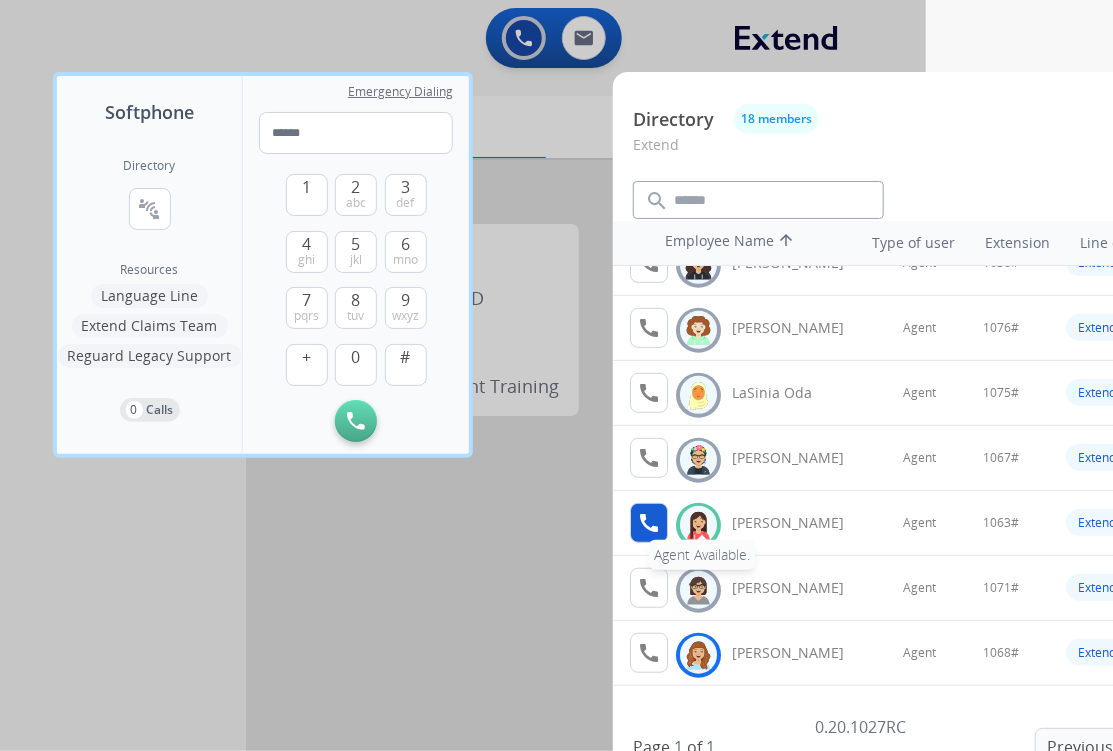 click on "call" at bounding box center (649, 523) 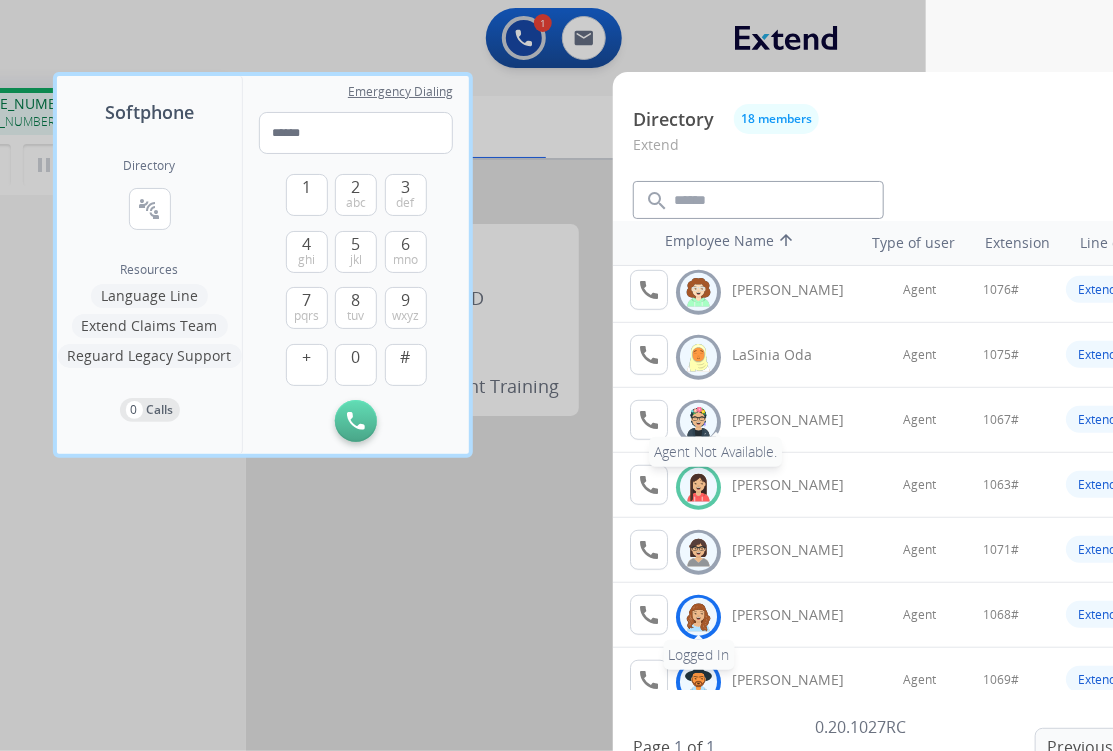 scroll, scrollTop: 666, scrollLeft: 0, axis: vertical 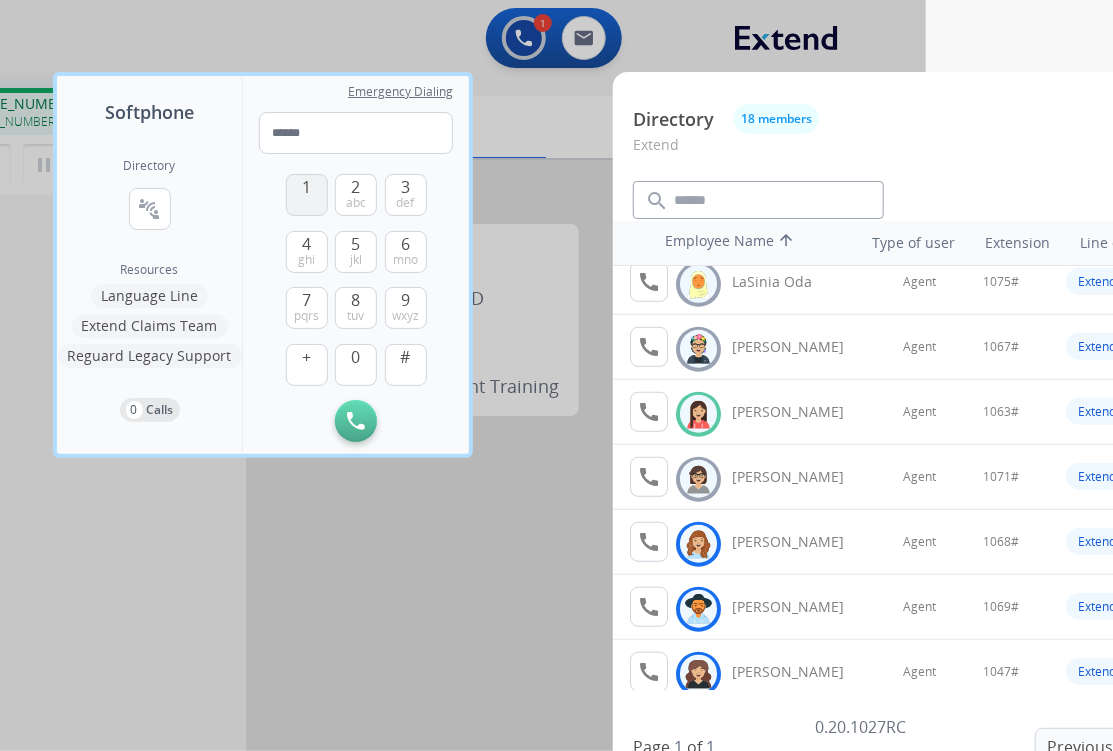 click on "1" at bounding box center [306, 187] 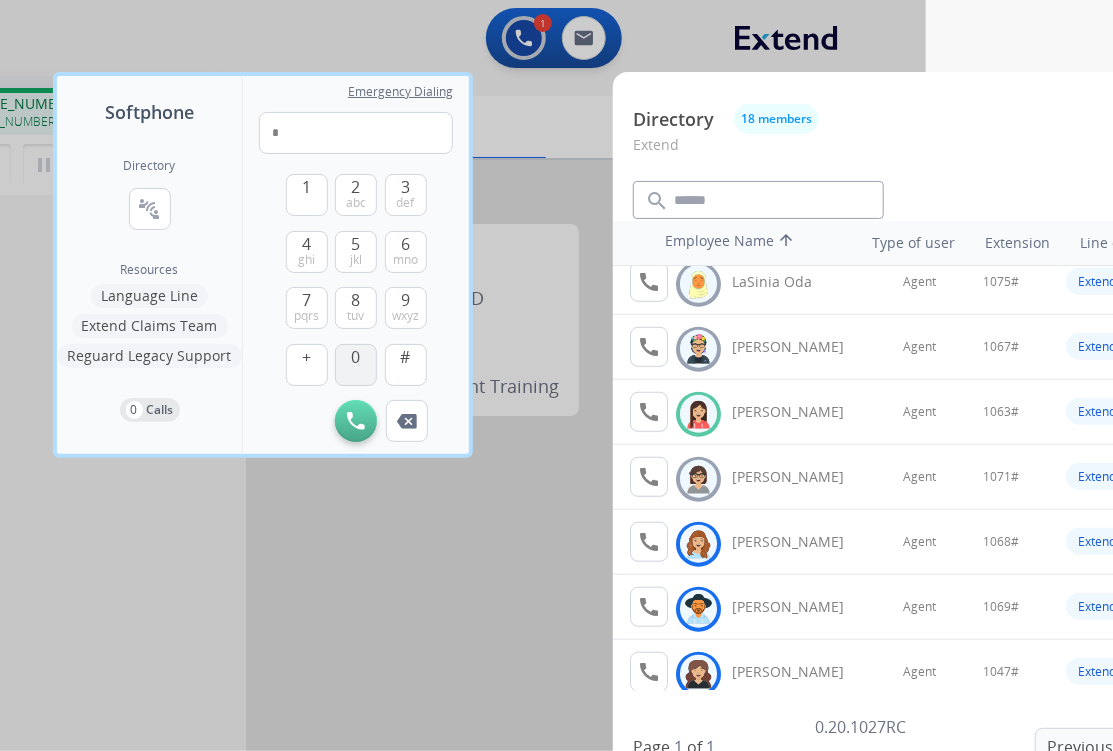 drag, startPoint x: 353, startPoint y: 366, endPoint x: 362, endPoint y: 334, distance: 33.24154 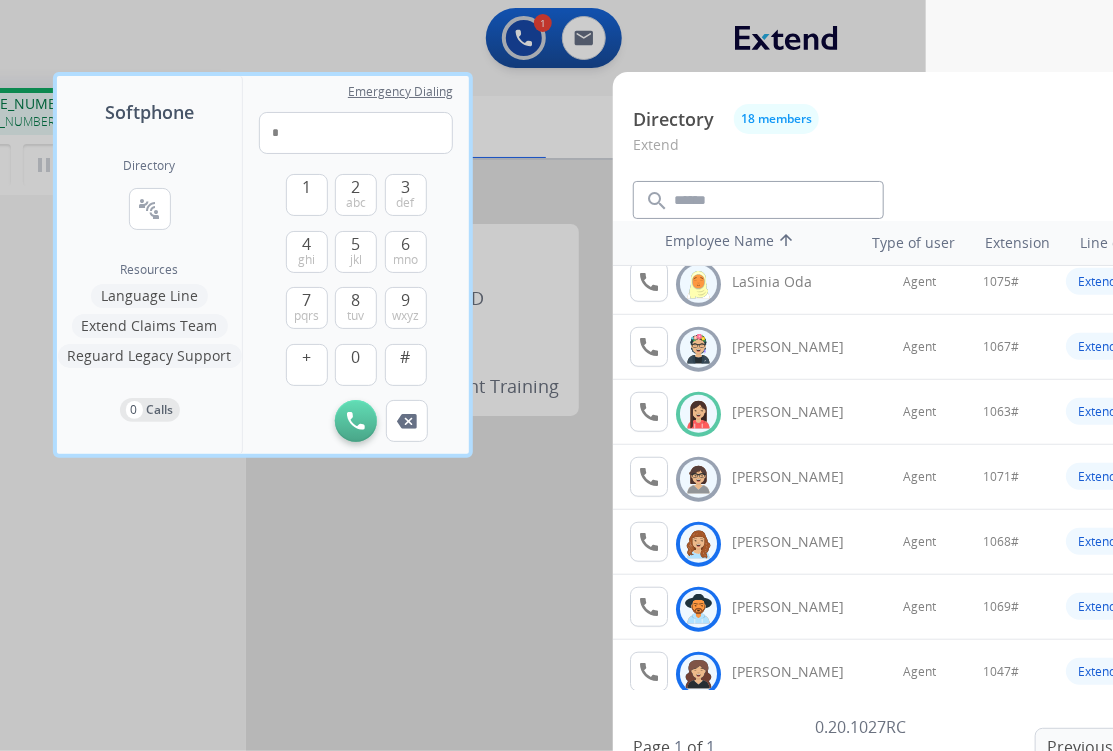 click on "0" at bounding box center (356, 357) 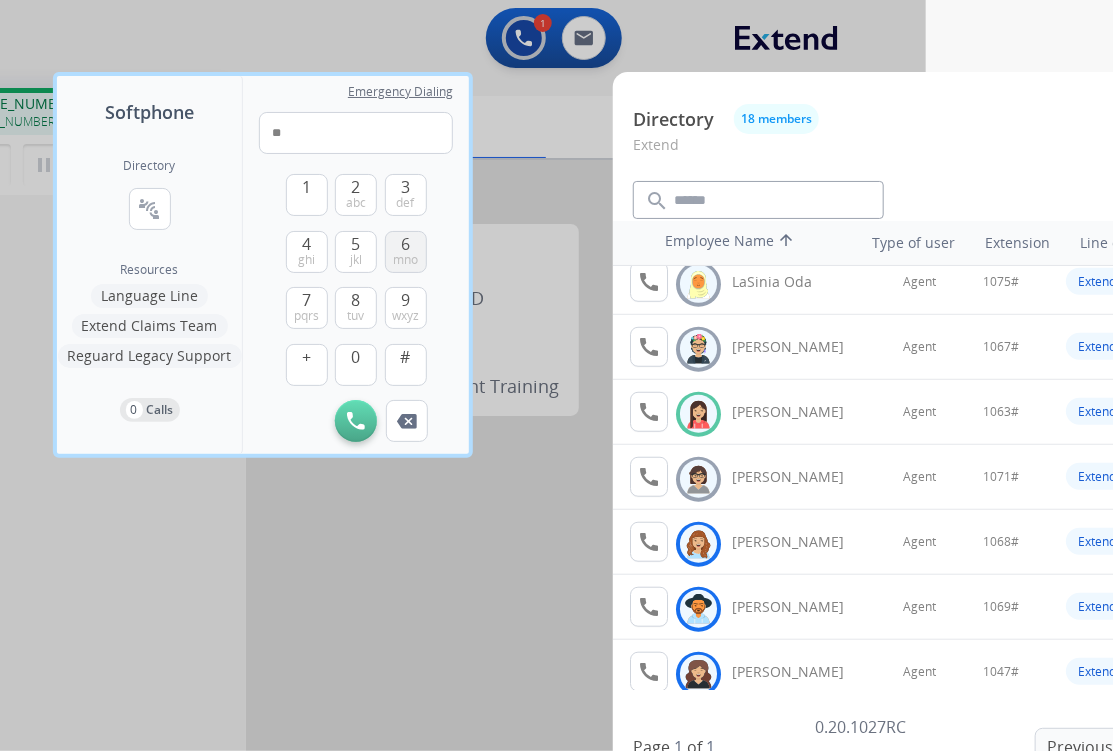 click on "6 mno" at bounding box center (406, 252) 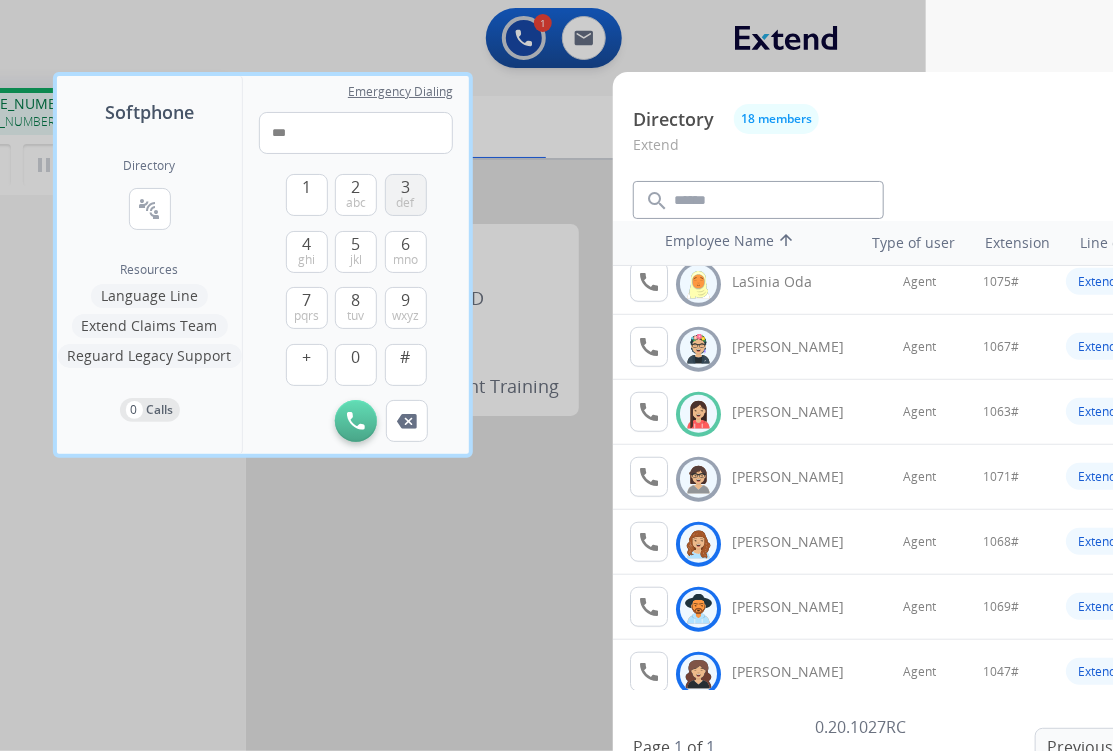 click on "3 def" at bounding box center [406, 195] 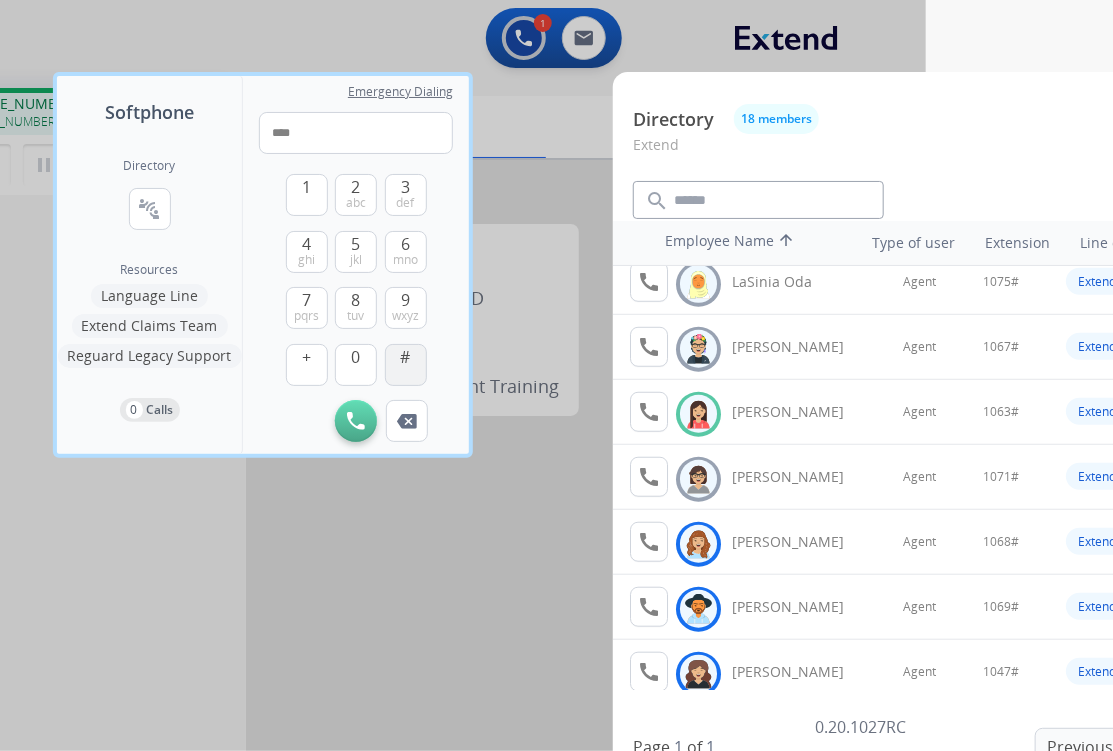 click on "#" at bounding box center [406, 357] 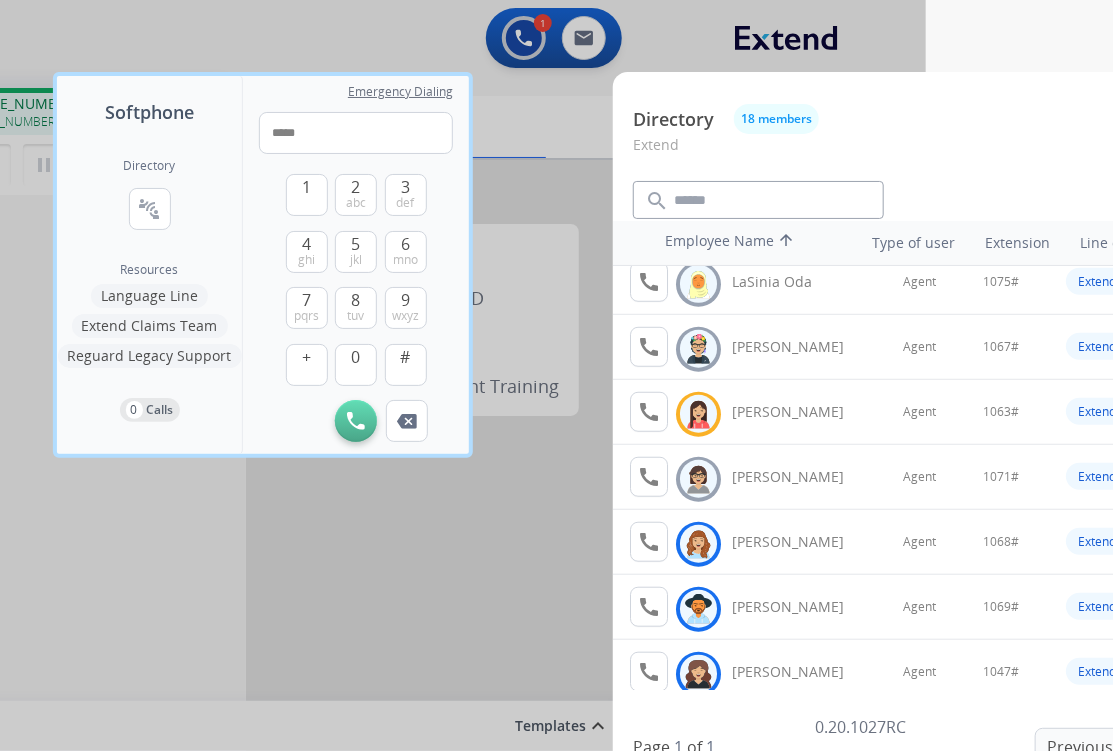 click at bounding box center [369, 375] 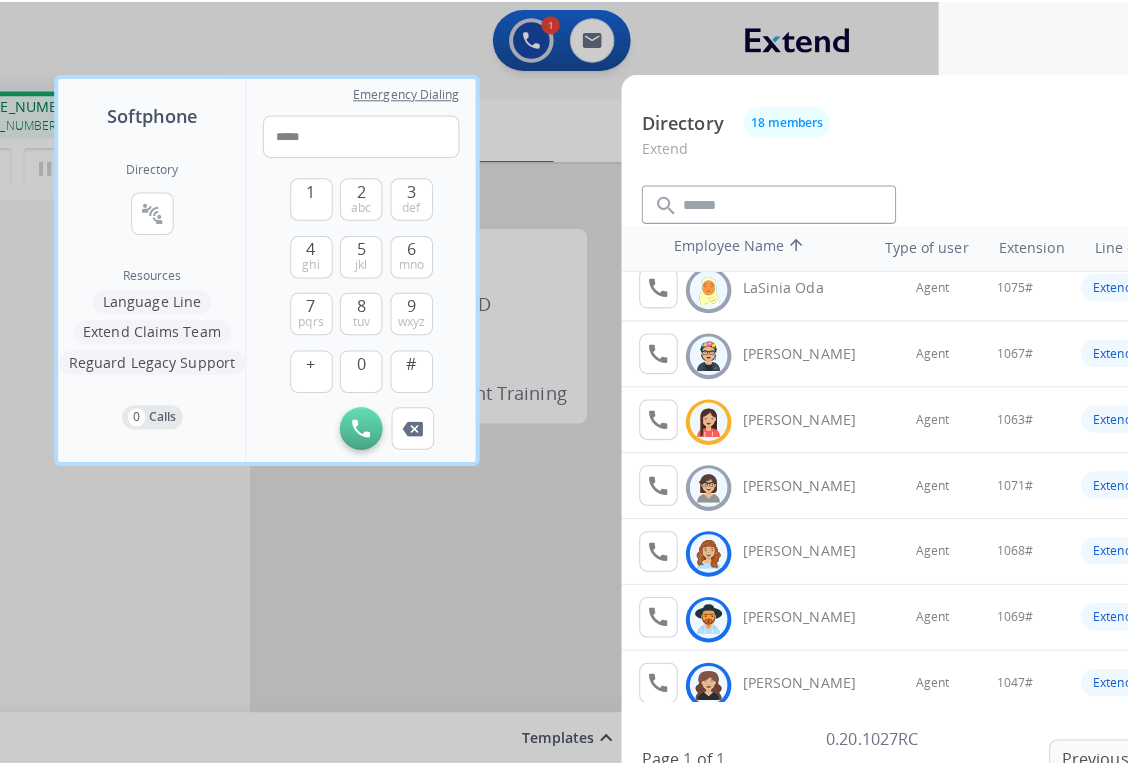 scroll, scrollTop: 0, scrollLeft: 0, axis: both 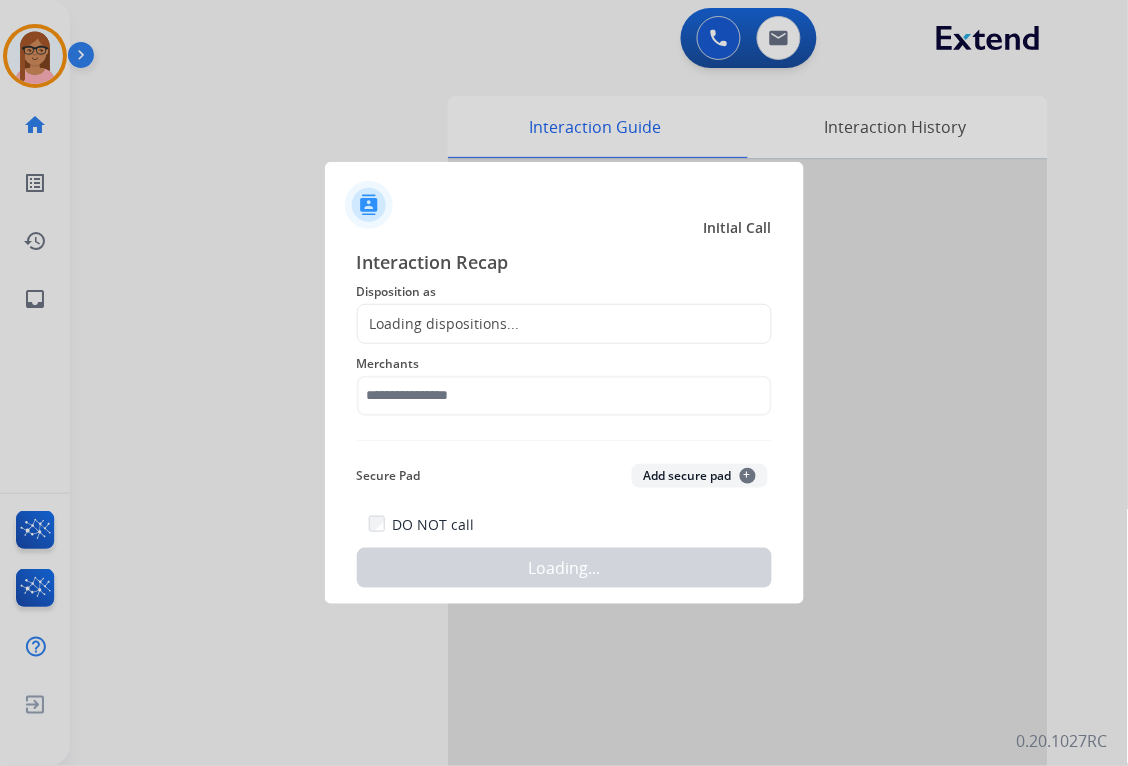 click 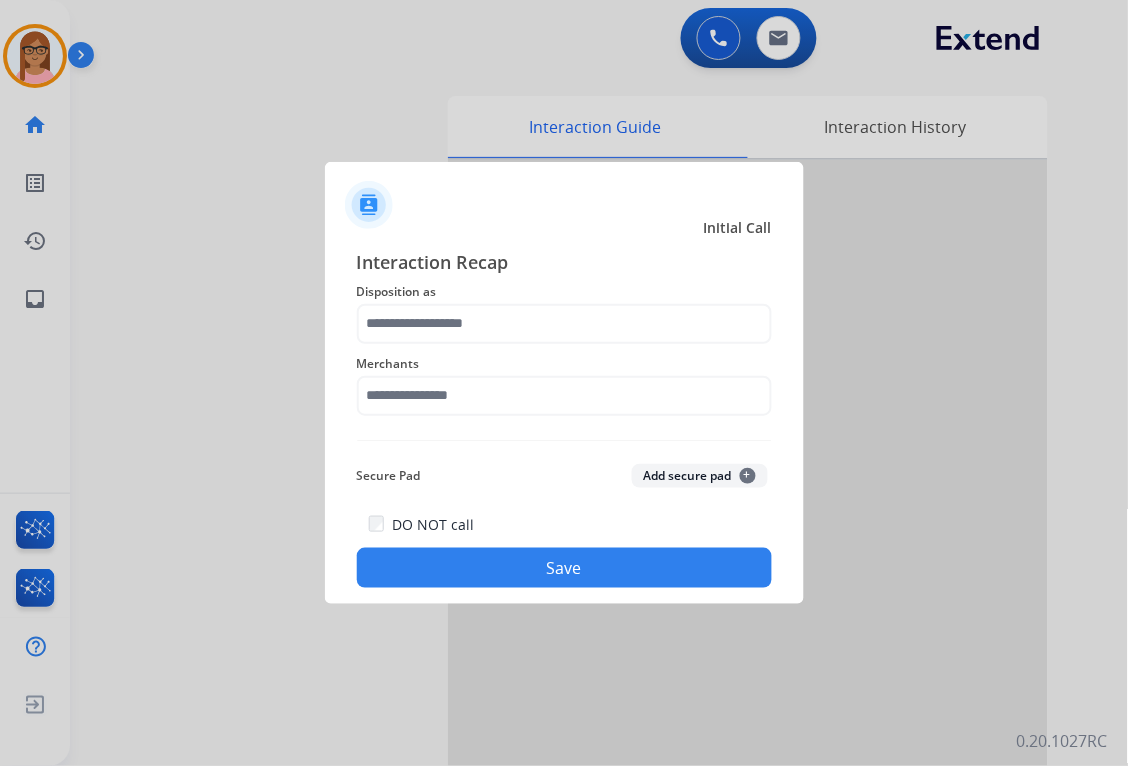 click on "Merchants" 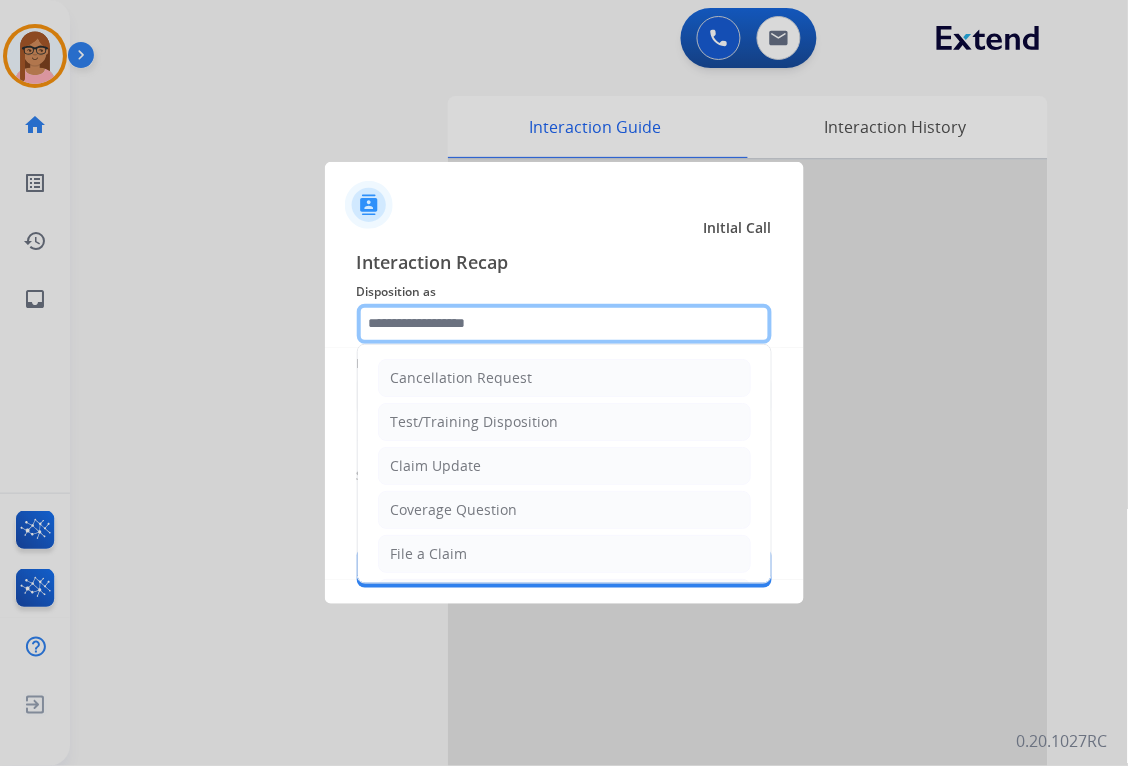 click 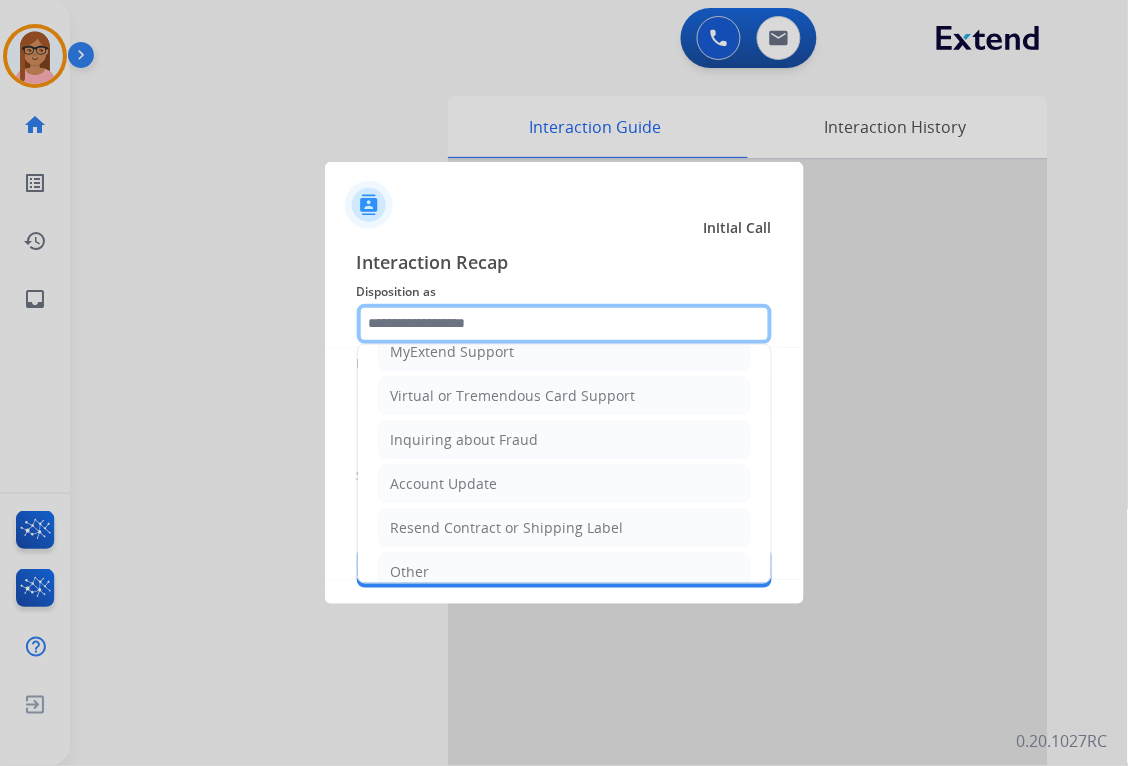 scroll, scrollTop: 333, scrollLeft: 0, axis: vertical 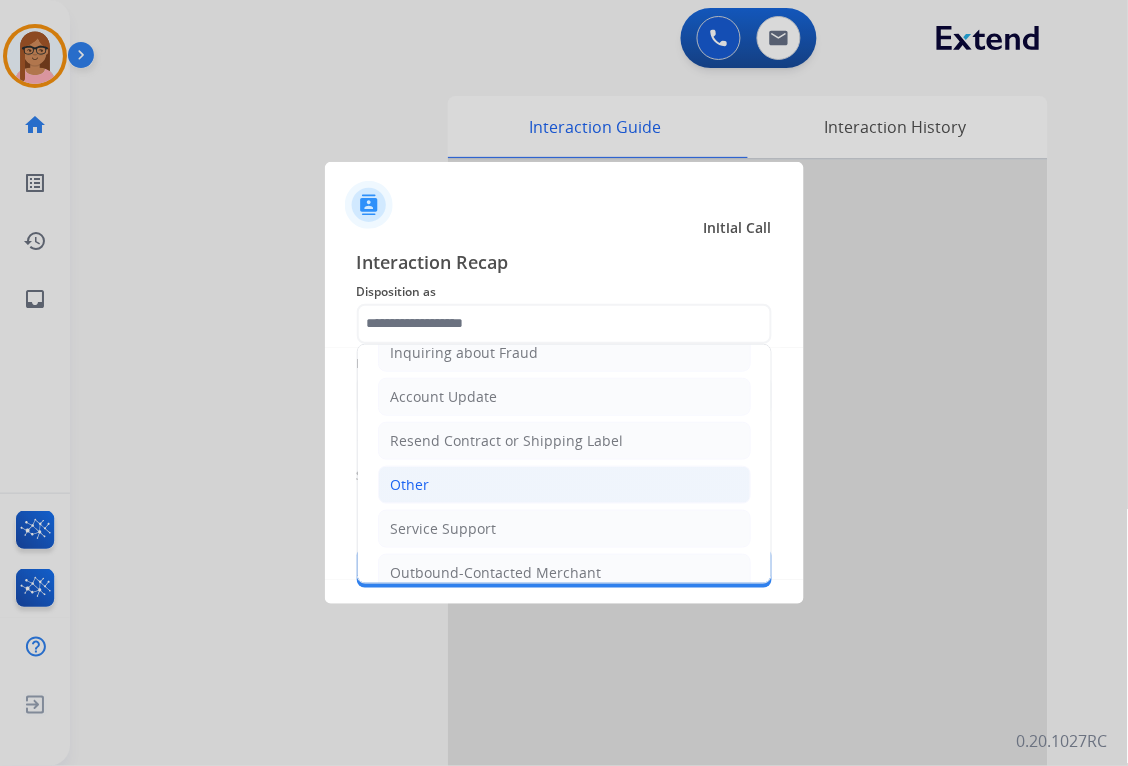click on "Other" 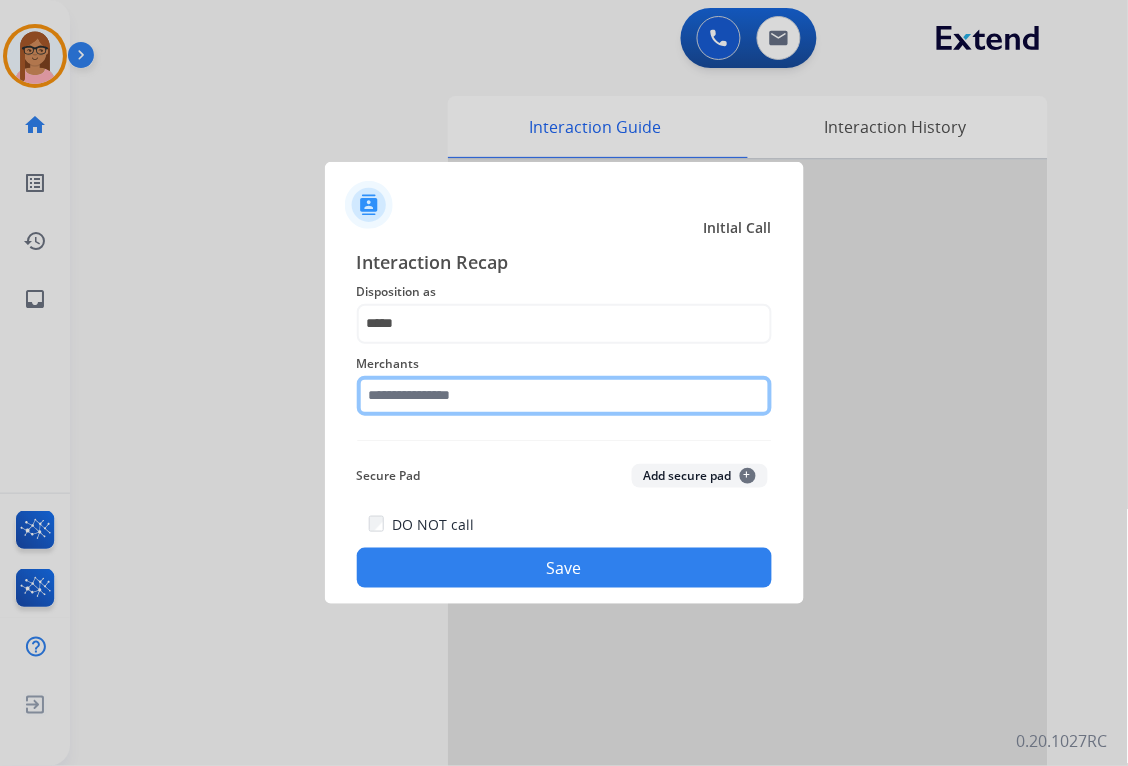 click 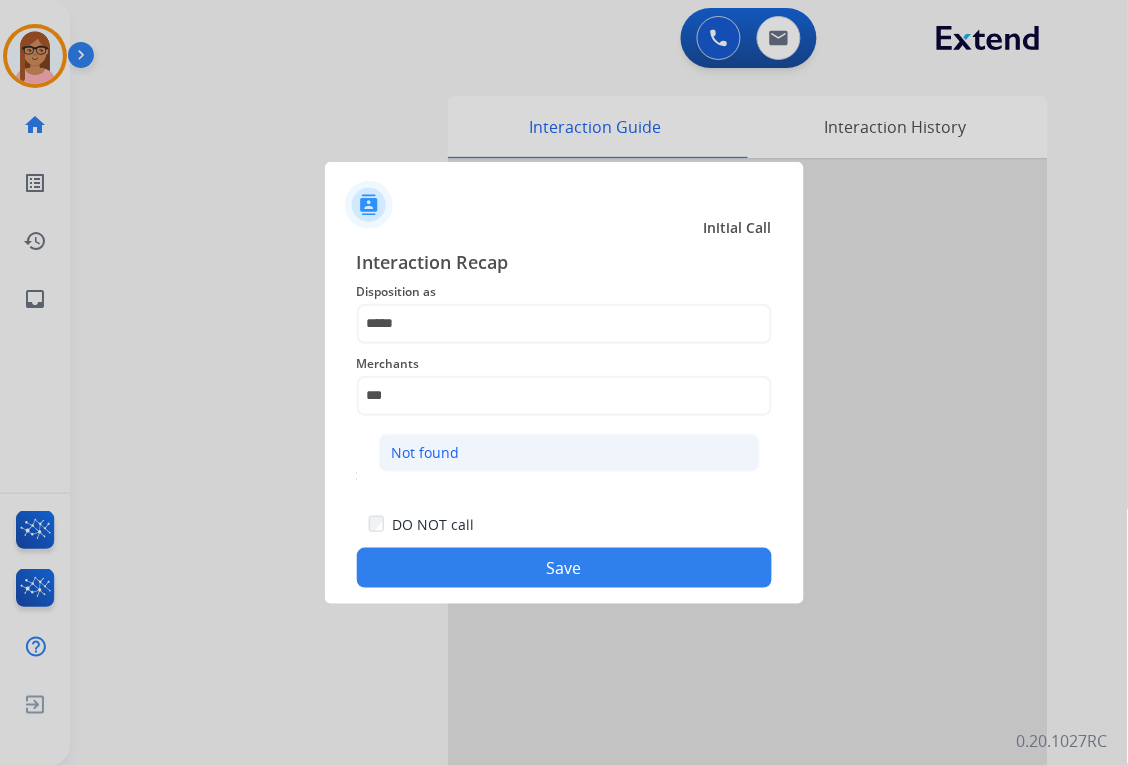 click on "Not found" 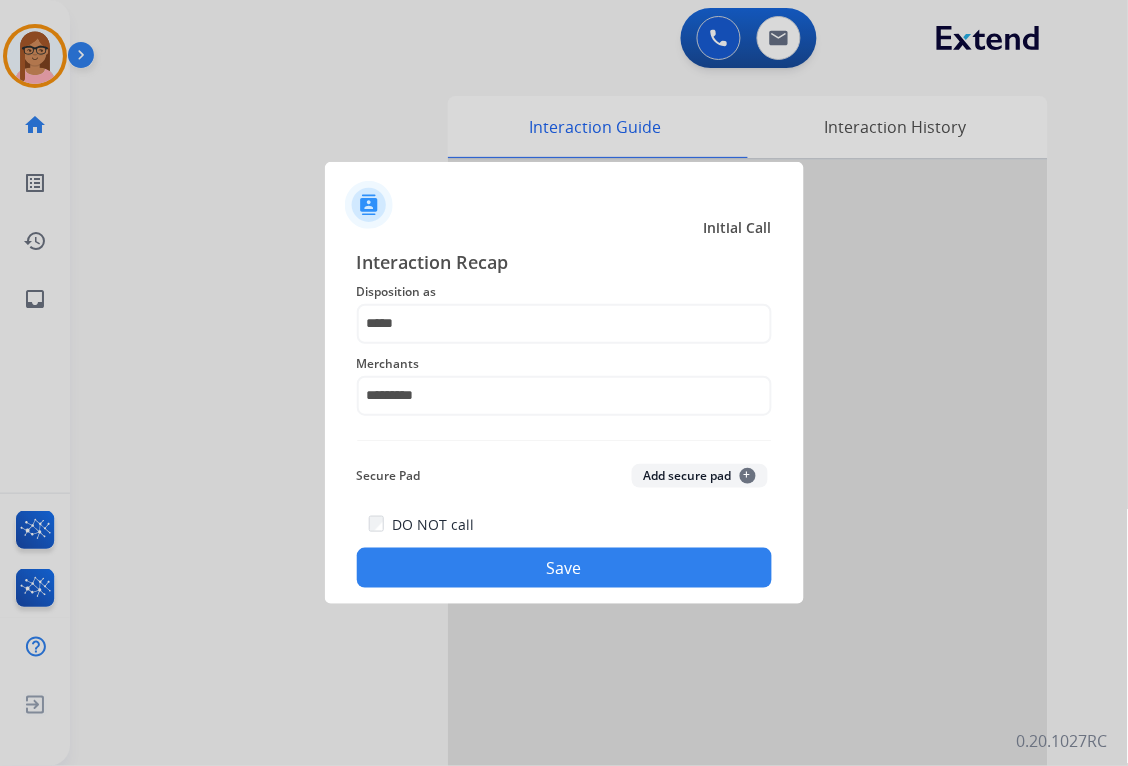 click on "Save" 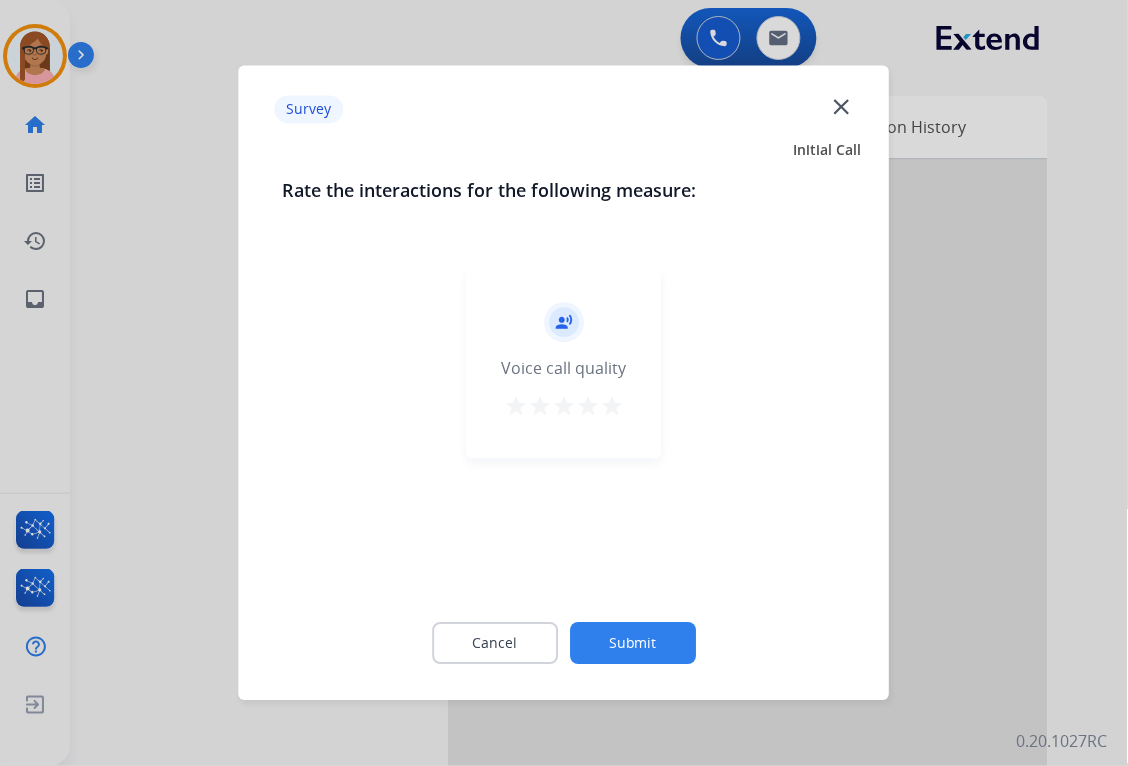 click on "star" at bounding box center (612, 407) 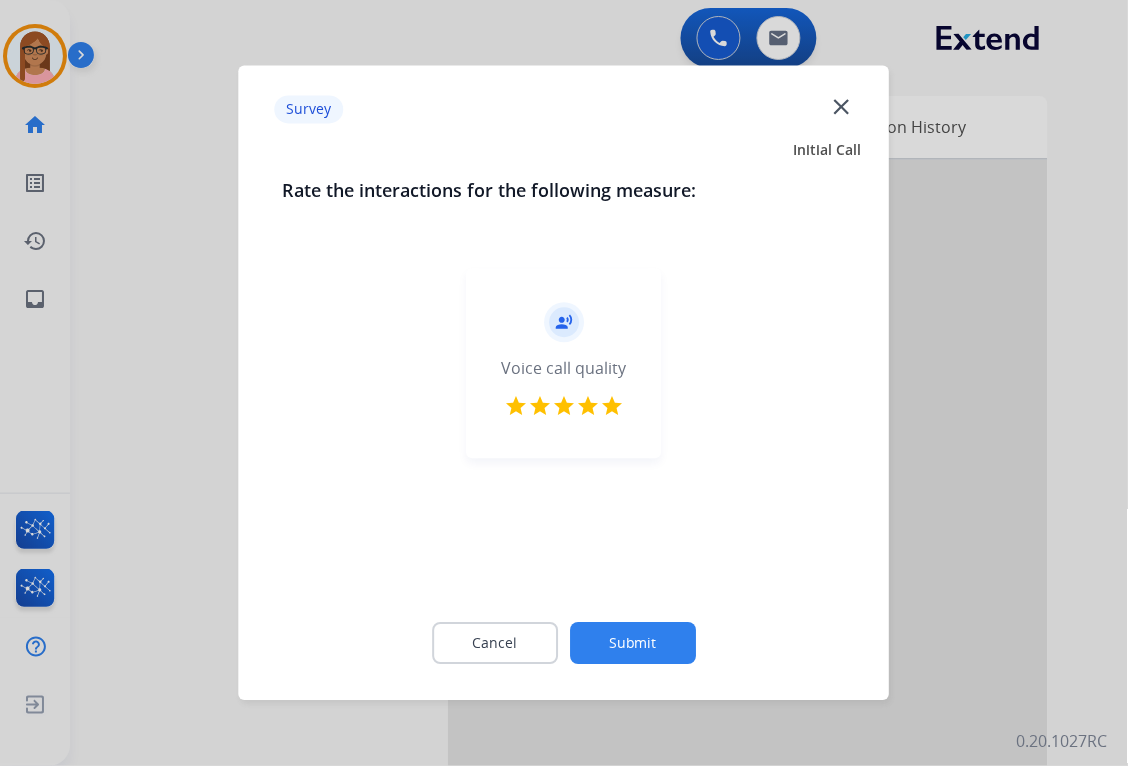 click on "Submit" 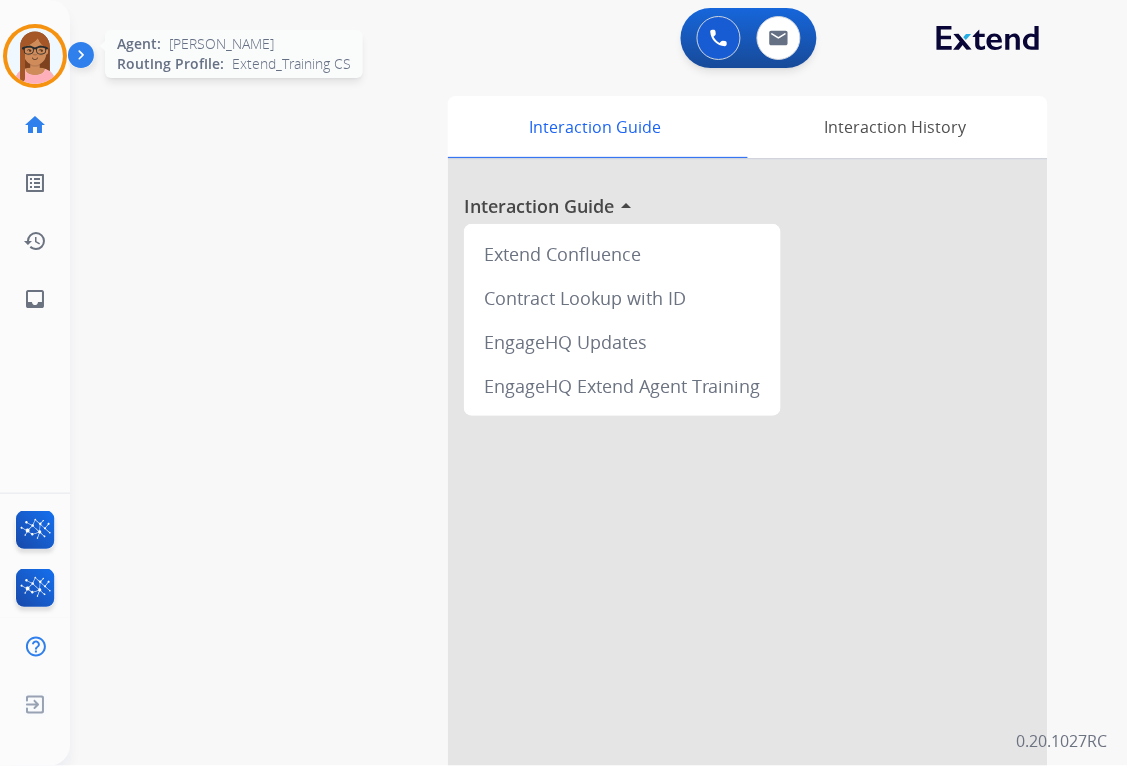 click at bounding box center (35, 56) 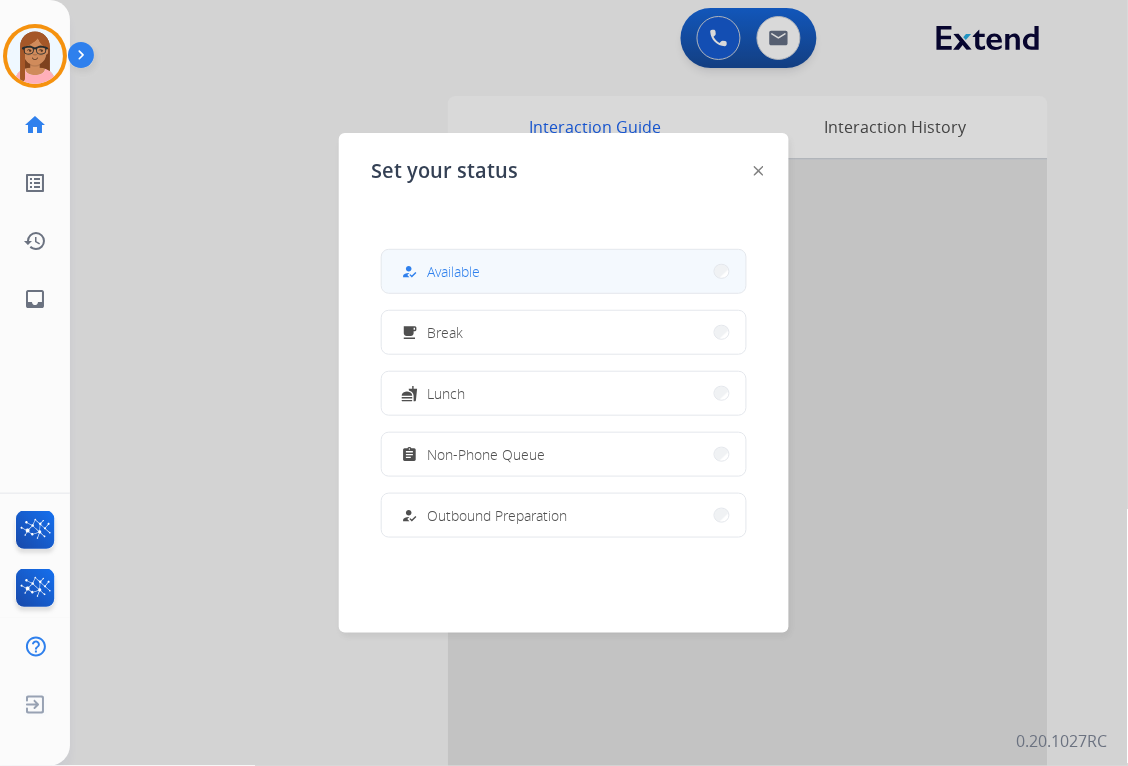 click on "Available" at bounding box center [453, 271] 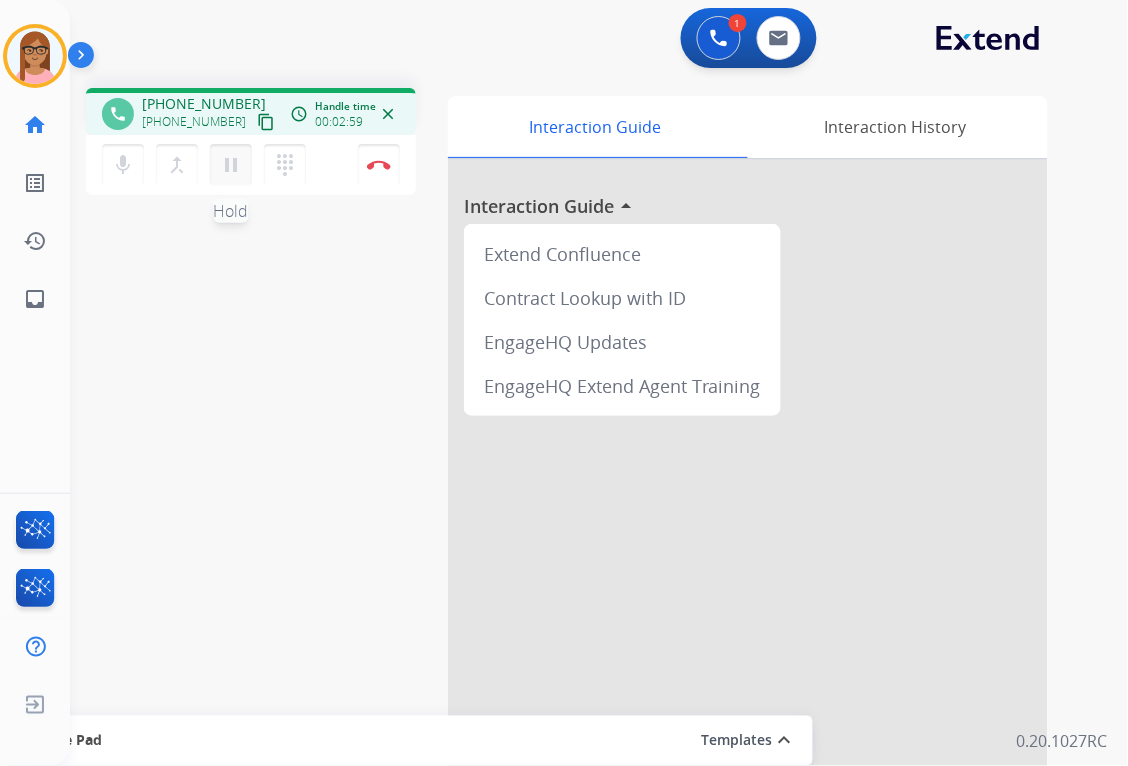 click on "pause" at bounding box center (231, 165) 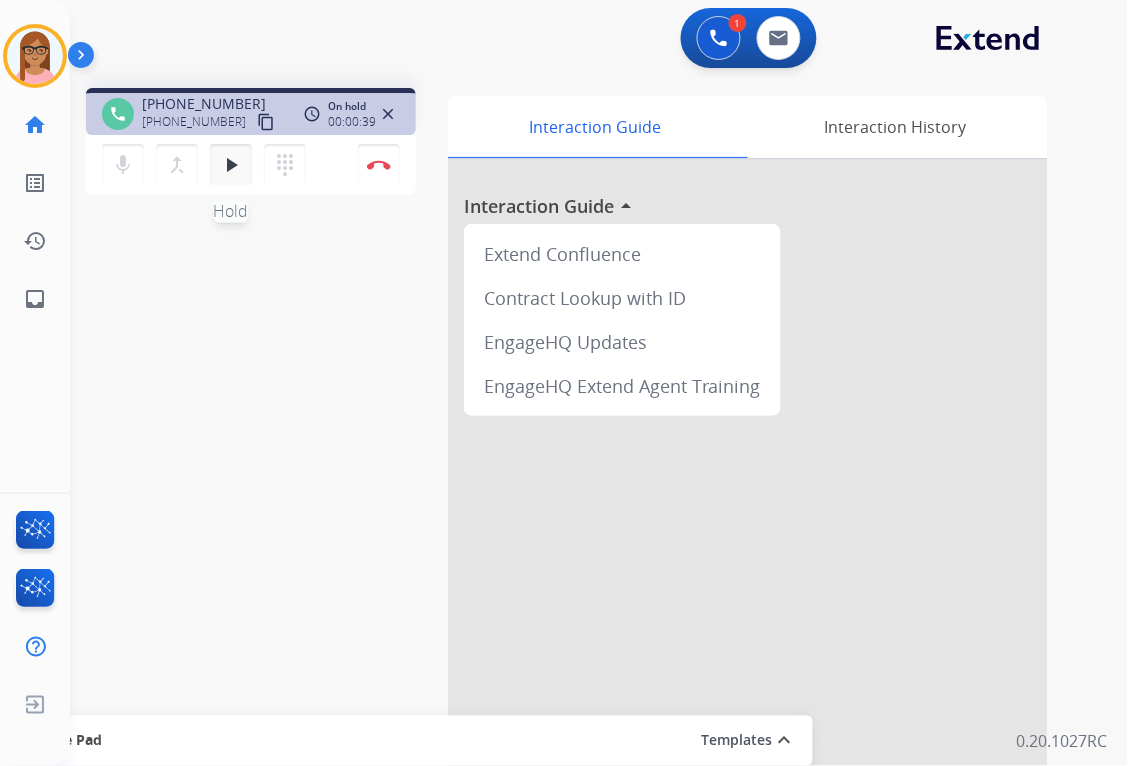 click on "play_arrow" at bounding box center (231, 165) 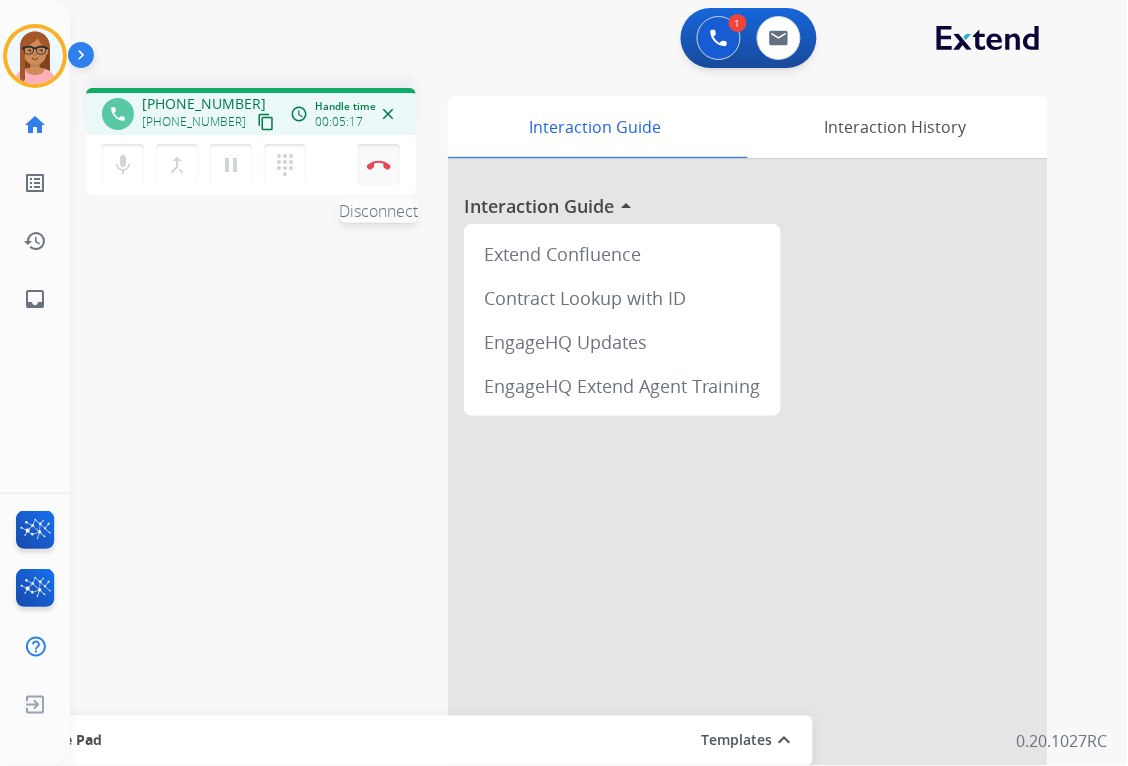 click at bounding box center (379, 165) 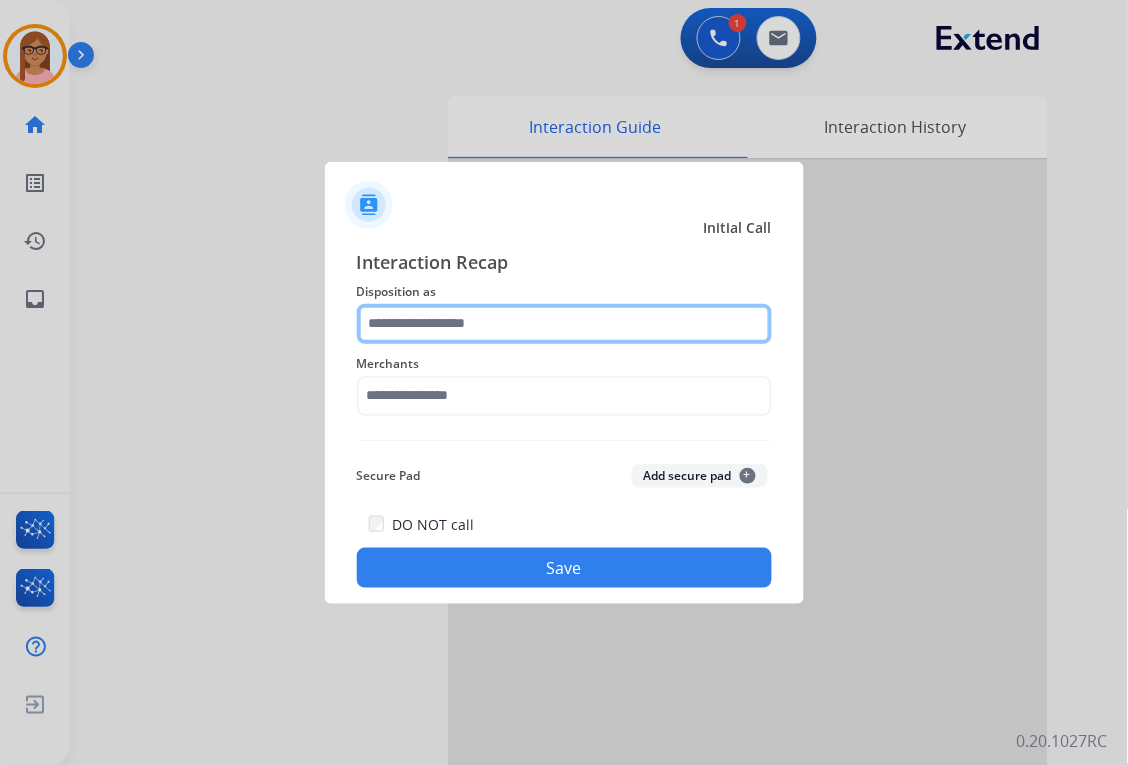 click 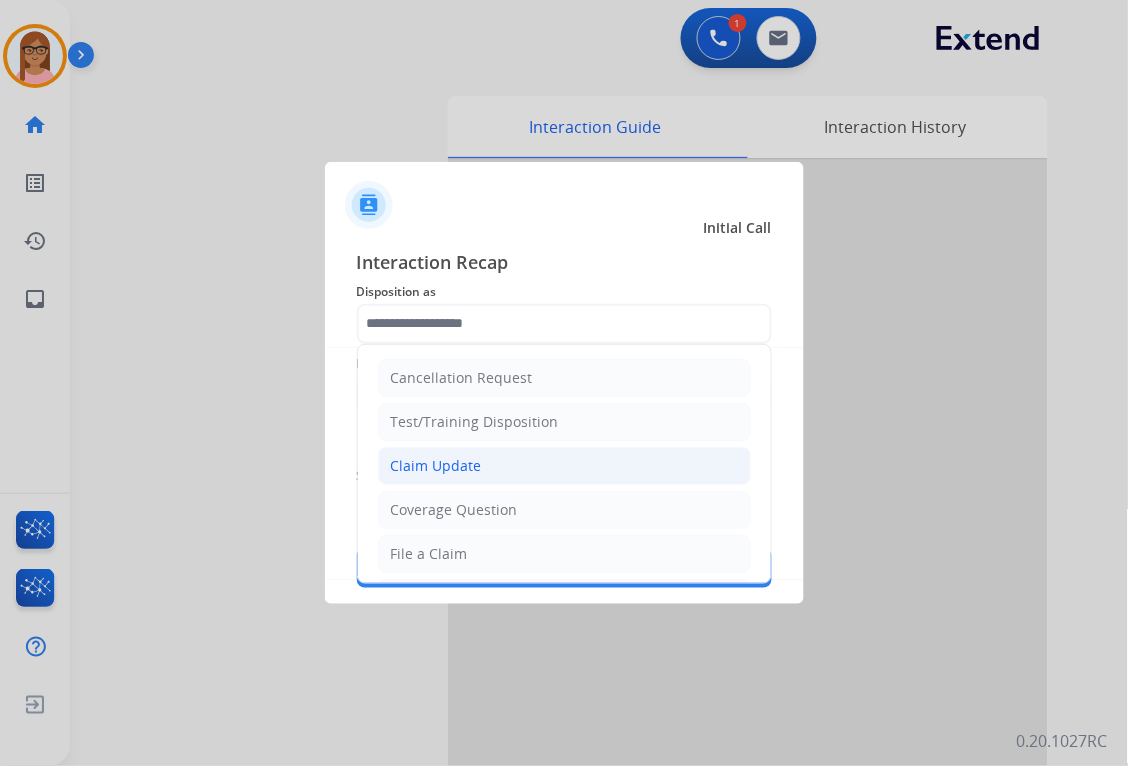 click on "Claim Update" 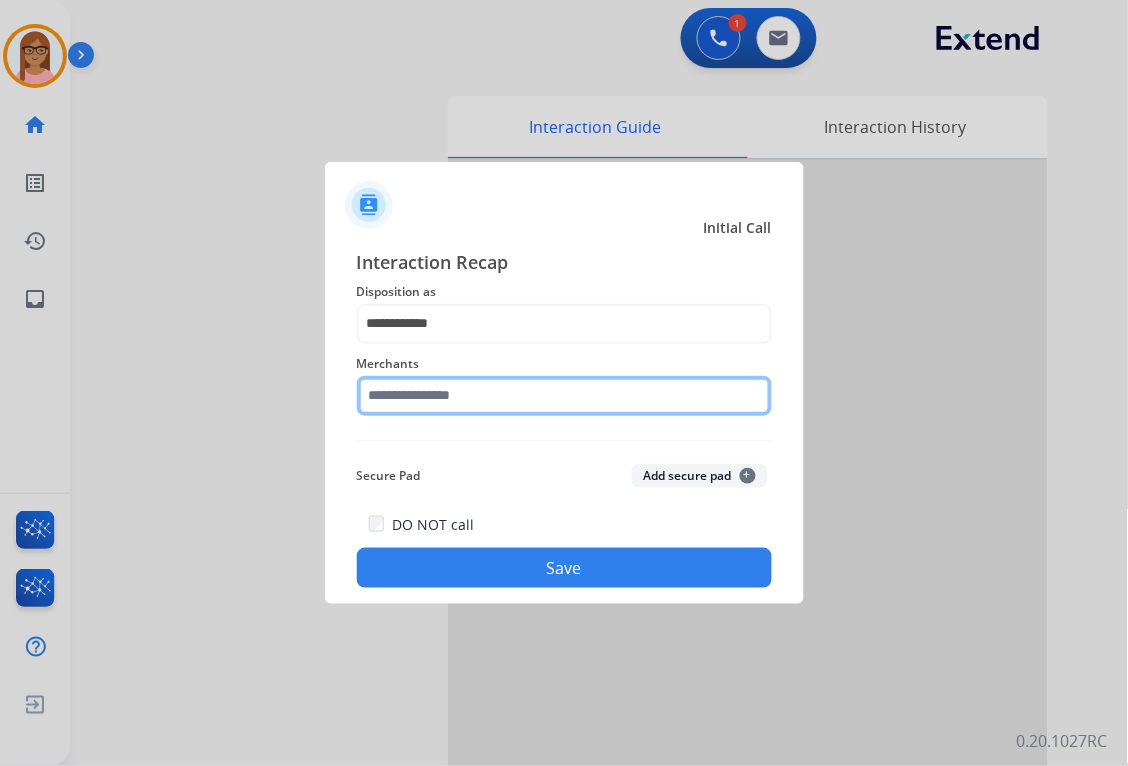 click 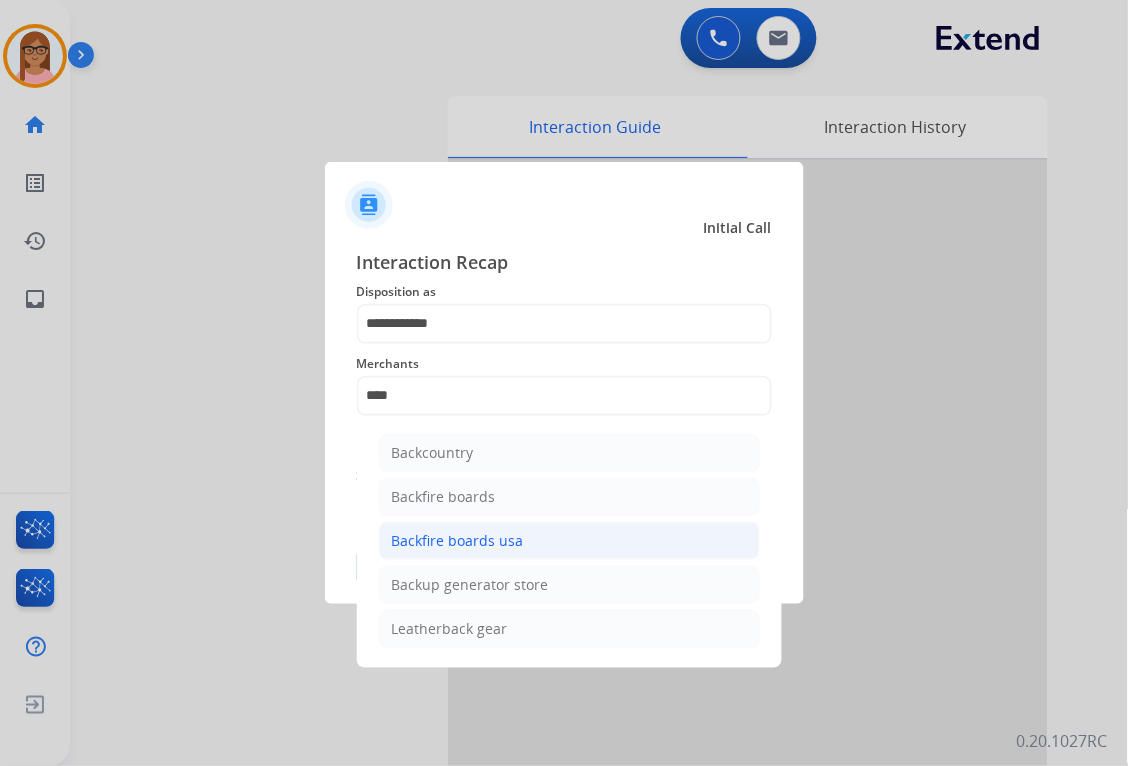 click on "Backfire boards usa" 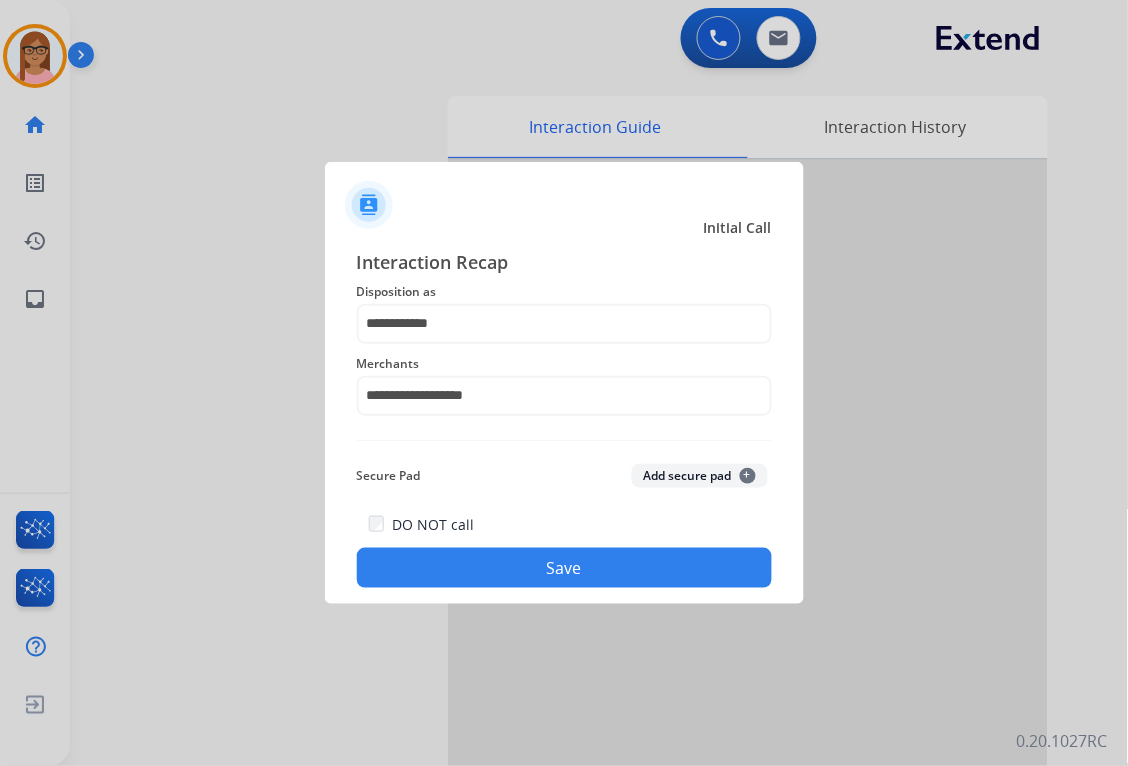 click on "Save" 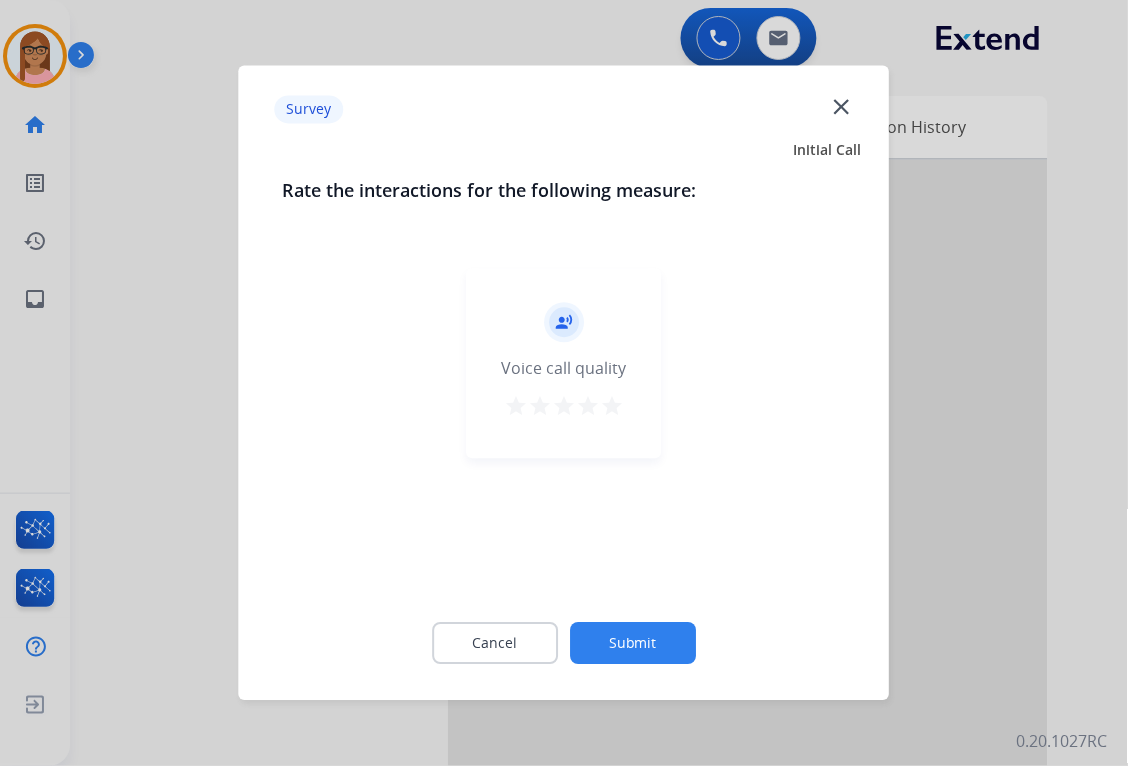 click on "star" at bounding box center (612, 407) 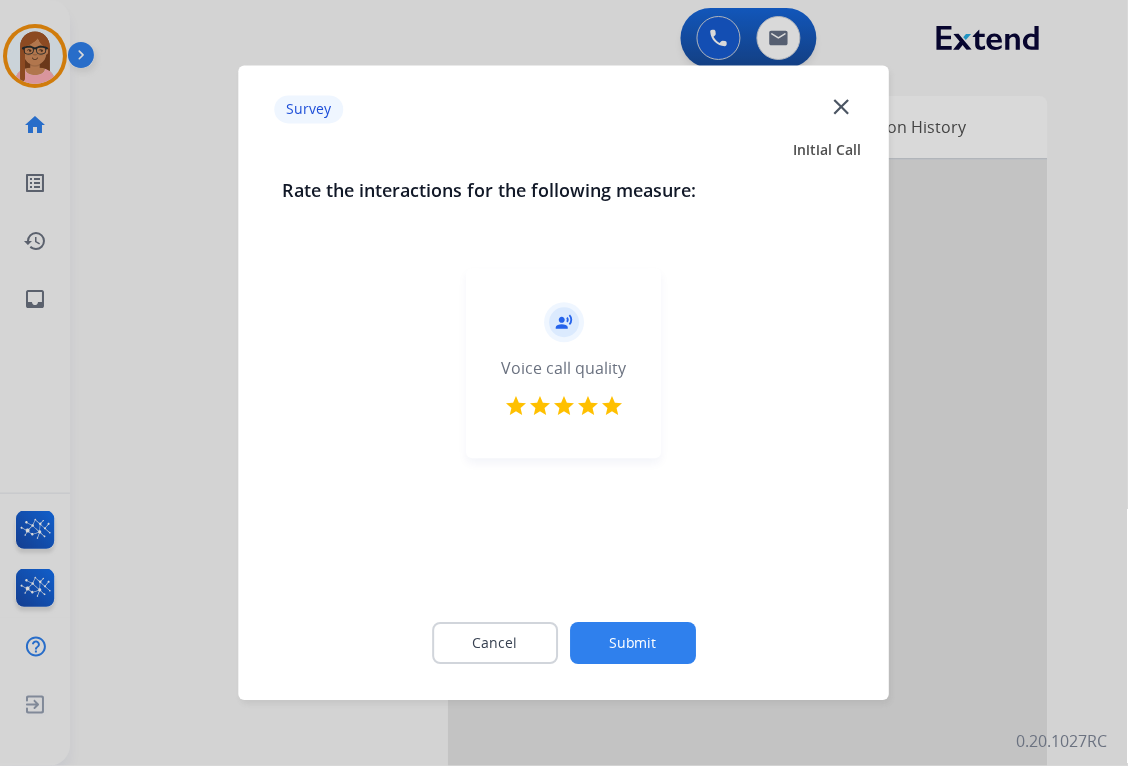 click on "Submit" 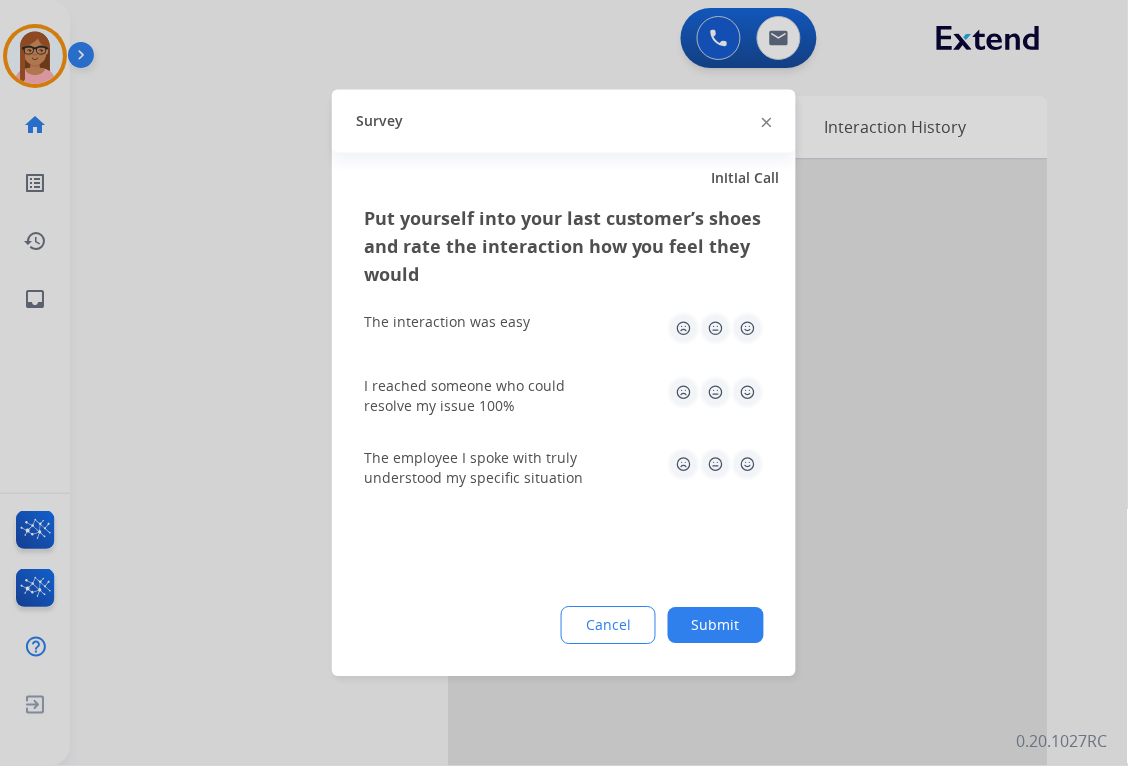 drag, startPoint x: 741, startPoint y: 331, endPoint x: 741, endPoint y: 353, distance: 22 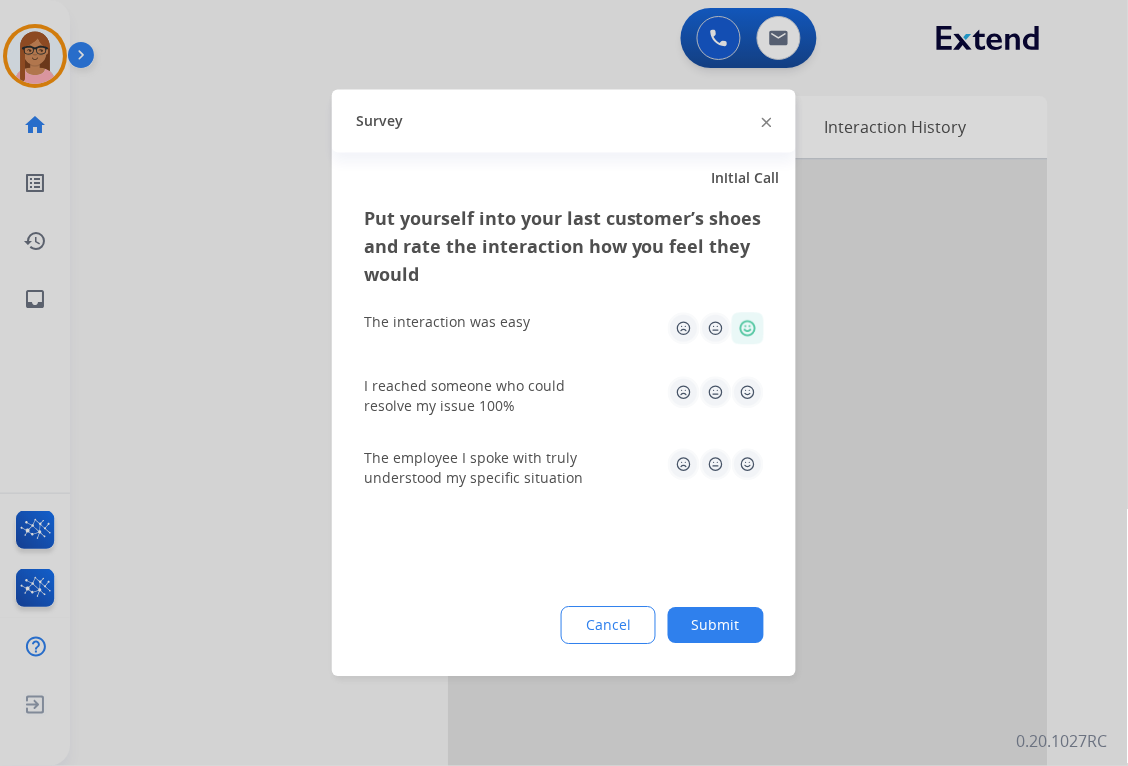 click 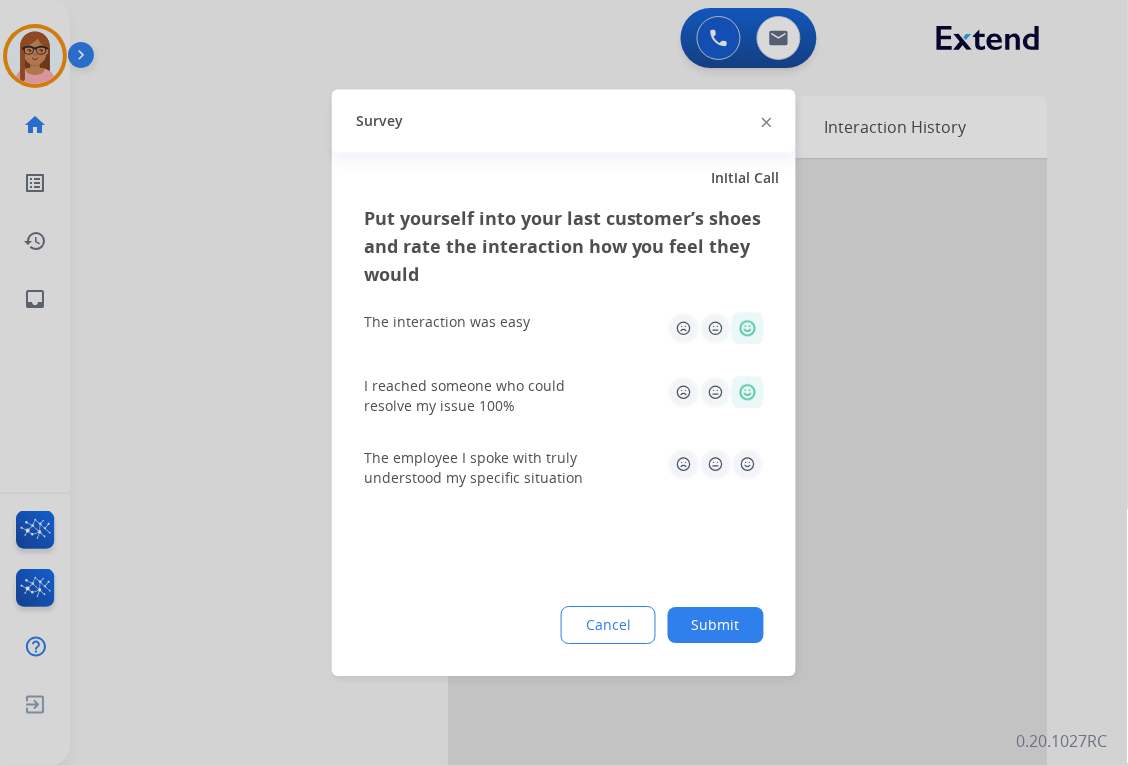 click 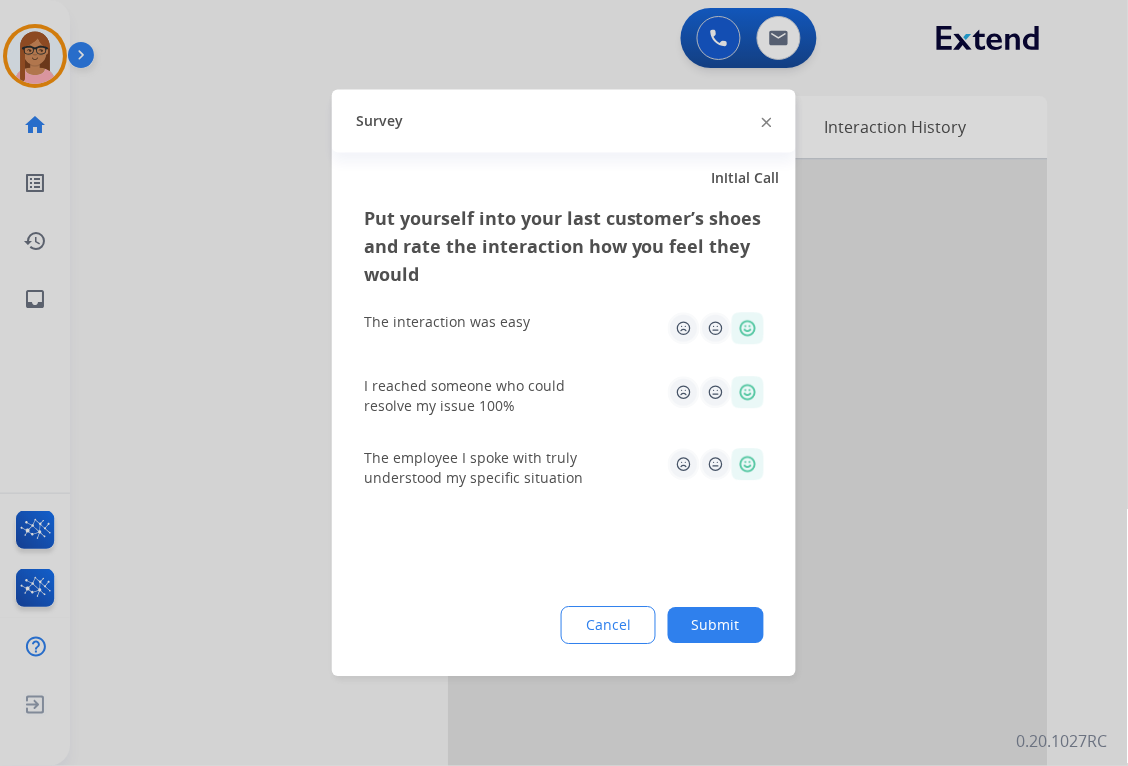 click on "Submit" 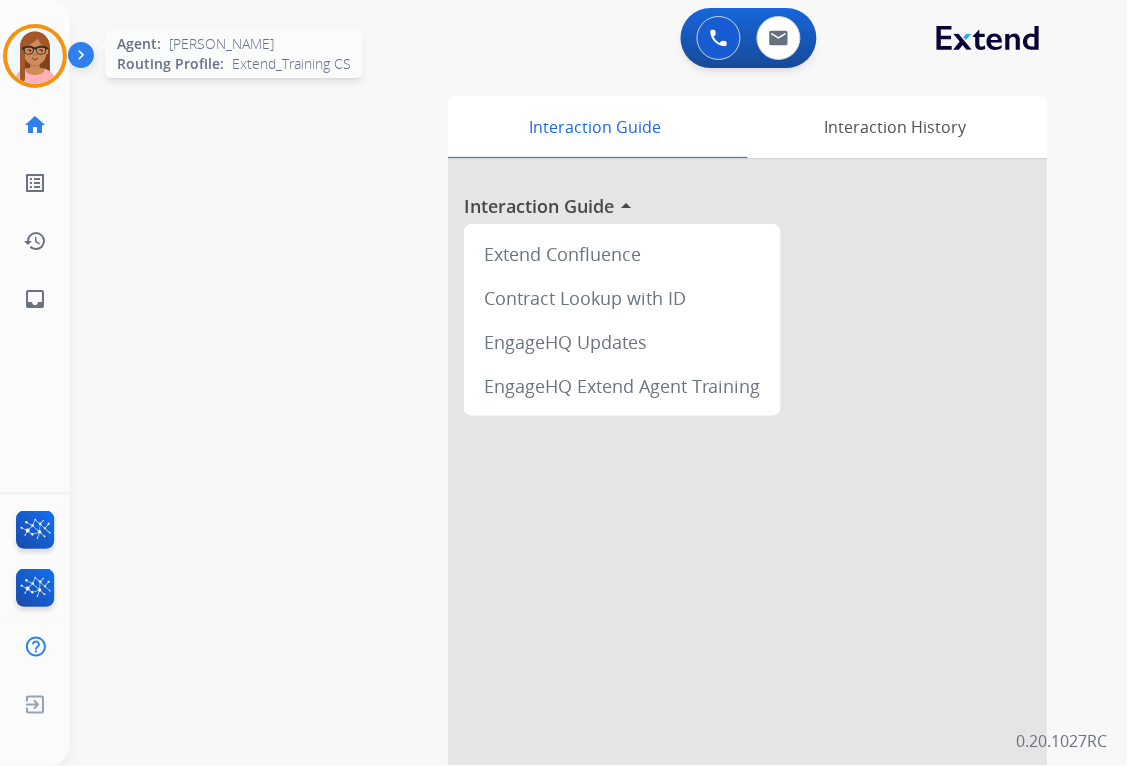 click at bounding box center (35, 56) 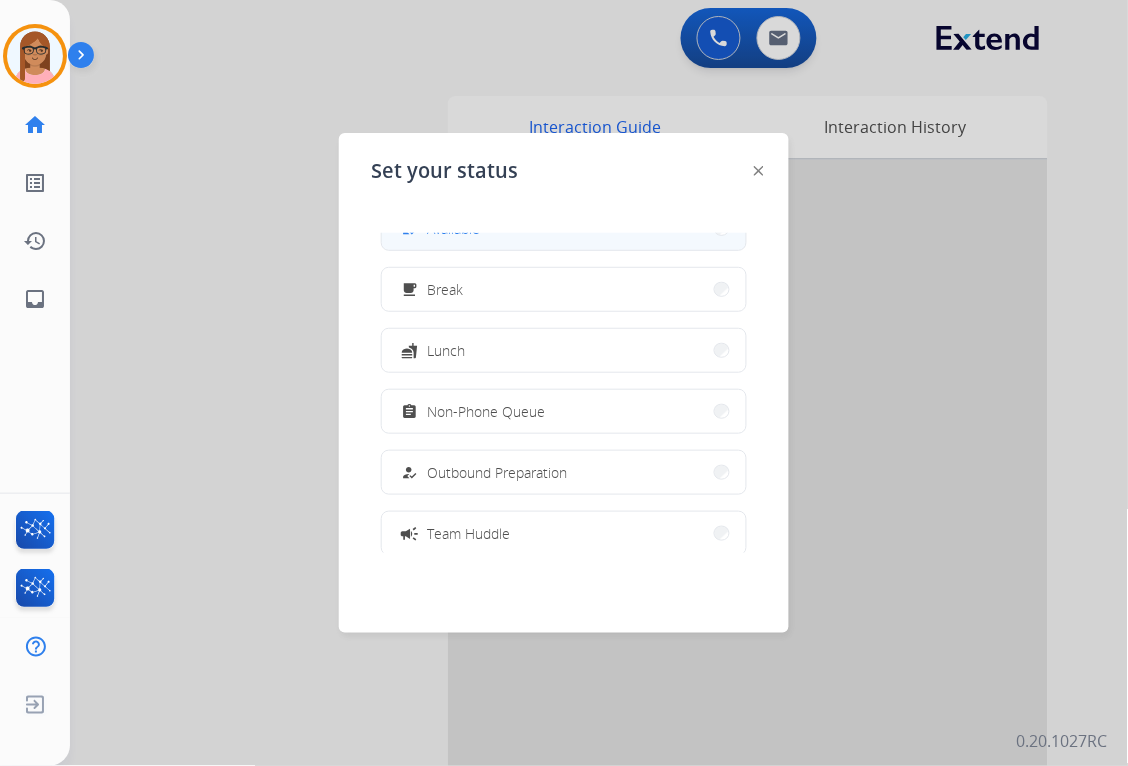 scroll, scrollTop: 0, scrollLeft: 0, axis: both 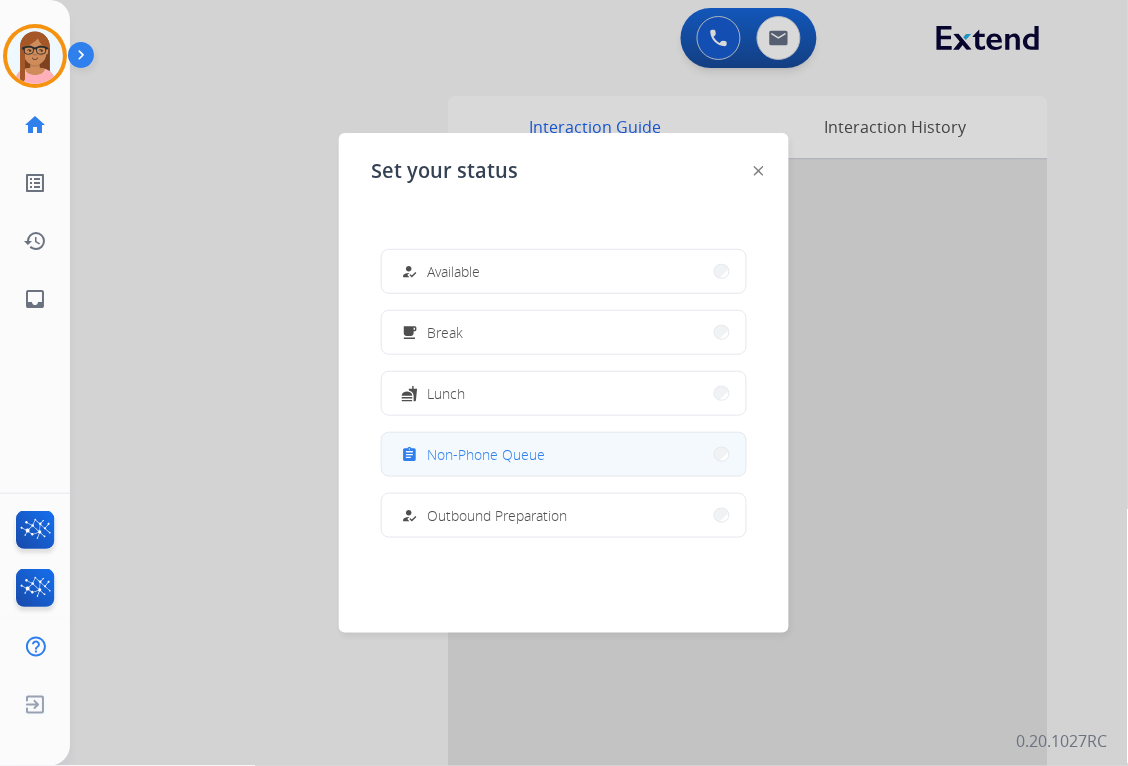 click on "assignment Non-Phone Queue" at bounding box center (564, 454) 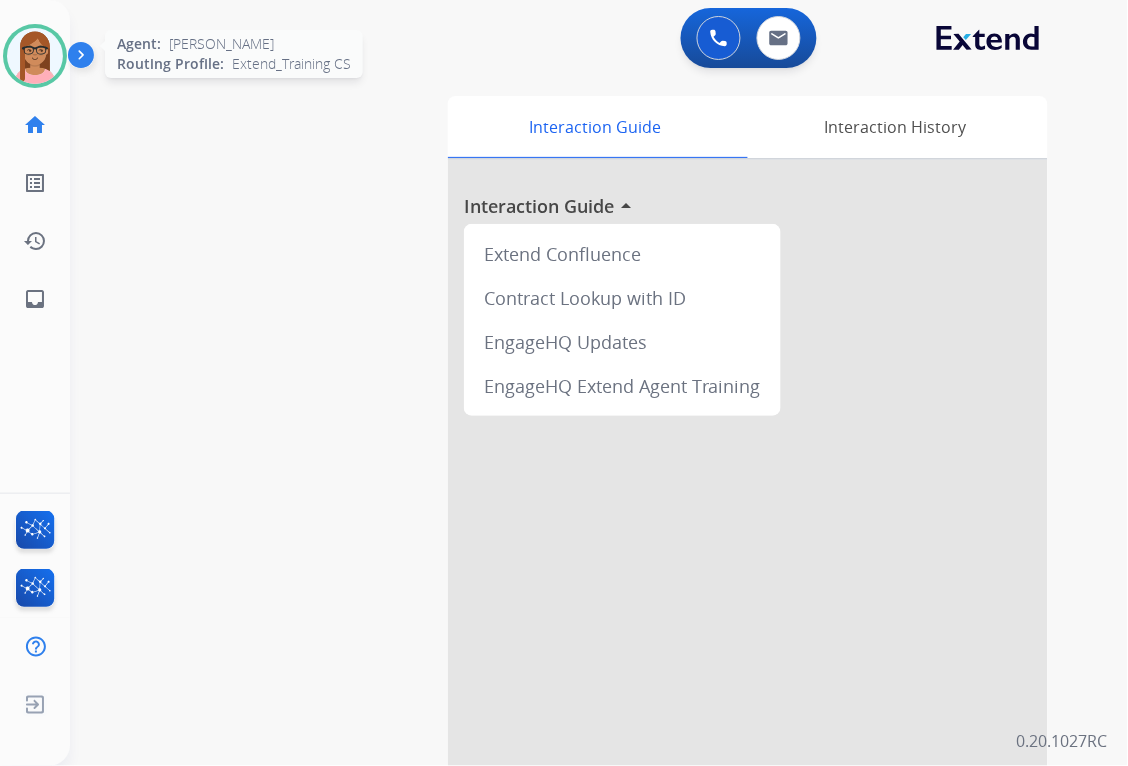 click at bounding box center (35, 56) 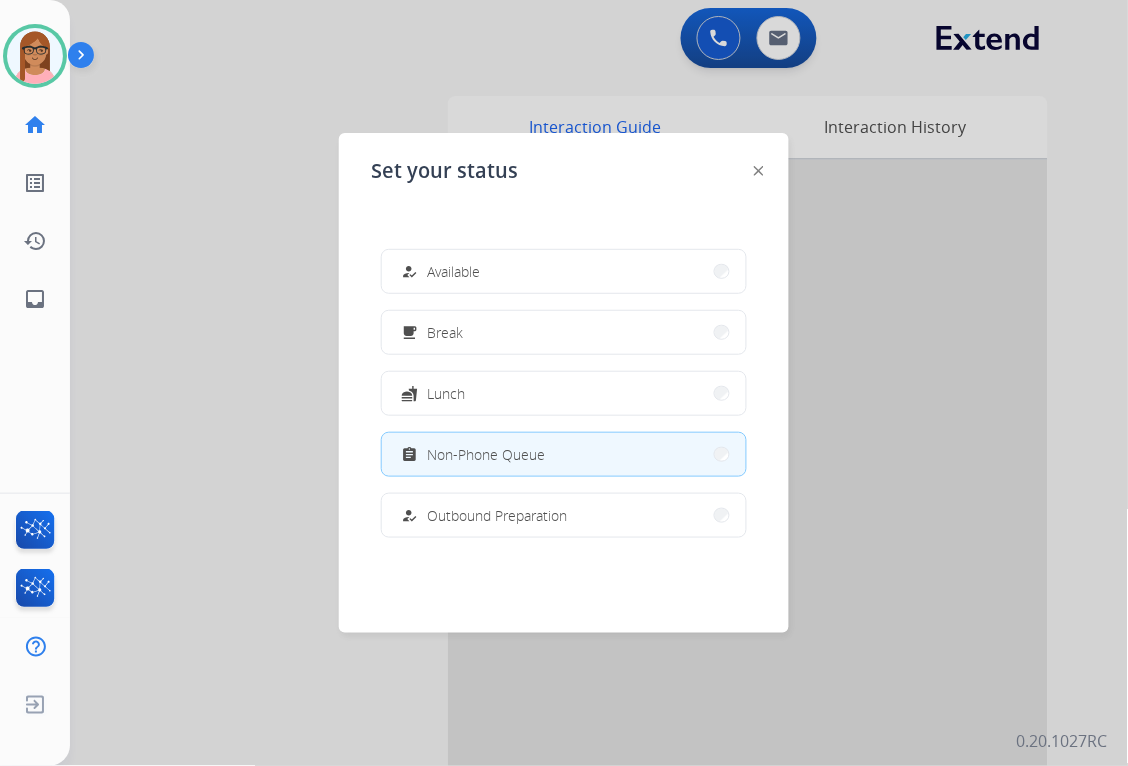 click at bounding box center (564, 383) 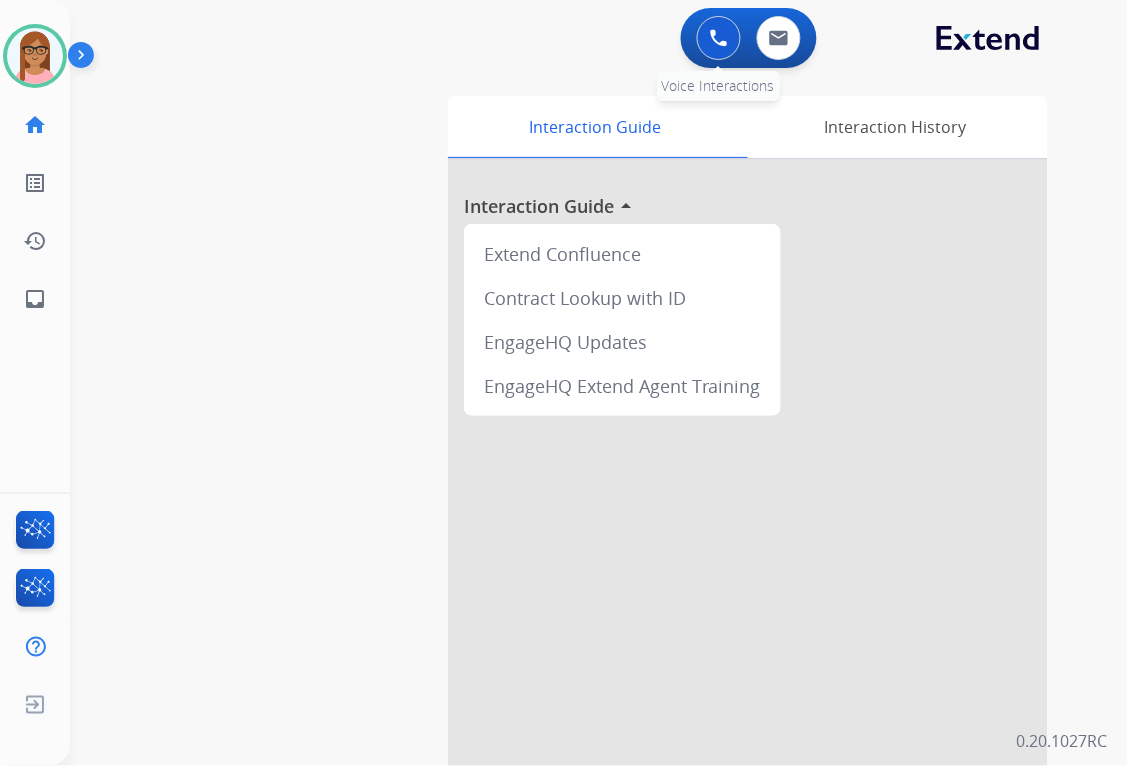 click at bounding box center [719, 38] 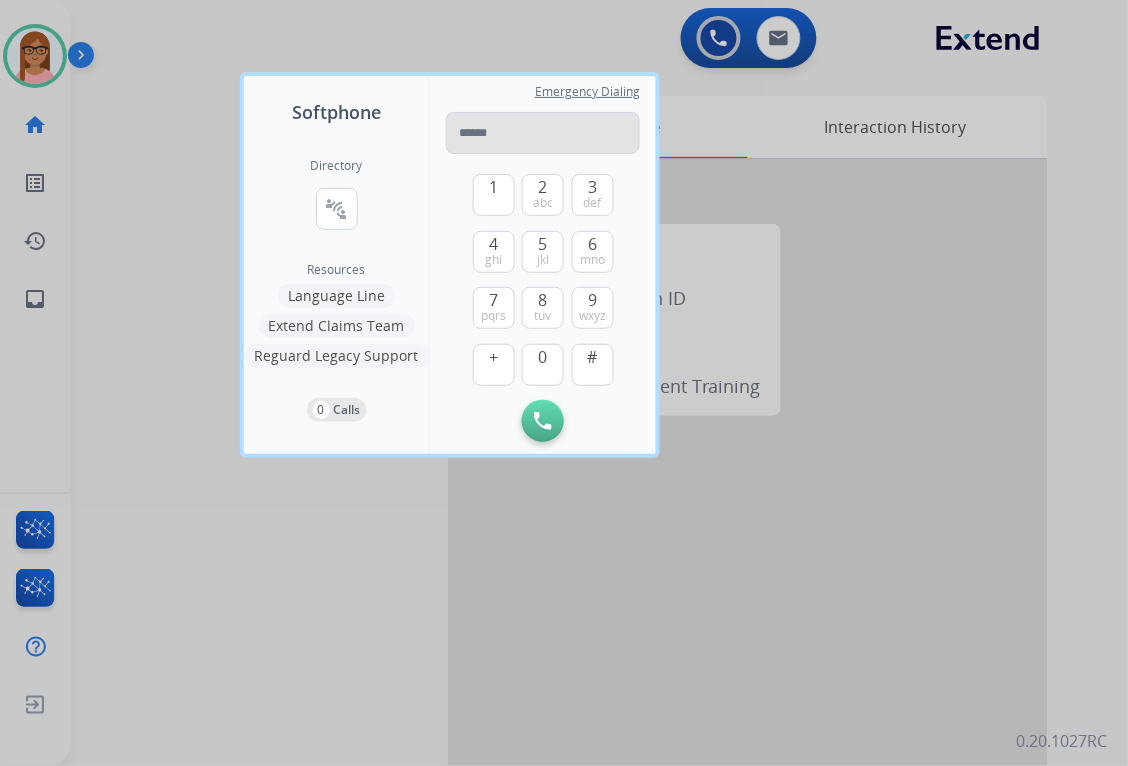 click at bounding box center (543, 133) 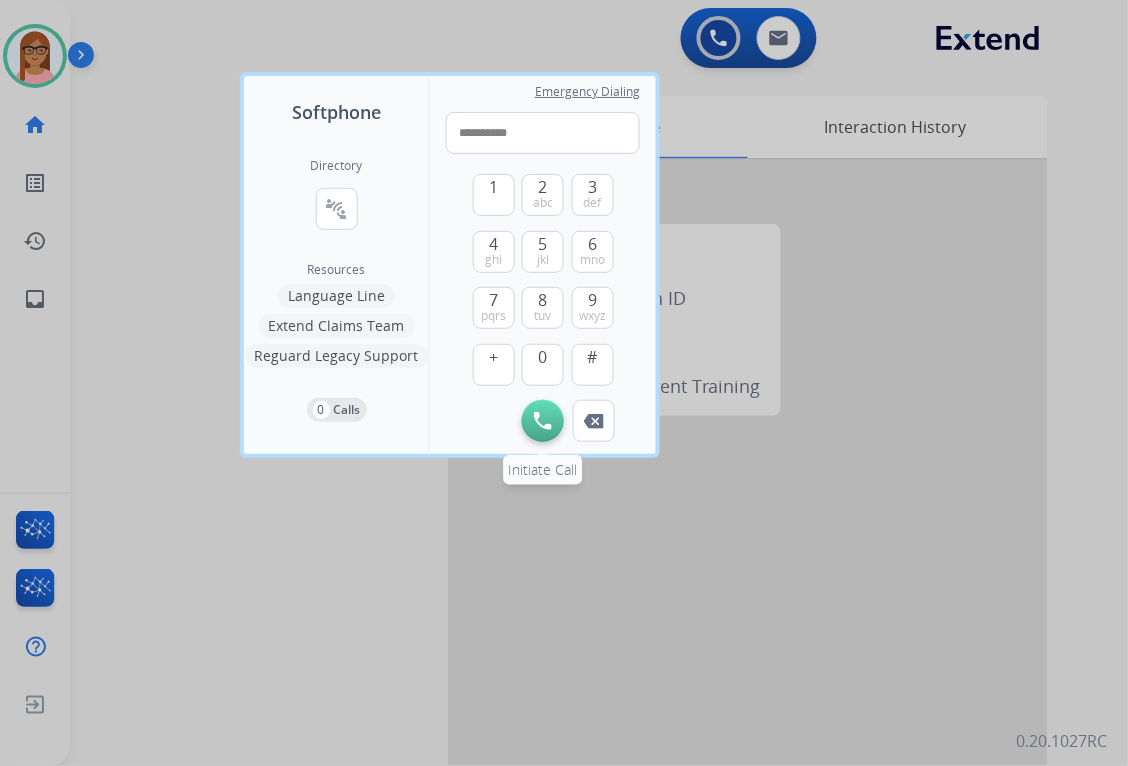 type on "**********" 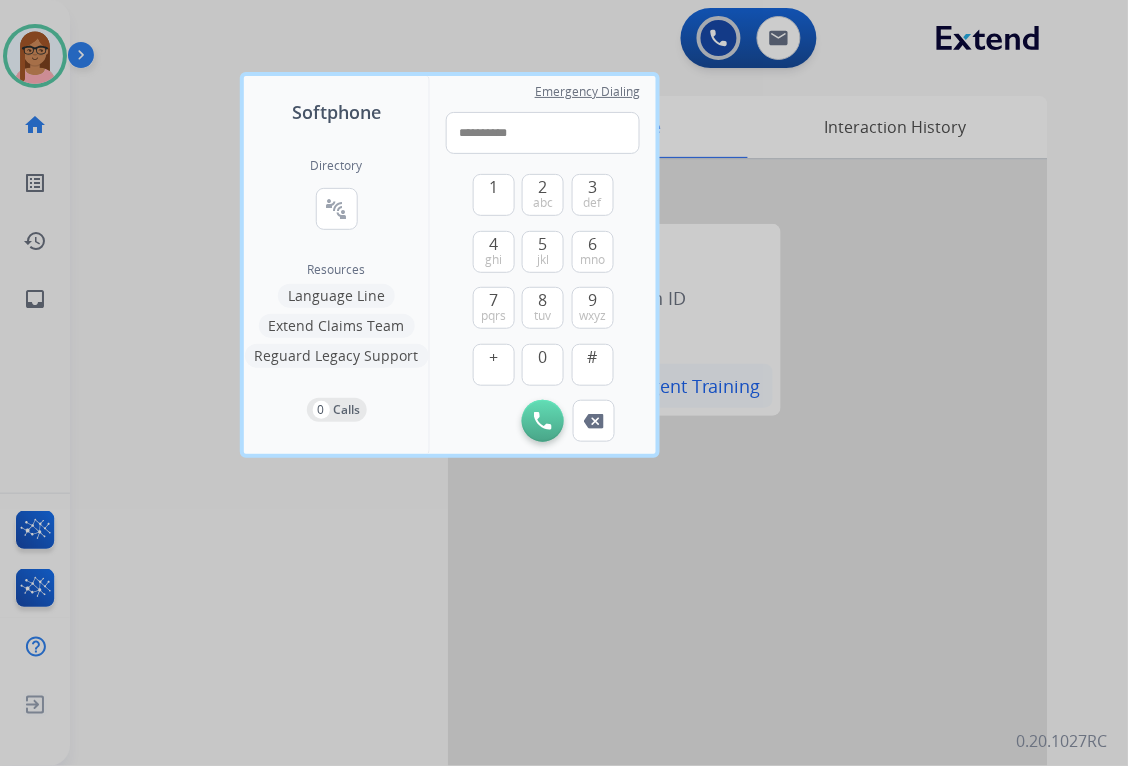 click on "Initiate Call" at bounding box center [543, 421] 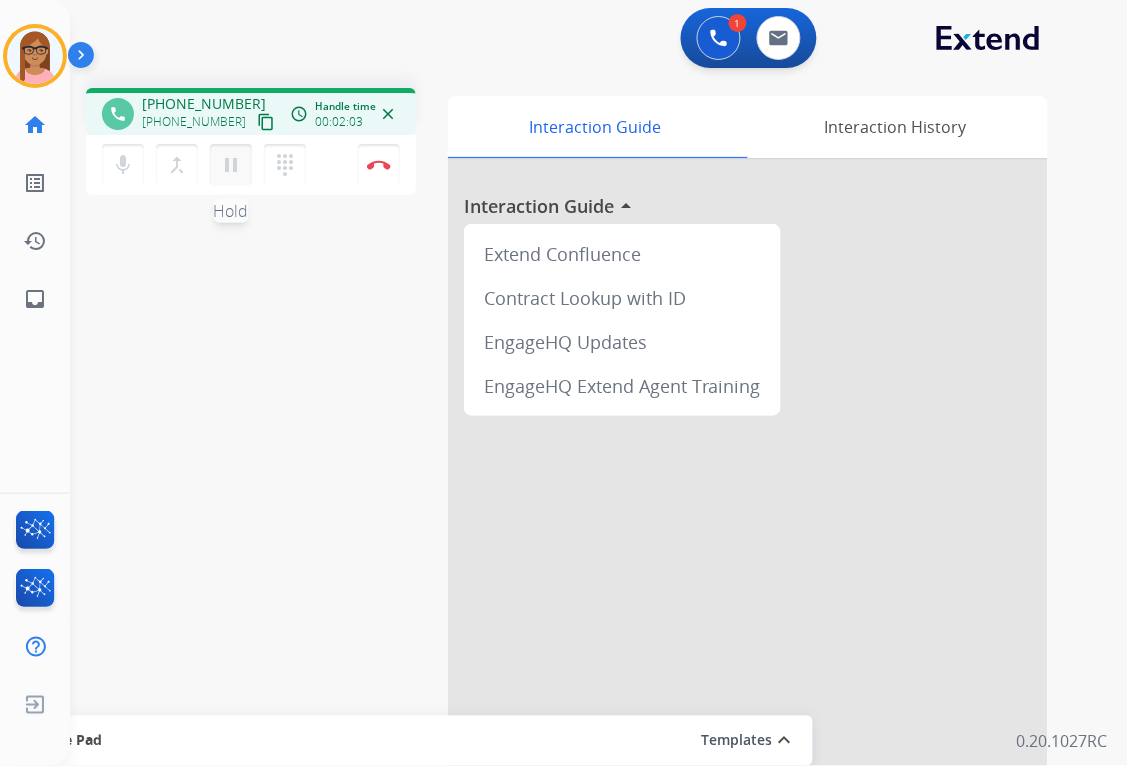 click on "pause" at bounding box center [231, 165] 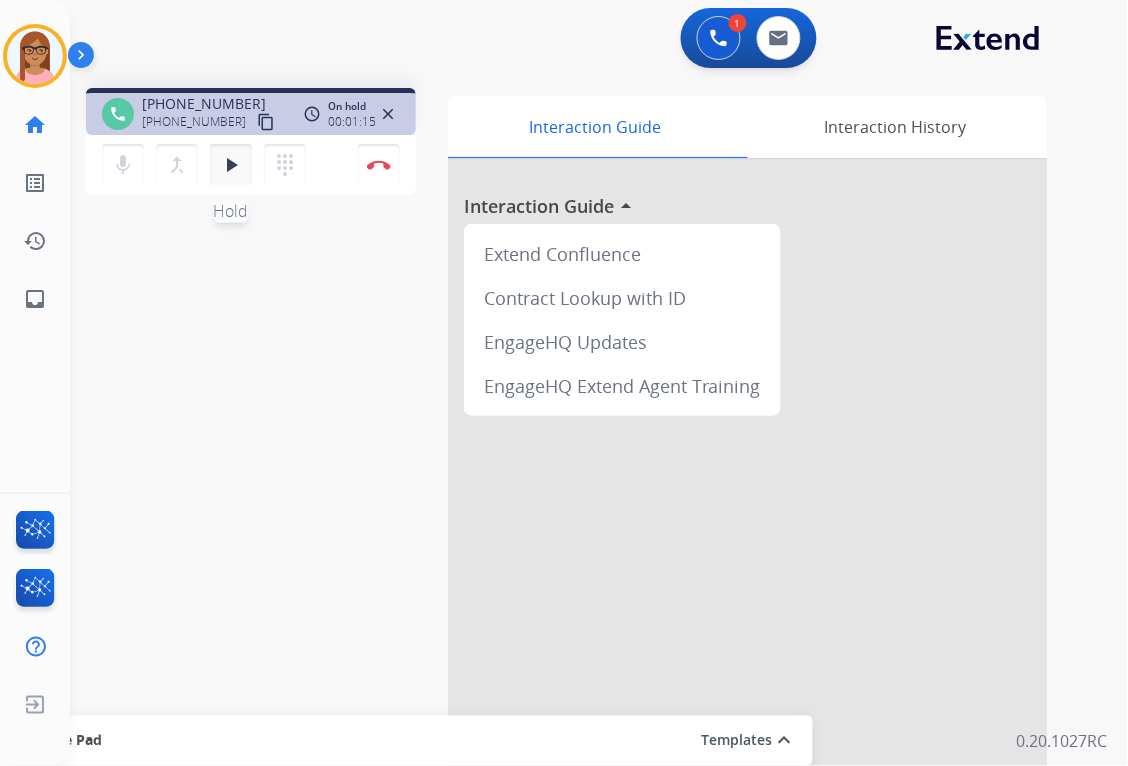 click on "play_arrow" at bounding box center [231, 165] 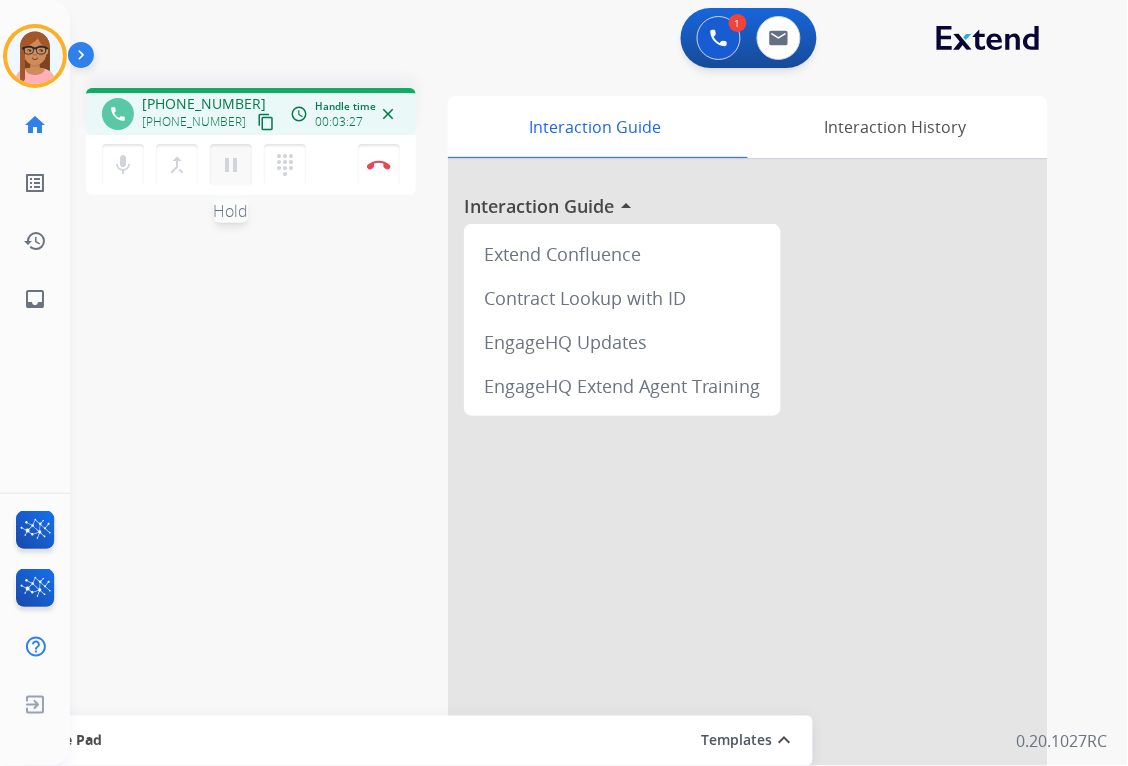 click on "pause" at bounding box center [231, 165] 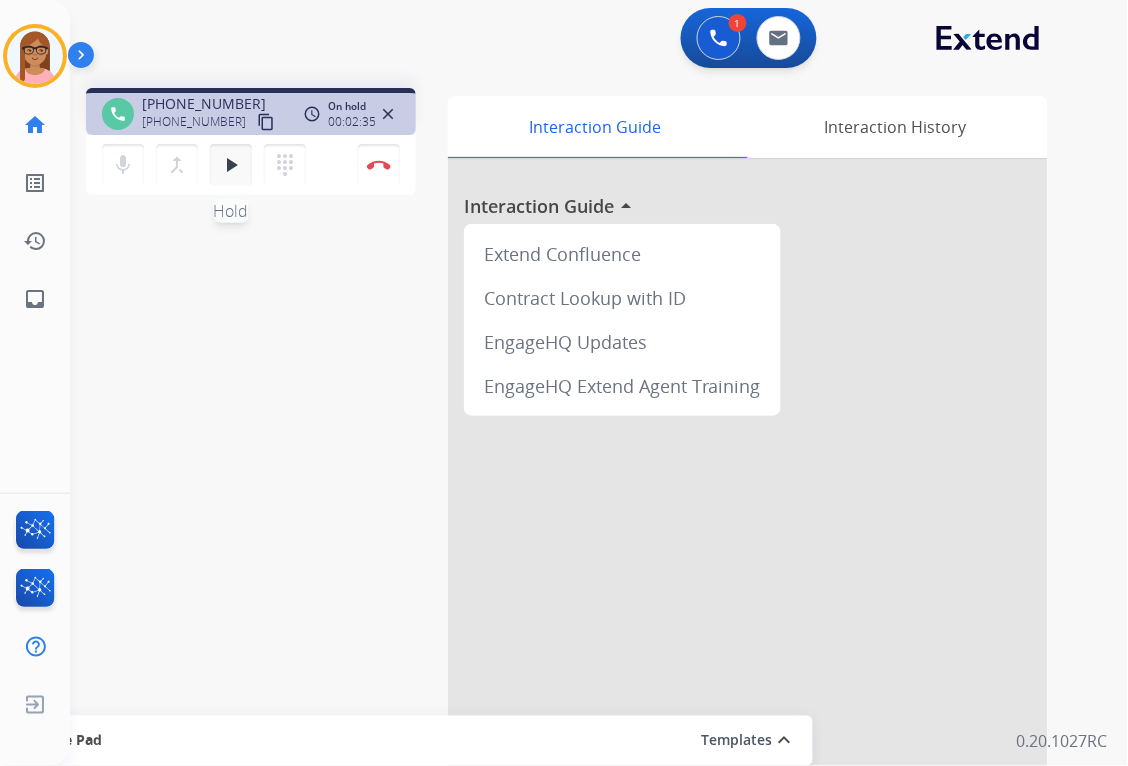 click on "play_arrow" at bounding box center (231, 165) 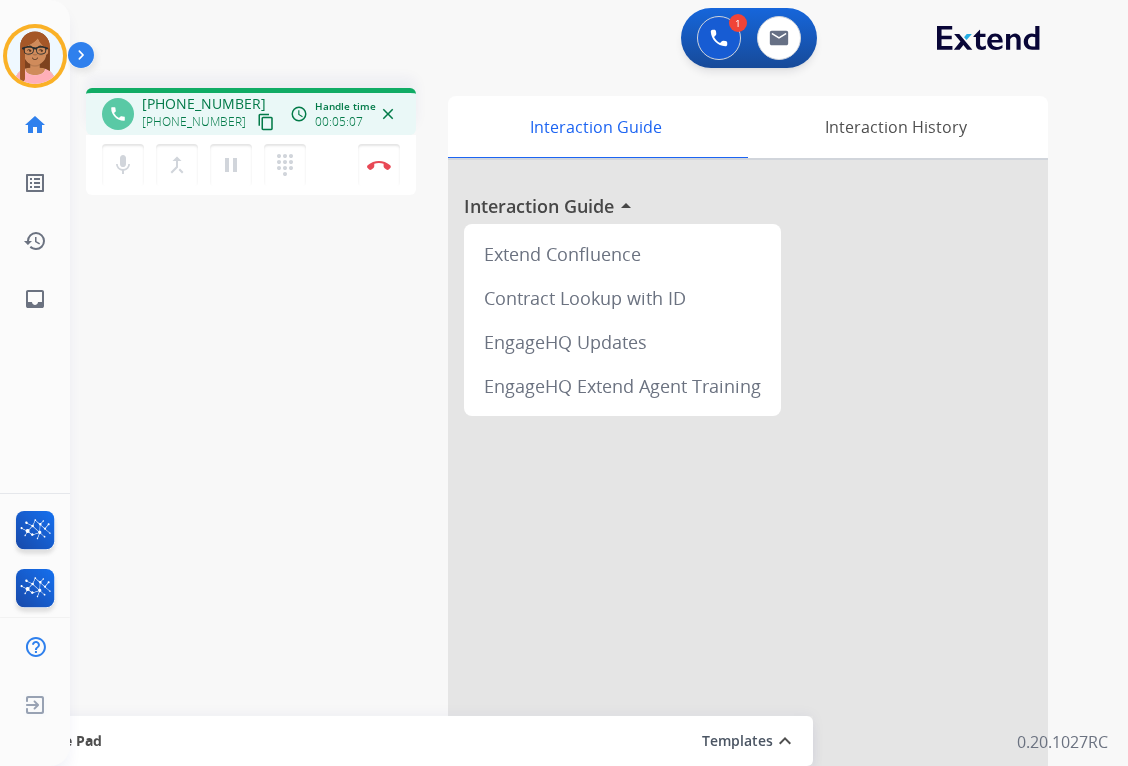 scroll, scrollTop: 0, scrollLeft: 0, axis: both 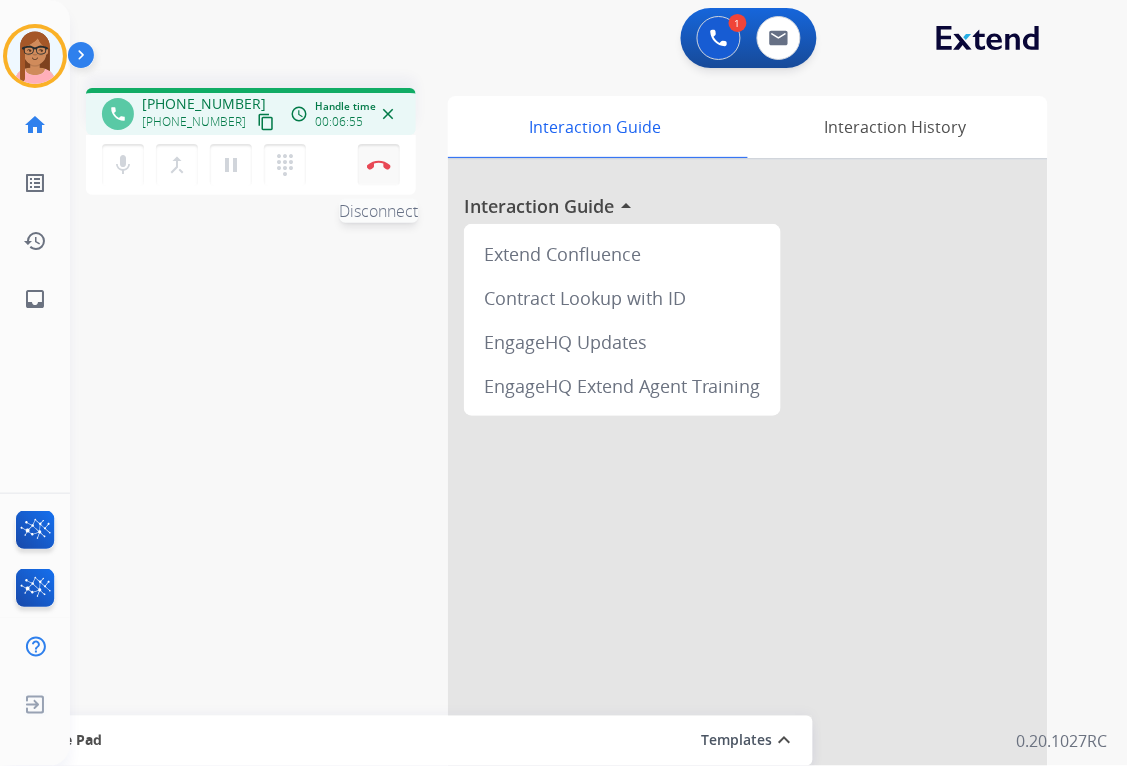 click at bounding box center [379, 165] 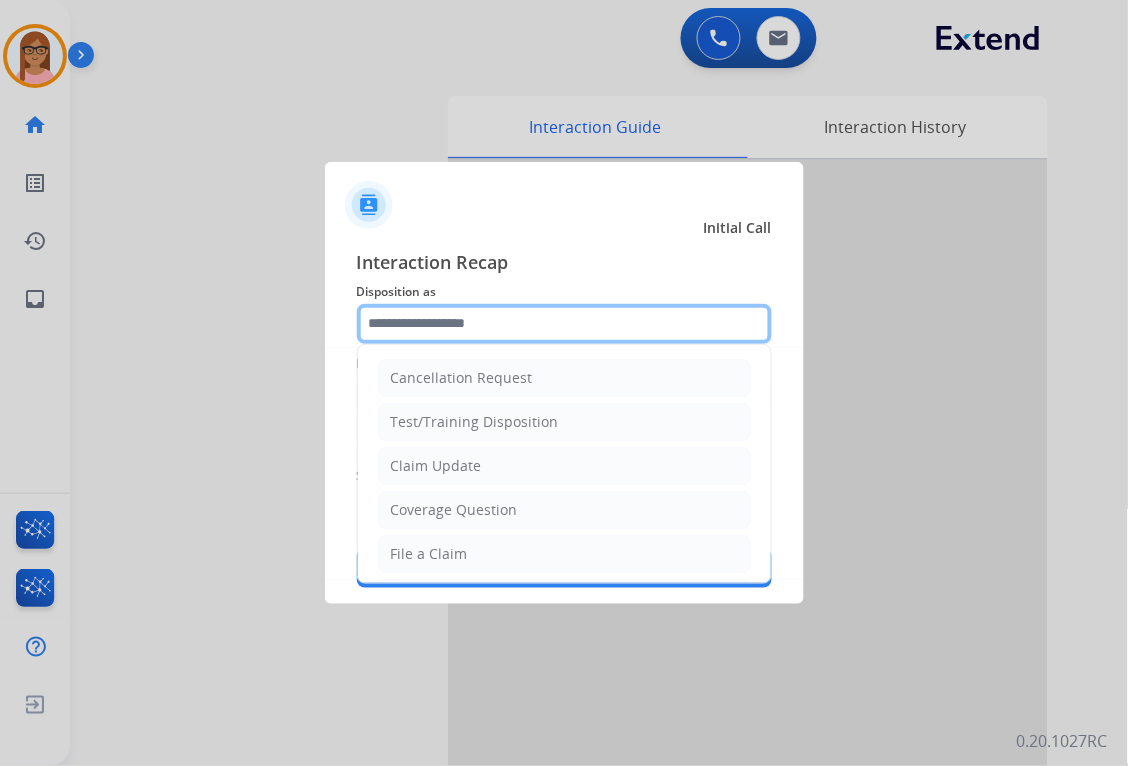click 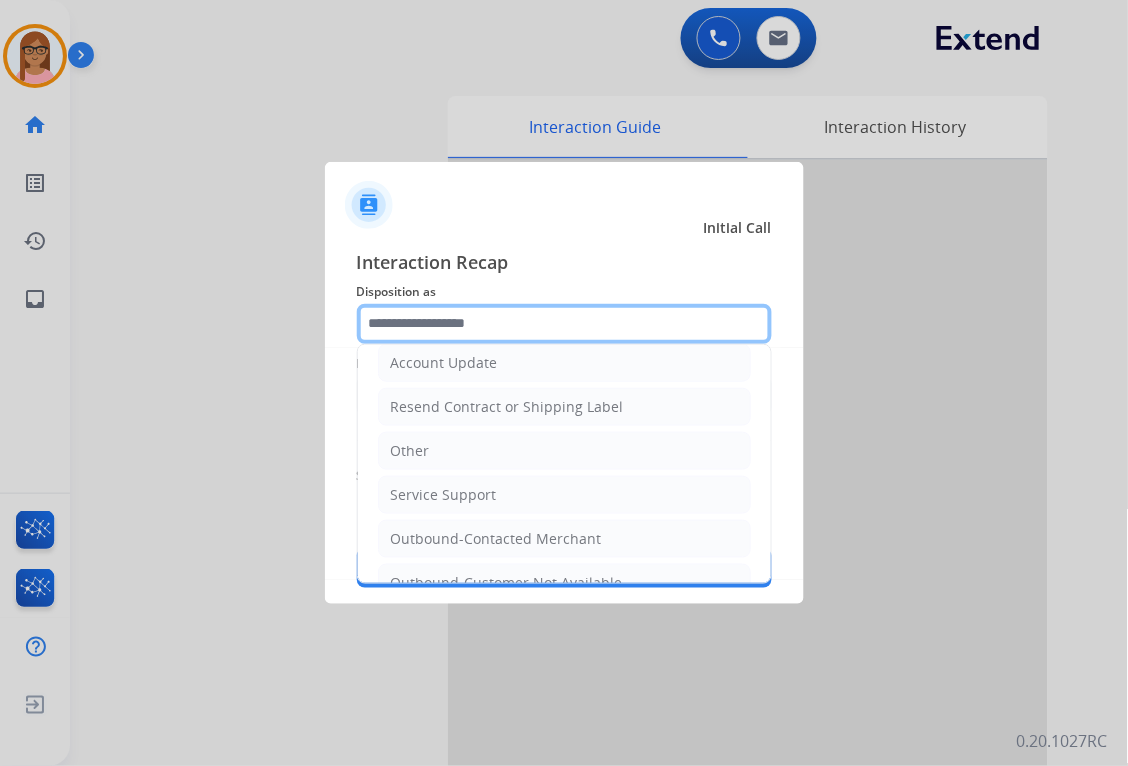 scroll, scrollTop: 402, scrollLeft: 0, axis: vertical 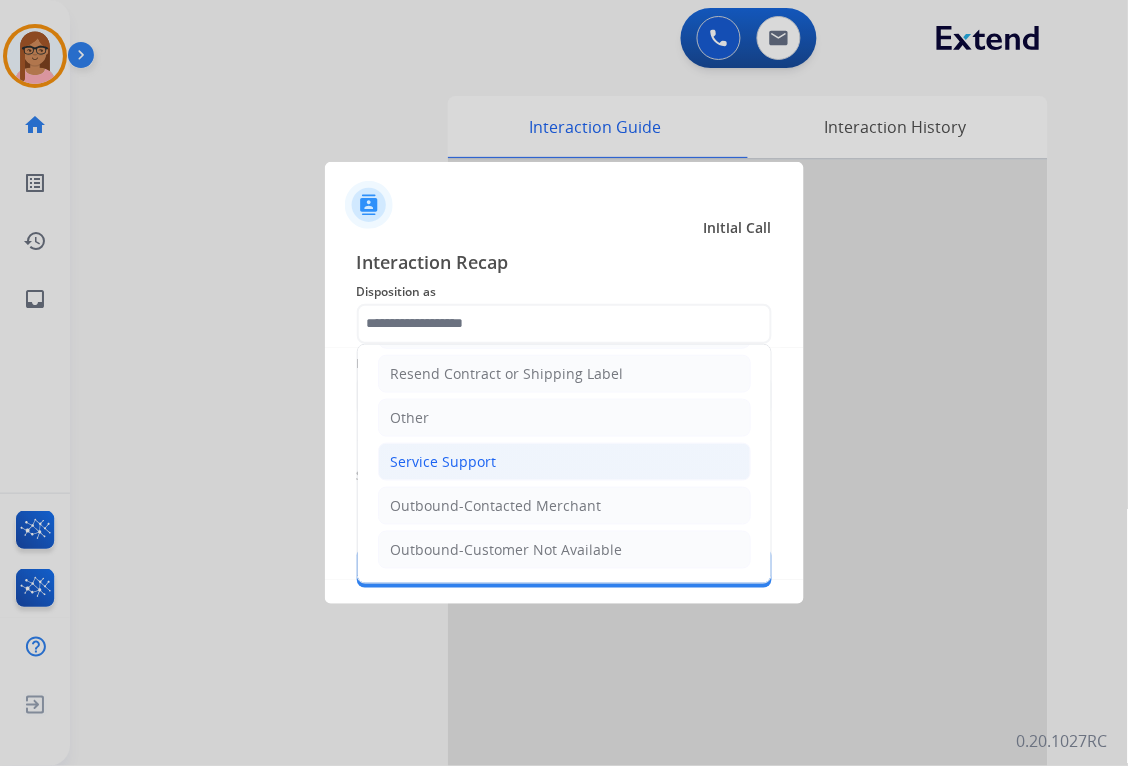 click on "Service Support" 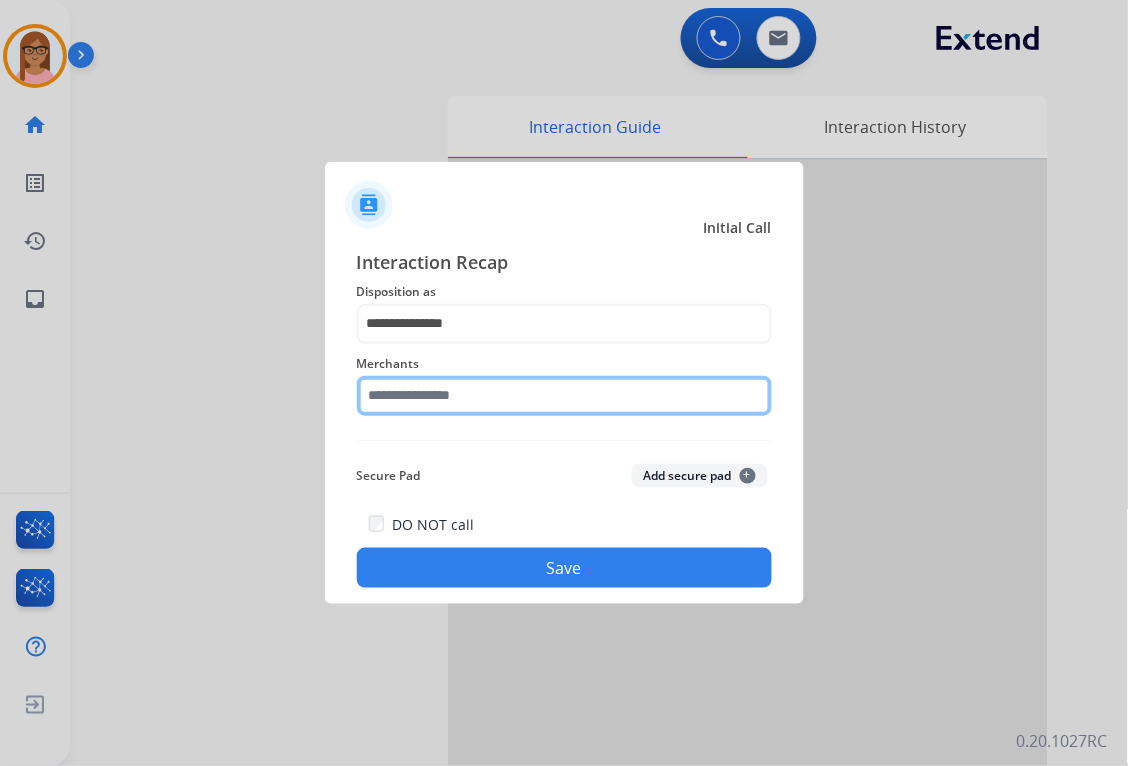 click 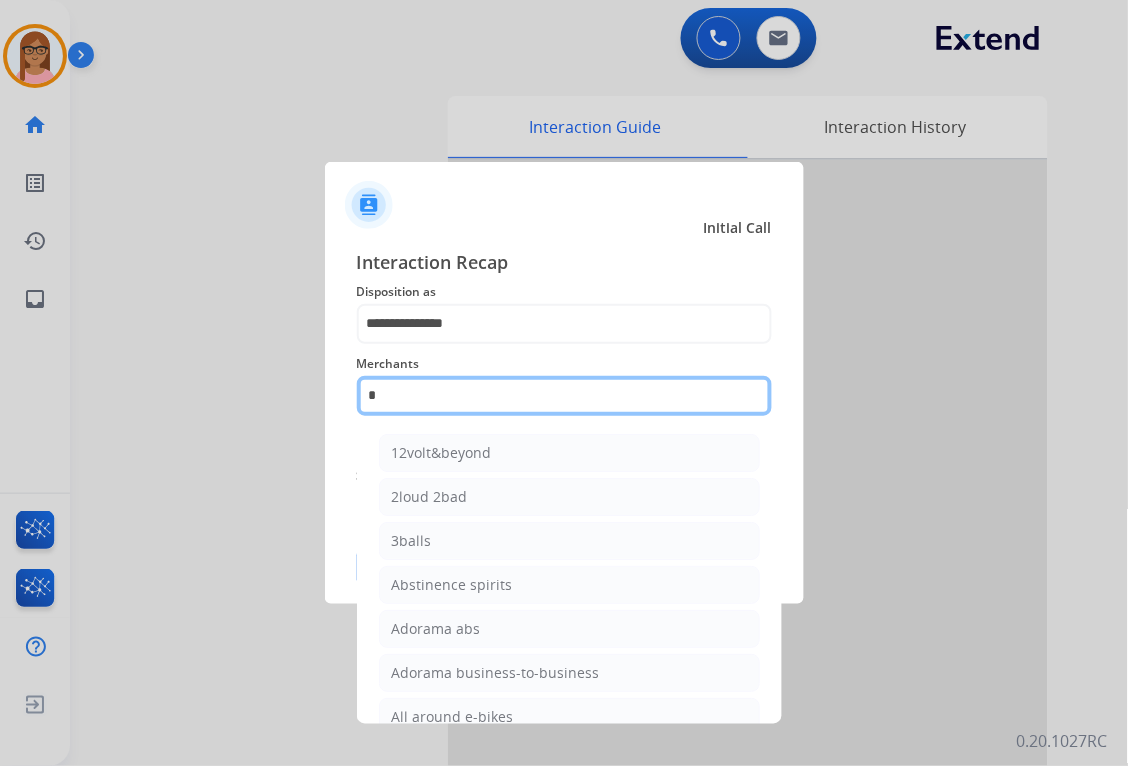 type on "*" 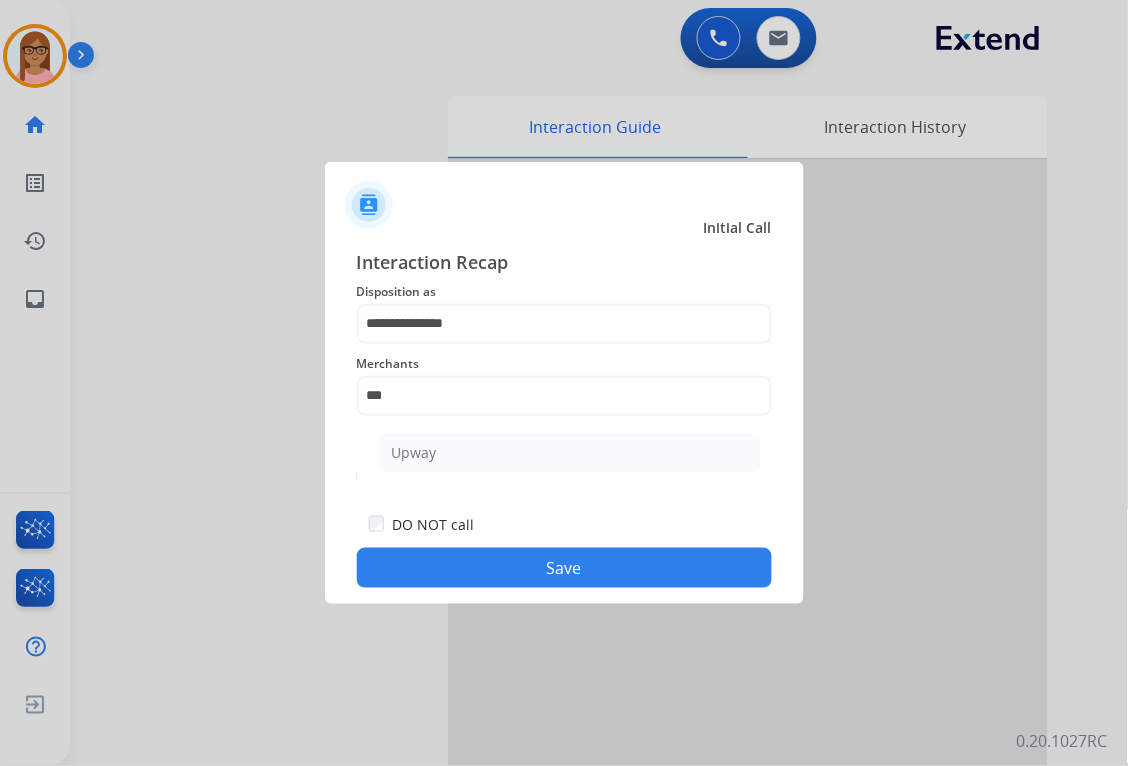 click on "Upway" 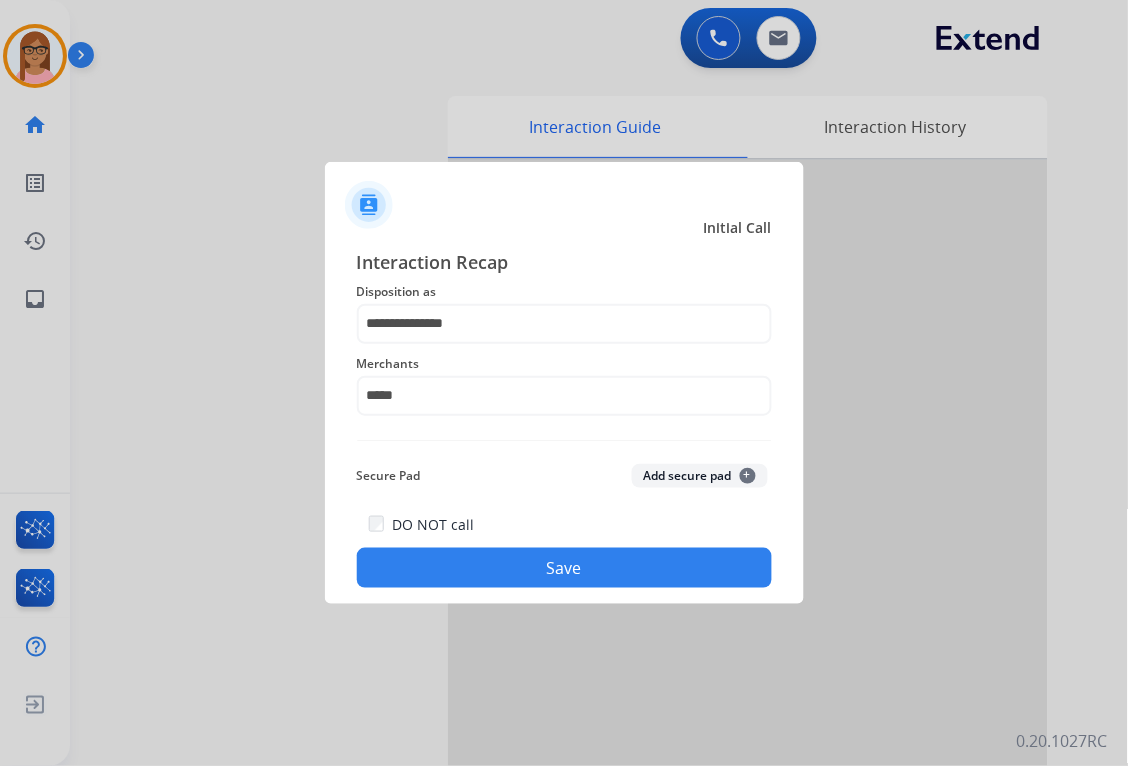 click on "Save" 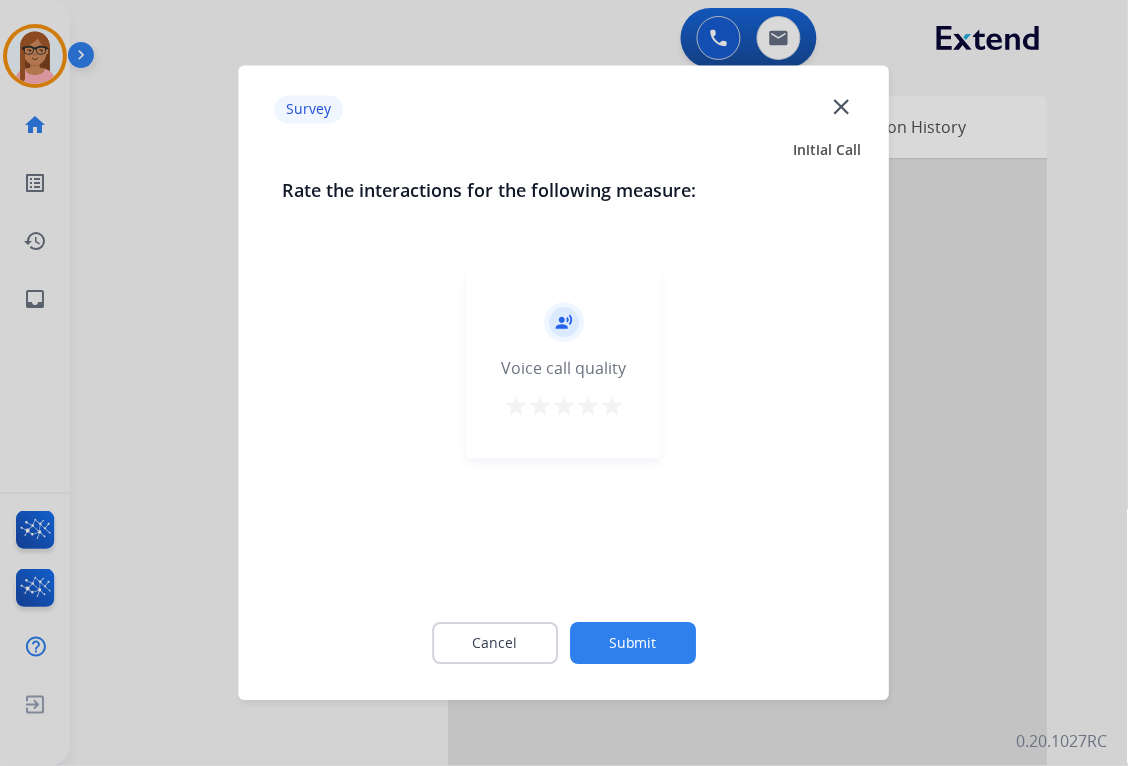 click on "star" at bounding box center [612, 407] 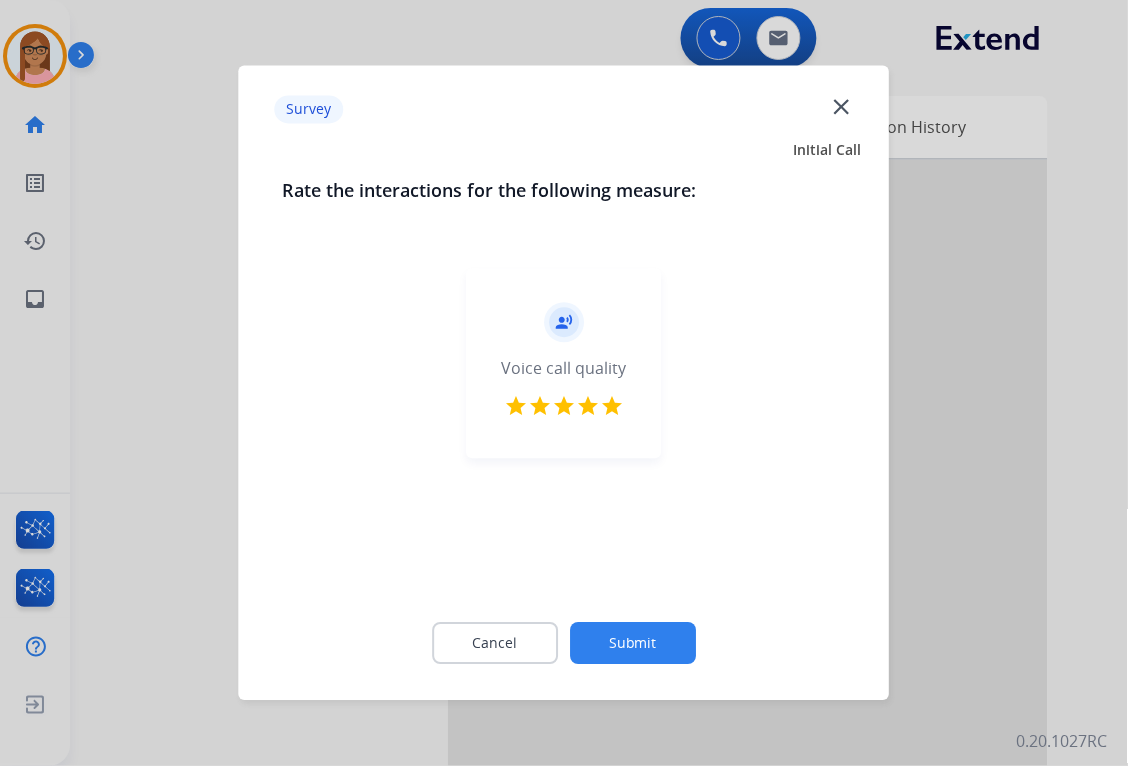 click on "Submit" 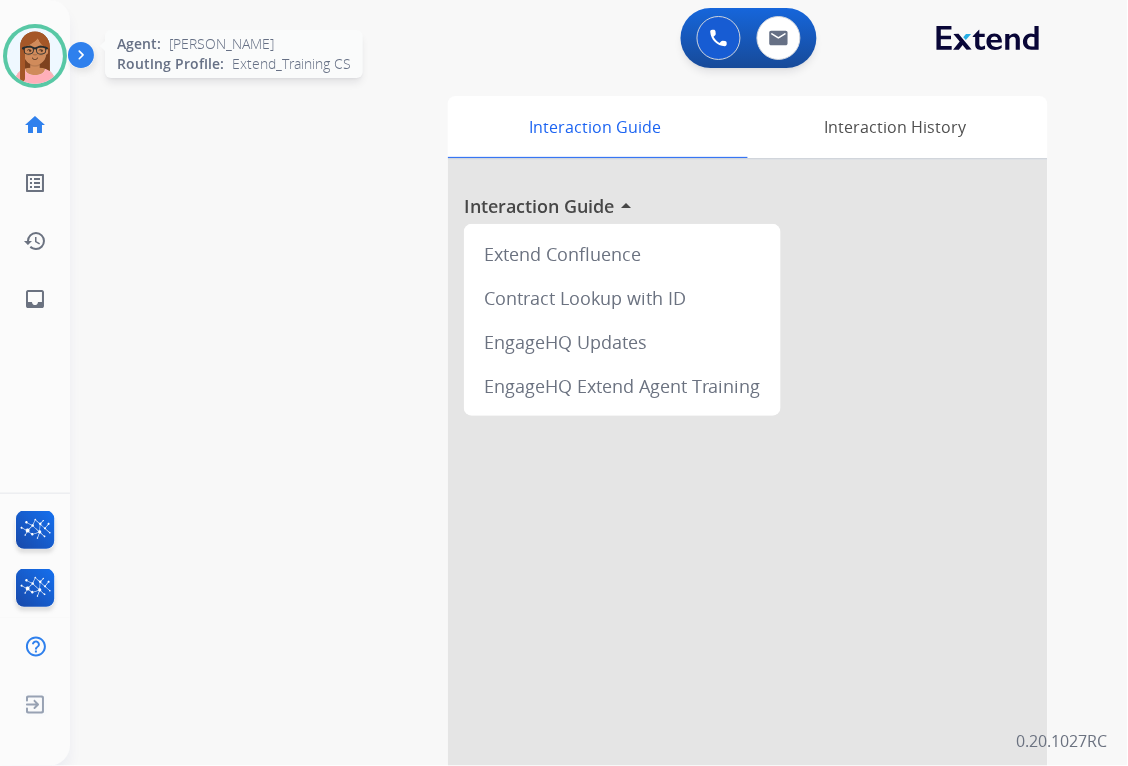 click at bounding box center (35, 56) 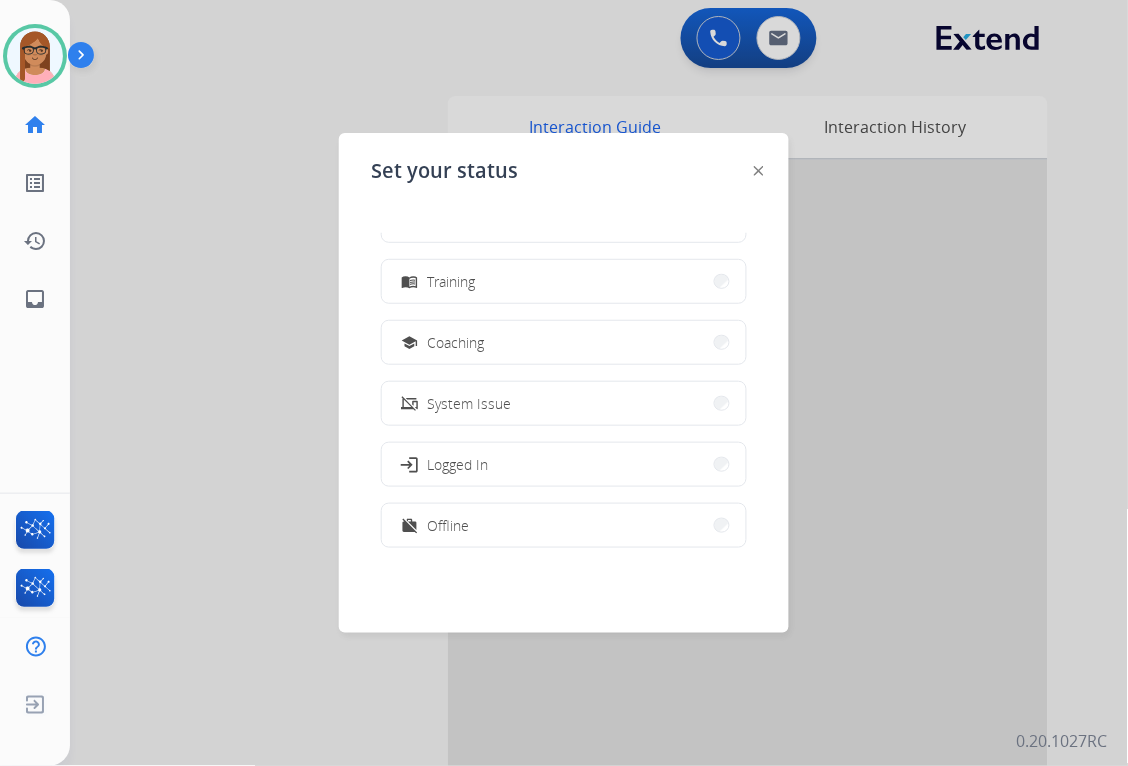 scroll, scrollTop: 376, scrollLeft: 0, axis: vertical 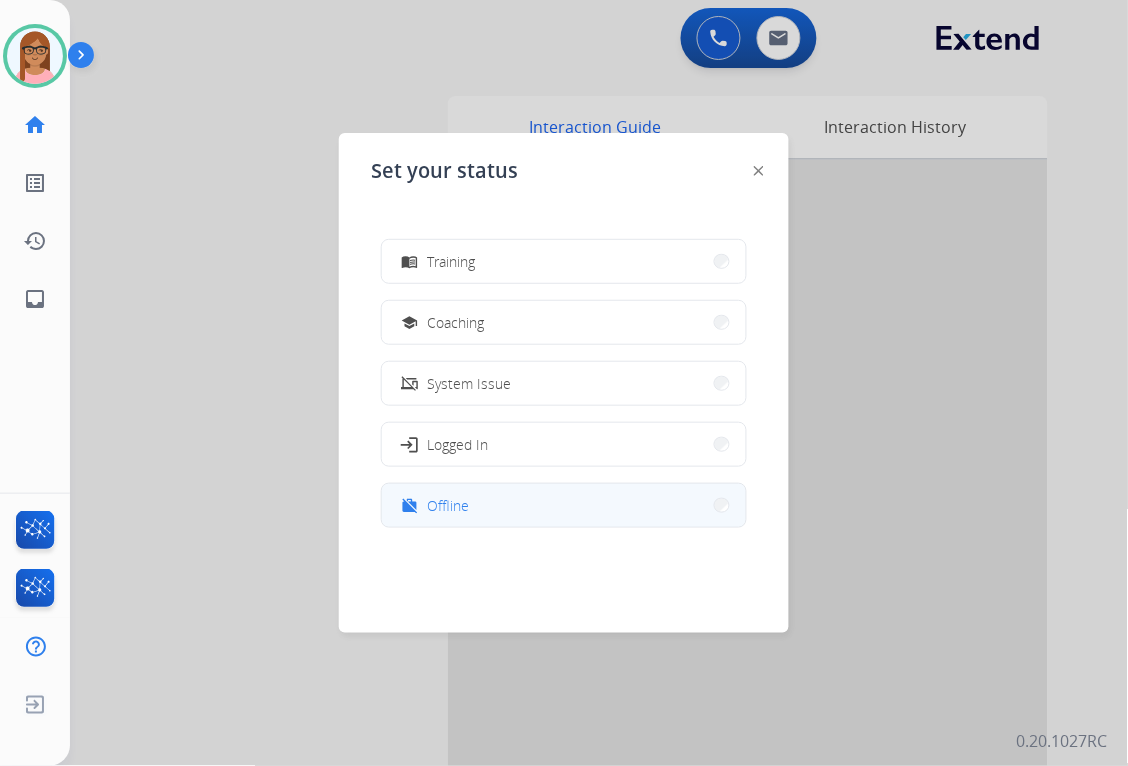 click on "work_off Offline" at bounding box center [564, 505] 